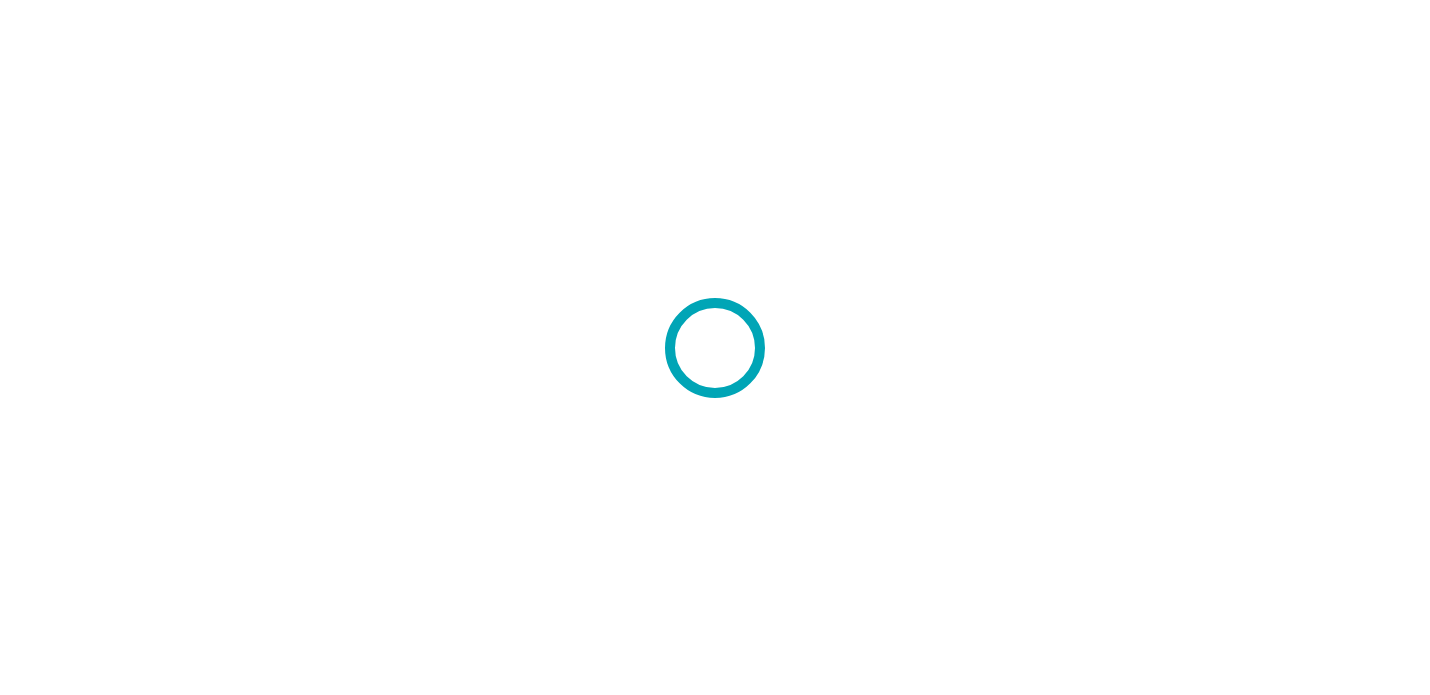 scroll, scrollTop: 0, scrollLeft: 0, axis: both 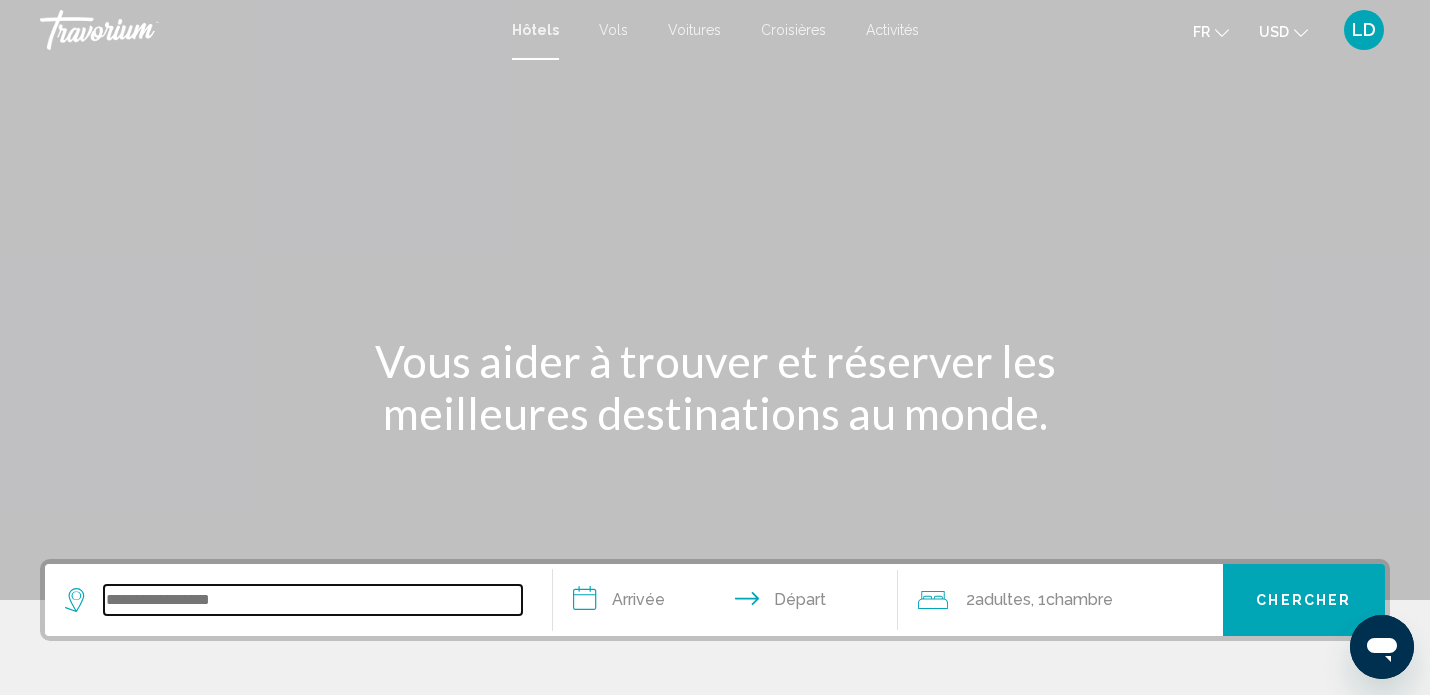 click at bounding box center [313, 600] 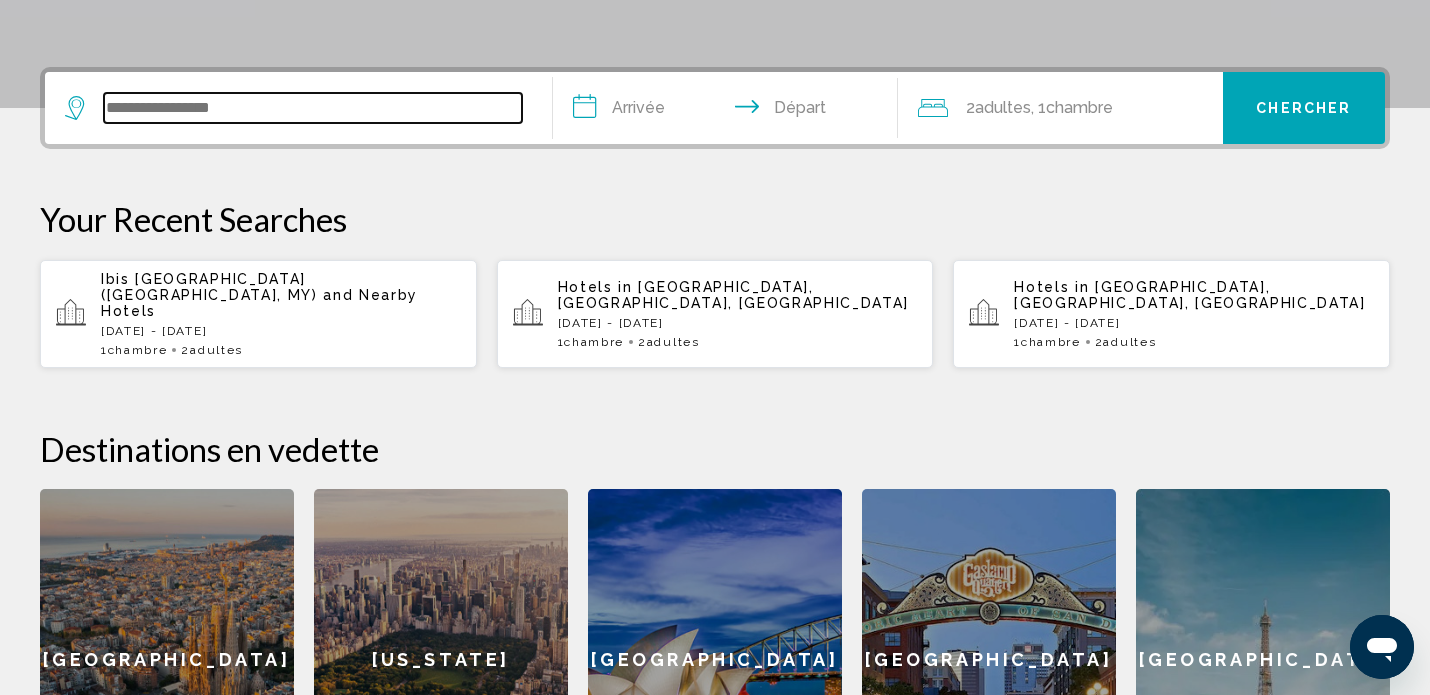 scroll, scrollTop: 494, scrollLeft: 0, axis: vertical 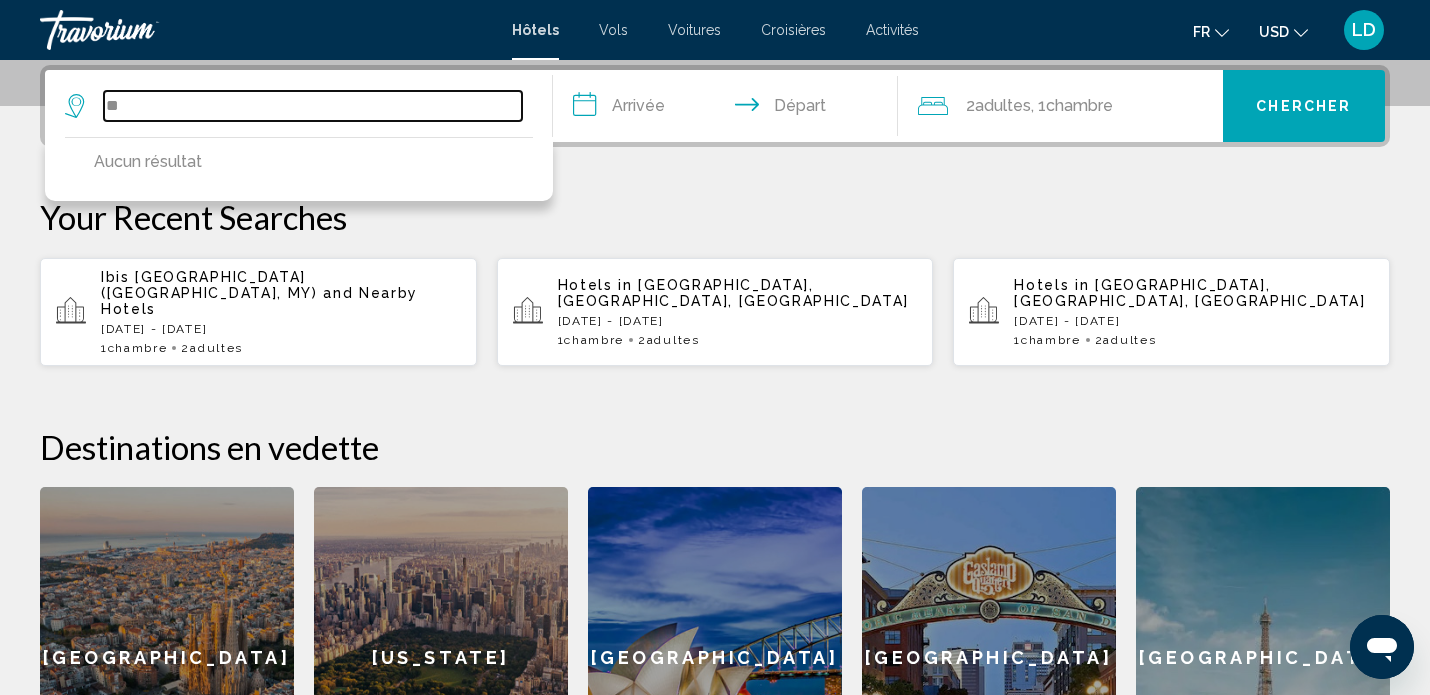 type on "*" 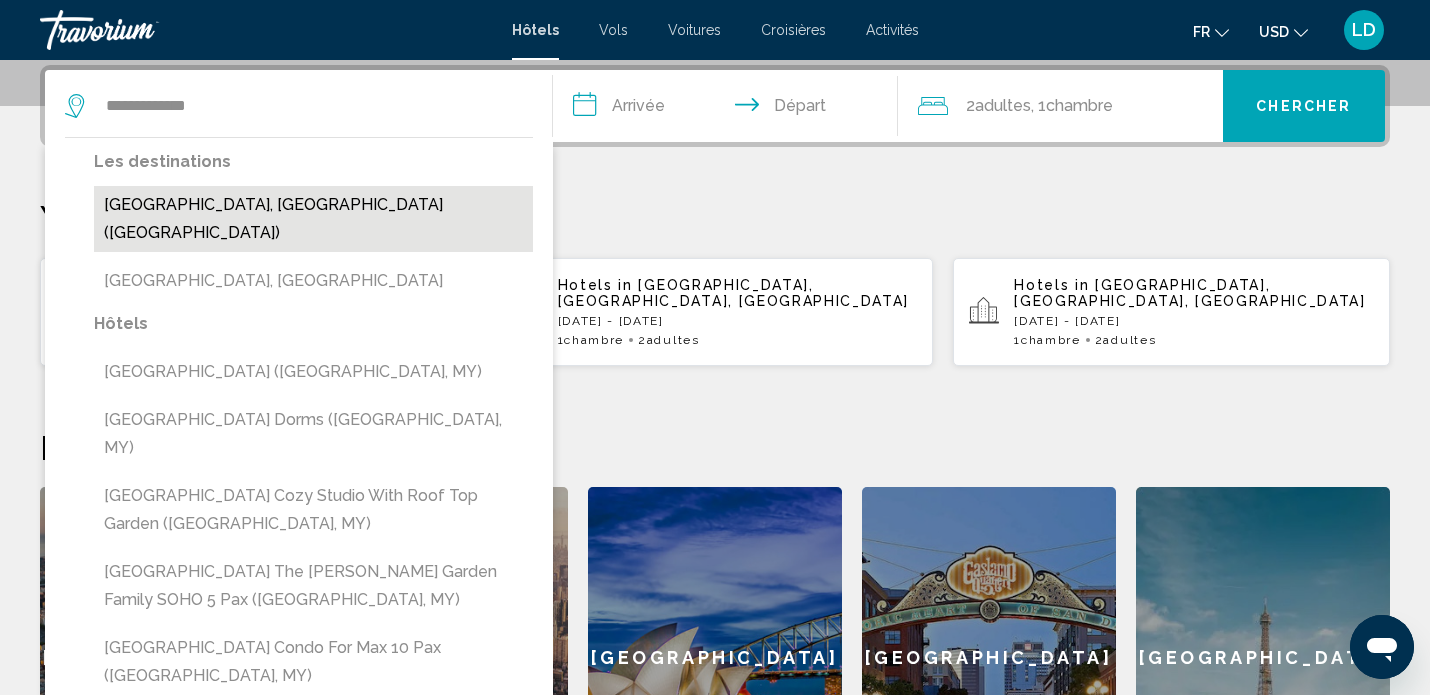 click on "[GEOGRAPHIC_DATA], [GEOGRAPHIC_DATA] ([GEOGRAPHIC_DATA])" at bounding box center [313, 219] 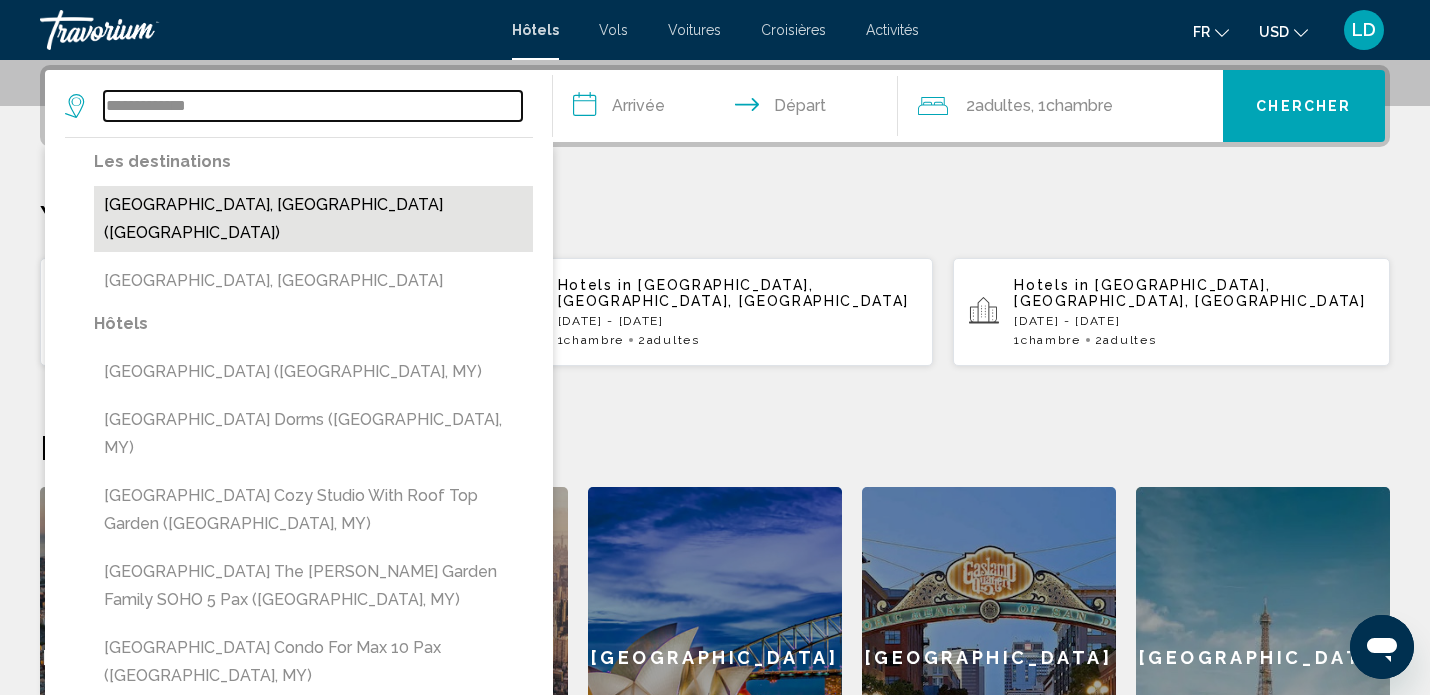 type on "**********" 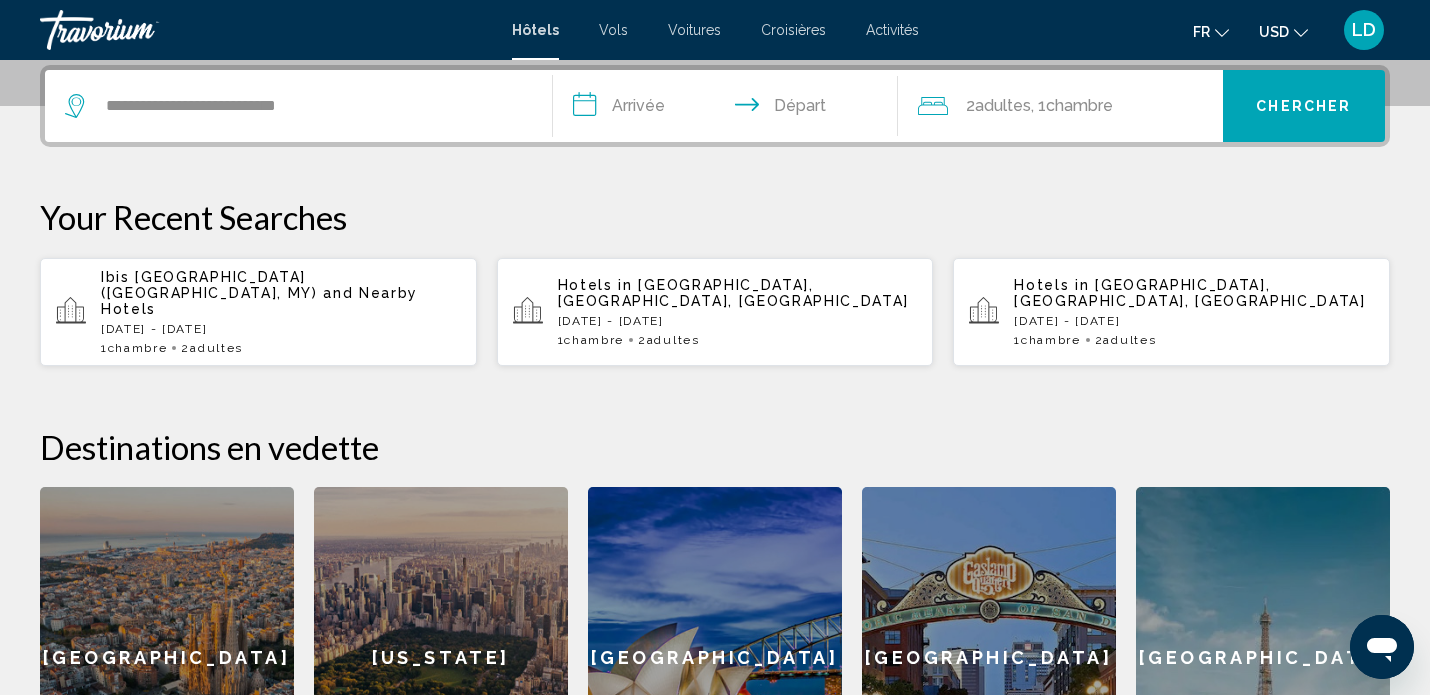 click on "**********" at bounding box center [729, 109] 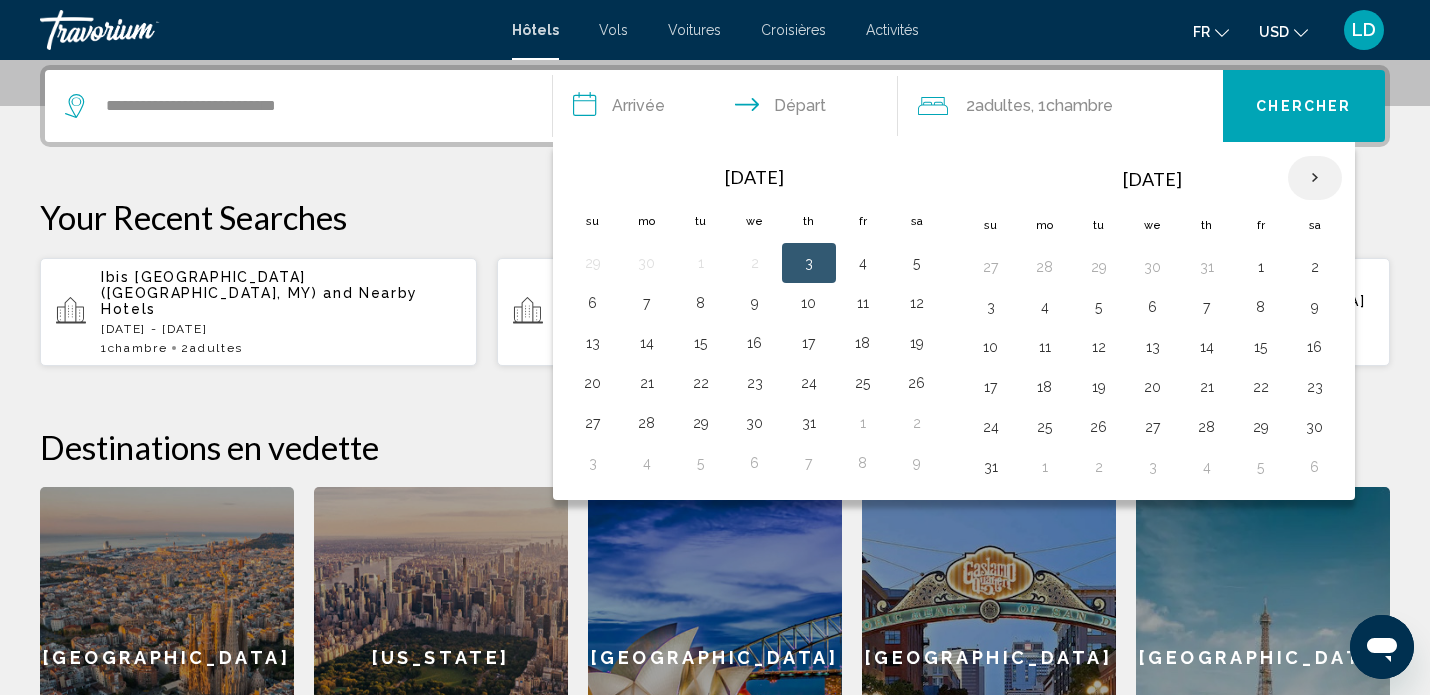 click at bounding box center (1315, 178) 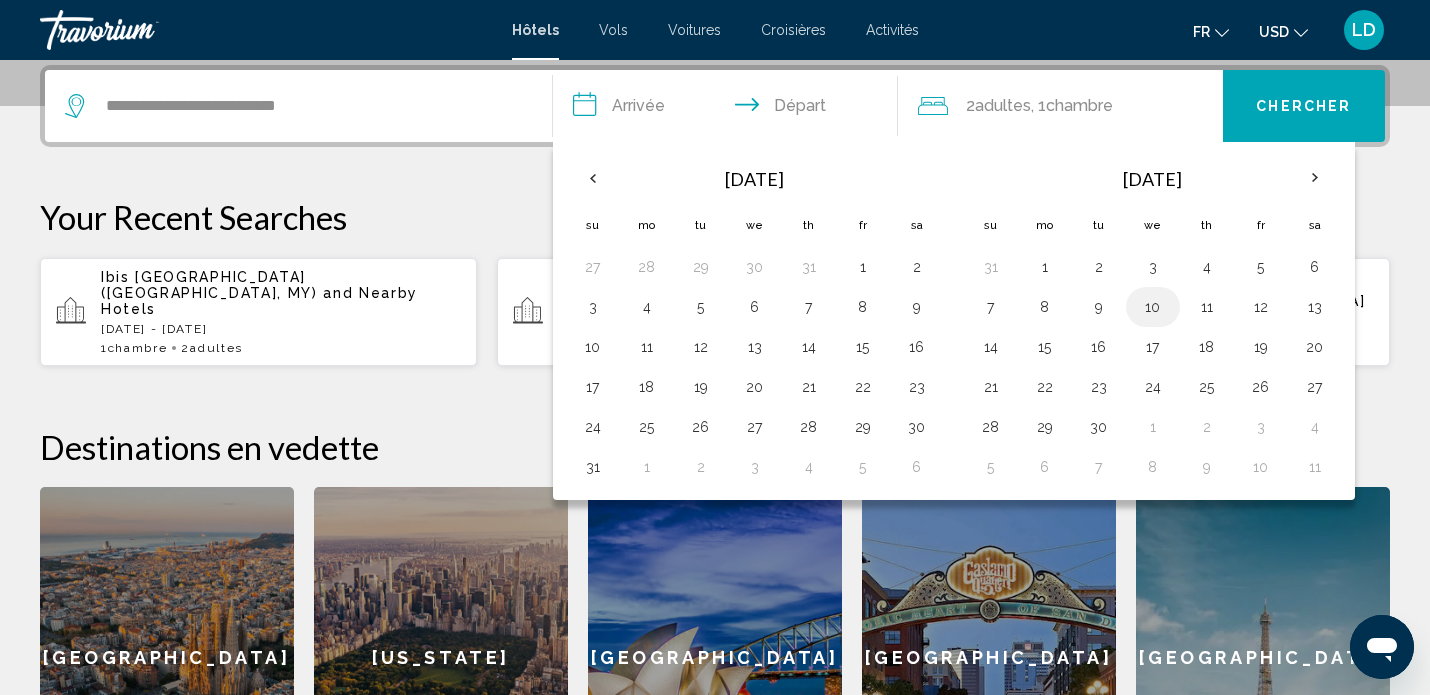 click on "10" at bounding box center [1153, 307] 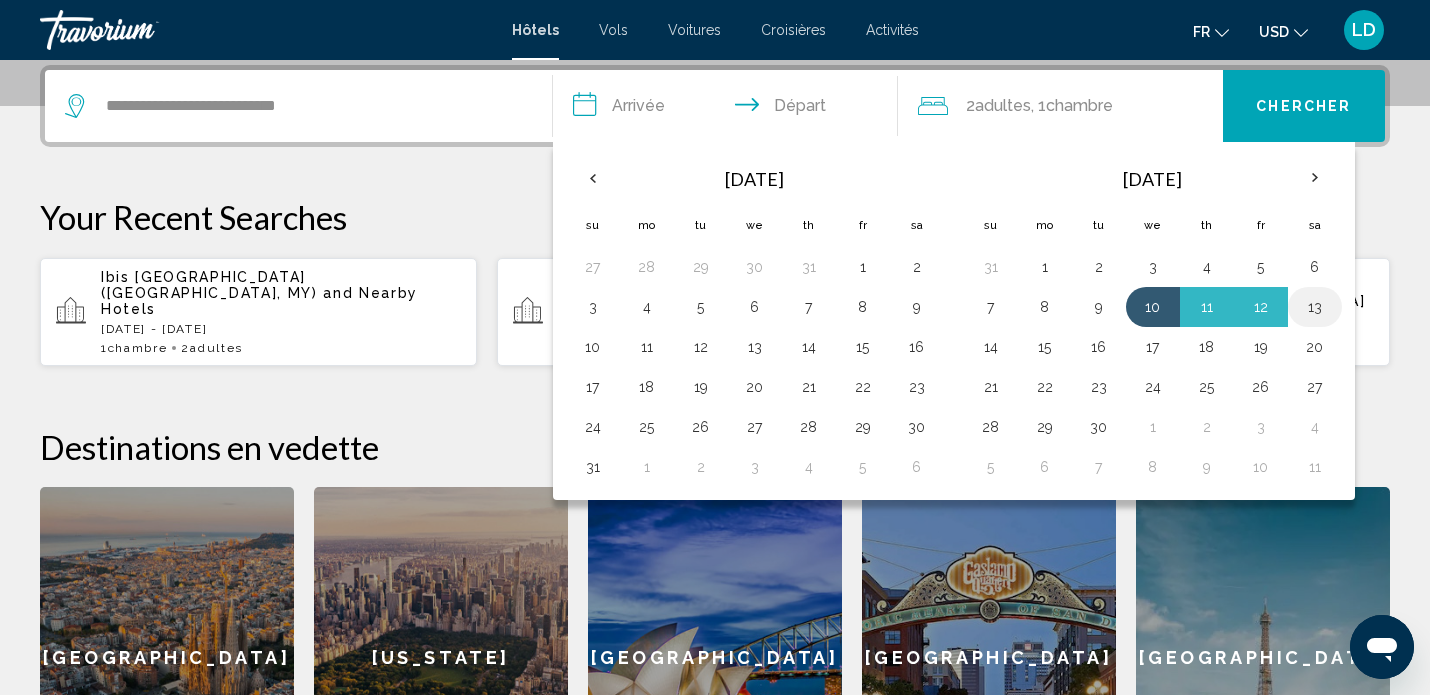click on "13" at bounding box center [1315, 307] 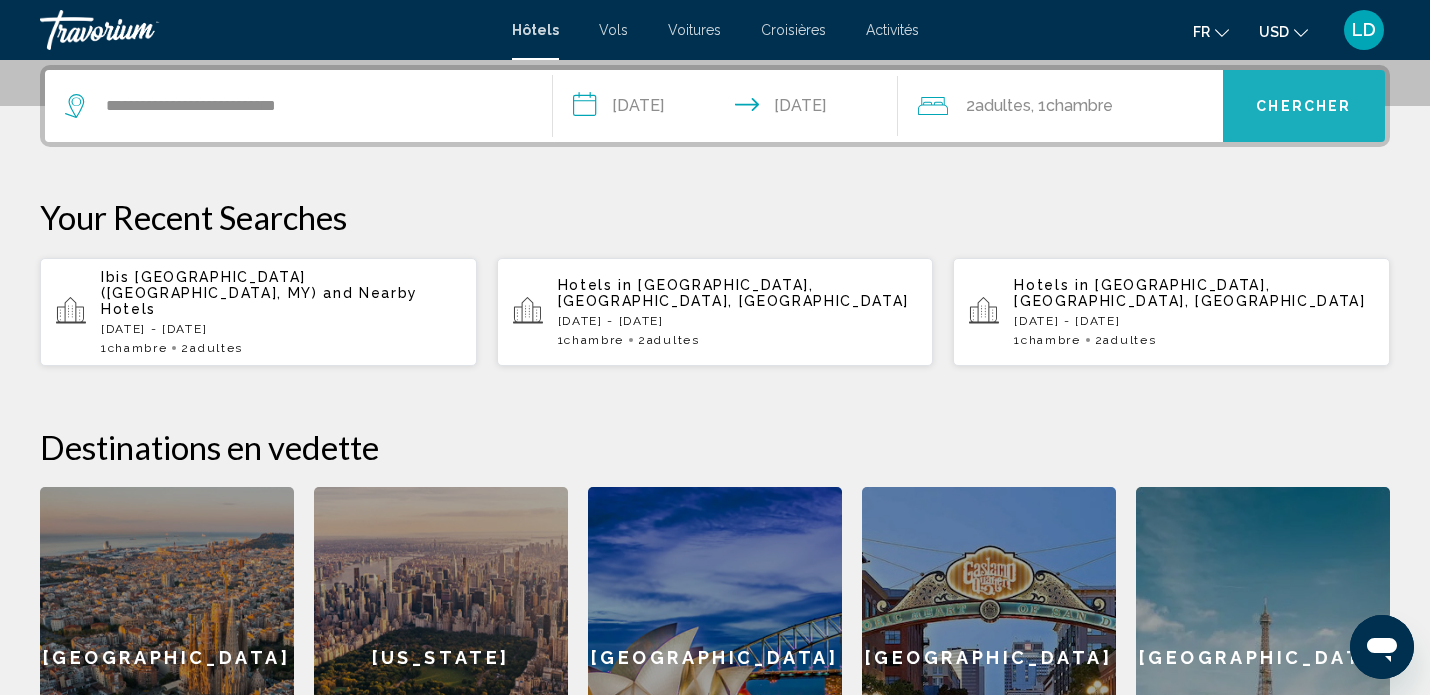 click on "Chercher" at bounding box center (1304, 106) 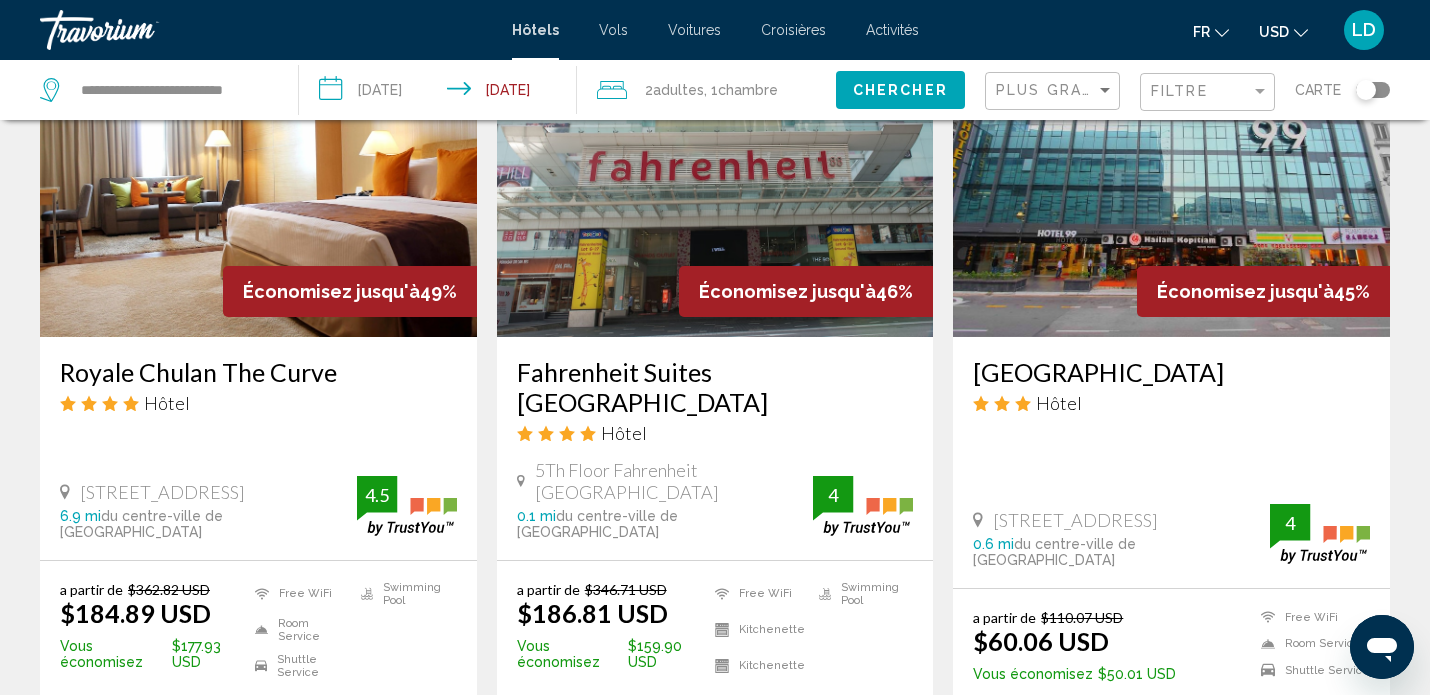 scroll, scrollTop: 1687, scrollLeft: 0, axis: vertical 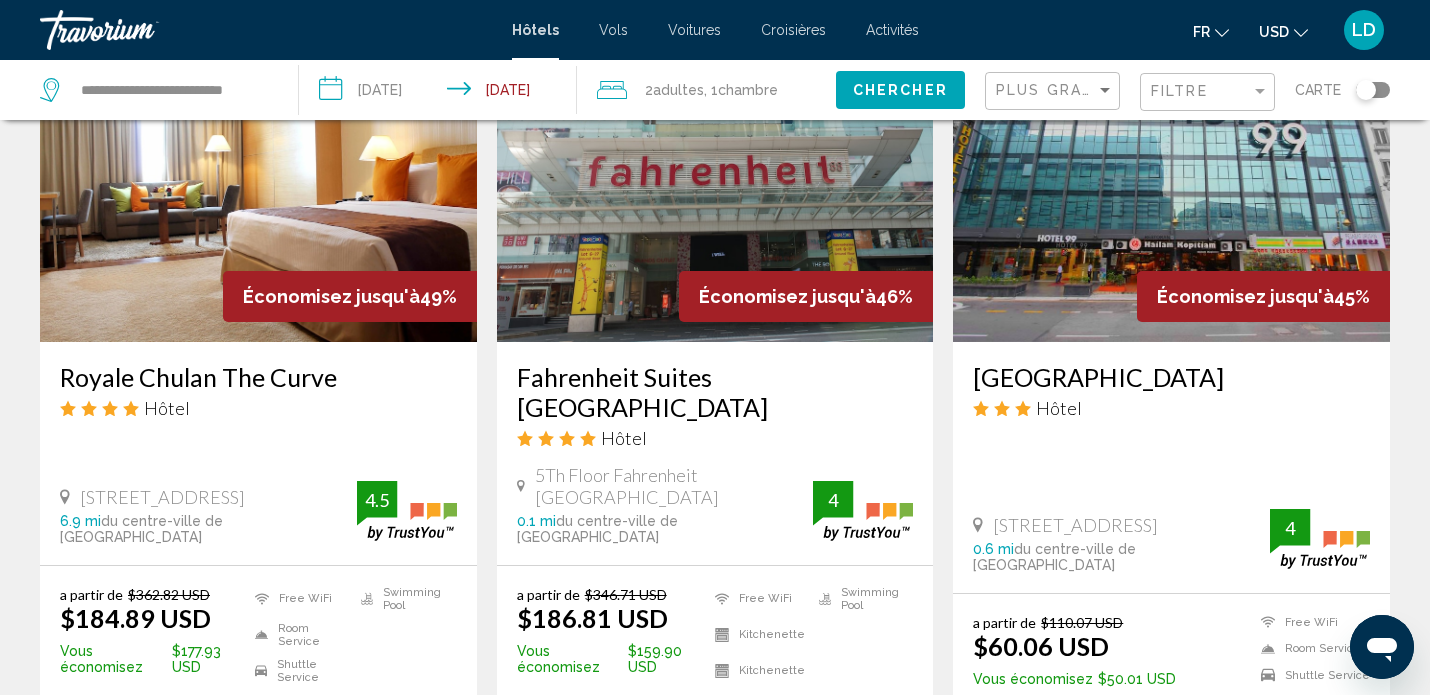 click on "Plus grandes économies" 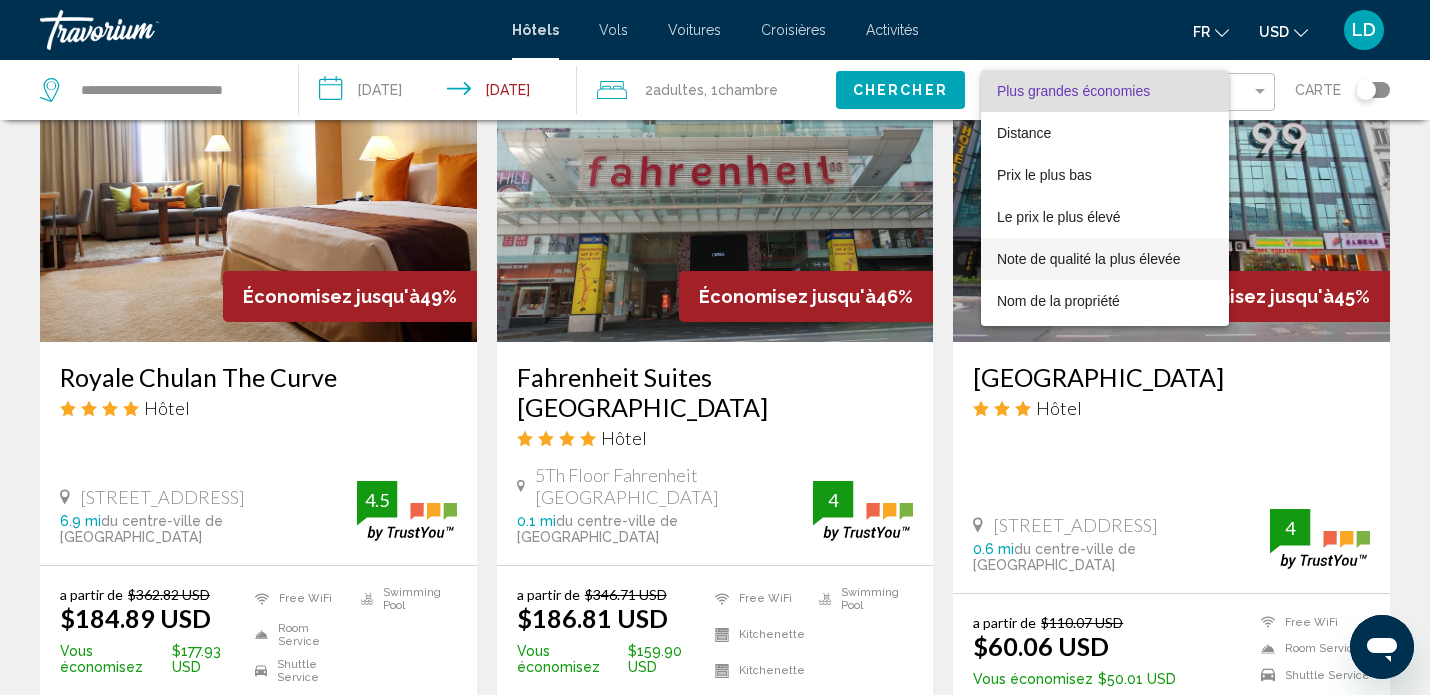 click on "Note de qualité la plus élevée" at bounding box center [1105, 259] 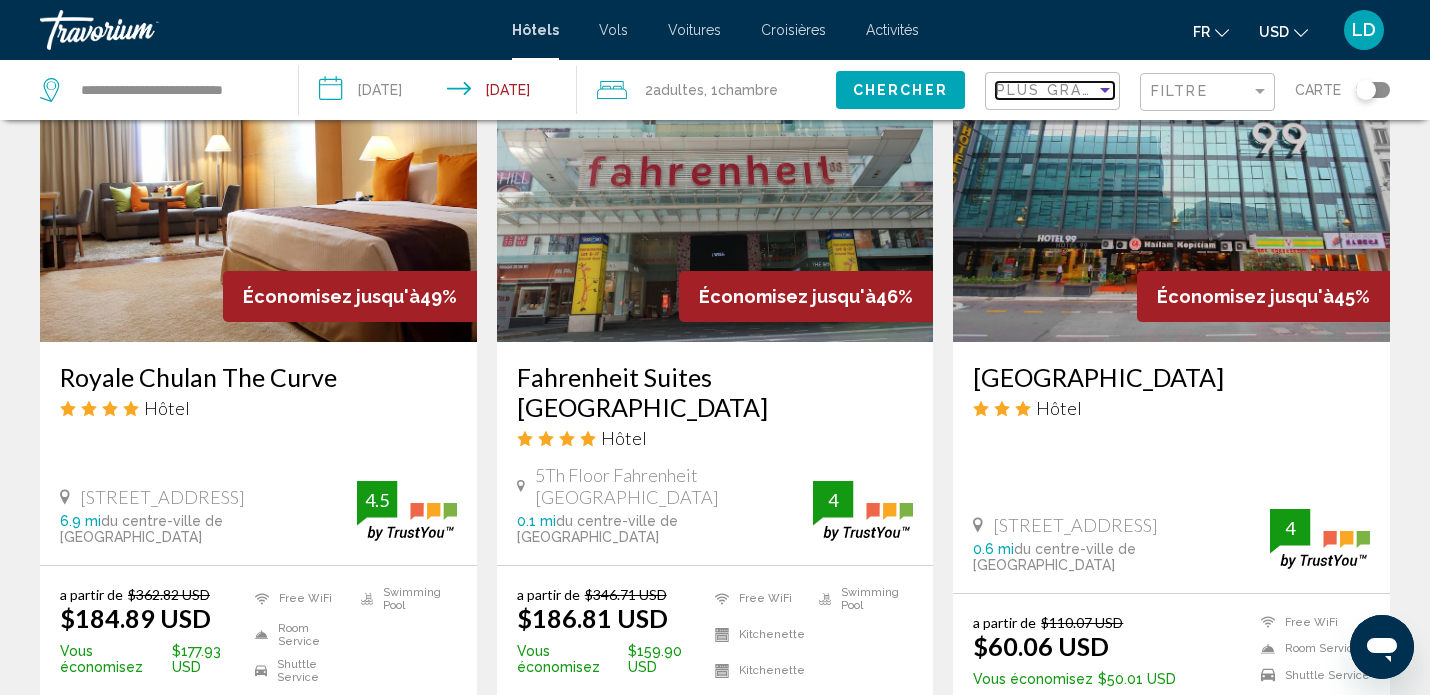 click on "Plus grandes économies" at bounding box center [1115, 90] 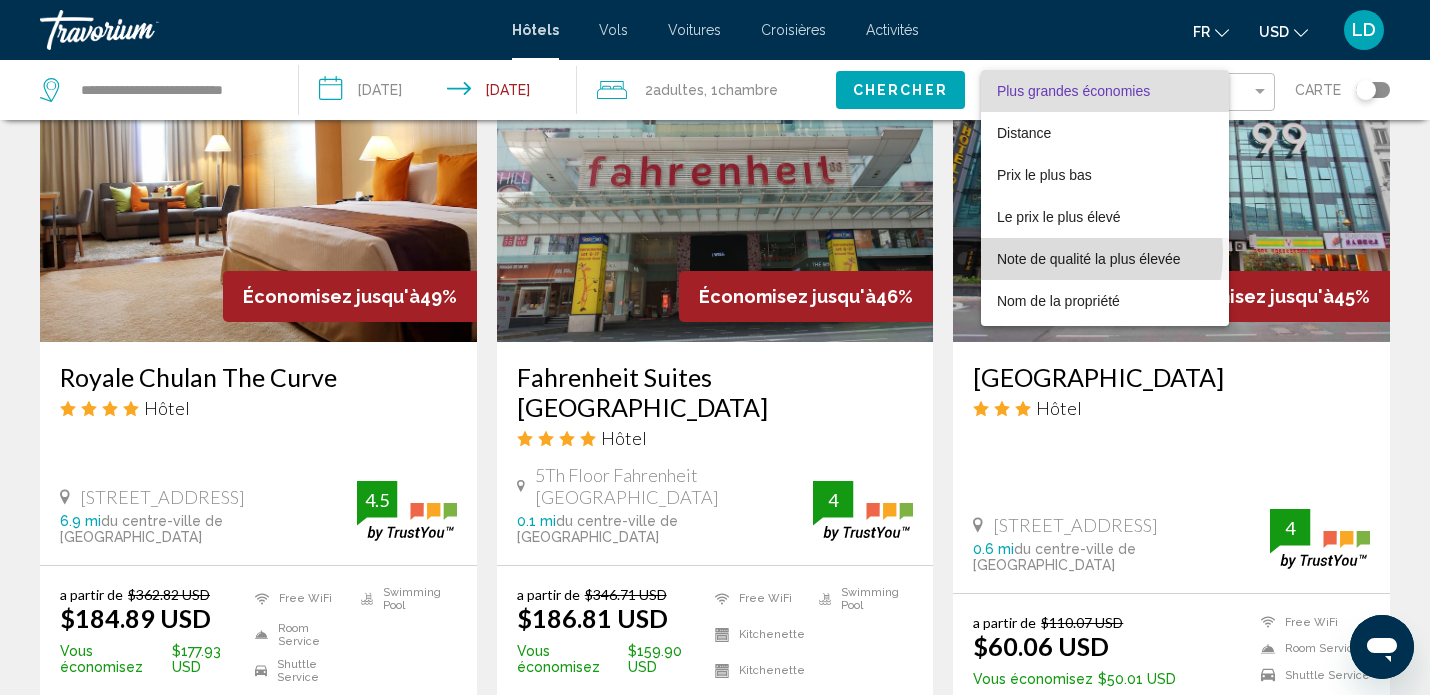 click on "Note de qualité la plus élevée" at bounding box center [1089, 259] 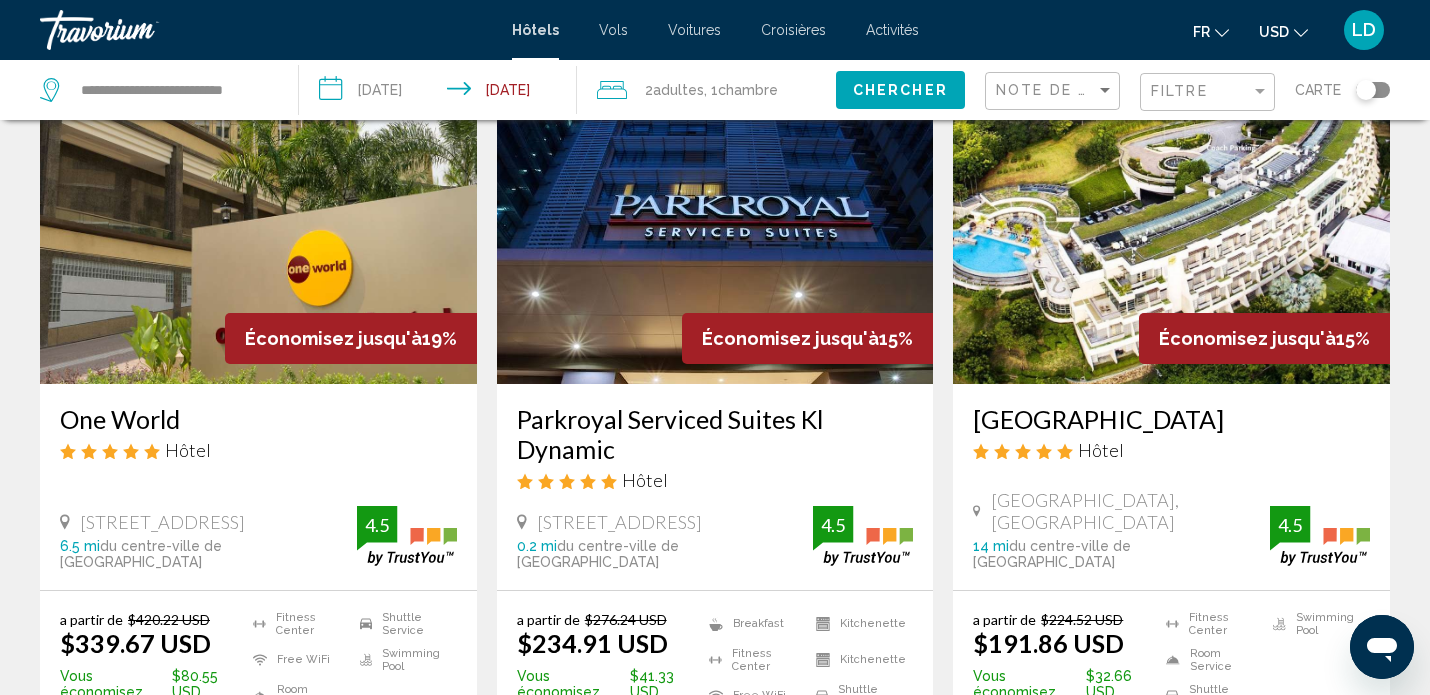 click on "Résultats de la recherche d'hôtel  -   873  endroits pour passer votre temps Économisez jusqu'à  43%   Tribeca Serviced Hotel by Millennium
Hôtel
[GEOGRAPHIC_DATA] 0.3 mi  du centre-ville de [GEOGRAPHIC_DATA] de l'hôtel 4.5 a partir de $480.81 USD $275.90 USD  Vous économisez  $204.91 USD
[GEOGRAPHIC_DATA]
Free WiFi
Kitchenette
Kitchenette
Room Service
Shuttle Service  4.5 Sélectionner une chambre Économisez jusqu'à  29%
Hôtel" at bounding box center (715, 55) 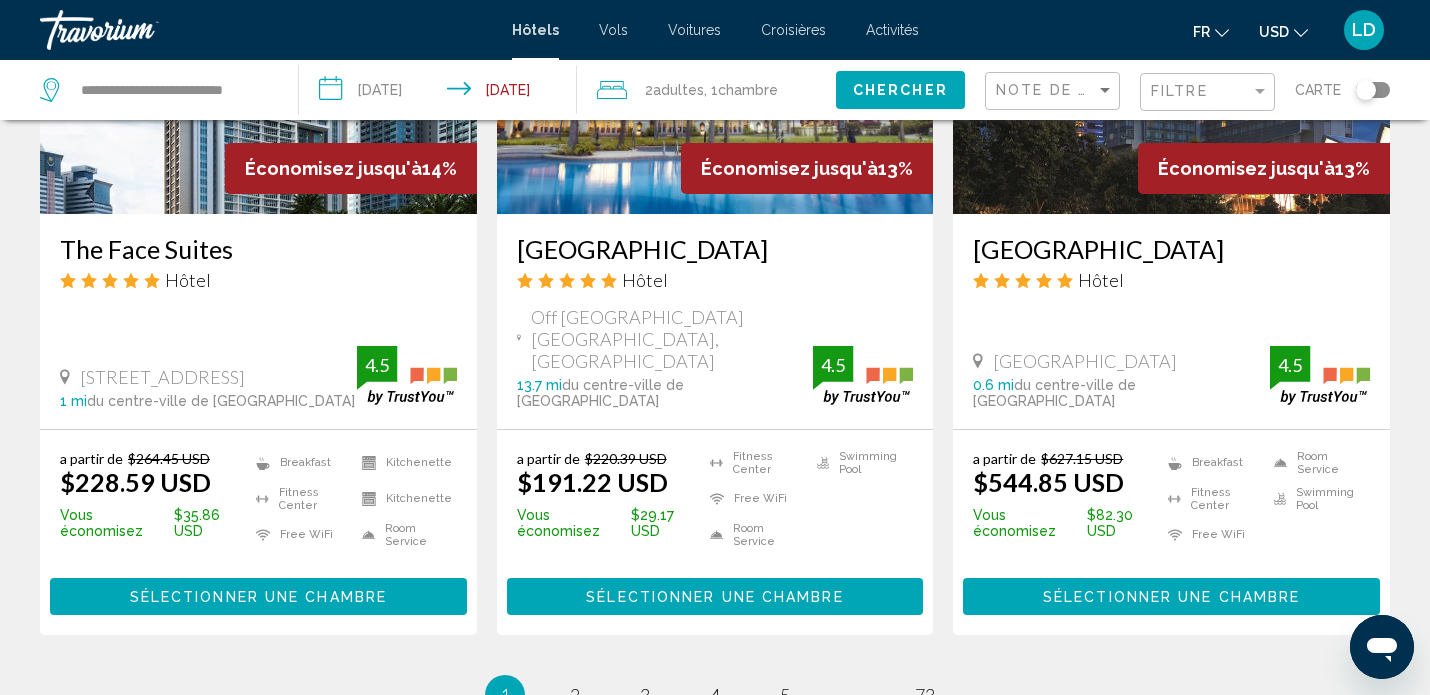 scroll, scrollTop: 2628, scrollLeft: 0, axis: vertical 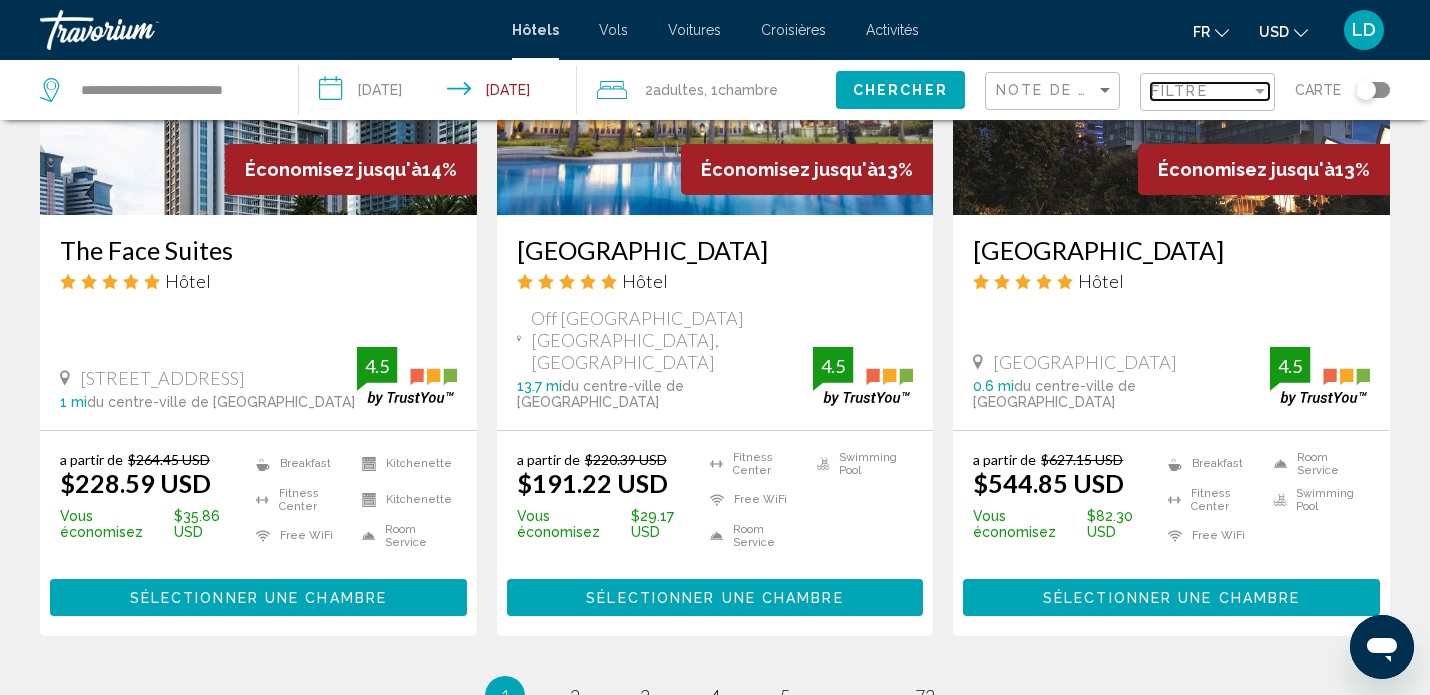 click on "Filtre" at bounding box center [1179, 91] 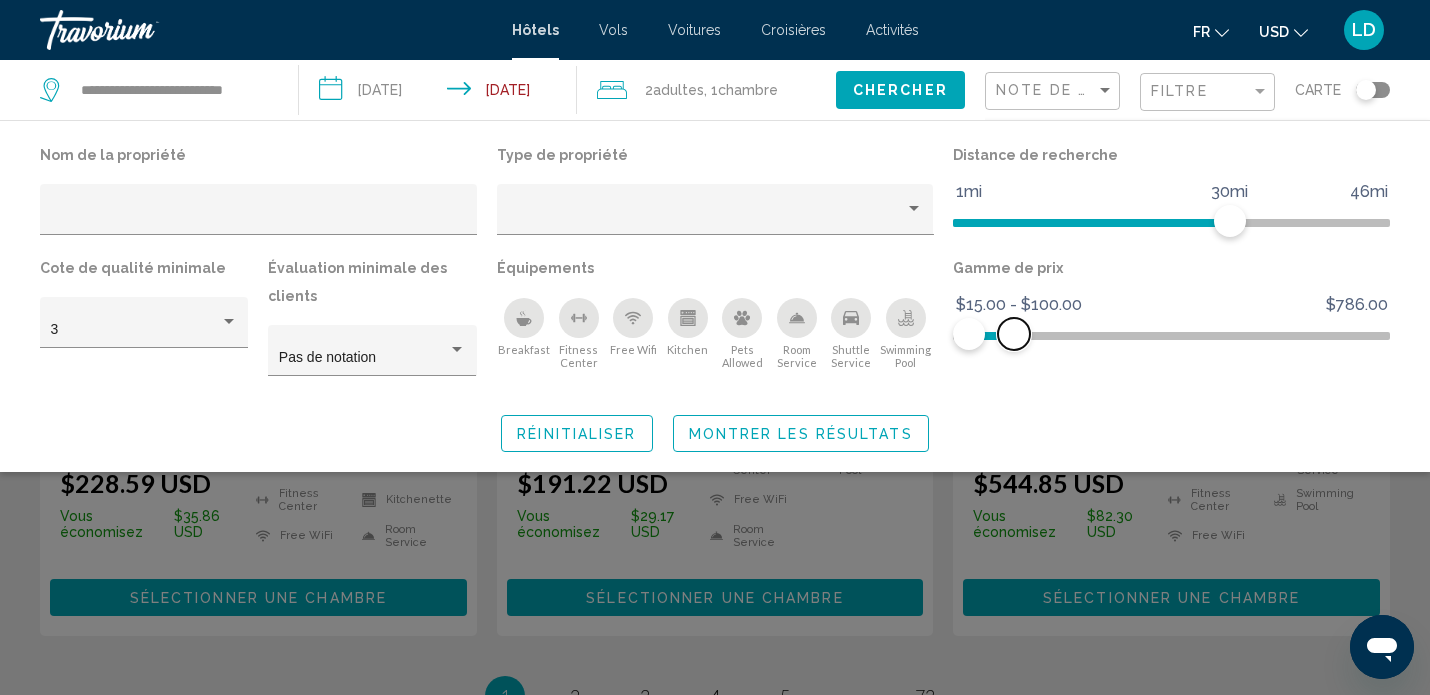 drag, startPoint x: 1373, startPoint y: 324, endPoint x: 1015, endPoint y: 339, distance: 358.31412 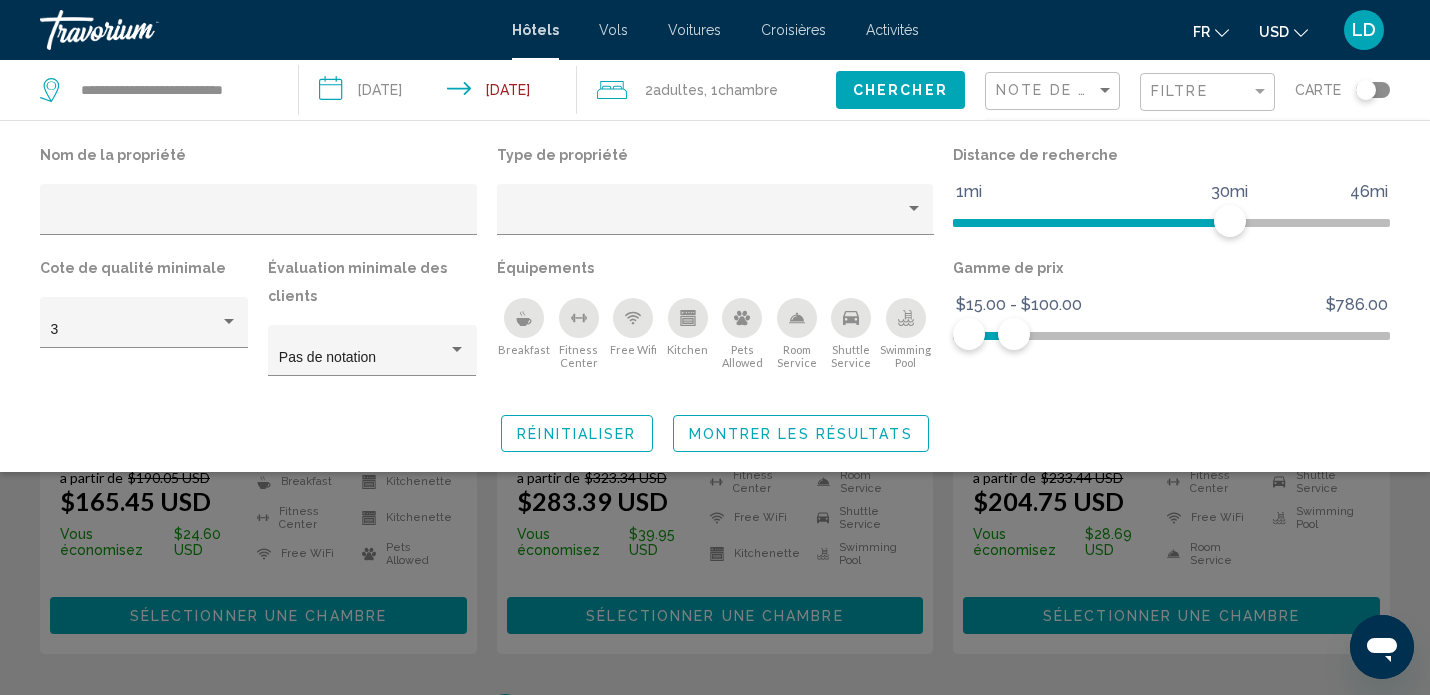 click 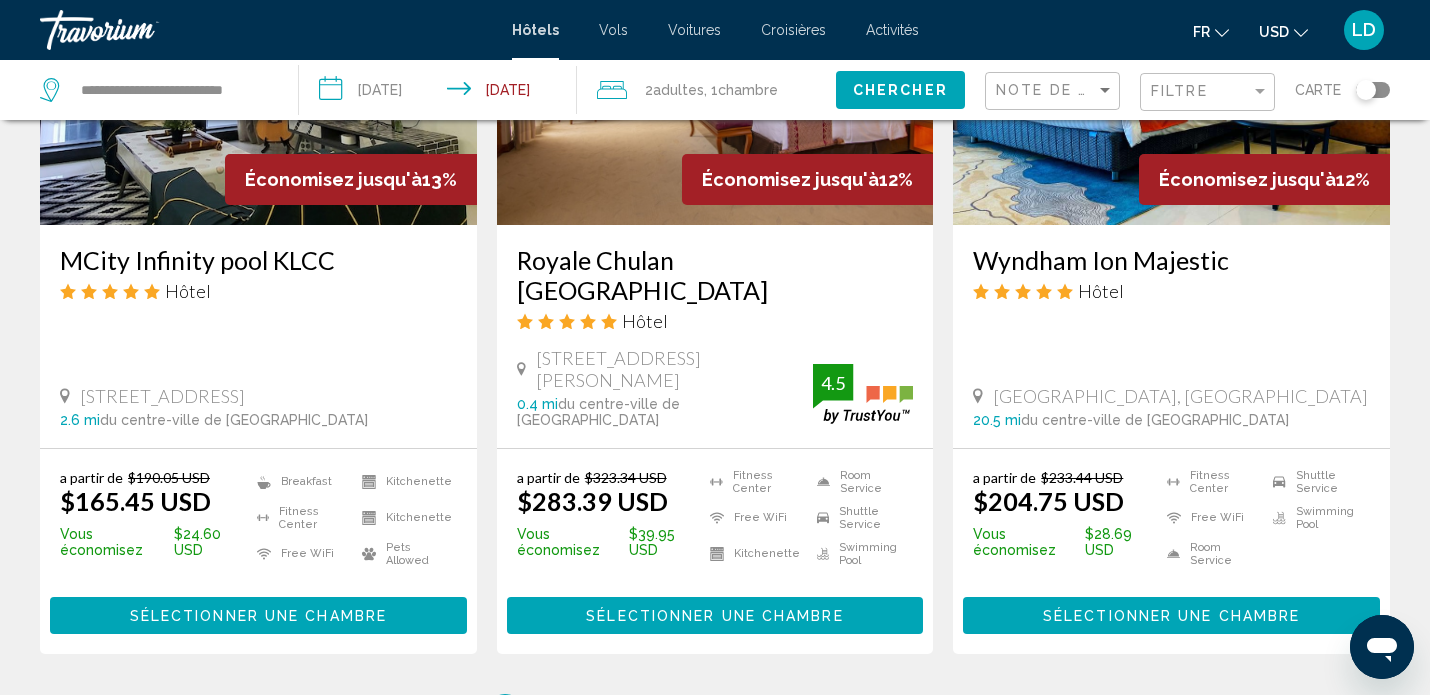 click on "Filtre" 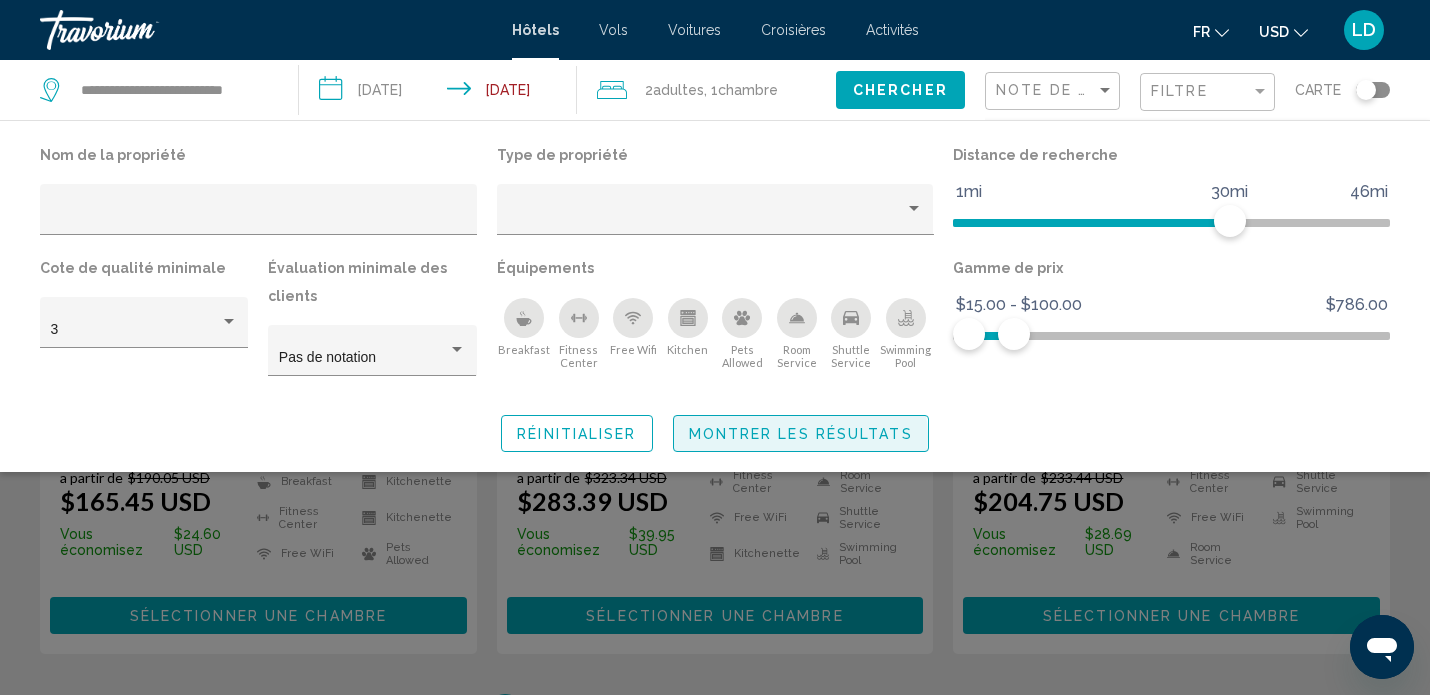 click on "Montrer les résultats" 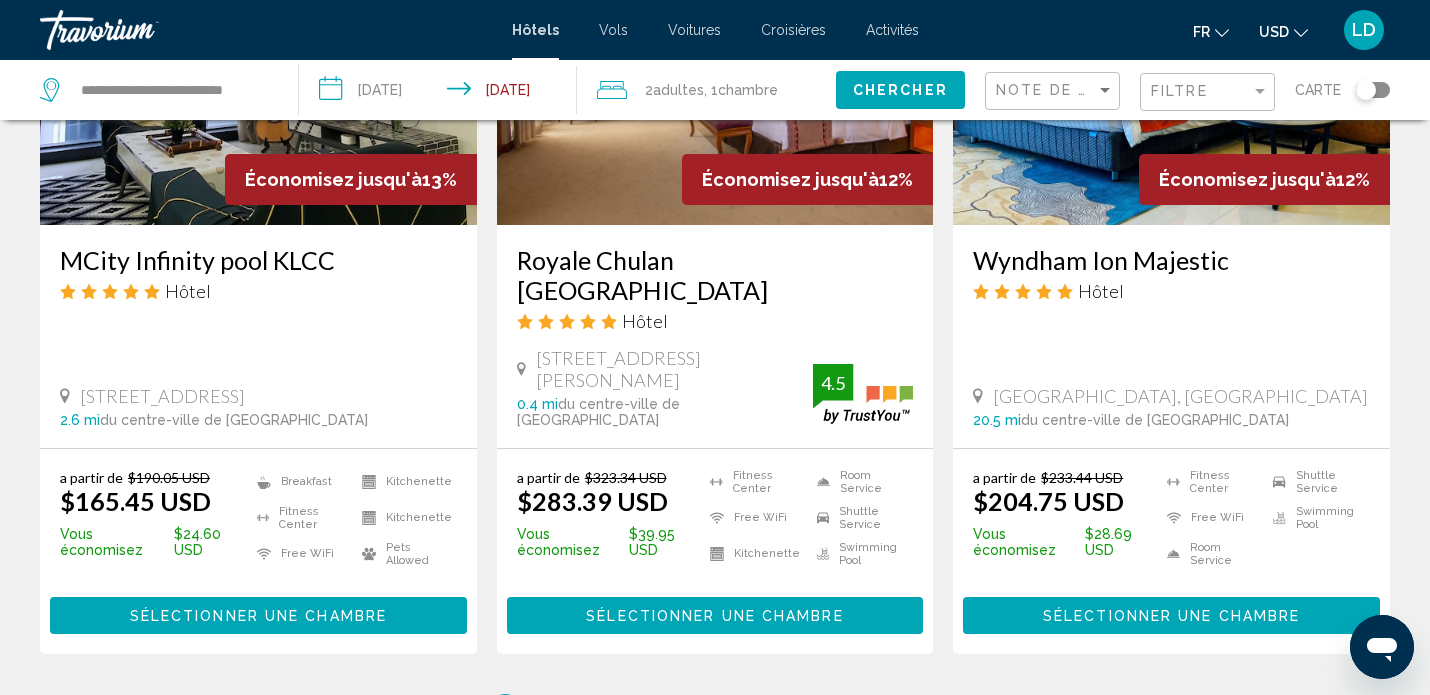 click on "Résultats de la recherche d'hôtel  -   722  endroits pour passer votre temps Économisez jusqu'à  43%   Tribeca Serviced Hotel by Millennium
Hôtel
[GEOGRAPHIC_DATA] 0.3 mi  du centre-ville de [GEOGRAPHIC_DATA] de l'hôtel 4.5 a partir de $480.81 USD $275.90 USD  Vous économisez  $204.91 USD
[GEOGRAPHIC_DATA]
Free WiFi
Kitchenette
Kitchenette
Room Service
Shuttle Service  4.5 Sélectionner une chambre Économisez jusqu'à  29%
Hôtel" at bounding box center [715, -877] 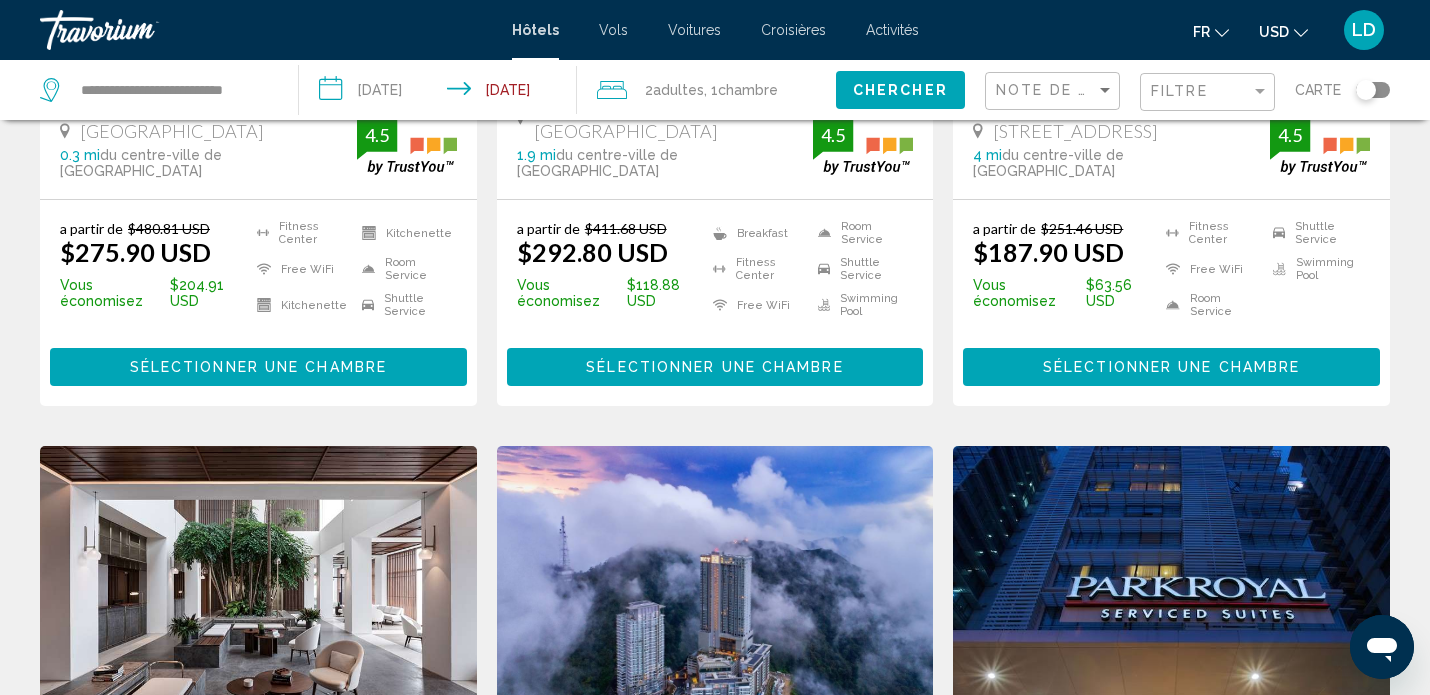 scroll, scrollTop: 511, scrollLeft: 0, axis: vertical 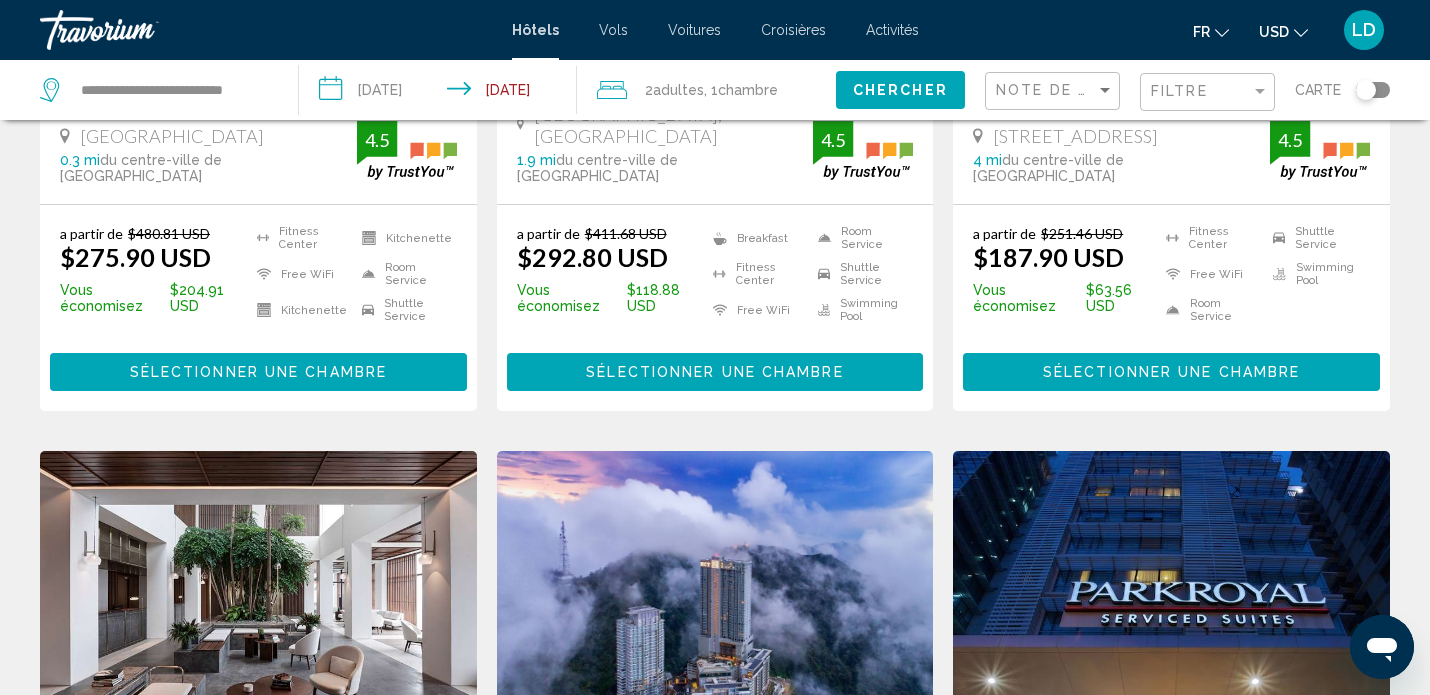click on "Chercher" 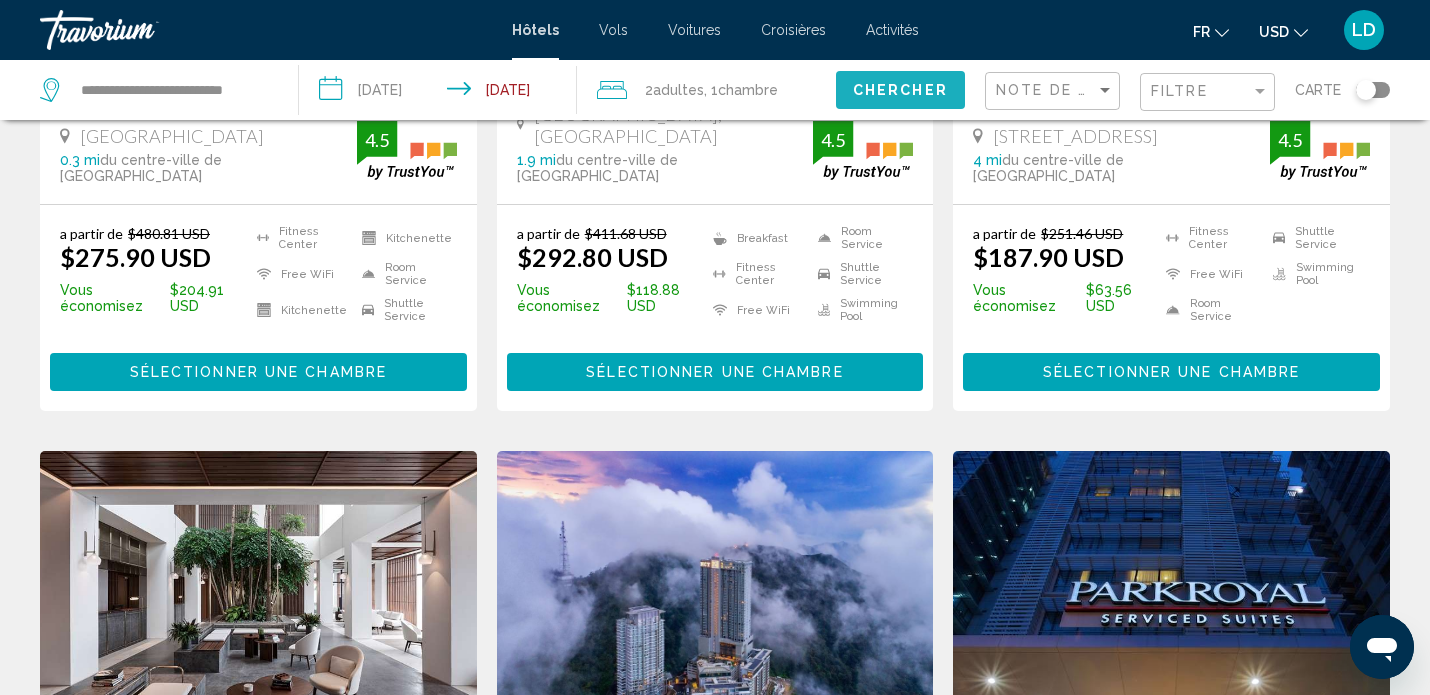 click on "Chercher" 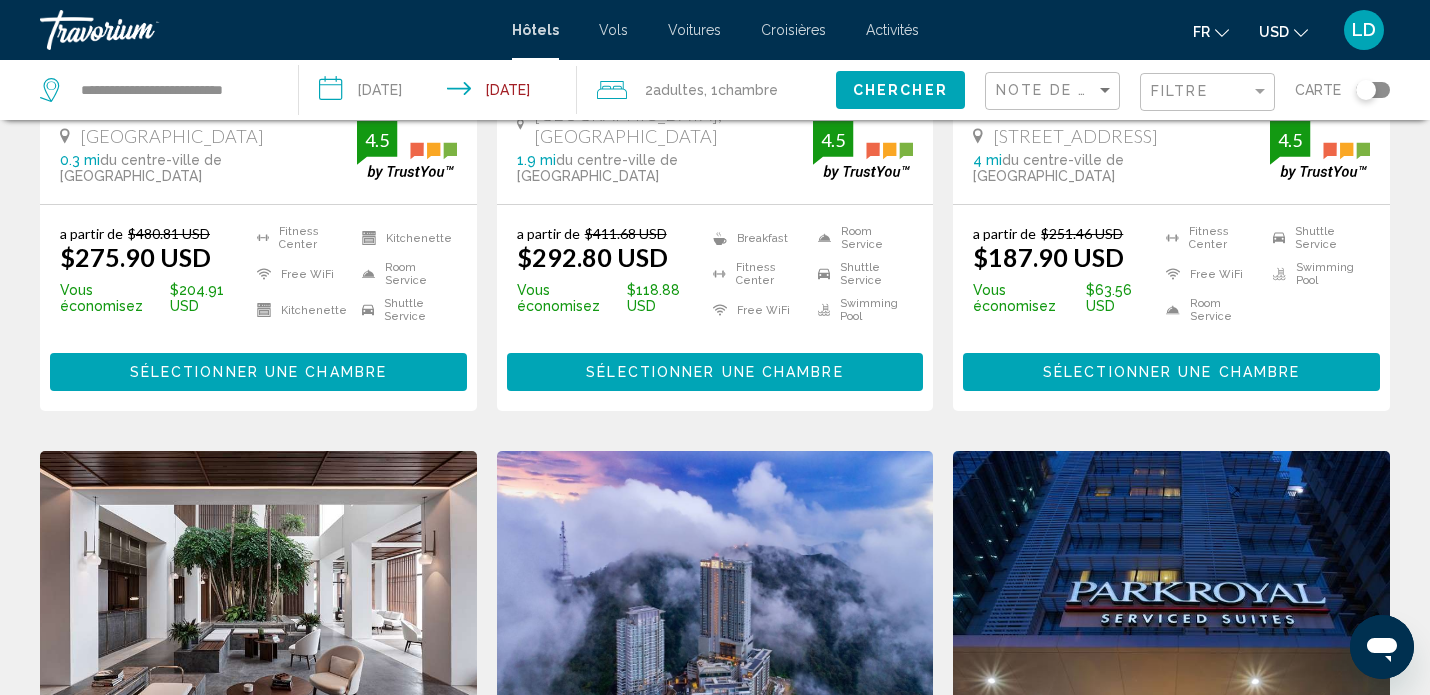 click on "Chercher" 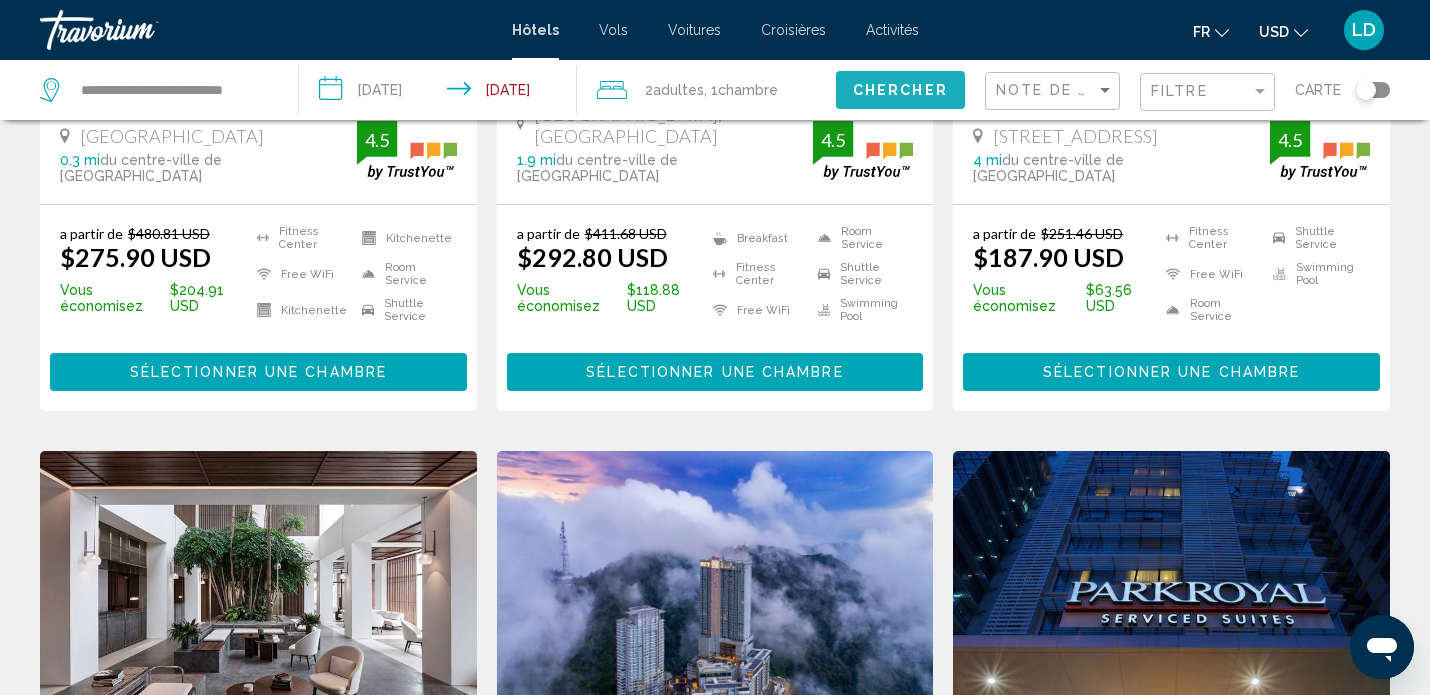 click on "Chercher" 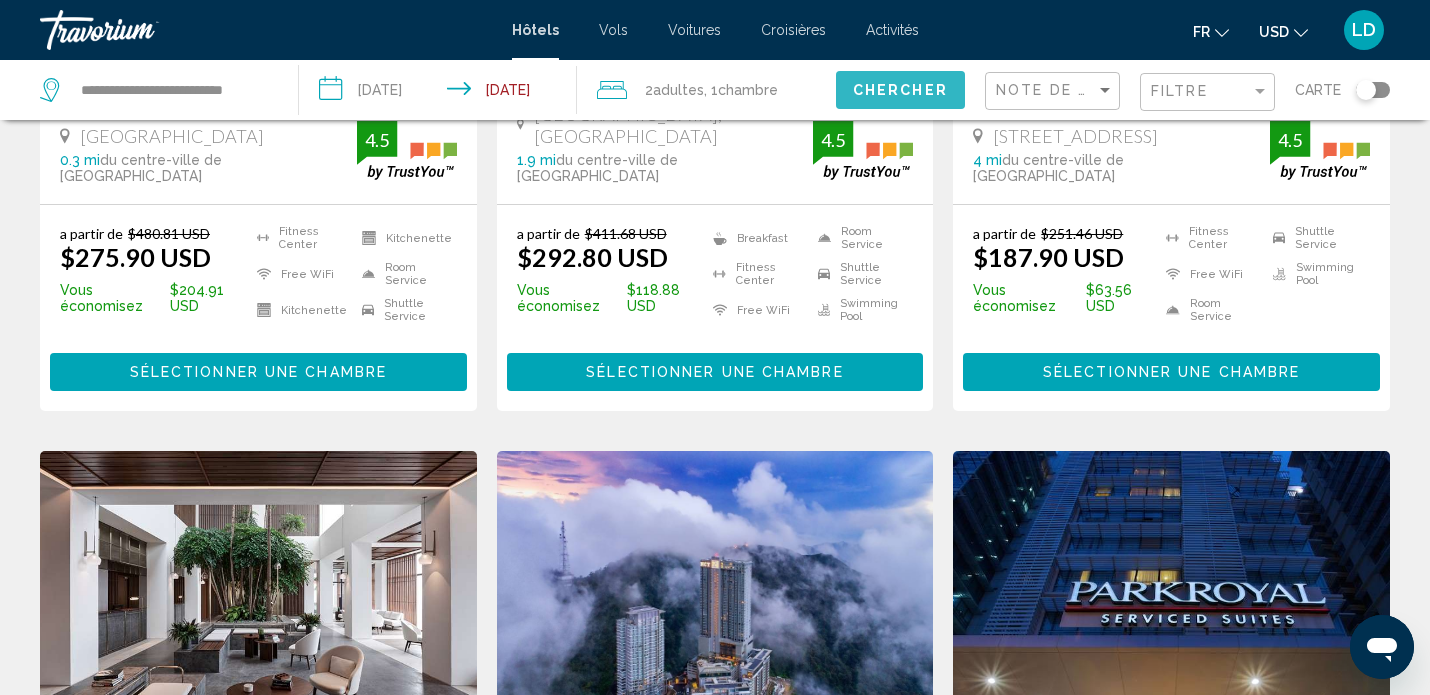 click on "Chercher" 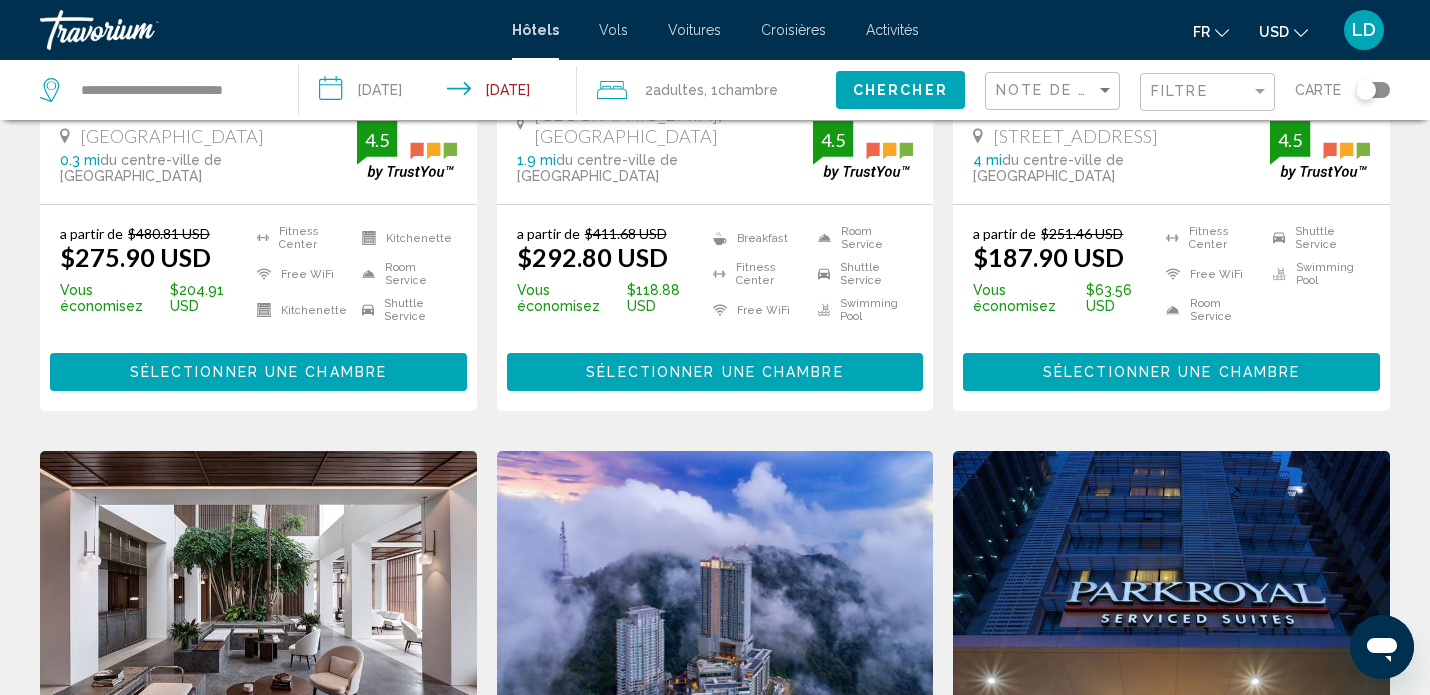 click on "Chercher" 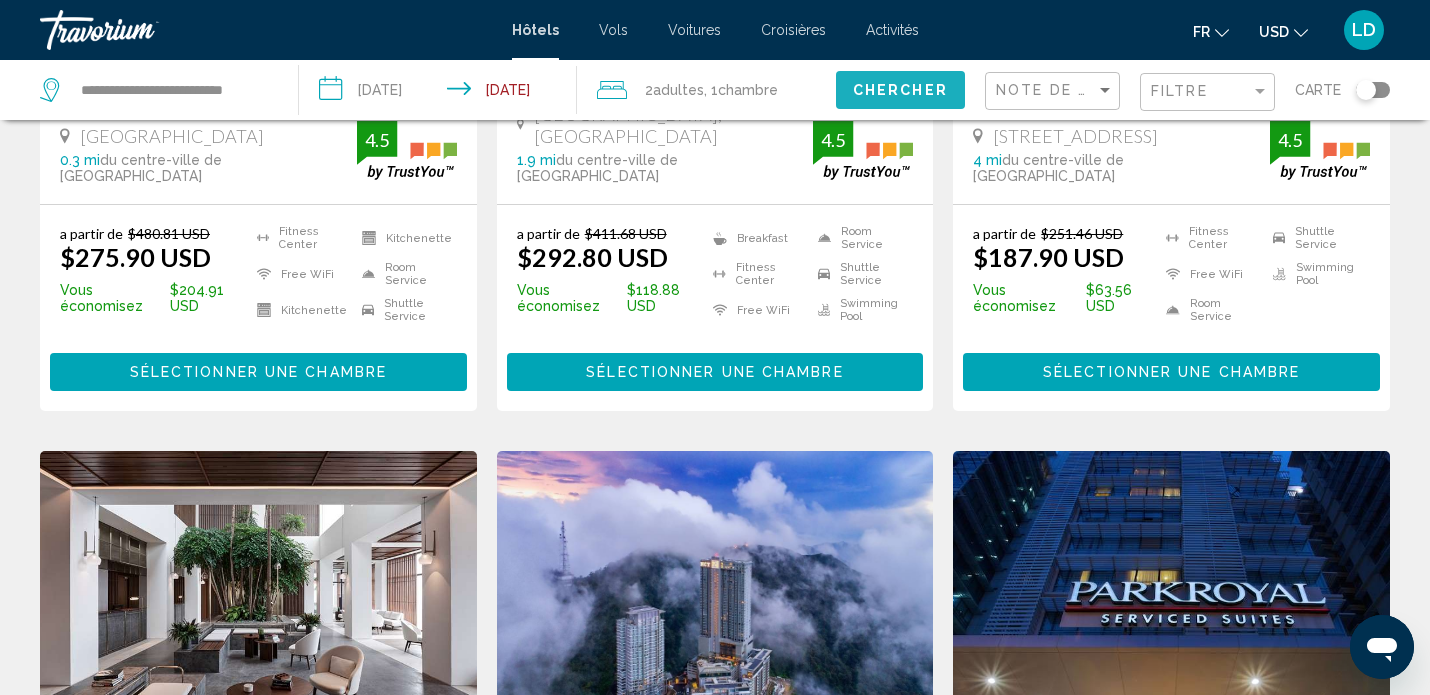 click on "Chercher" 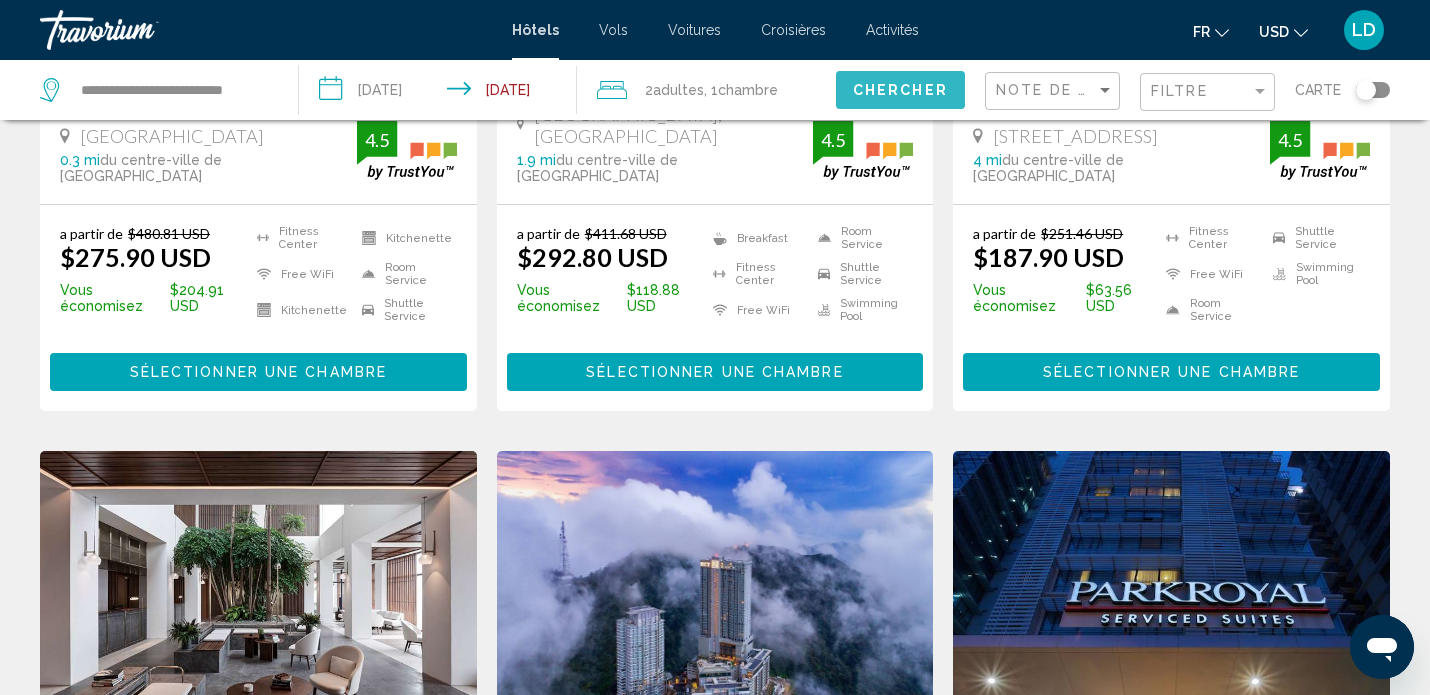 click on "Chercher" 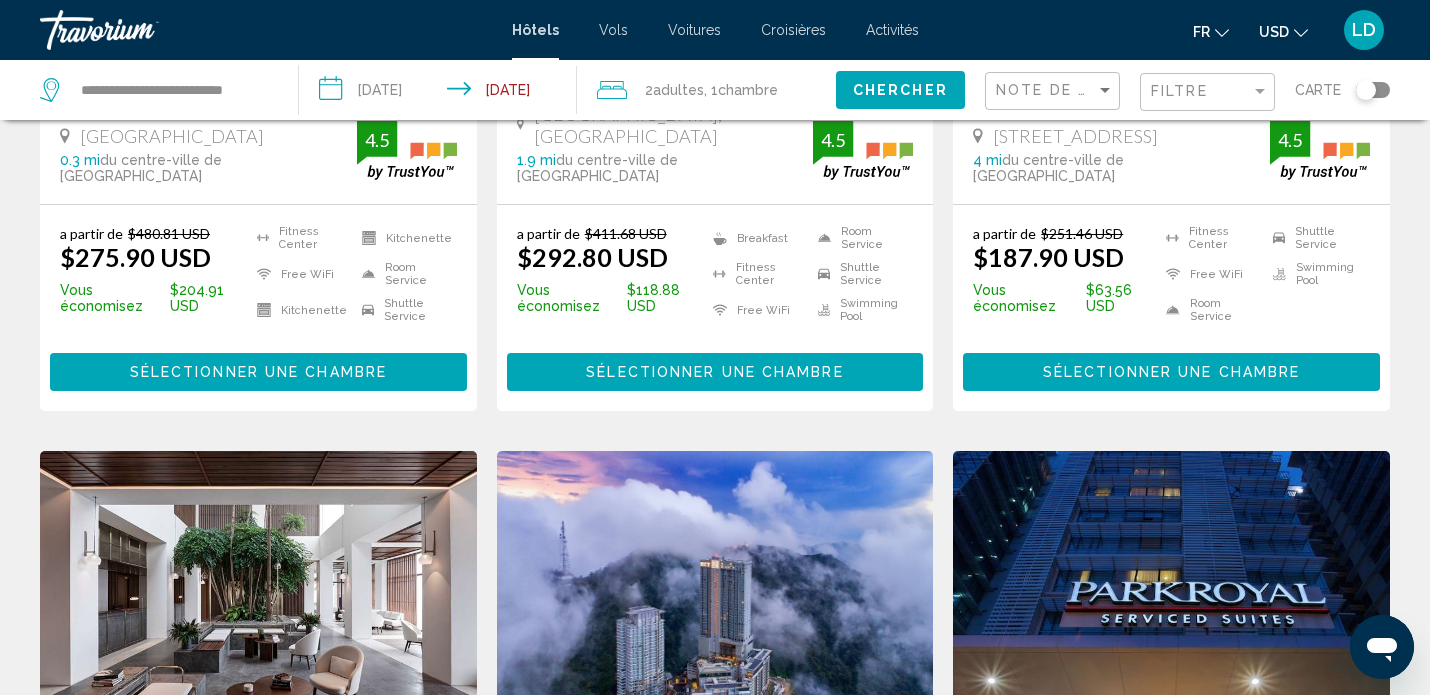 click 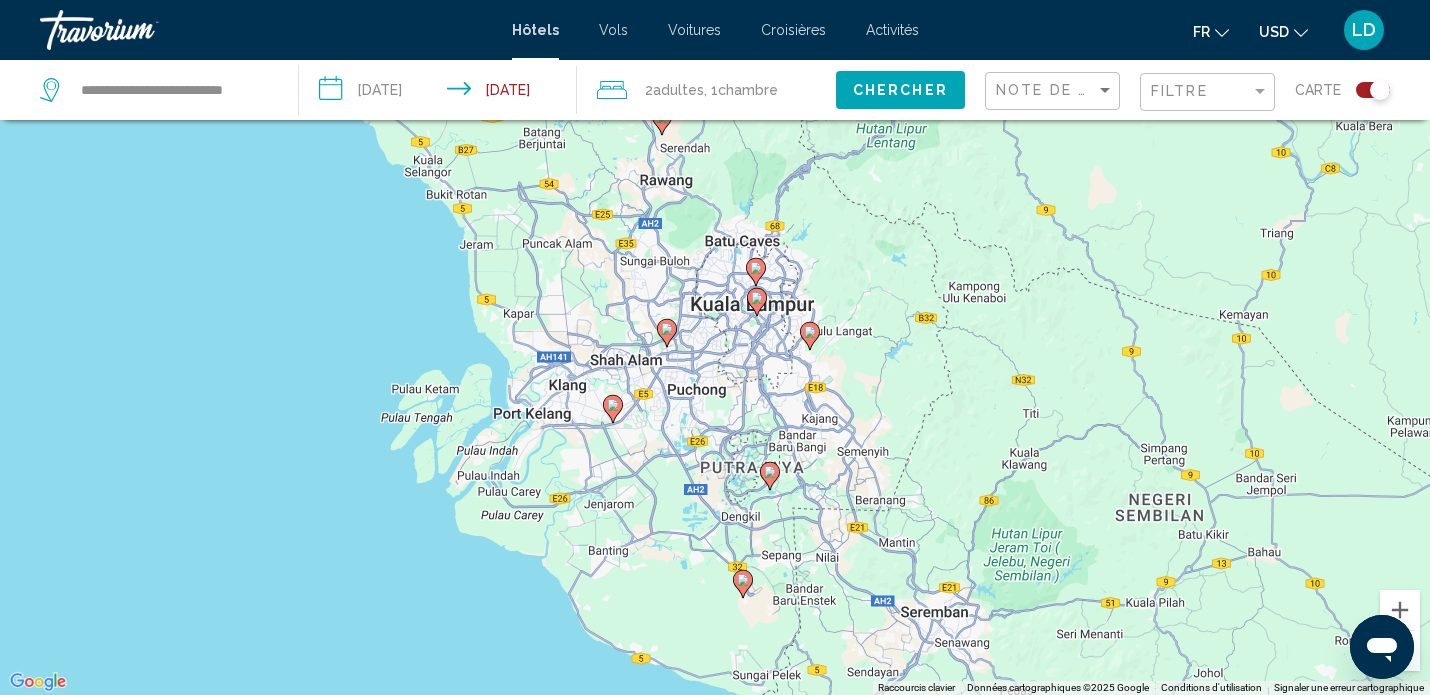 click 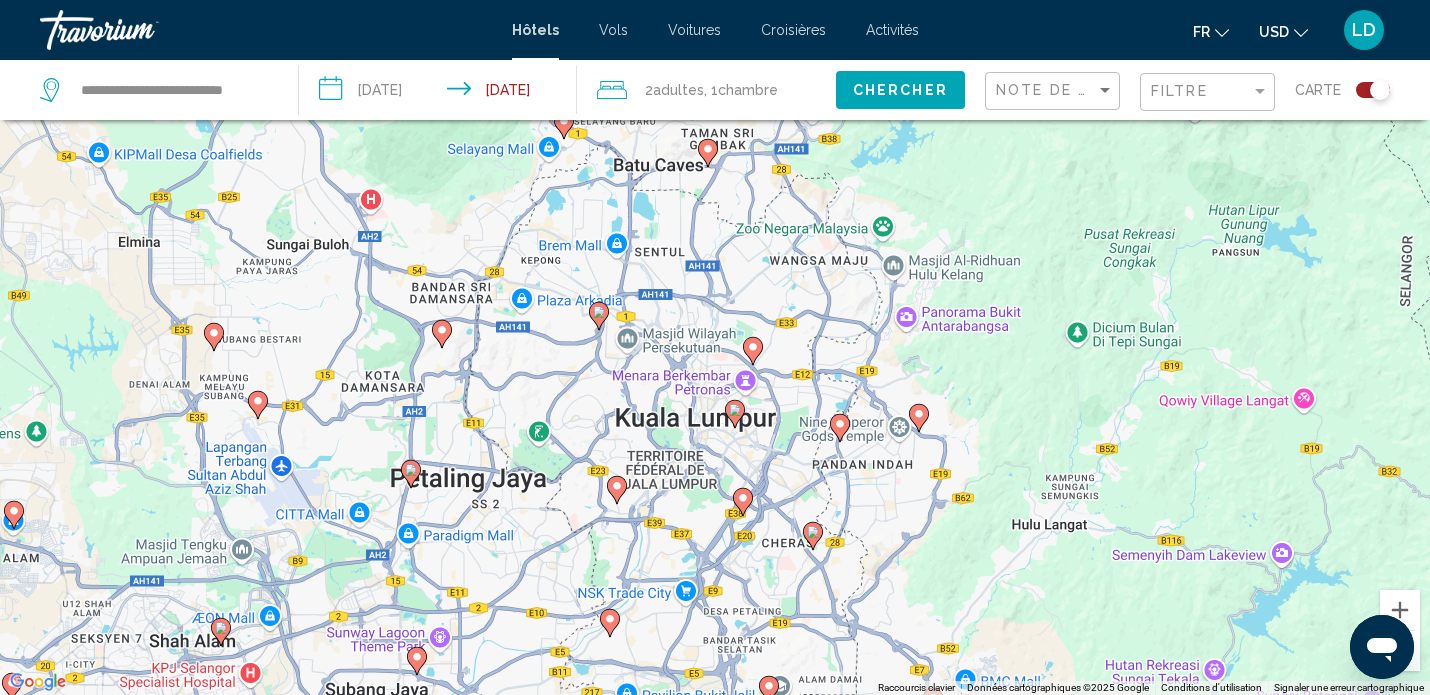 click 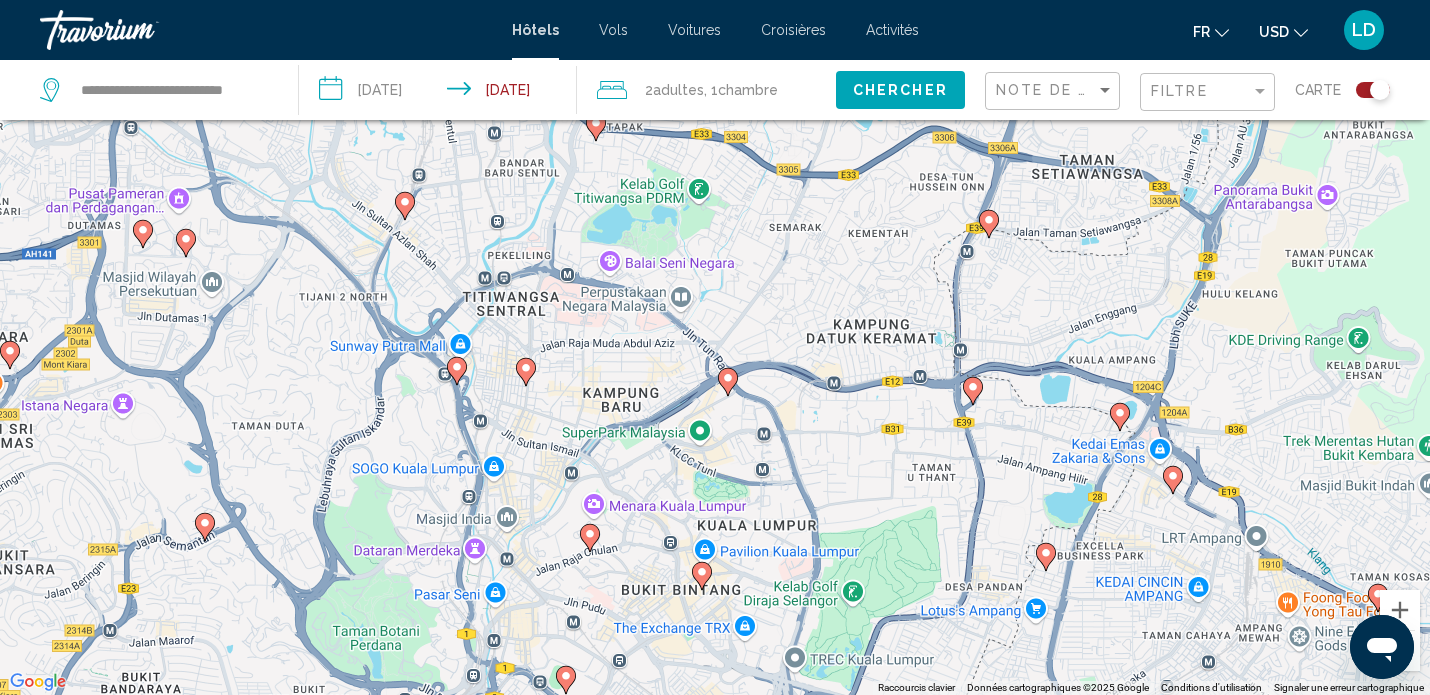 click 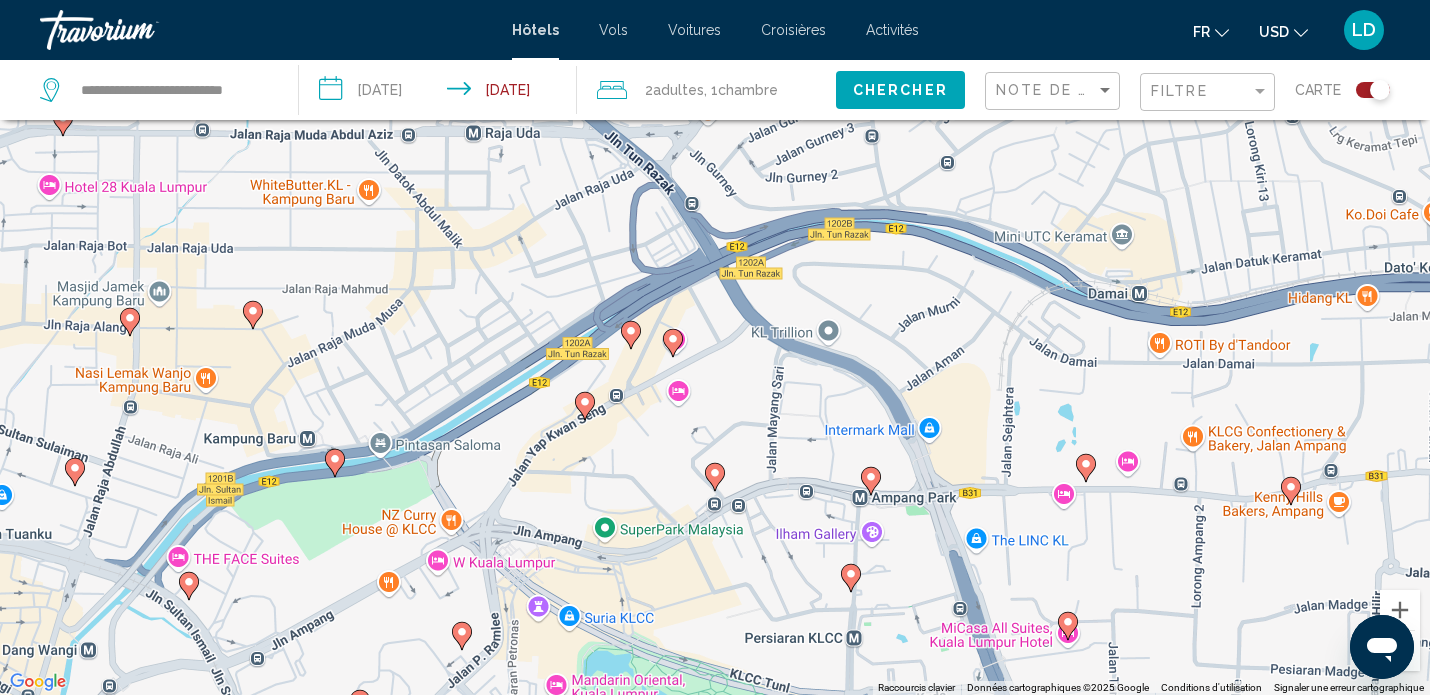 click 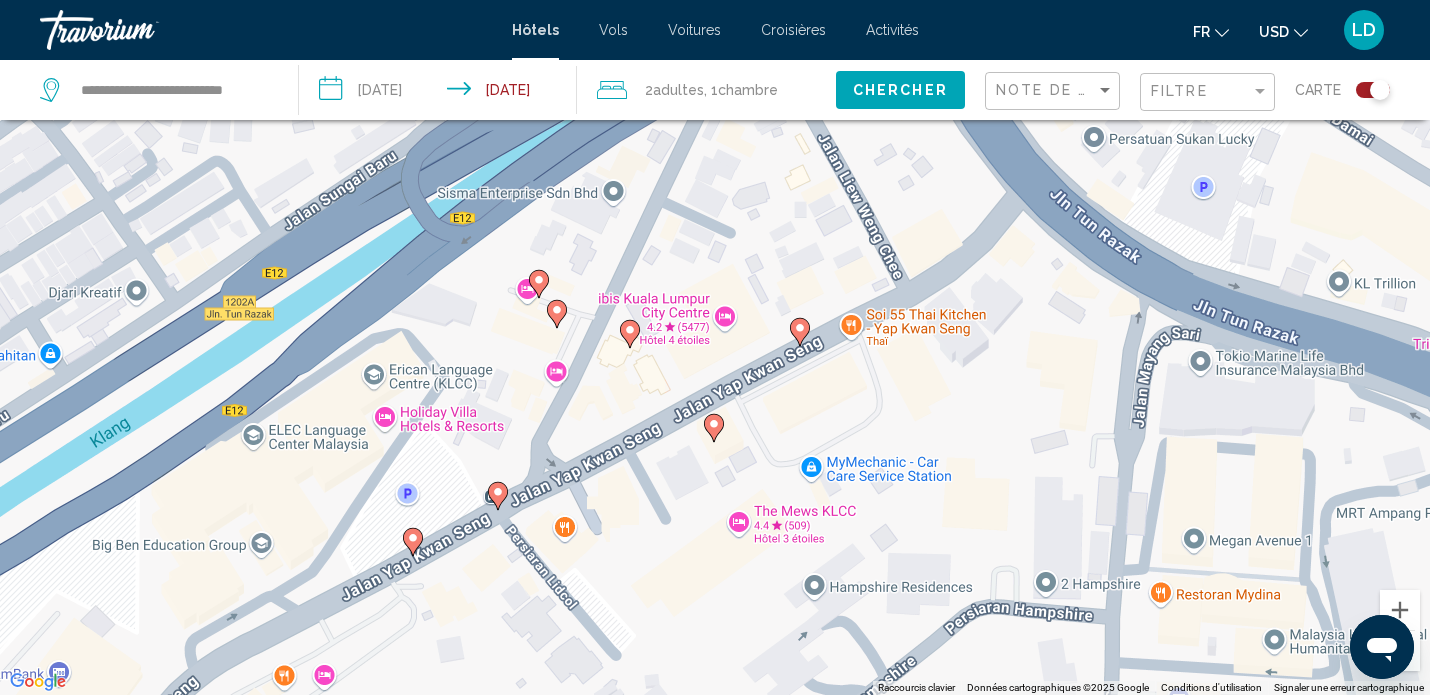 click 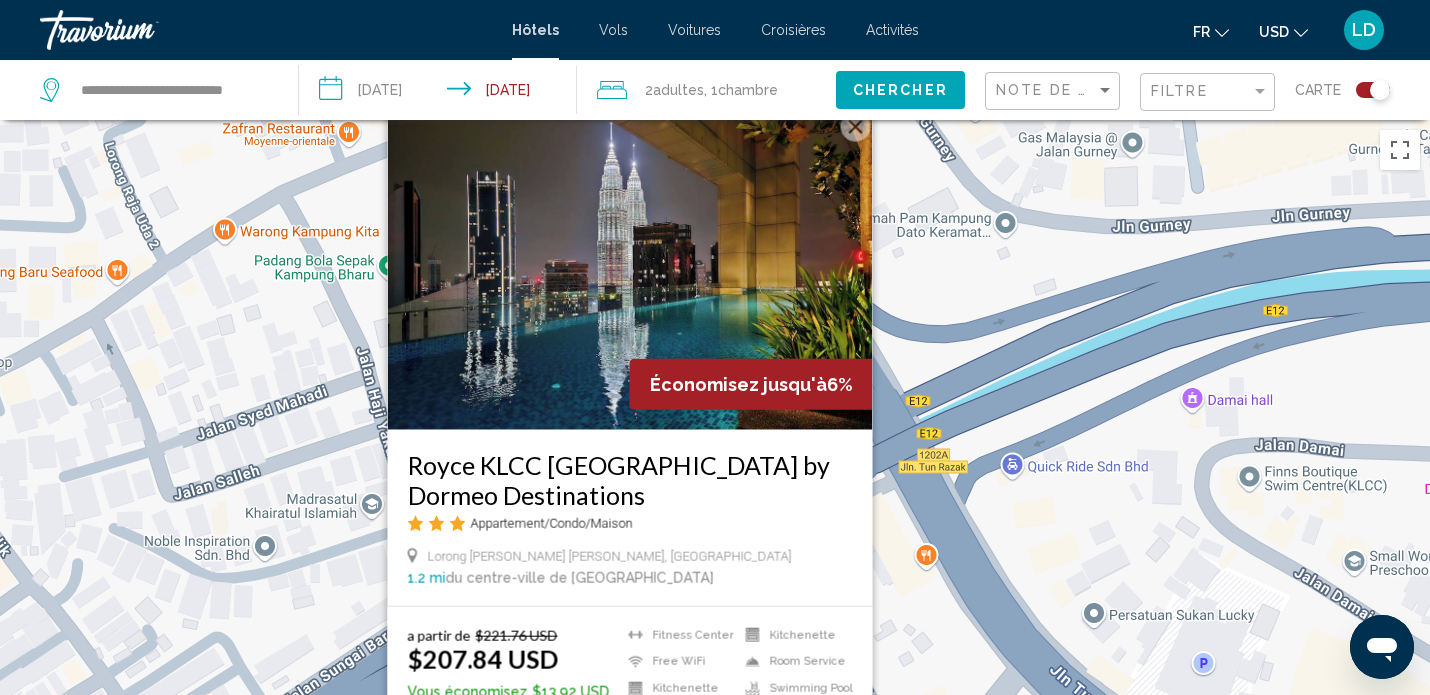 click at bounding box center (856, 126) 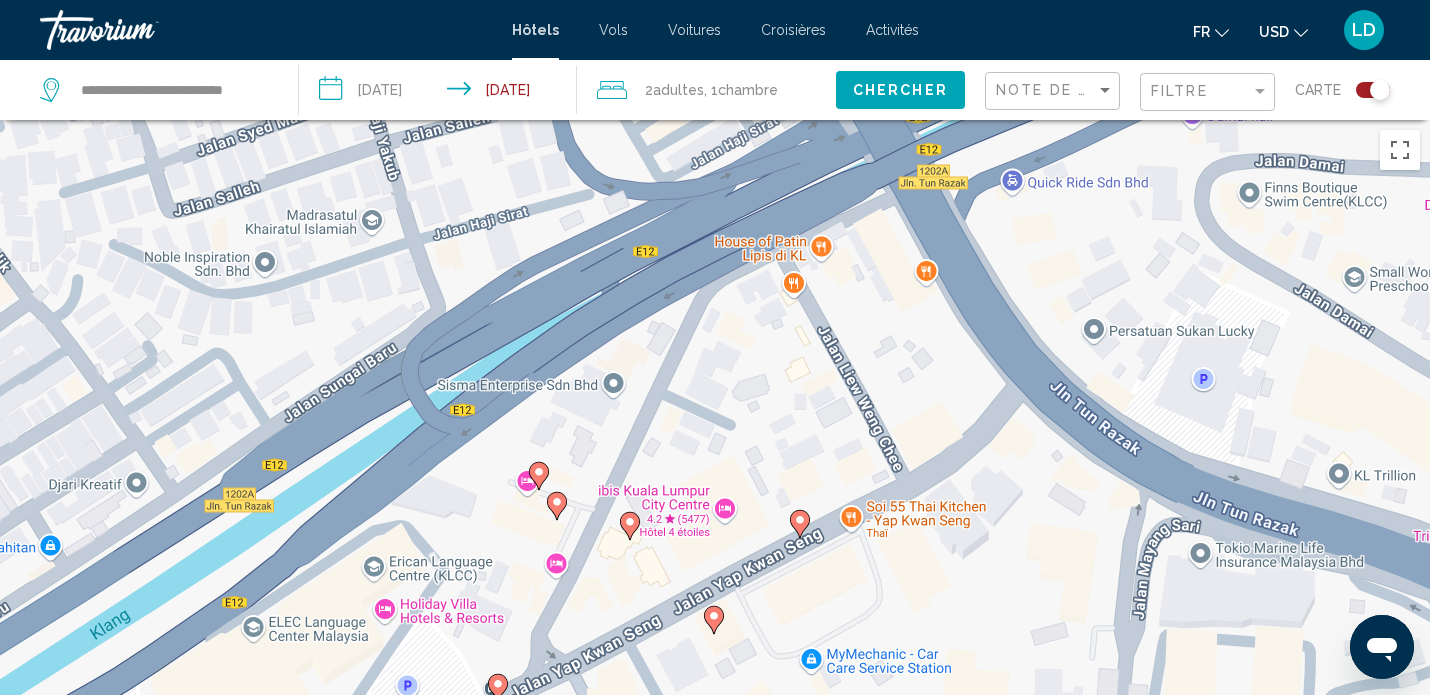 drag, startPoint x: 840, startPoint y: 611, endPoint x: 840, endPoint y: 323, distance: 288 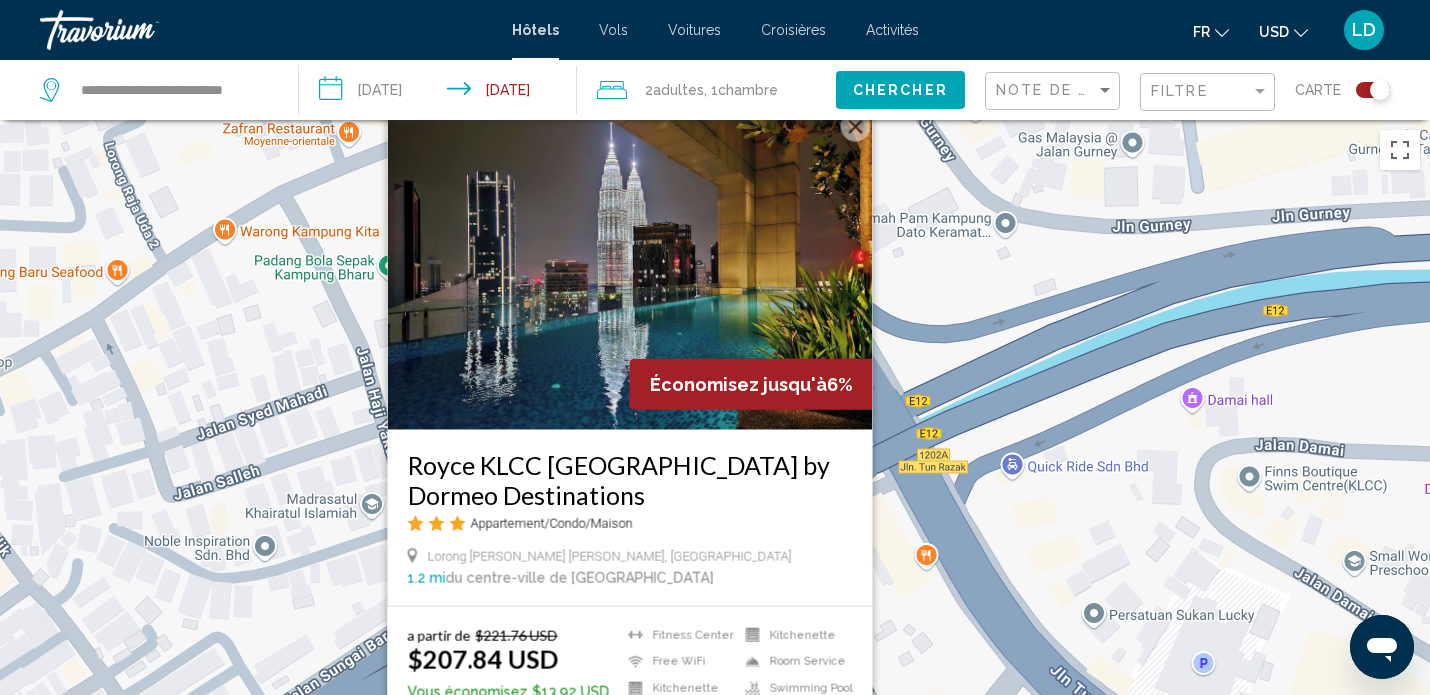 click at bounding box center [856, 126] 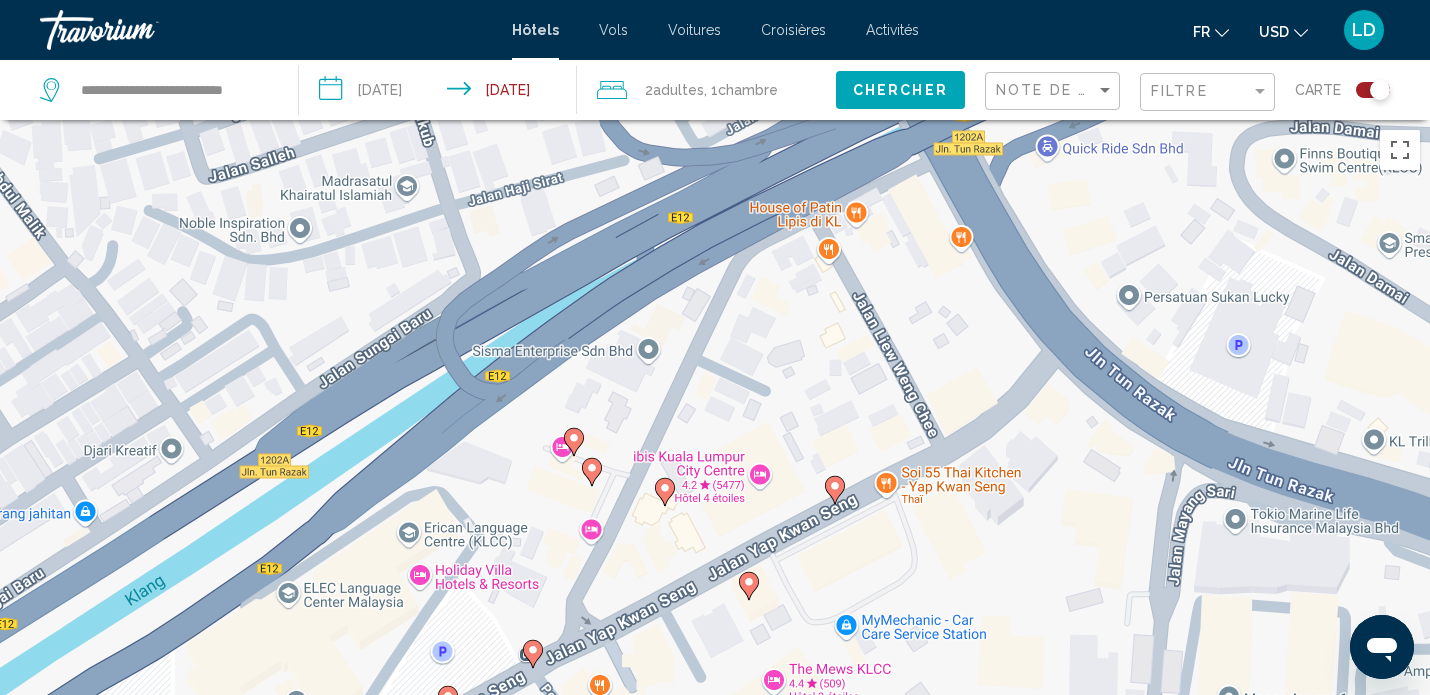 drag, startPoint x: 771, startPoint y: 527, endPoint x: 806, endPoint y: 205, distance: 323.89658 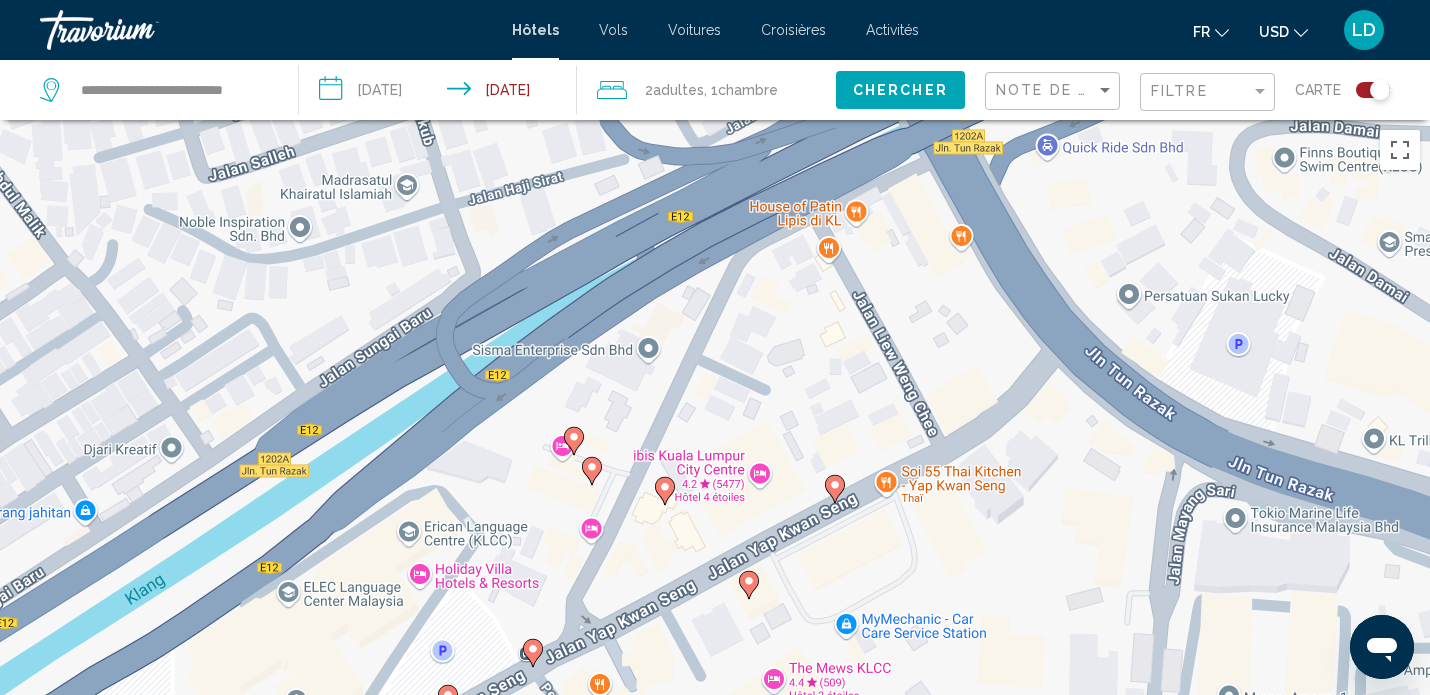 click on "Pour naviguer, appuyez sur les touches fléchées. Pour activer le glissement avec le clavier, appuyez sur Alt+Entrée. Une fois ce mode activé, utilisez les touches fléchées pour déplacer le repère. Pour valider le déplacement, appuyez sur Entrée. Pour annuler, appuyez sur Échap." at bounding box center (715, 467) 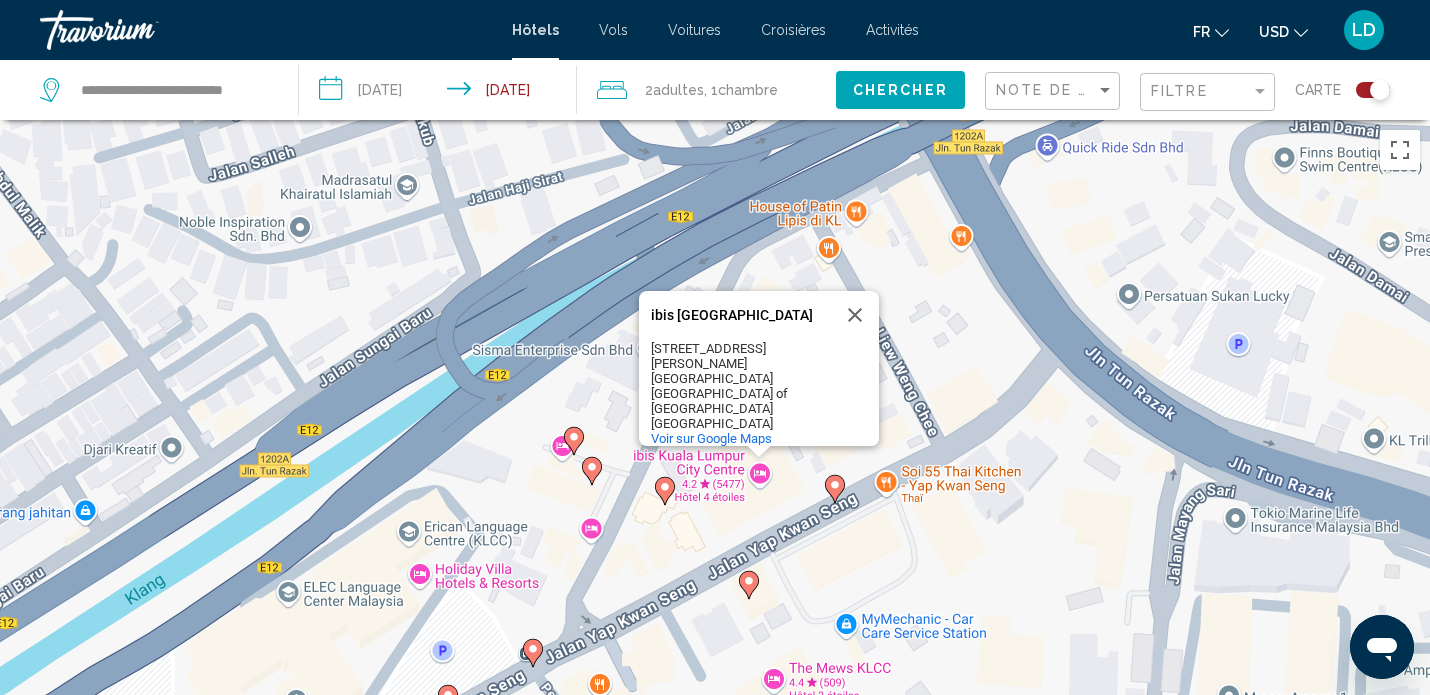 click 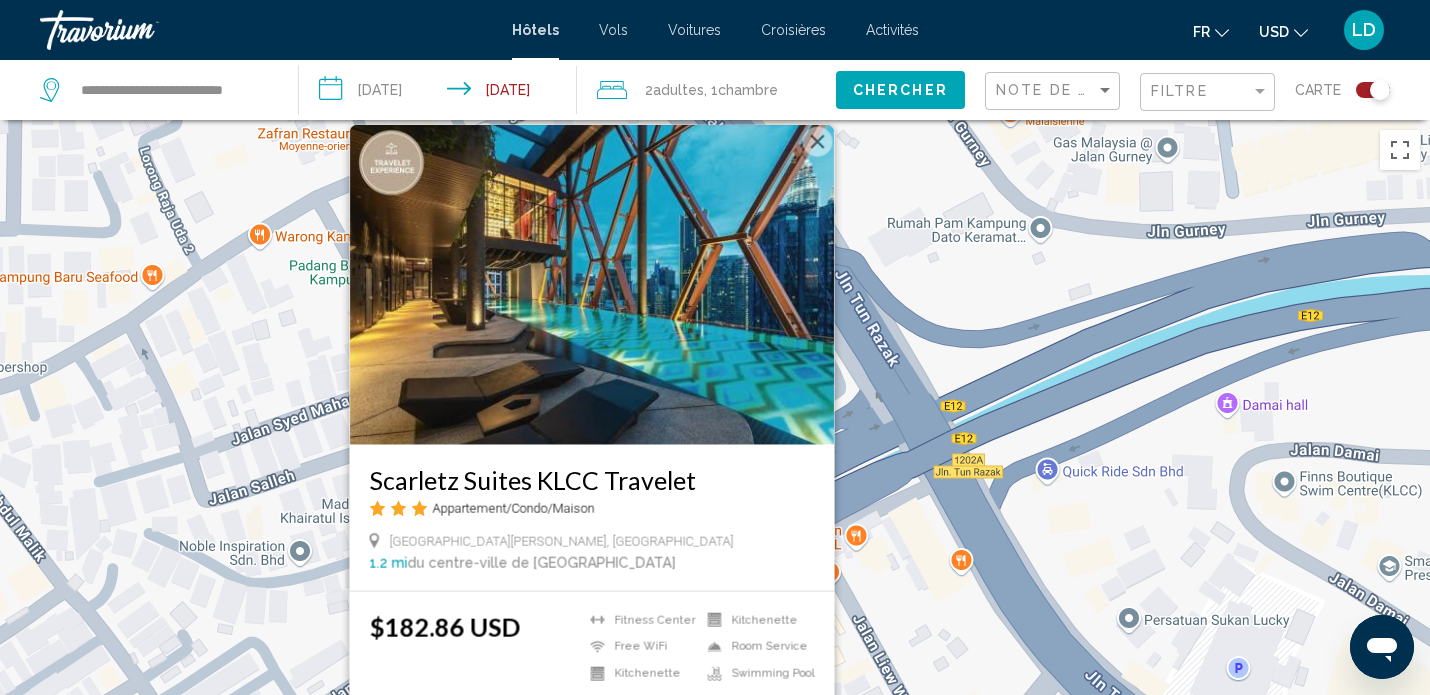 click at bounding box center (818, 141) 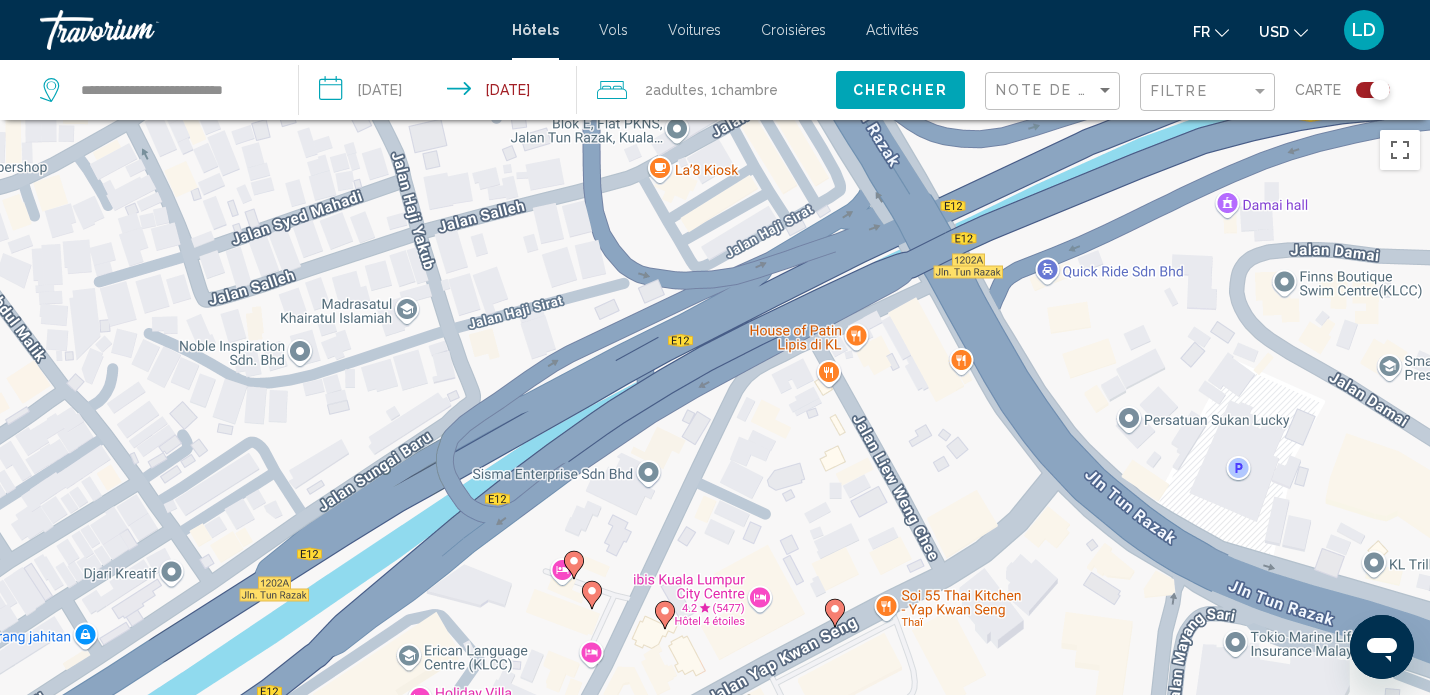 drag, startPoint x: 691, startPoint y: 618, endPoint x: 691, endPoint y: 369, distance: 249 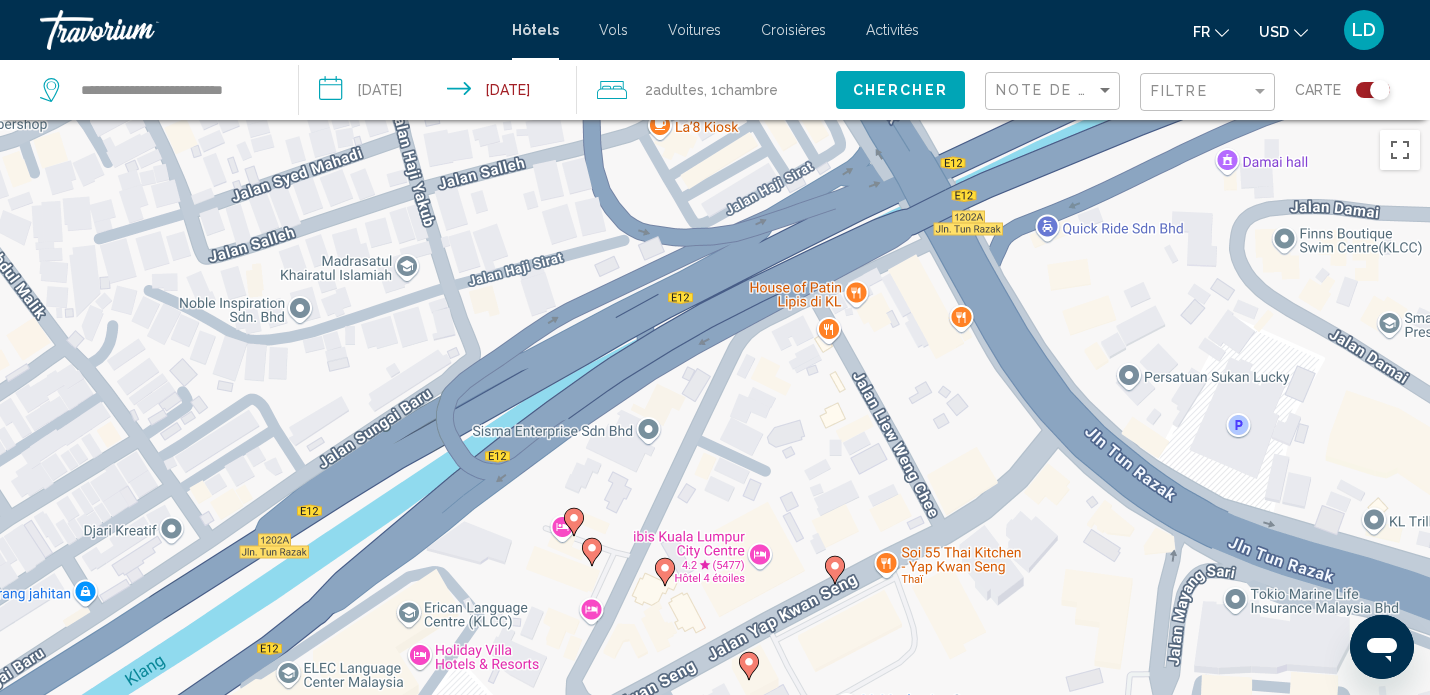 click 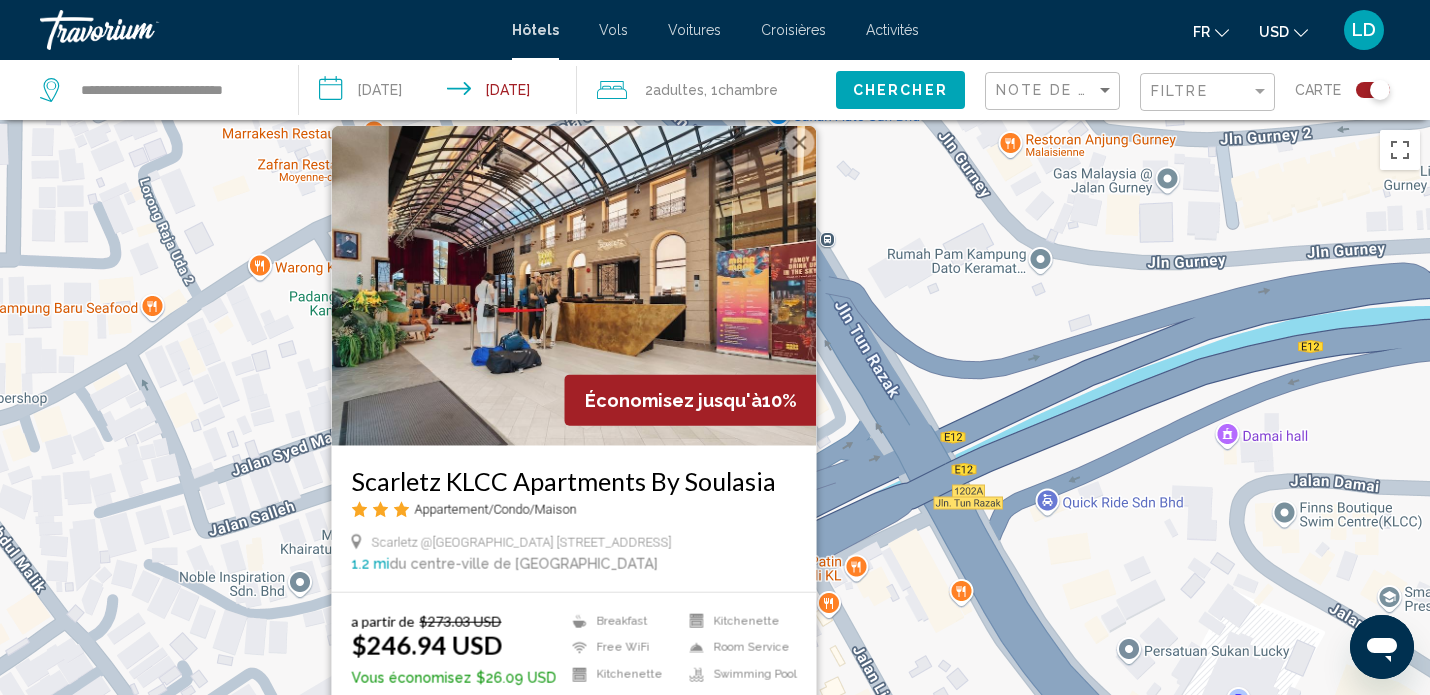 click at bounding box center (800, 142) 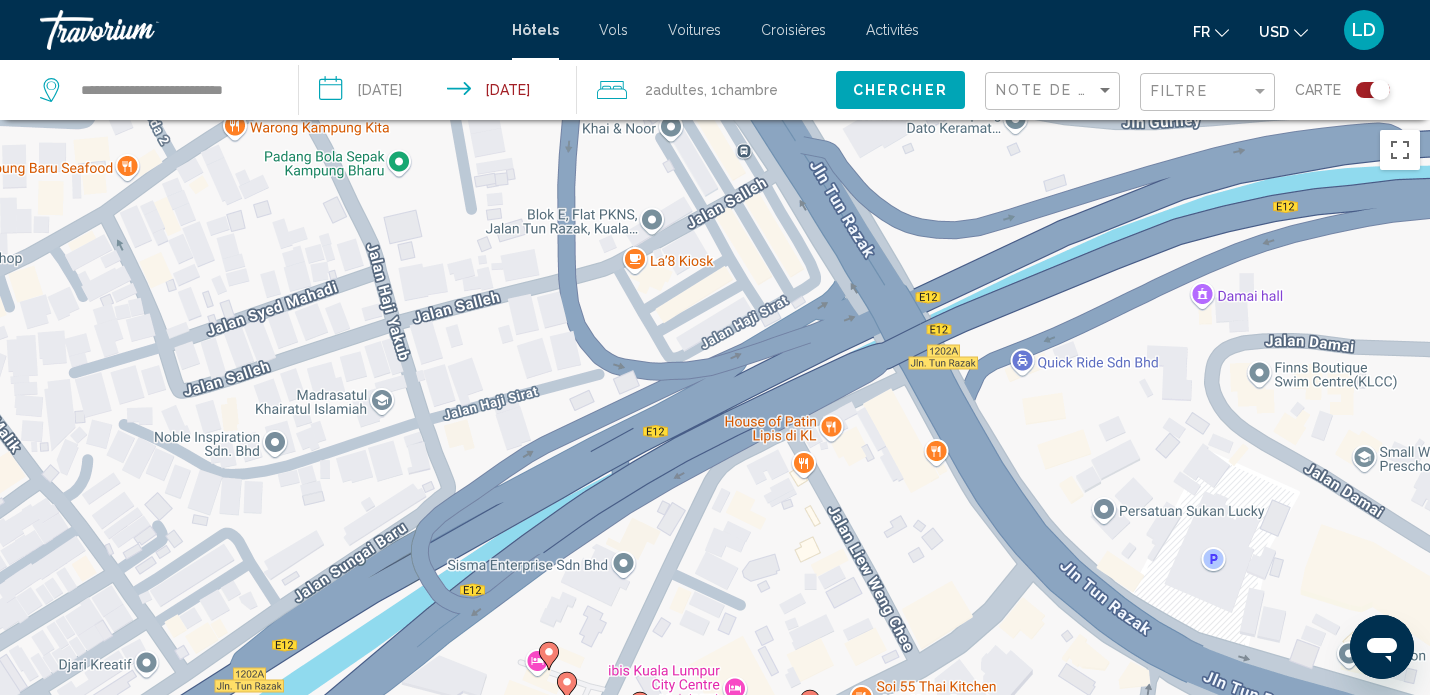 drag, startPoint x: 990, startPoint y: 553, endPoint x: 910, endPoint y: 208, distance: 354.15393 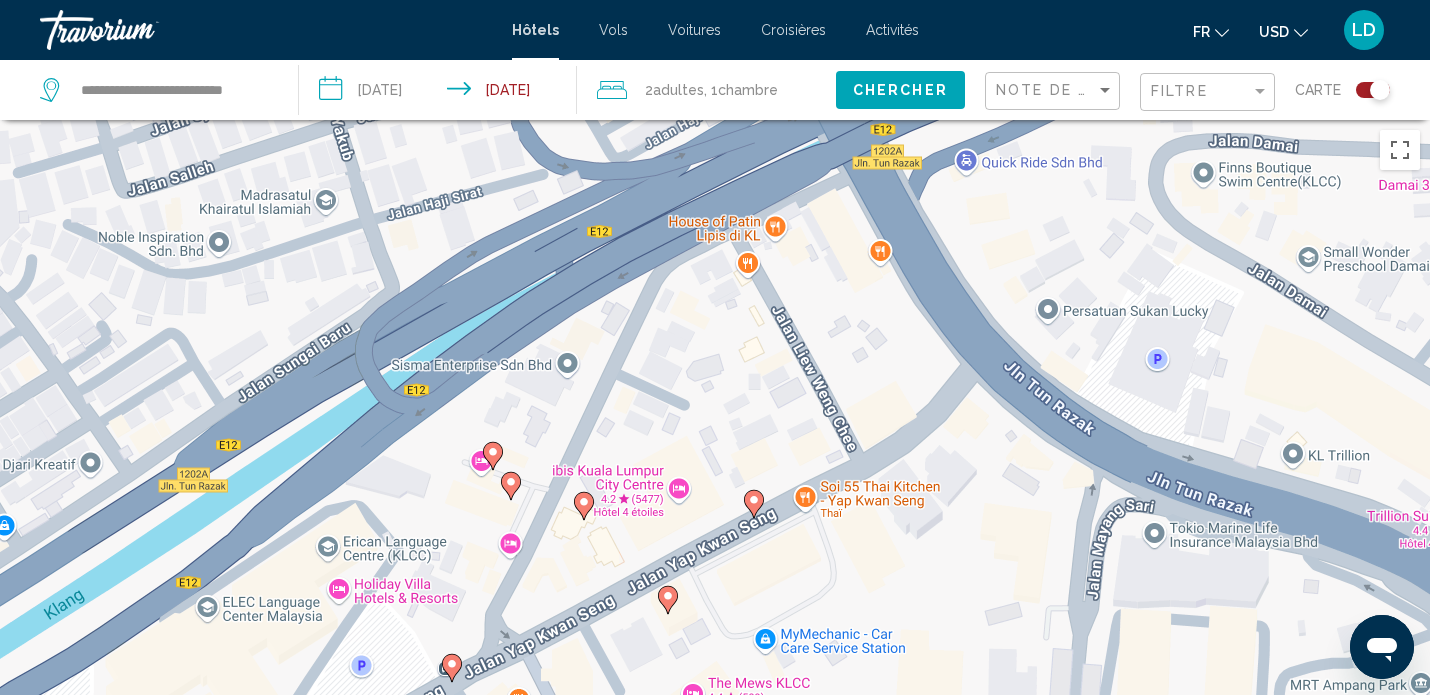 click 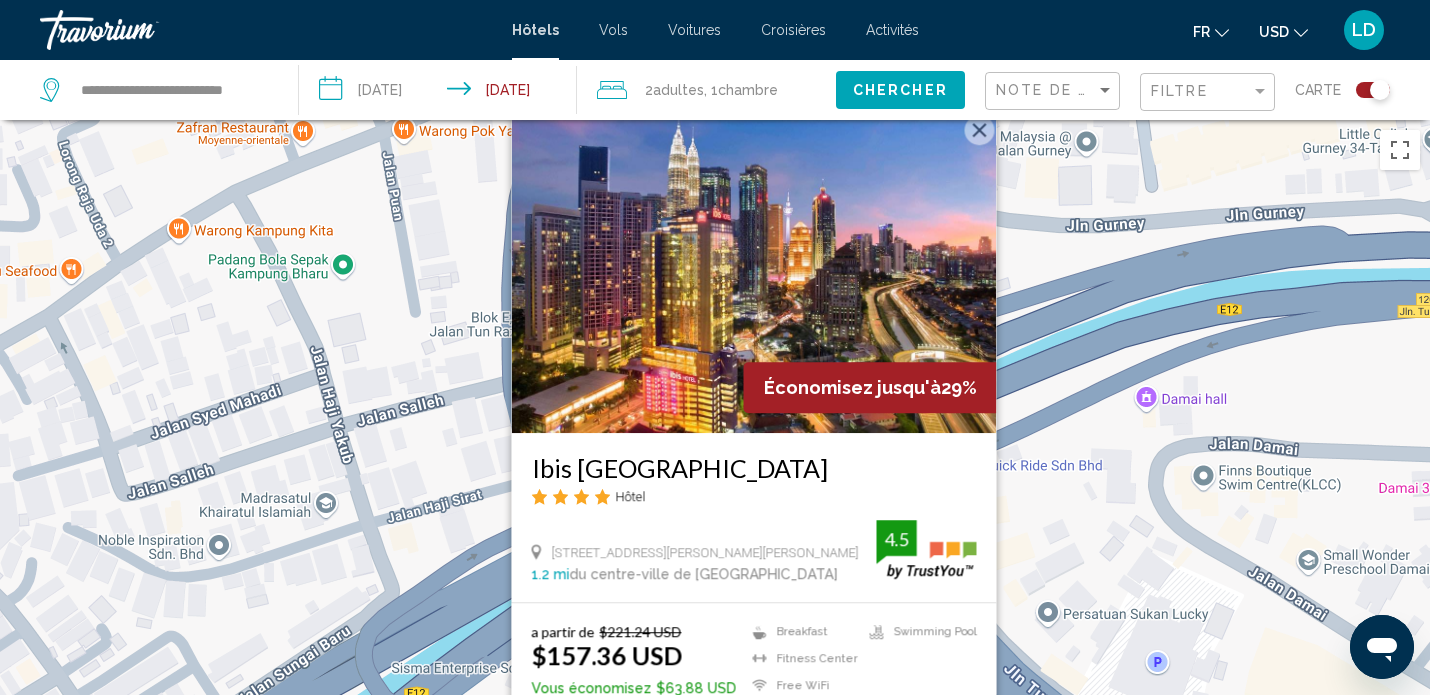 click at bounding box center [980, 130] 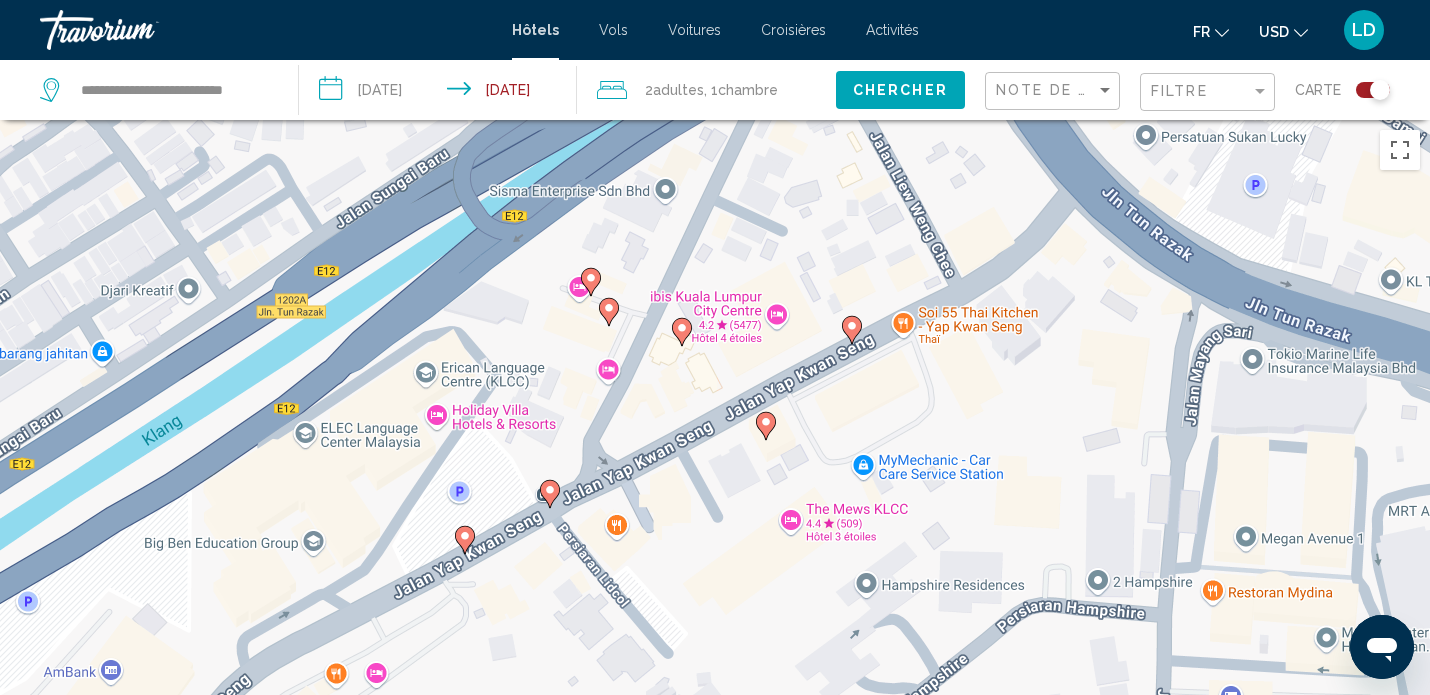 drag, startPoint x: 843, startPoint y: 607, endPoint x: 945, endPoint y: 145, distance: 473.12576 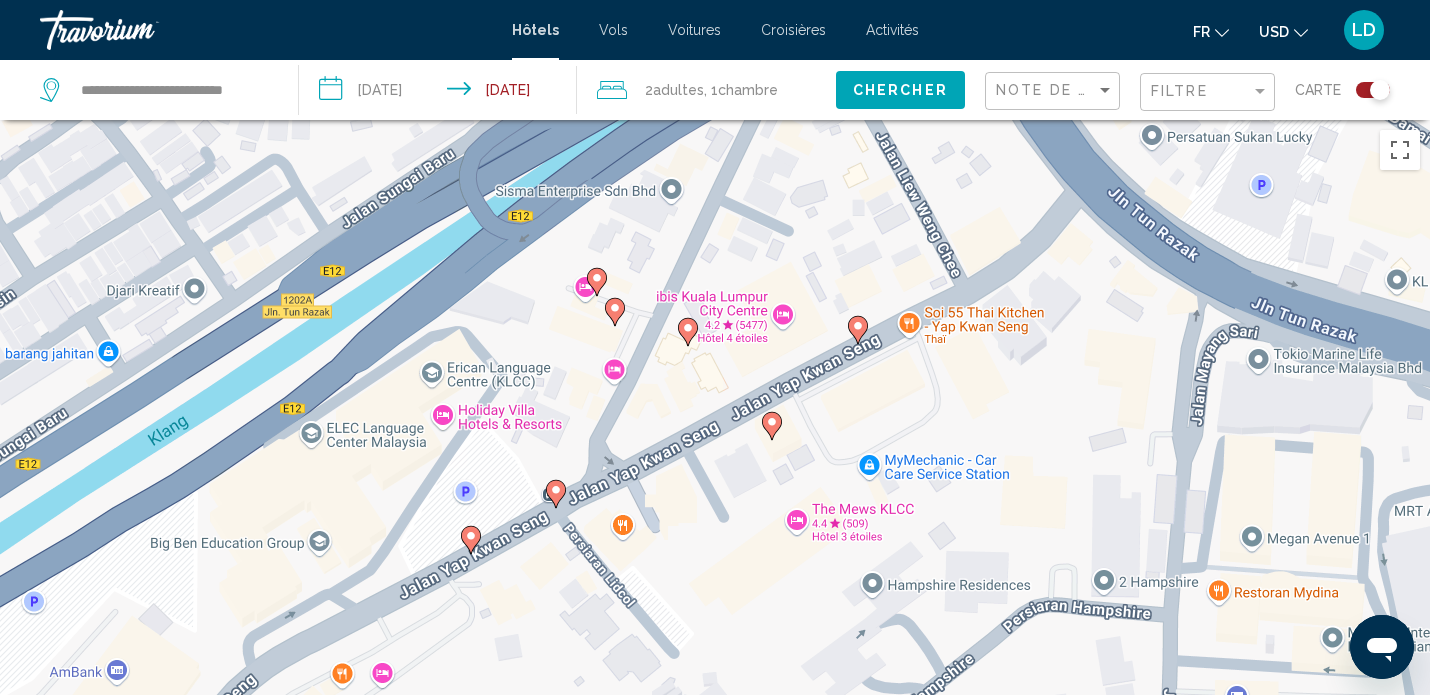 click 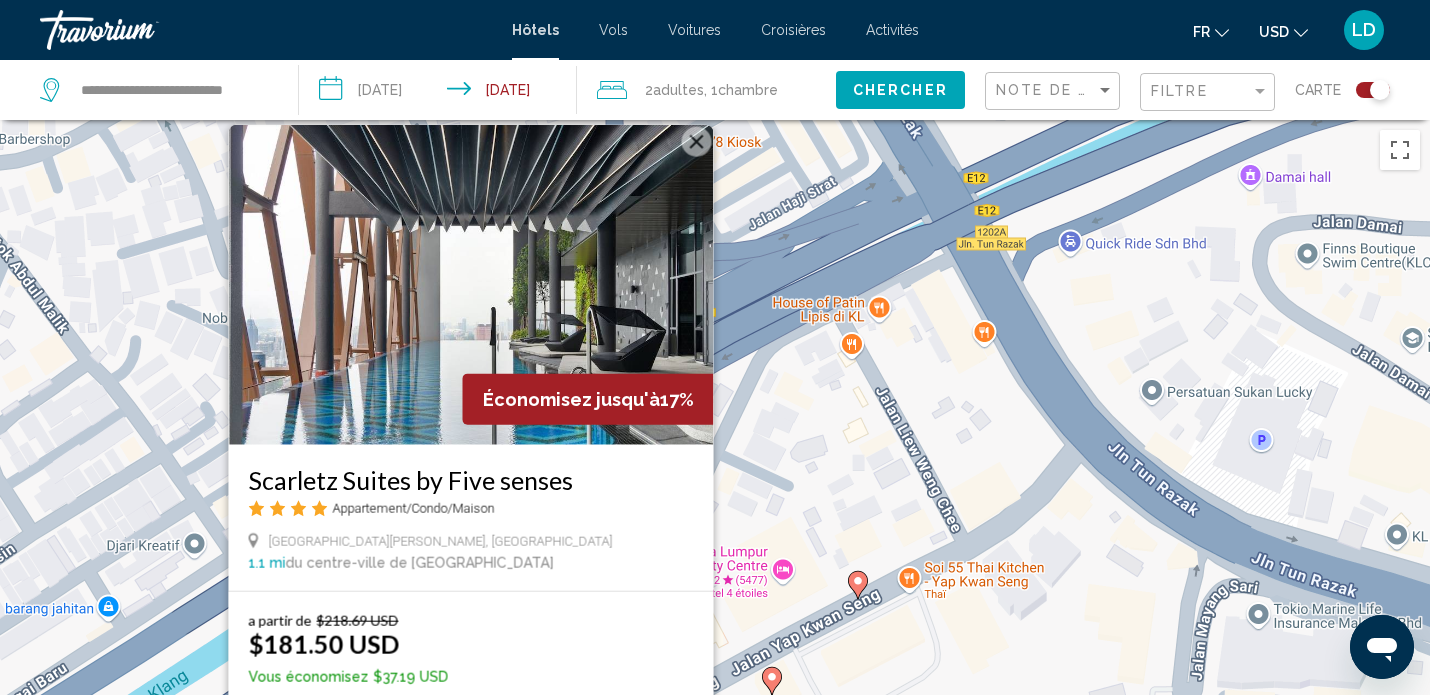 click at bounding box center (697, 141) 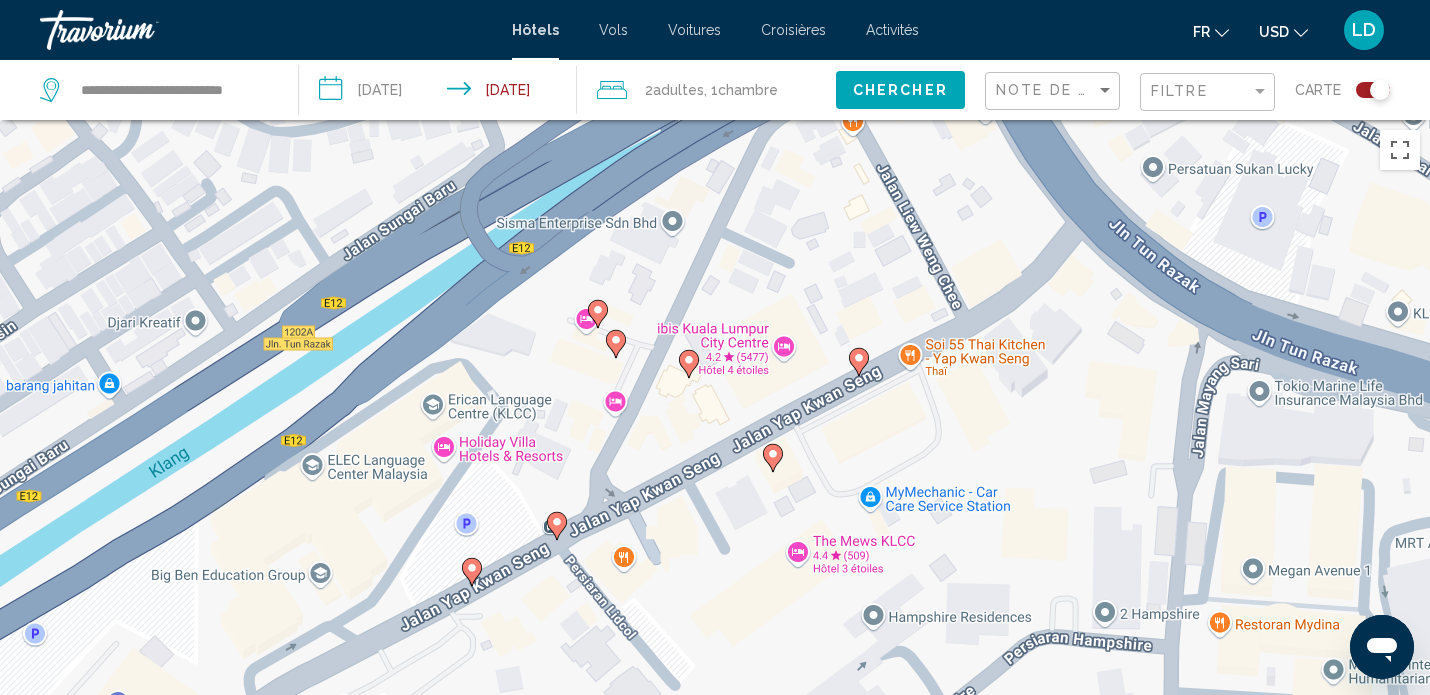 drag, startPoint x: 689, startPoint y: 567, endPoint x: 690, endPoint y: 342, distance: 225.00223 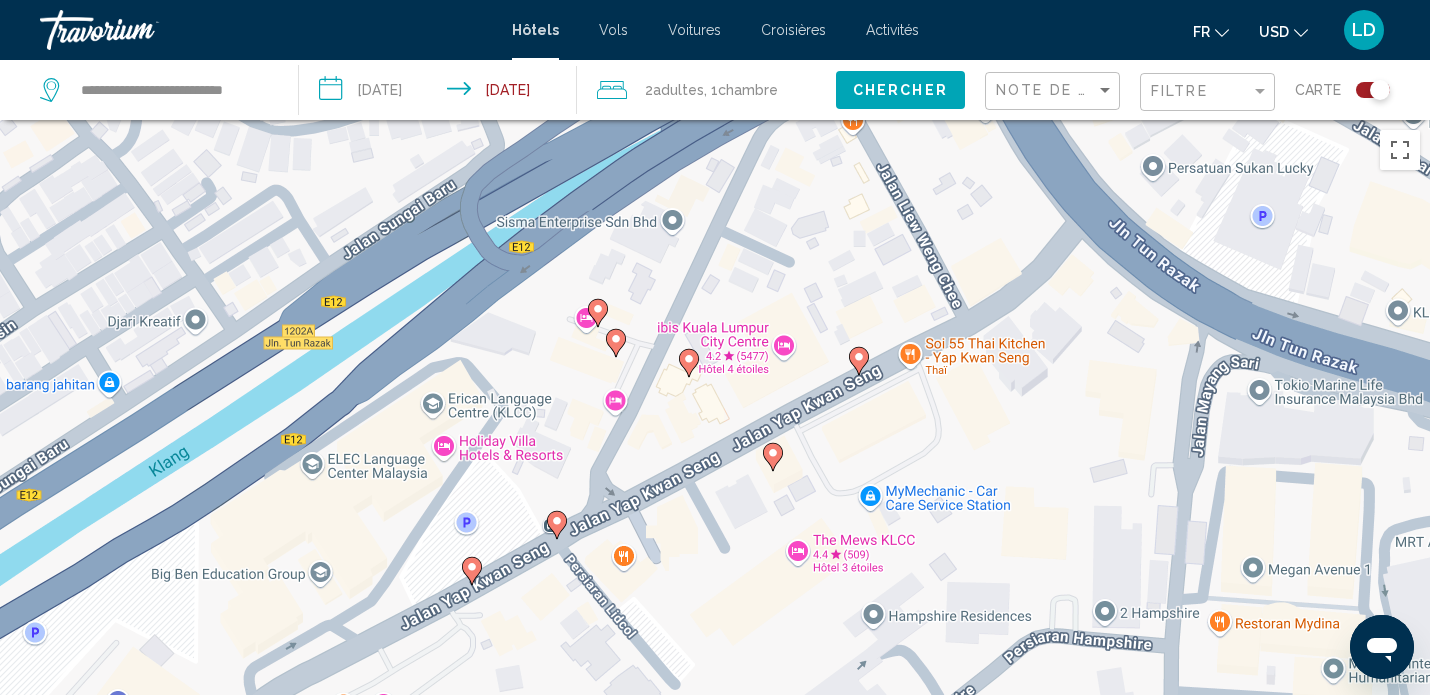 click 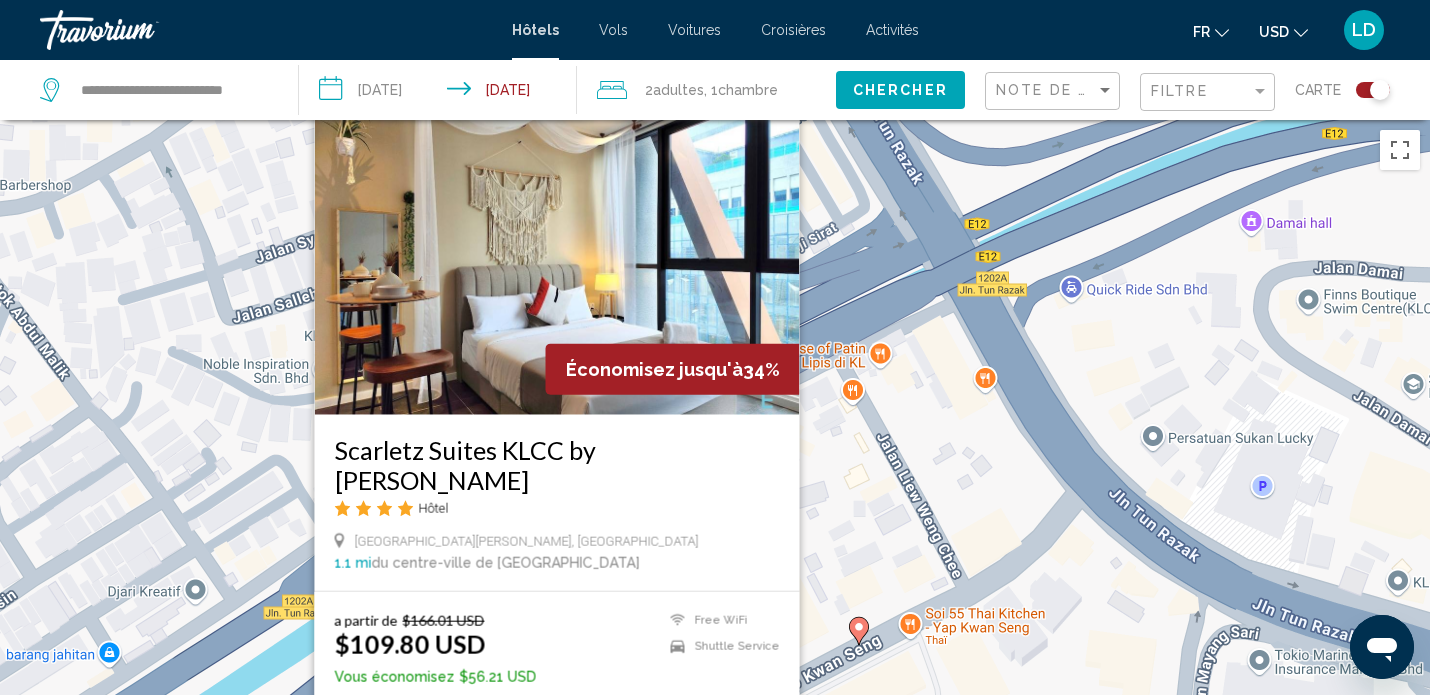 click at bounding box center [783, 111] 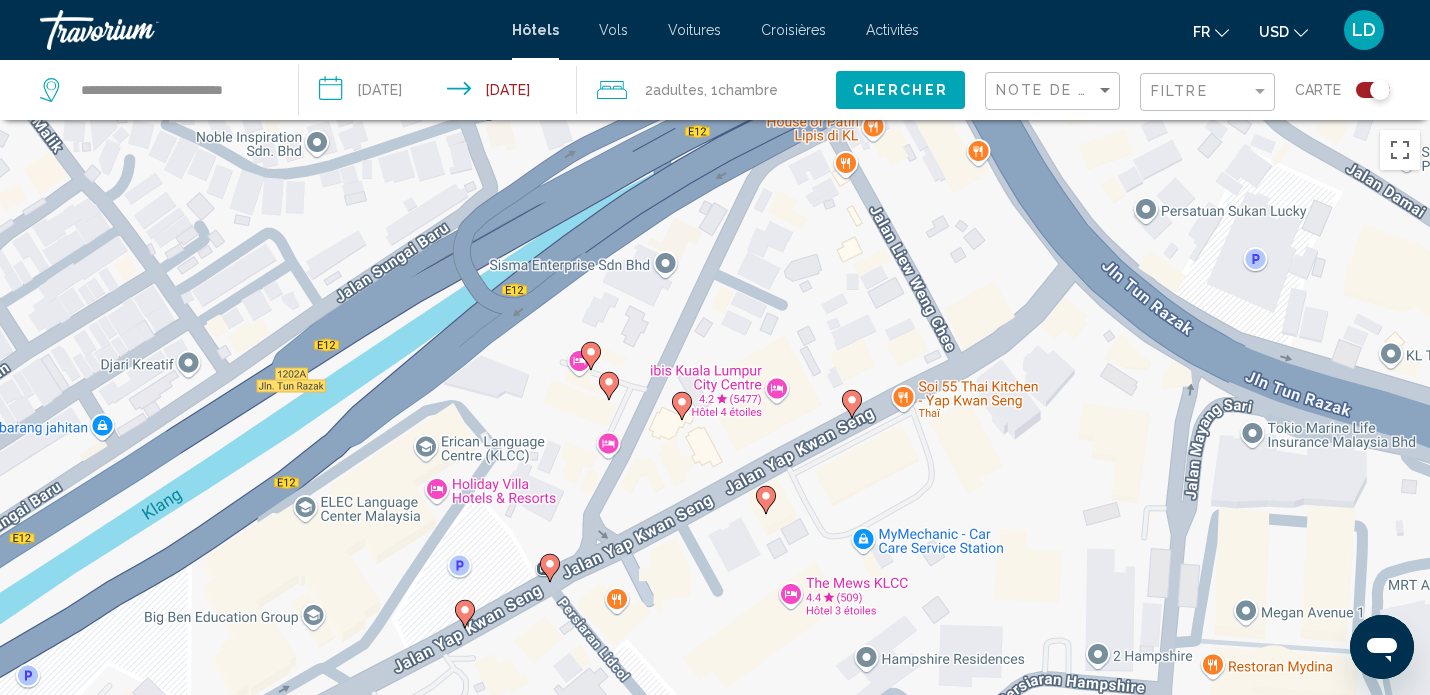 drag, startPoint x: 839, startPoint y: 496, endPoint x: 832, endPoint y: 267, distance: 229.10696 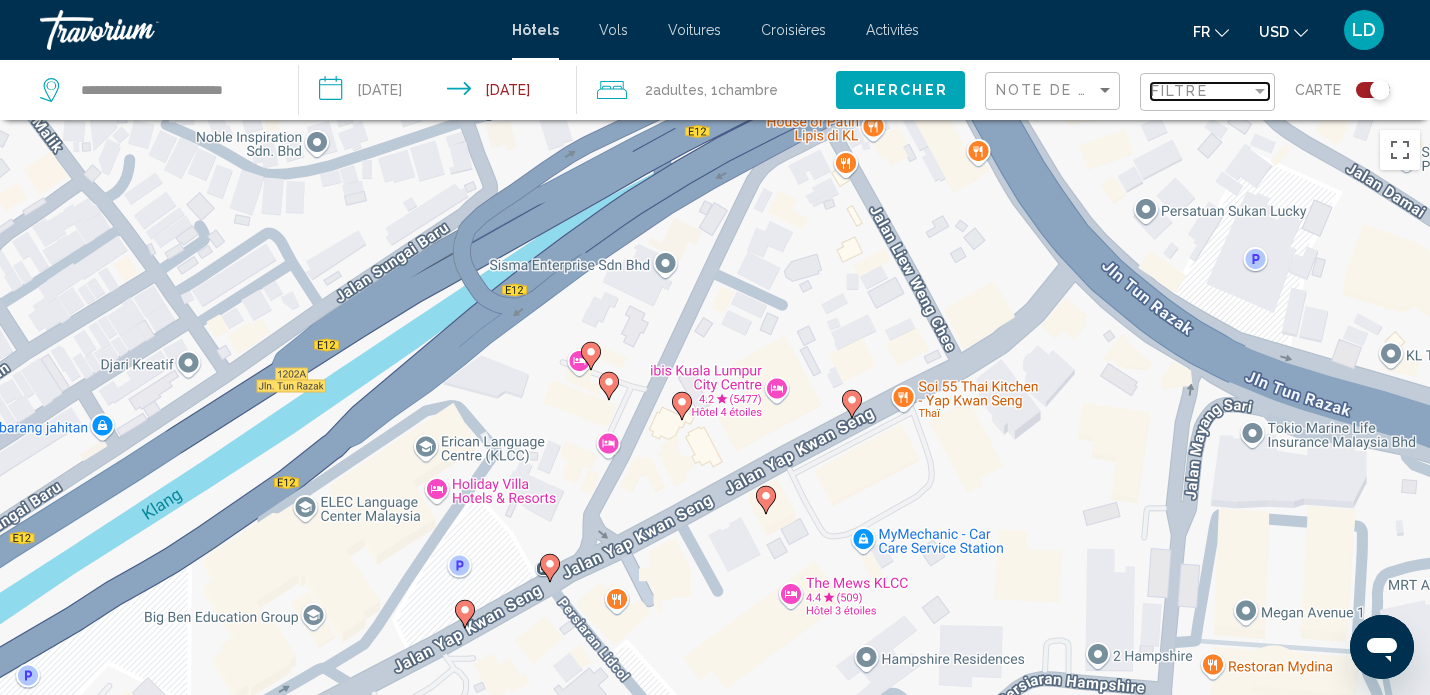 click on "Filtre" at bounding box center [1201, 91] 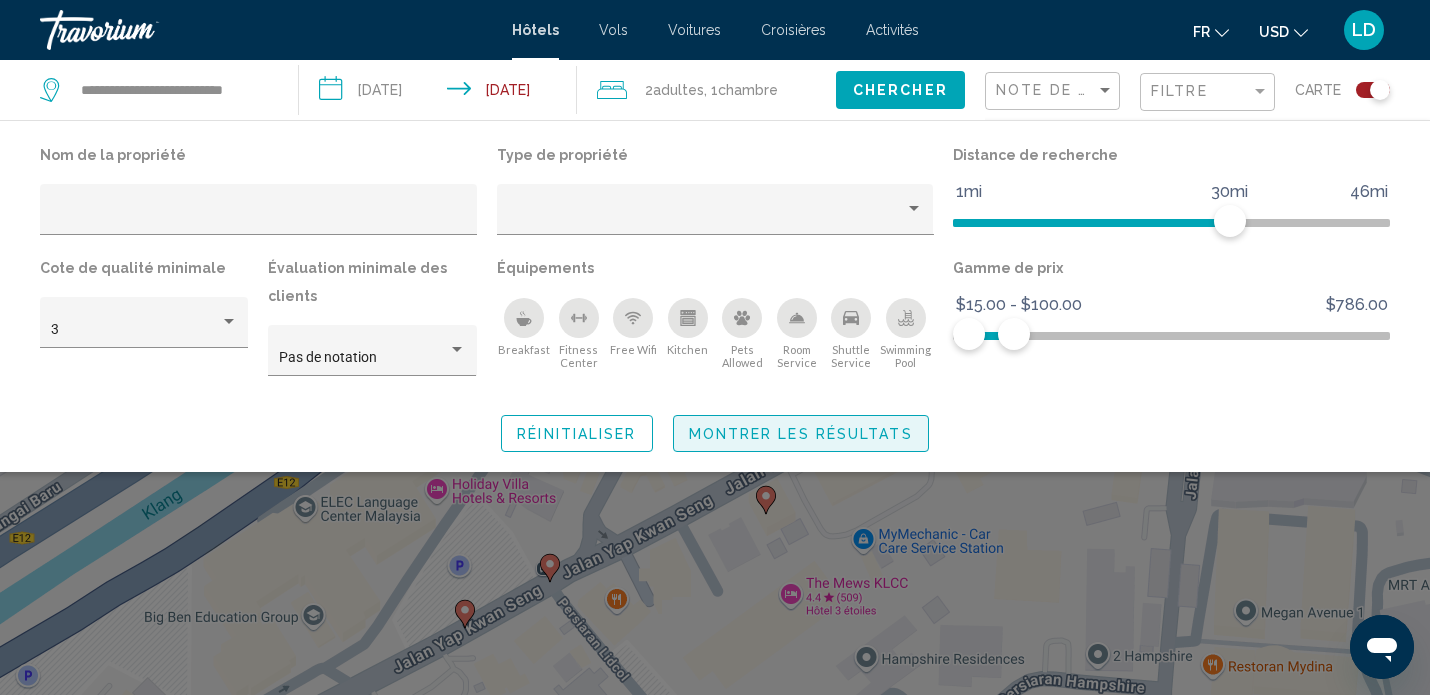 click on "Montrer les résultats" 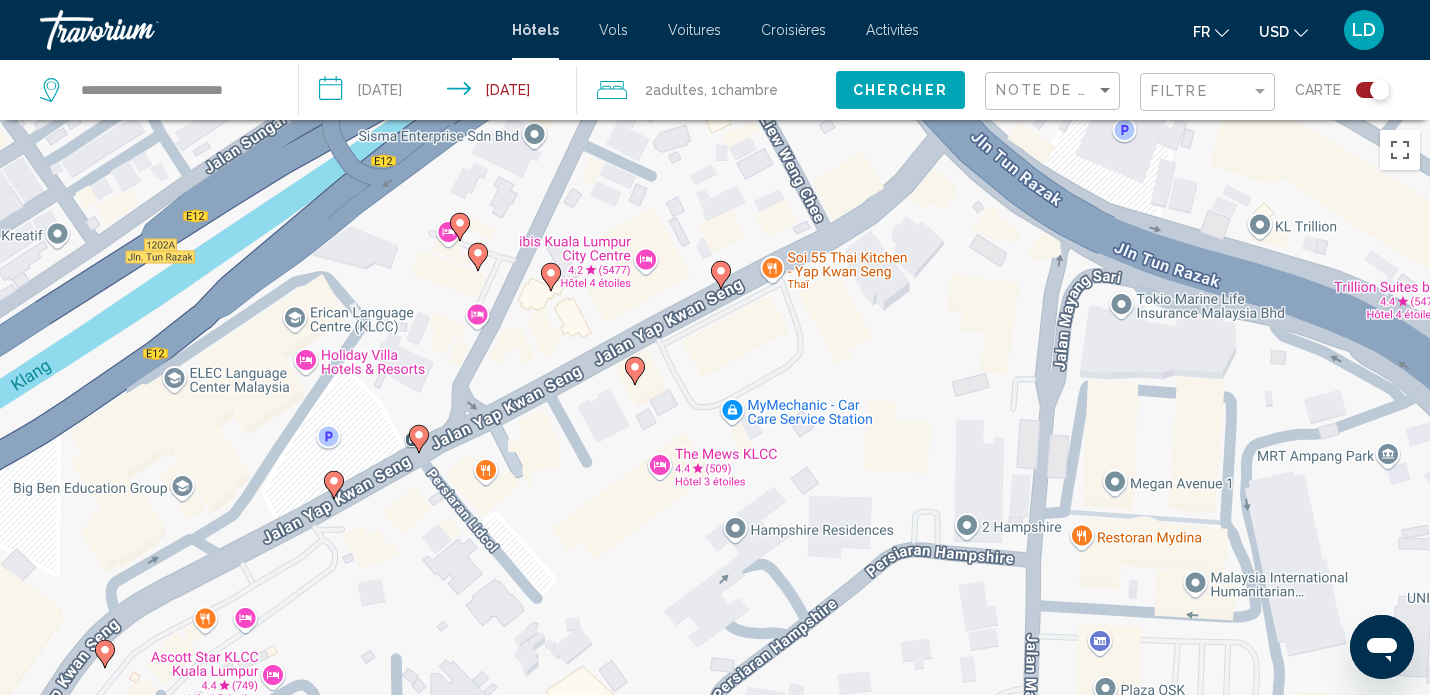 drag, startPoint x: 1063, startPoint y: 473, endPoint x: 931, endPoint y: 344, distance: 184.56706 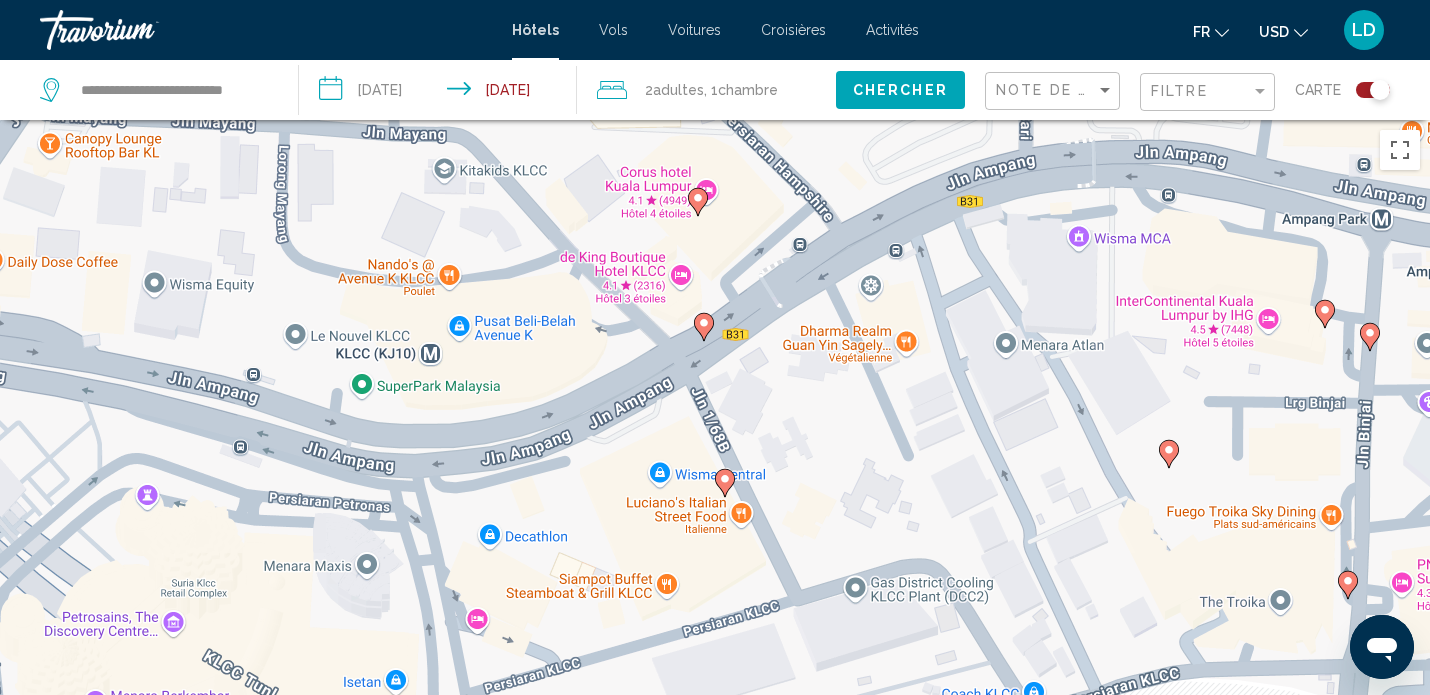 click 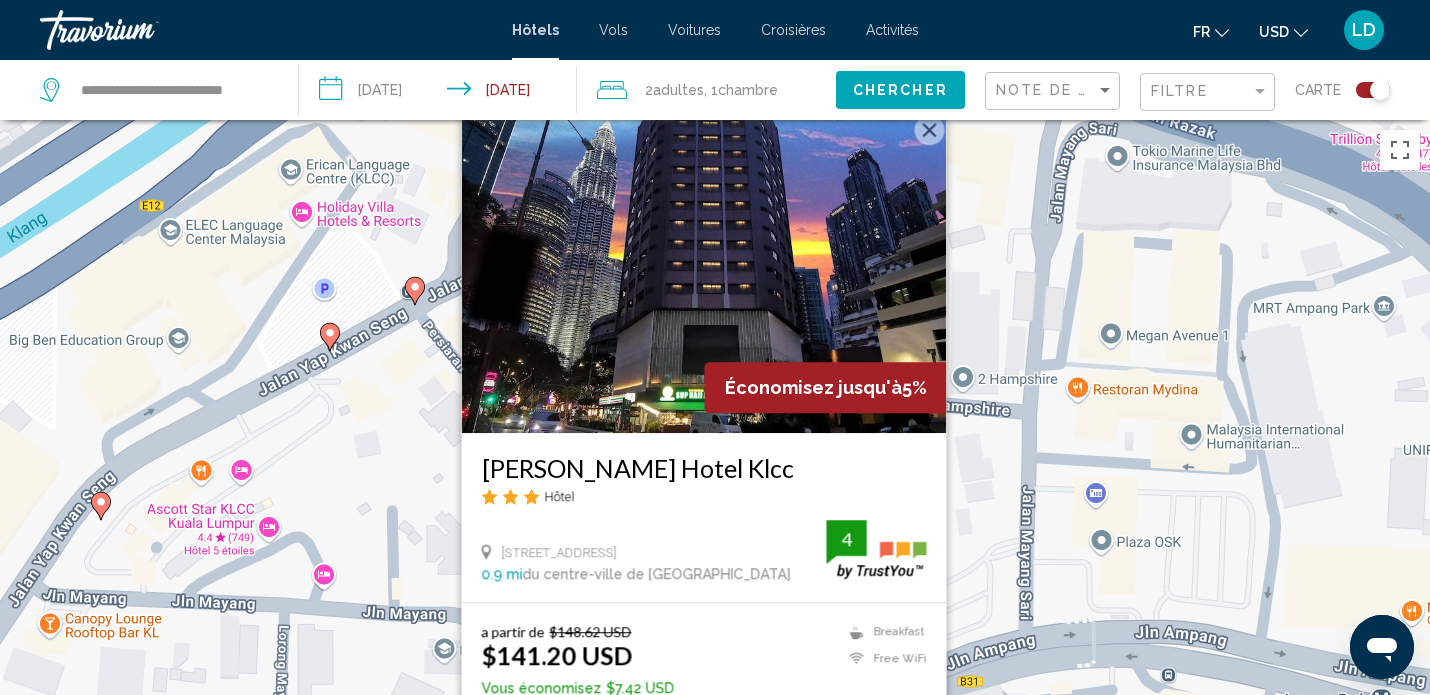 click at bounding box center [930, 130] 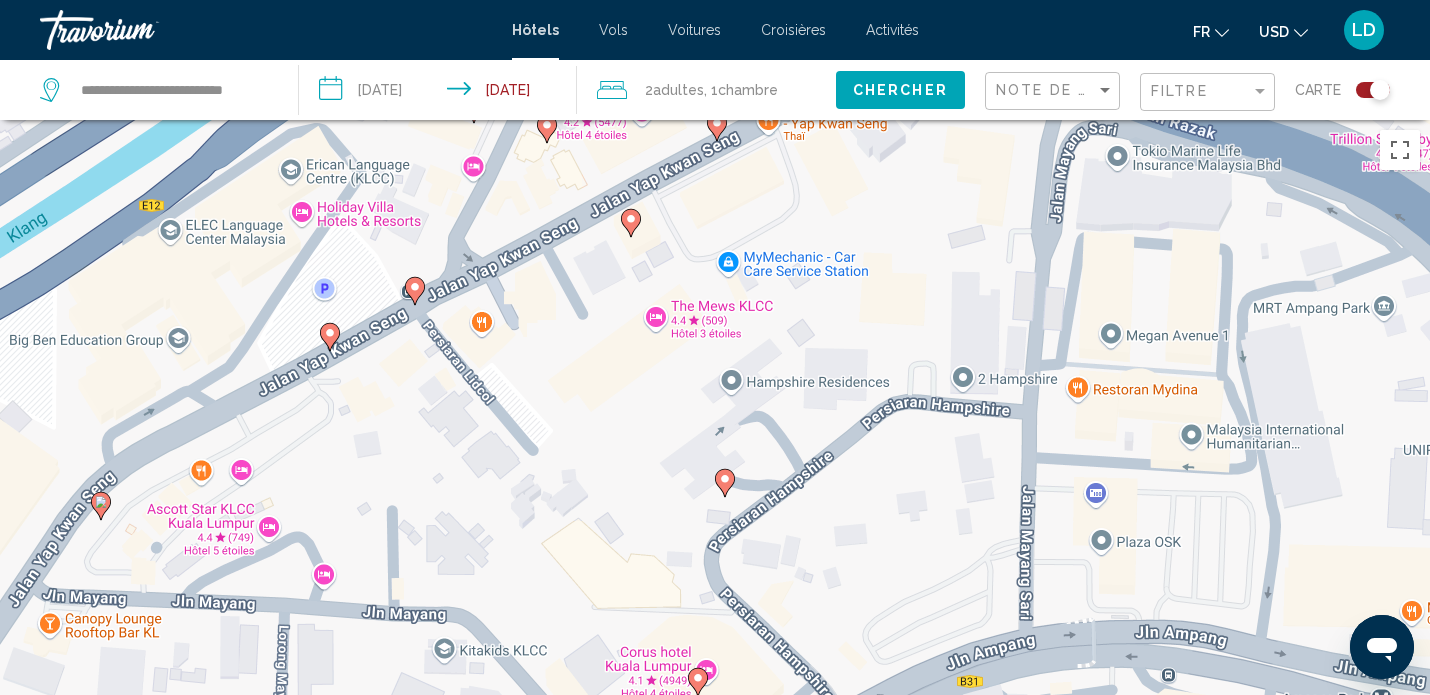 click 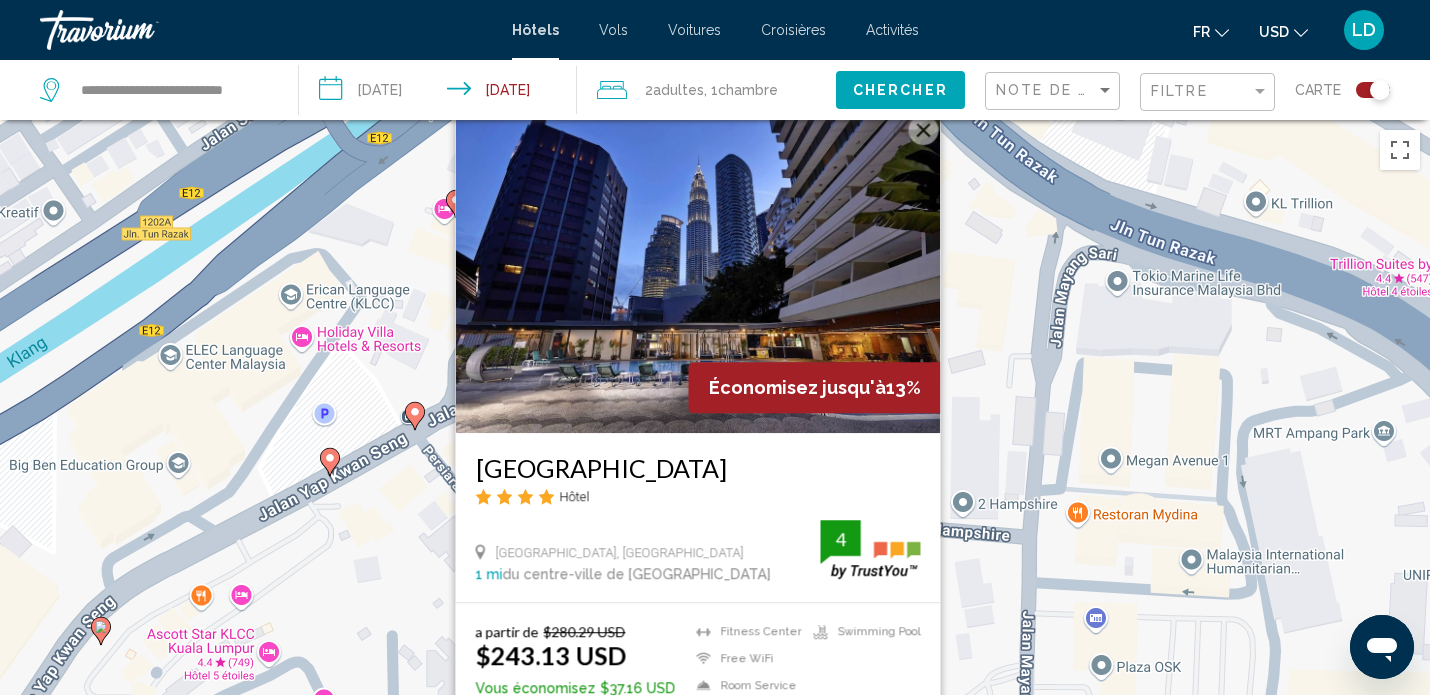 click at bounding box center (924, 130) 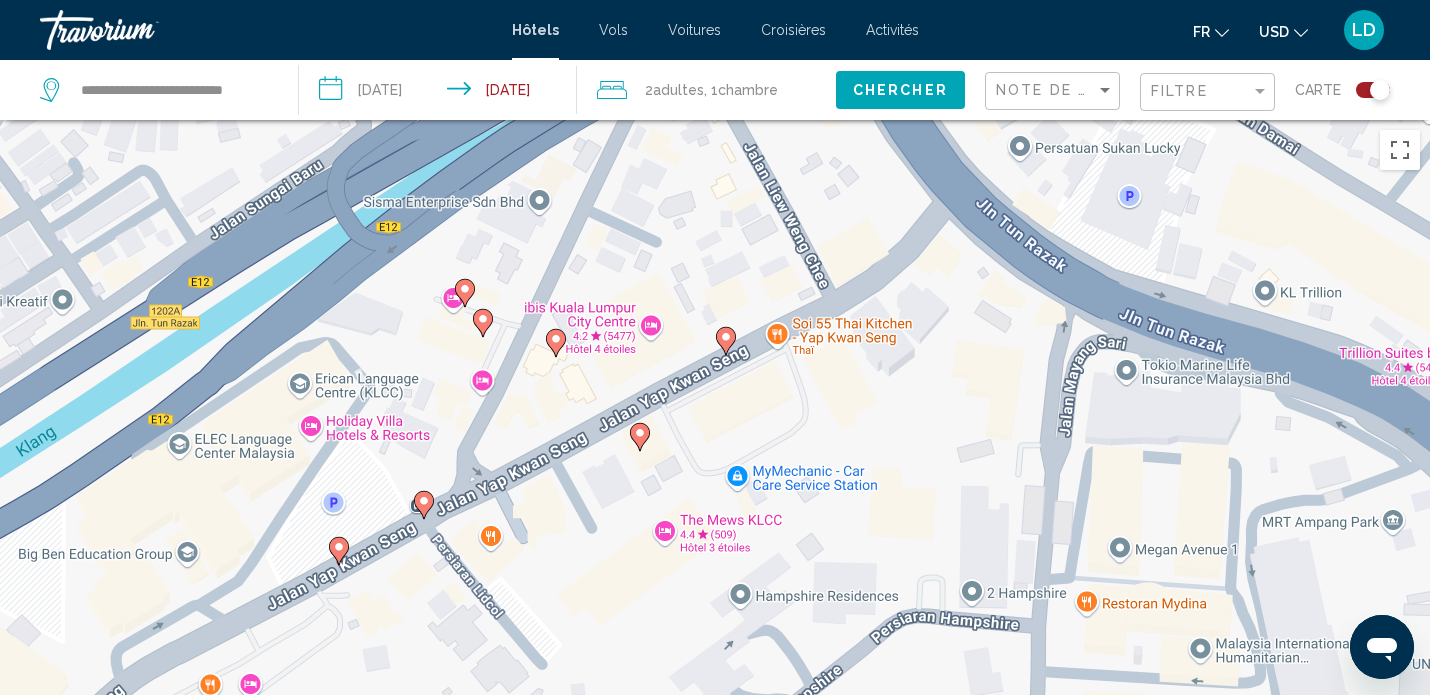 drag, startPoint x: 900, startPoint y: 224, endPoint x: 917, endPoint y: 349, distance: 126.1507 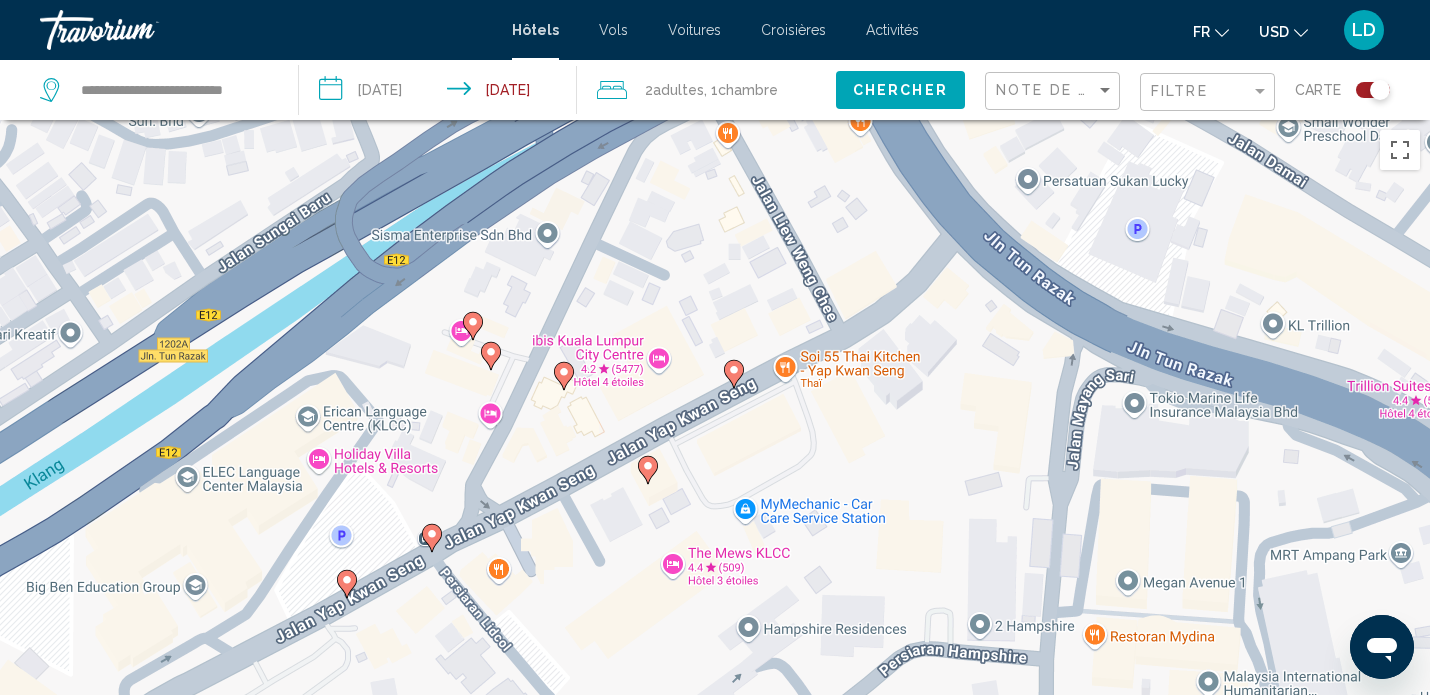 click at bounding box center [648, 470] 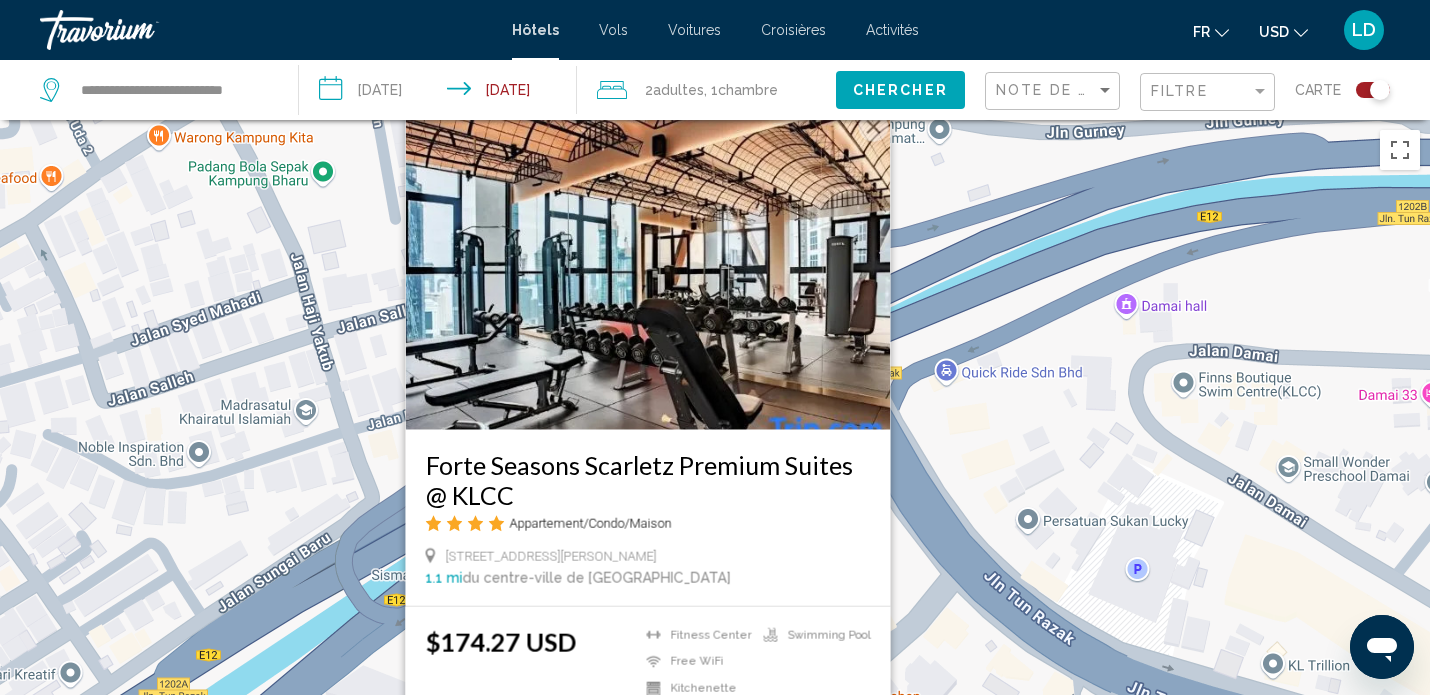 click at bounding box center [874, 126] 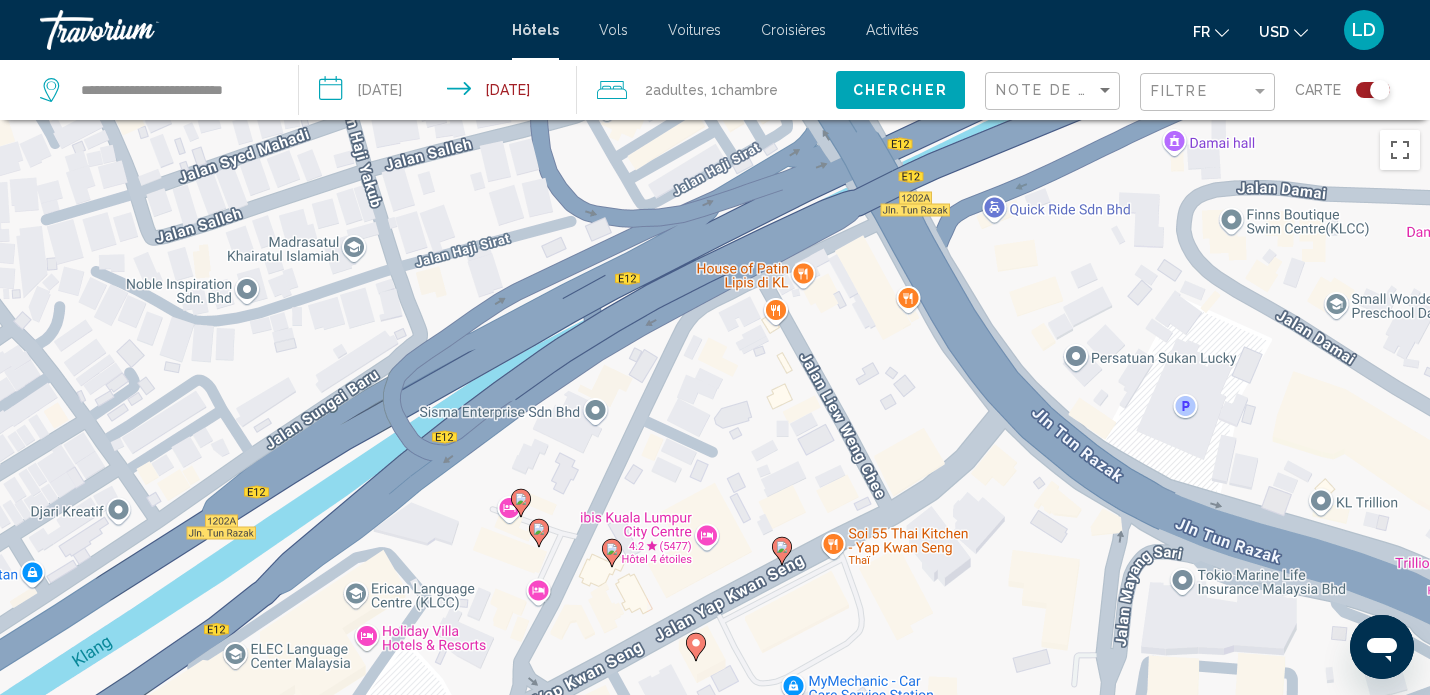 drag, startPoint x: 678, startPoint y: 531, endPoint x: 737, endPoint y: 347, distance: 193.22784 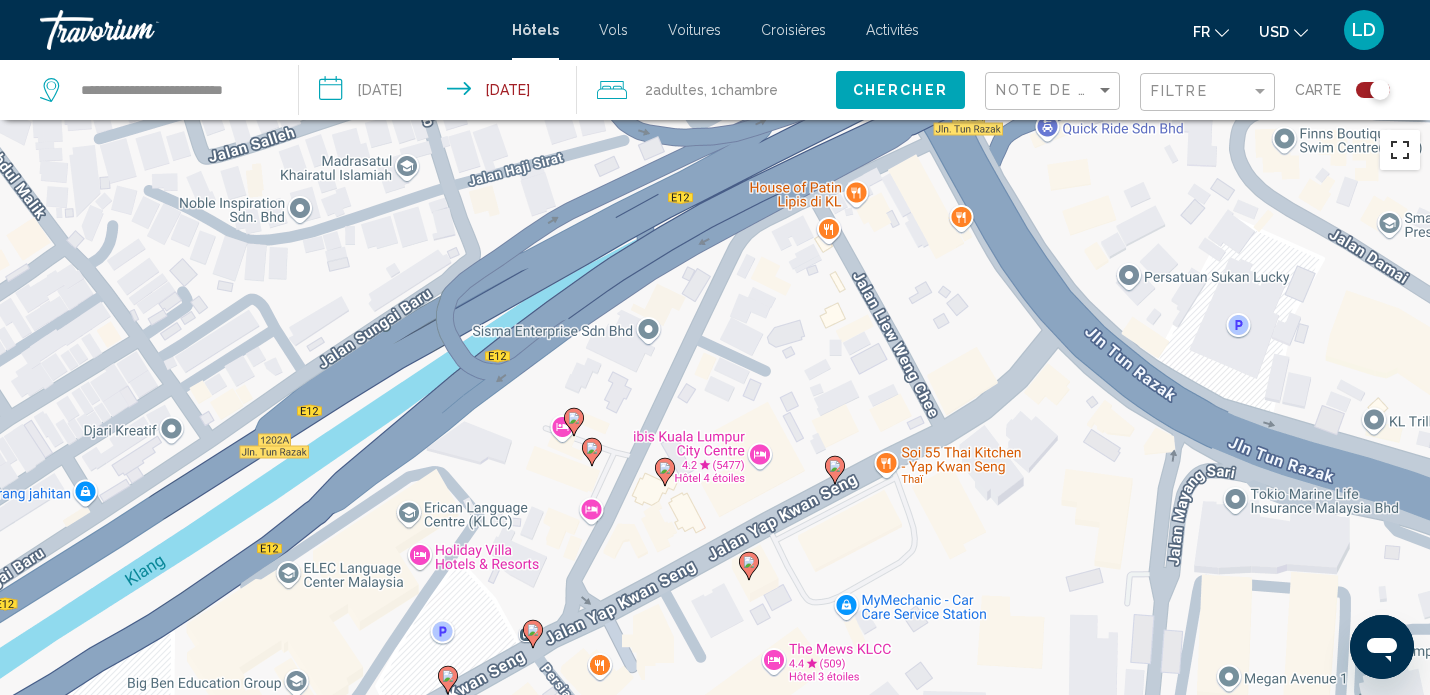 click at bounding box center (1400, 150) 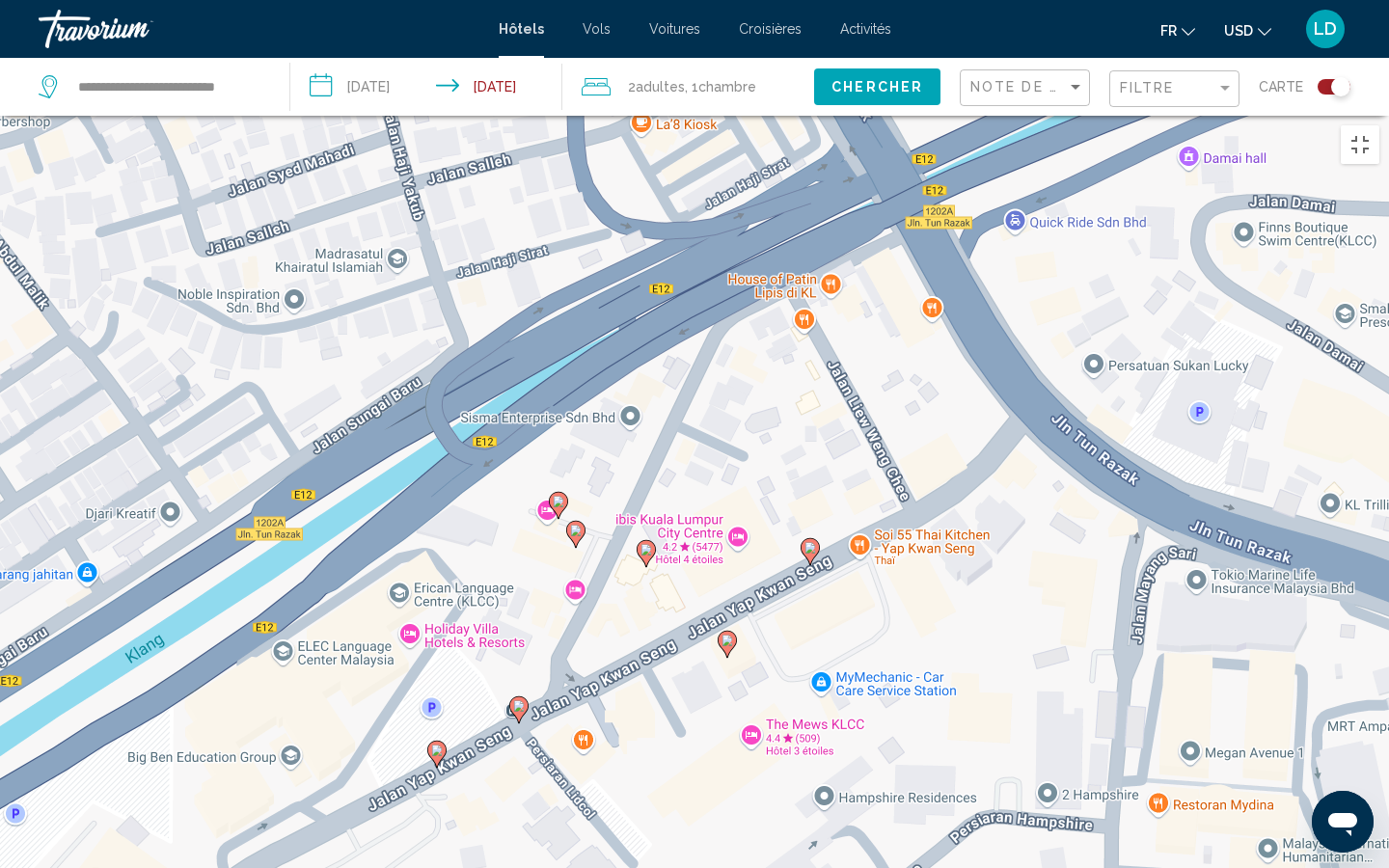 click on "Pour naviguer, appuyez sur les touches fléchées. Pour activer le glissement avec le clavier, appuyez sur Alt+Entrée. Une fois ce mode activé, utilisez les touches fléchées pour déplacer le repère. Pour valider le déplacement, appuyez sur Entrée. Pour annuler, appuyez sur Échap." at bounding box center (694, 550) 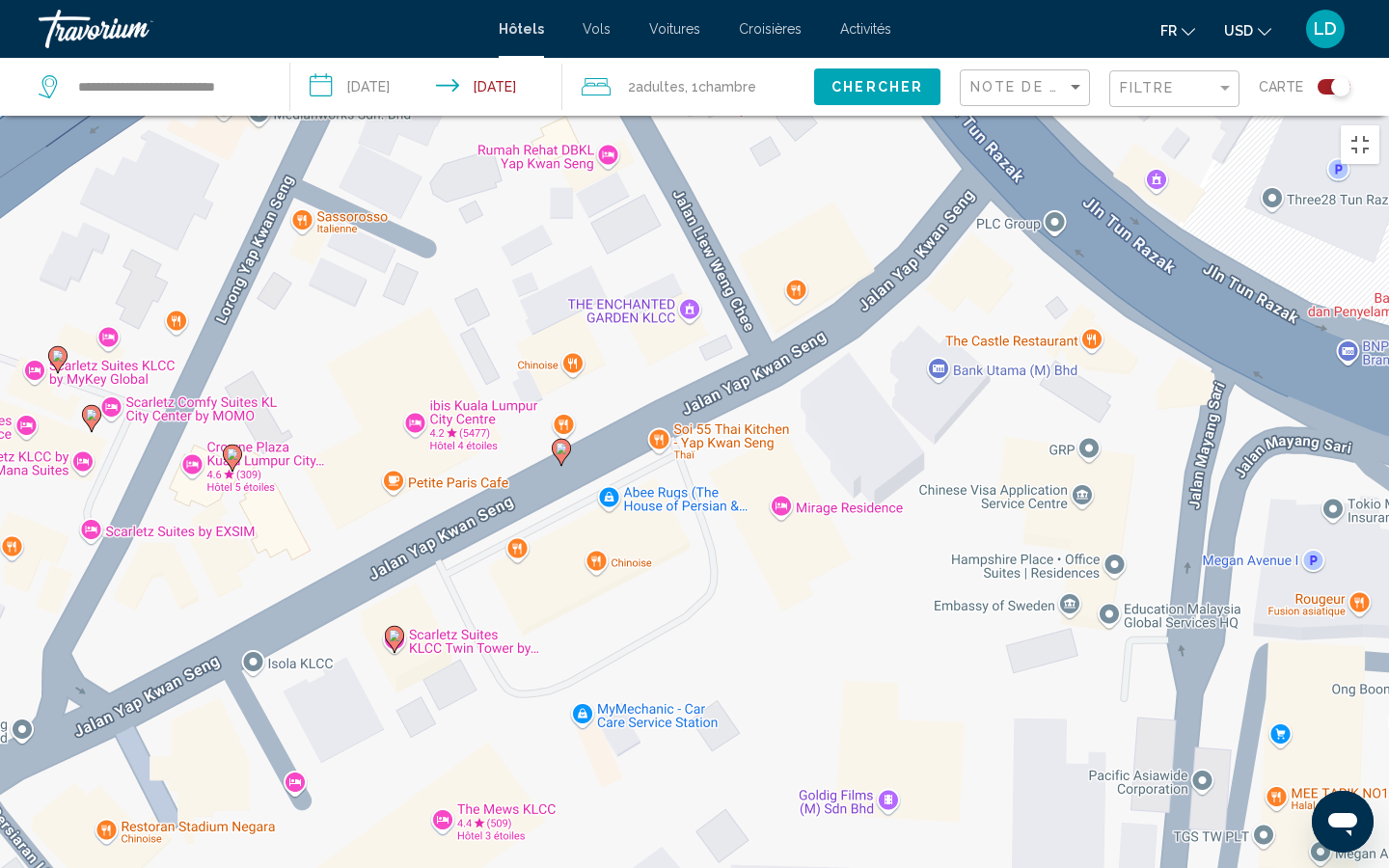 drag, startPoint x: 1060, startPoint y: 563, endPoint x: 1057, endPoint y: 586, distance: 23.194827 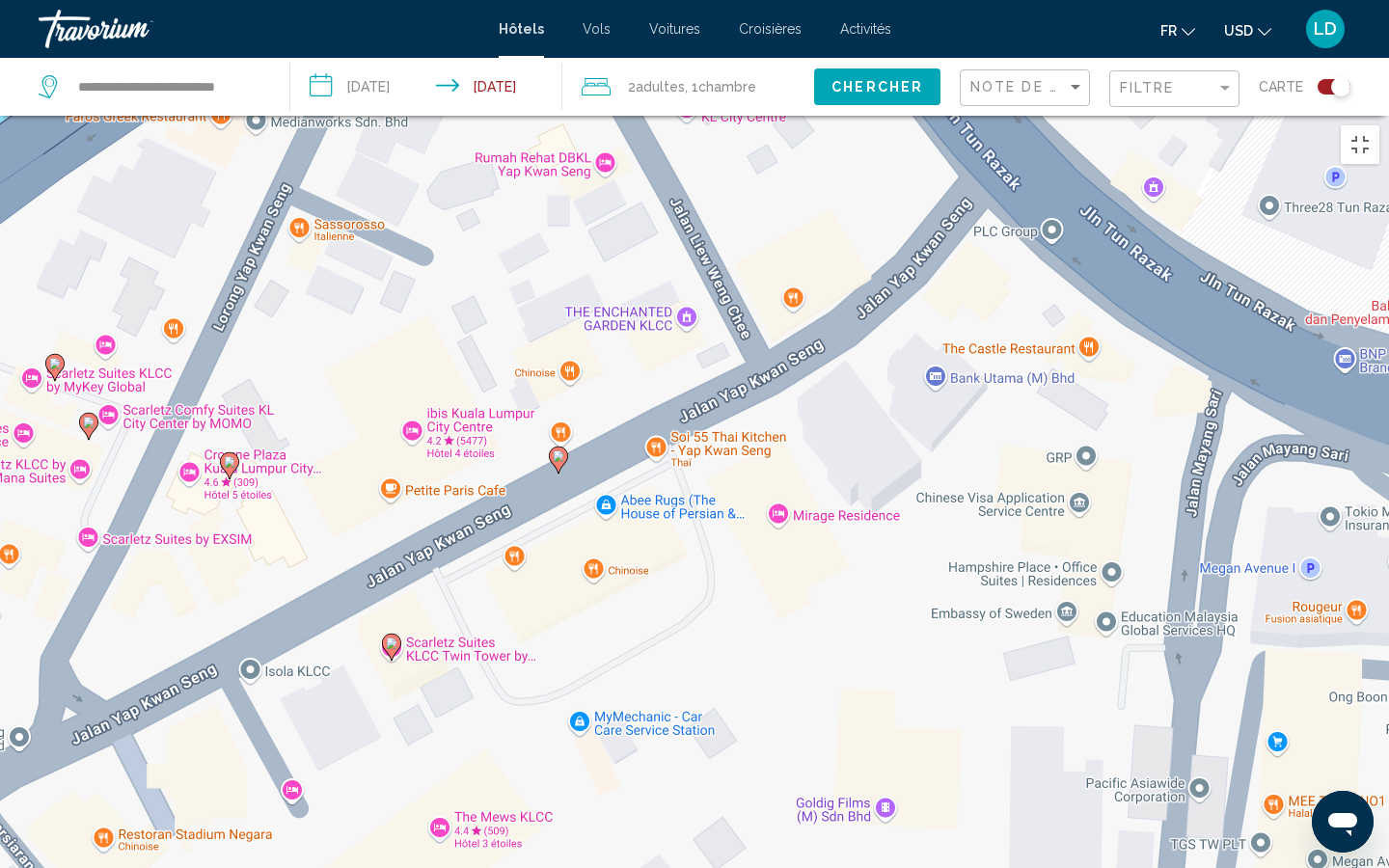 drag, startPoint x: 1057, startPoint y: 586, endPoint x: 1071, endPoint y: 525, distance: 62.58594 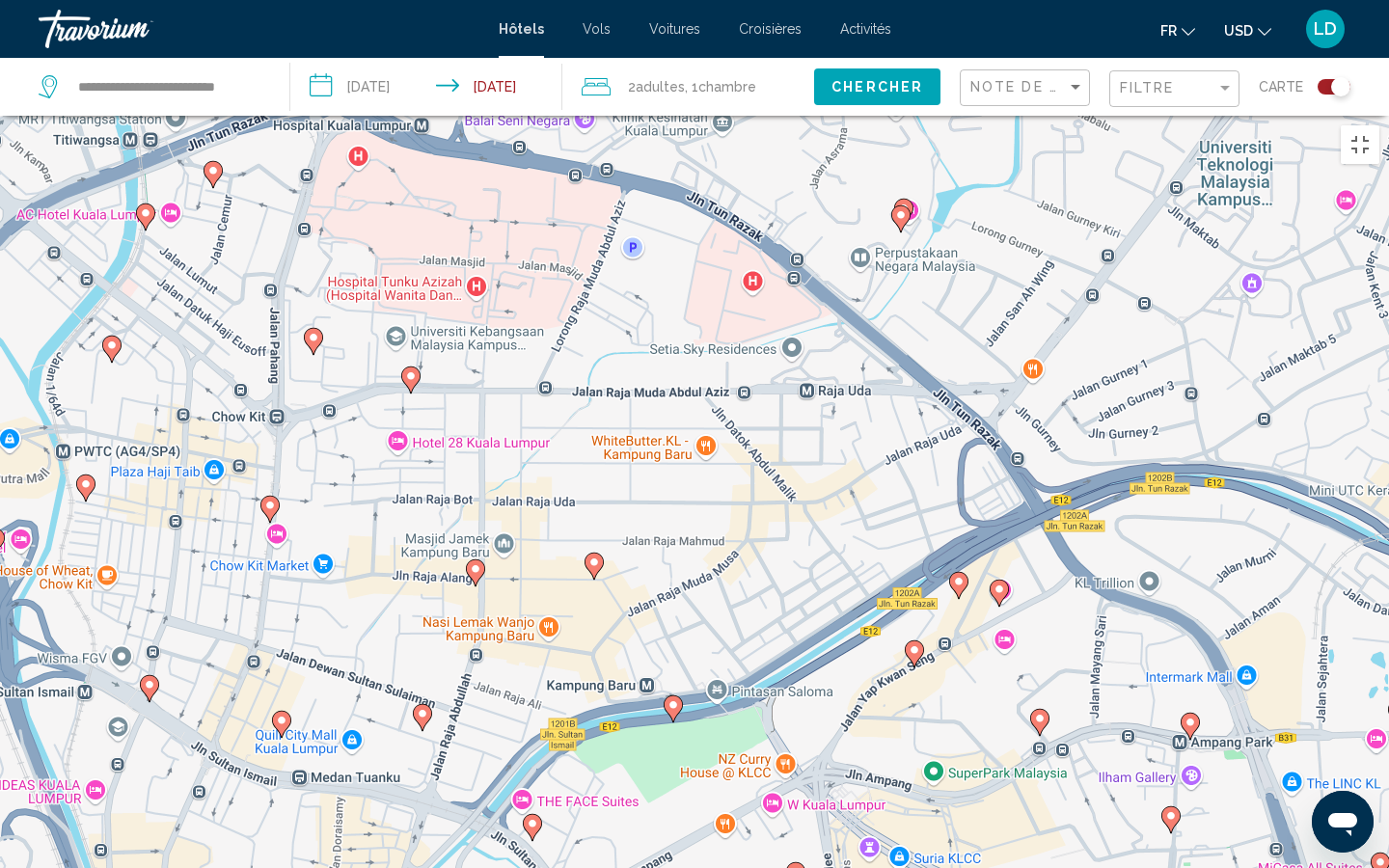 drag, startPoint x: 1014, startPoint y: 633, endPoint x: 989, endPoint y: 452, distance: 182.71836 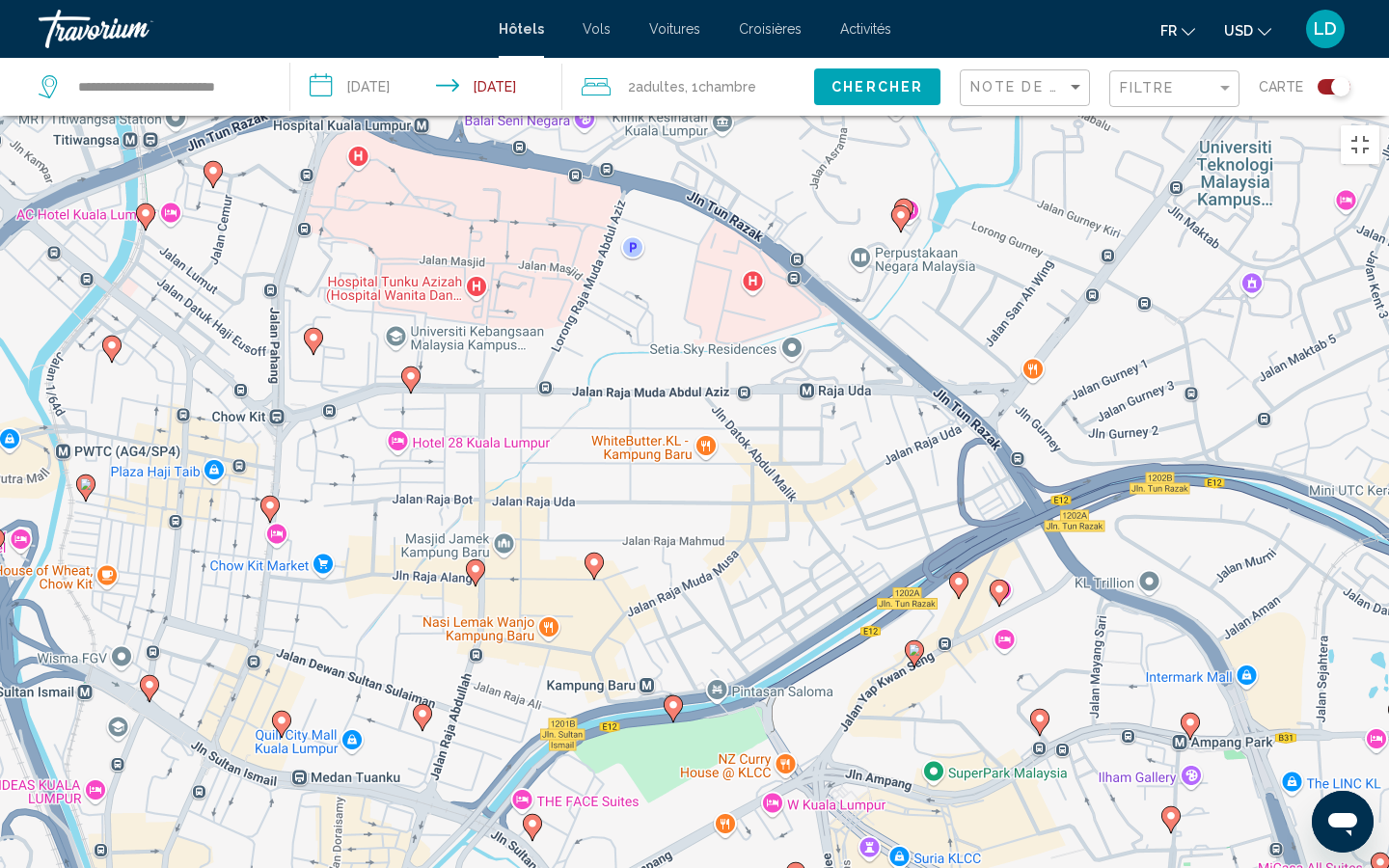 click on "Pour naviguer, appuyez sur les touches fléchées. Pour activer le glissement avec le clavier, appuyez sur Alt+Entrée. Une fois ce mode activé, utilisez les touches fléchées pour déplacer le repère. Pour valider le déplacement, appuyez sur Entrée. Pour annuler, appuyez sur Échap." at bounding box center (694, 550) 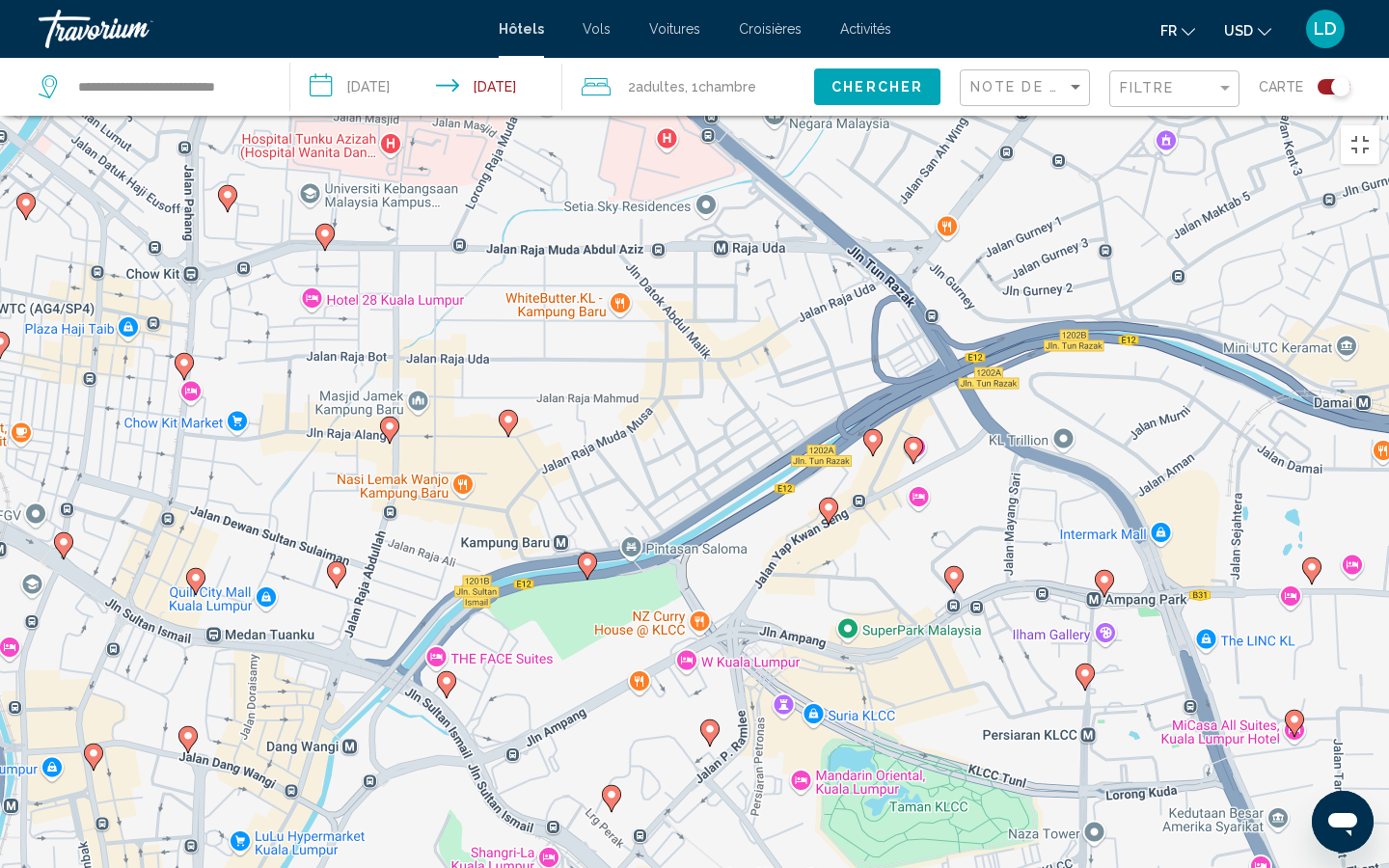 drag, startPoint x: 1064, startPoint y: 578, endPoint x: 989, endPoint y: 504, distance: 105.361283 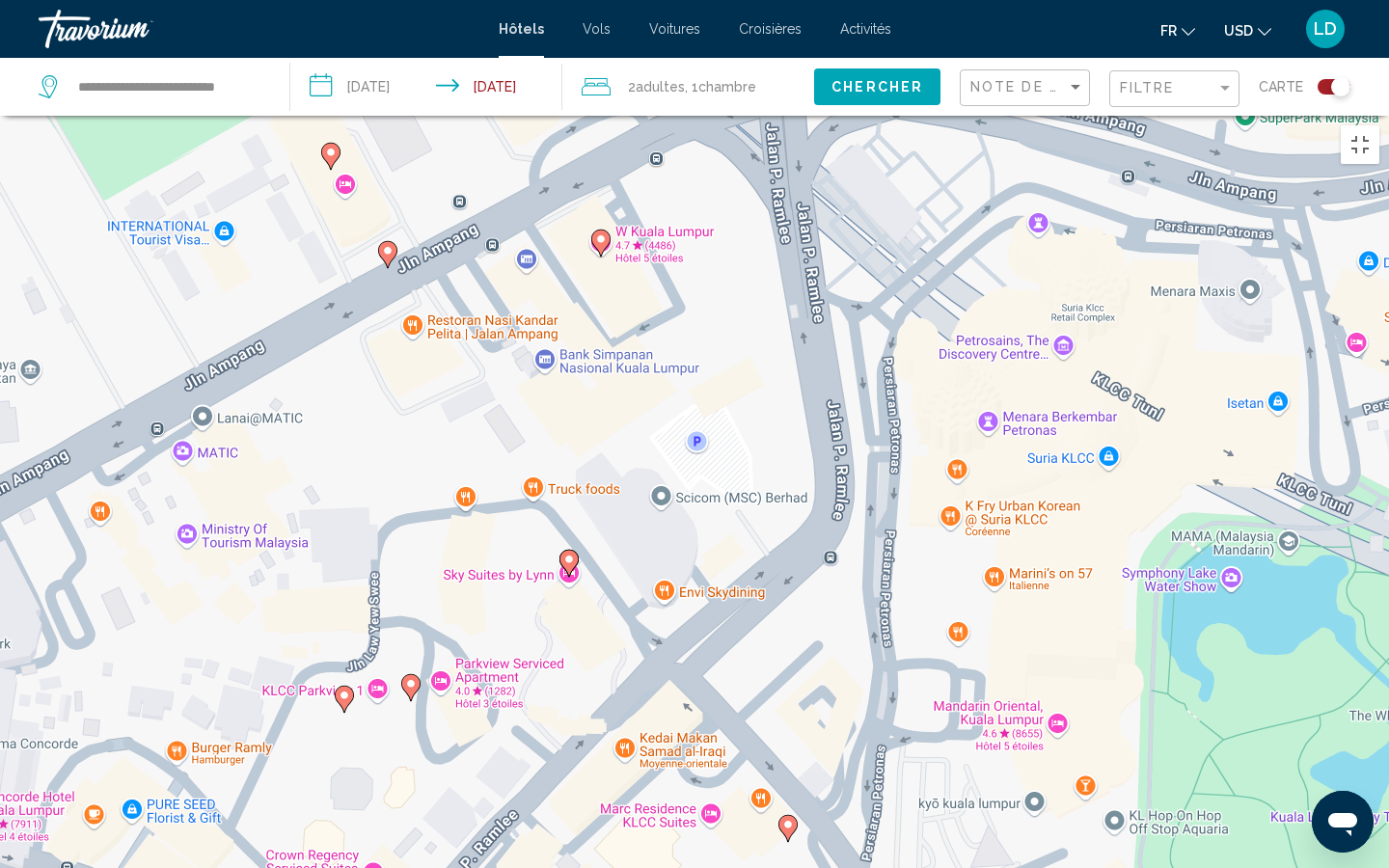 click 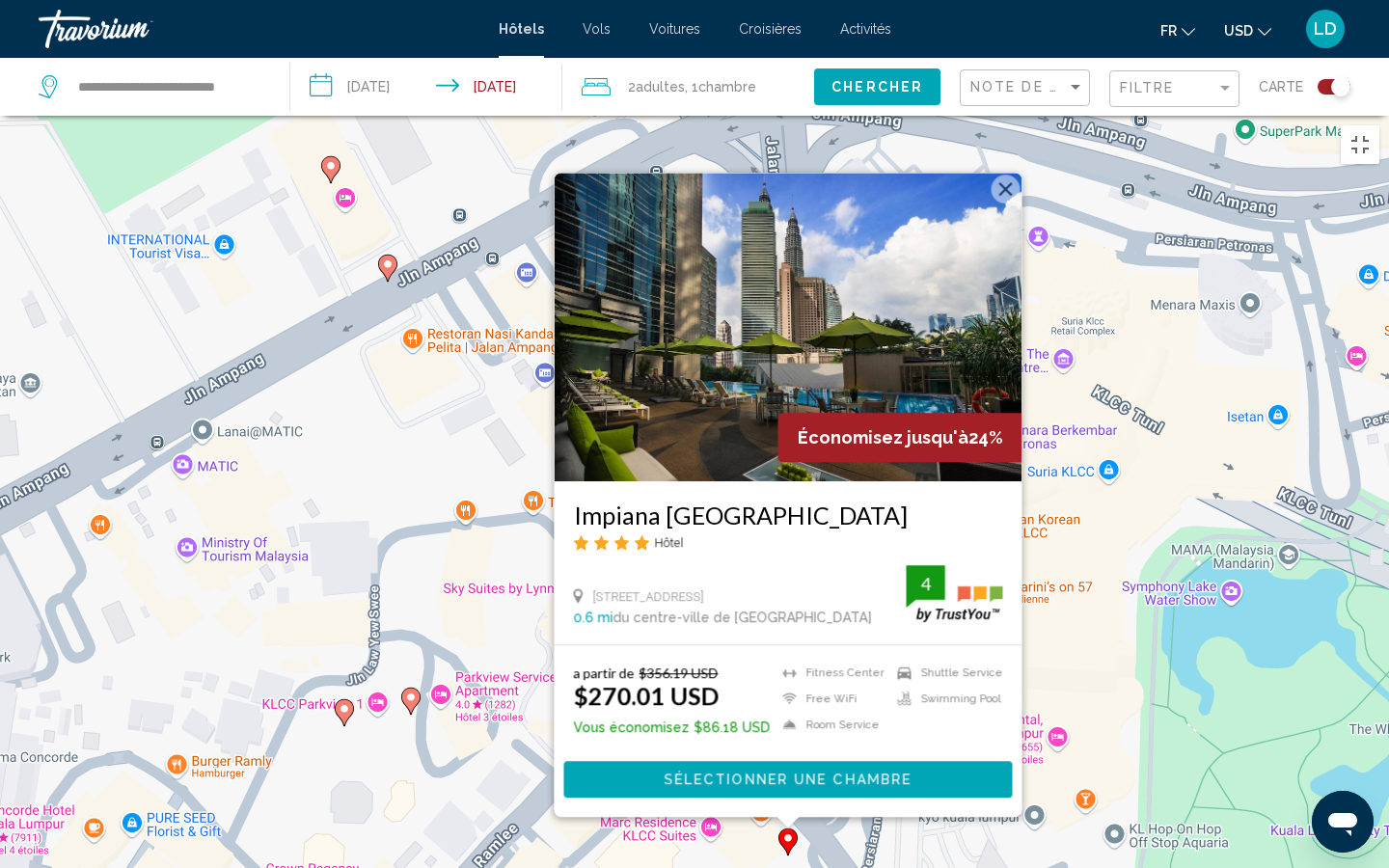 click at bounding box center (1006, 189) 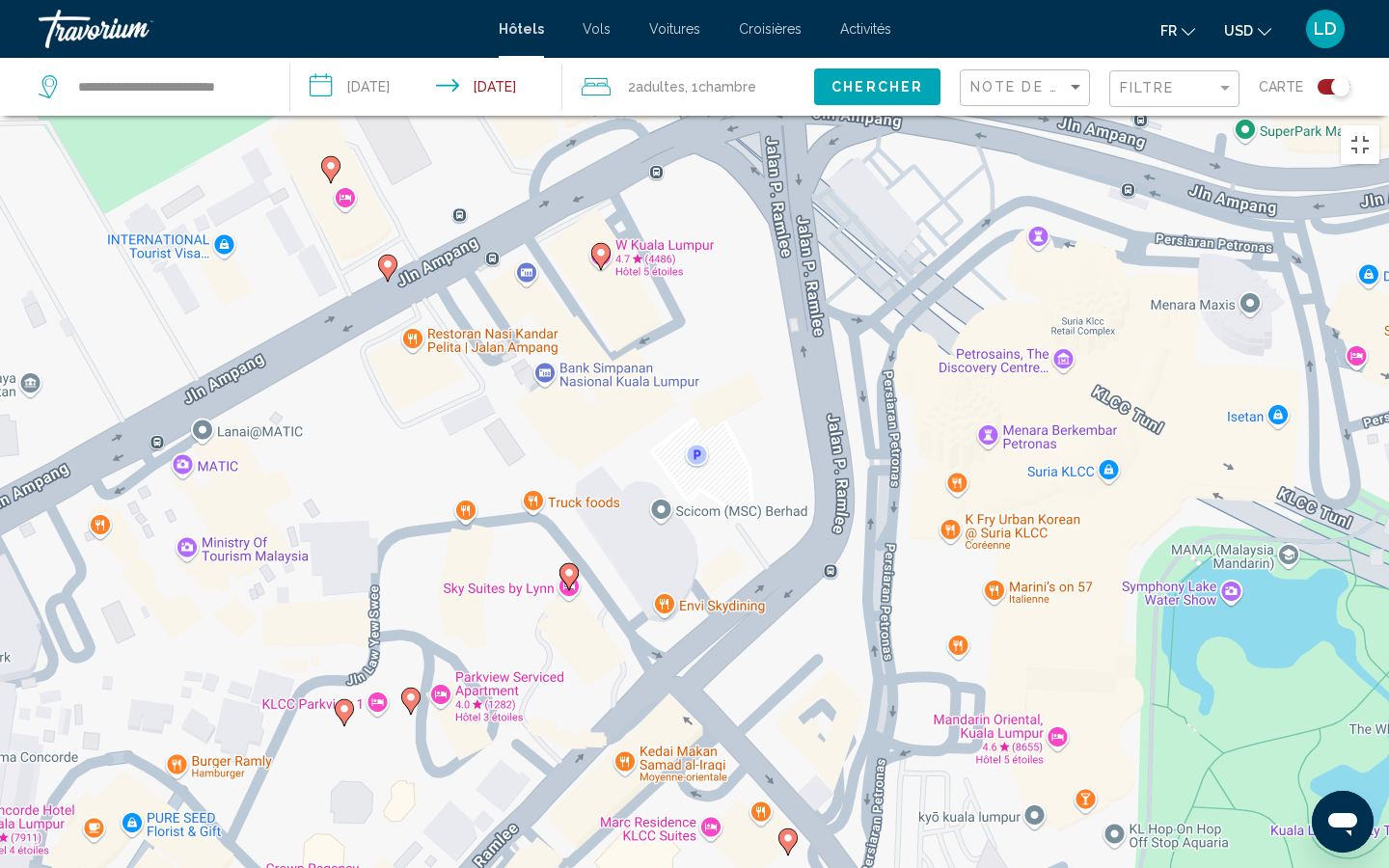 click 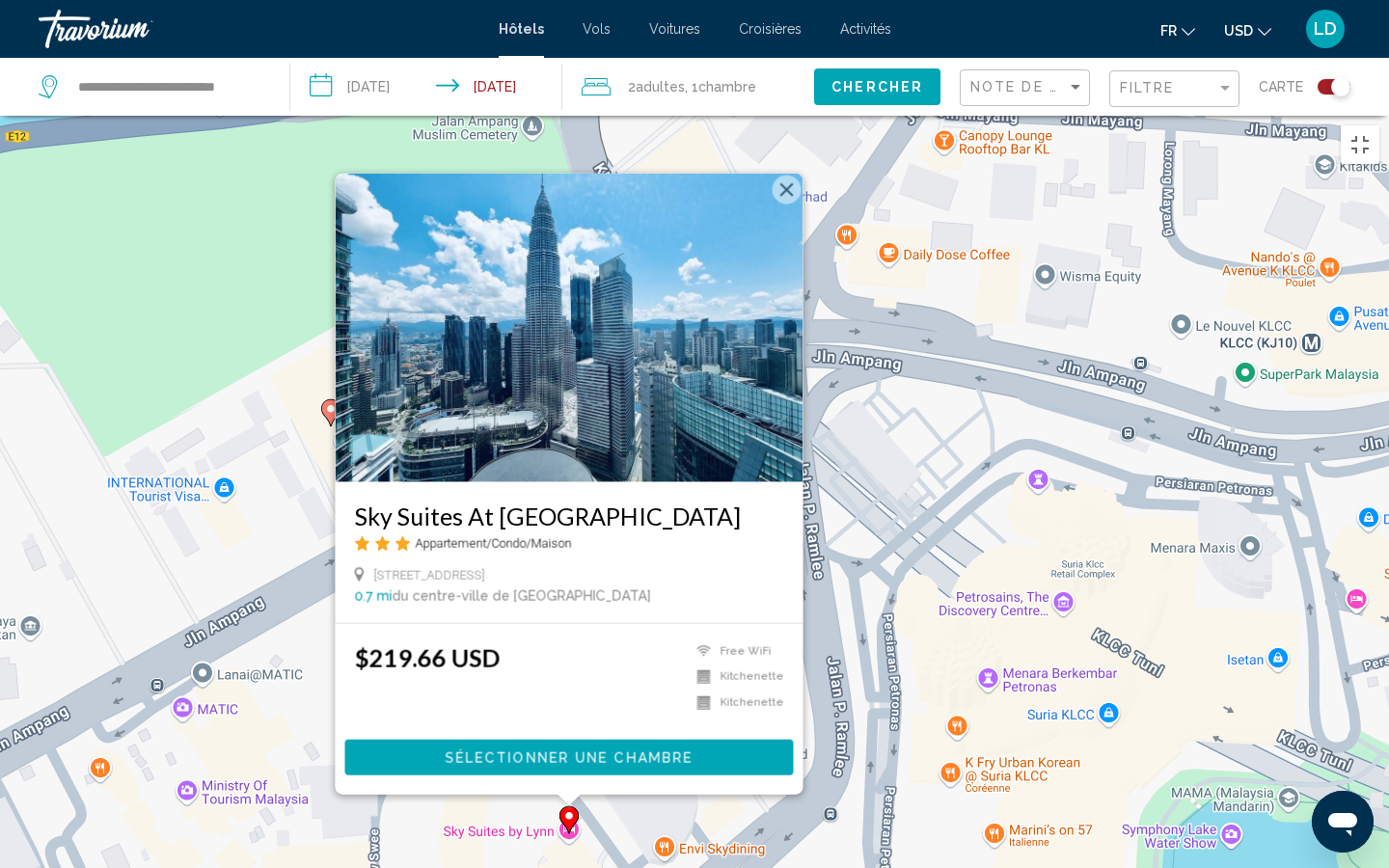 click at bounding box center [787, 190] 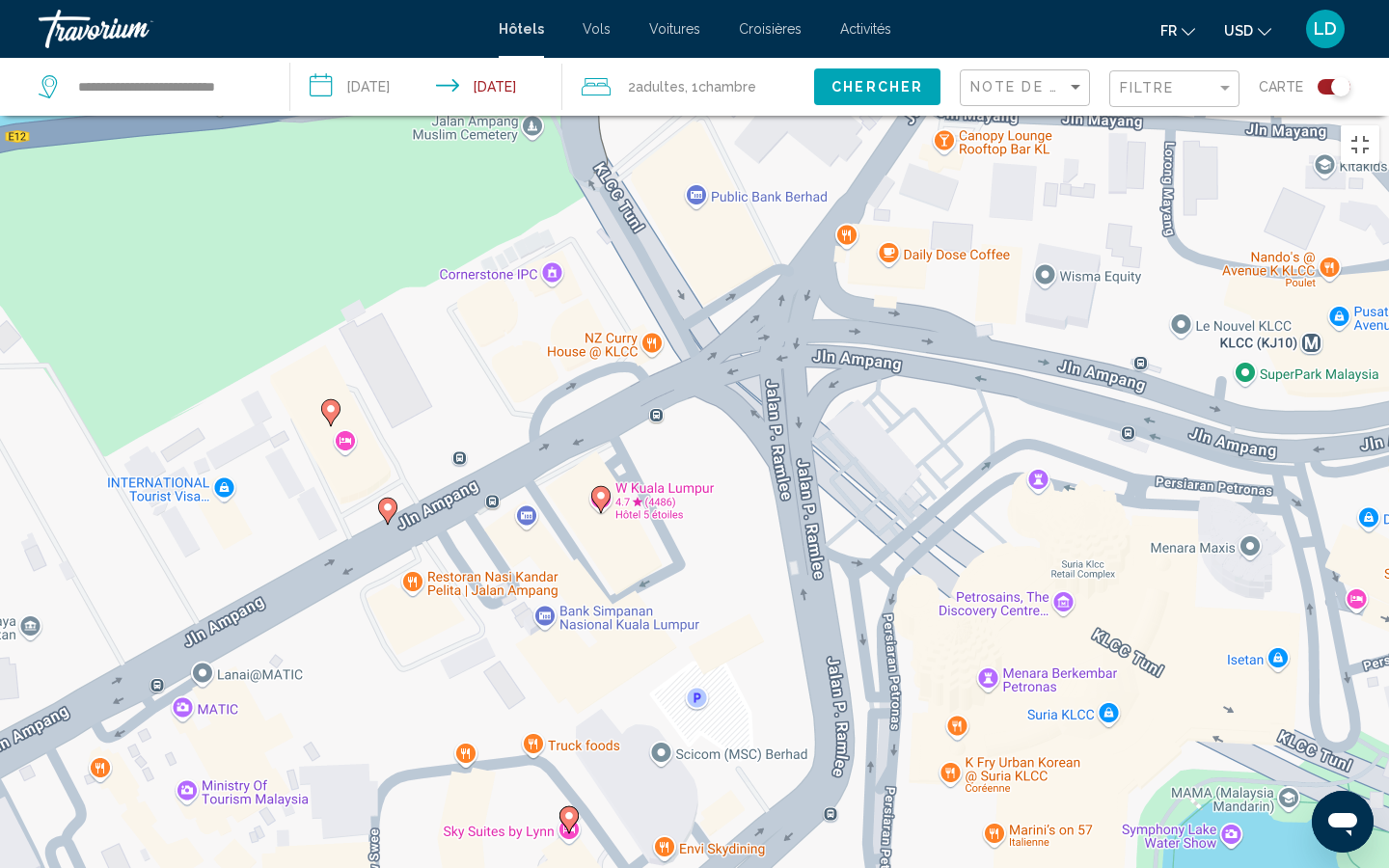 click 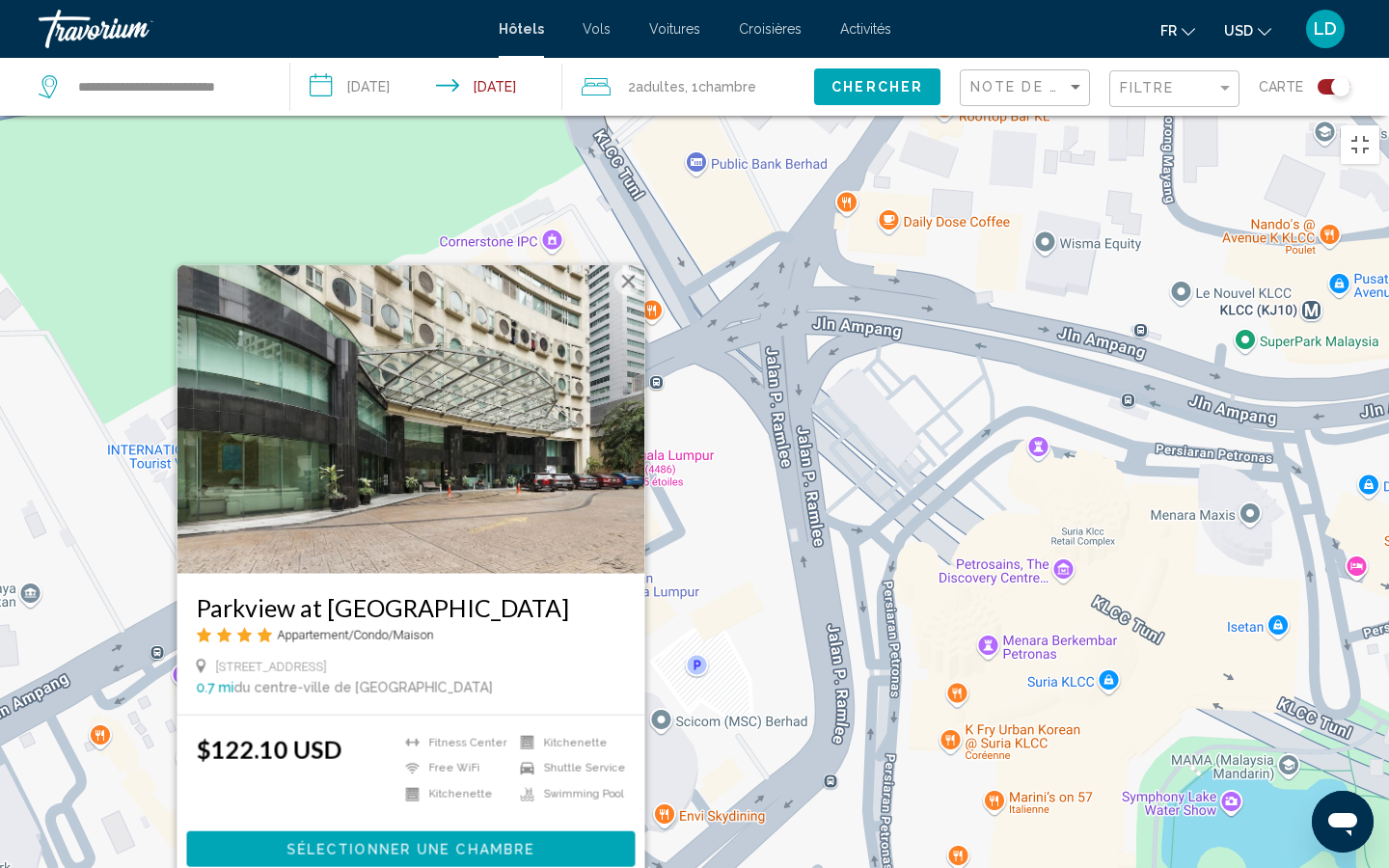 click at bounding box center (629, 282) 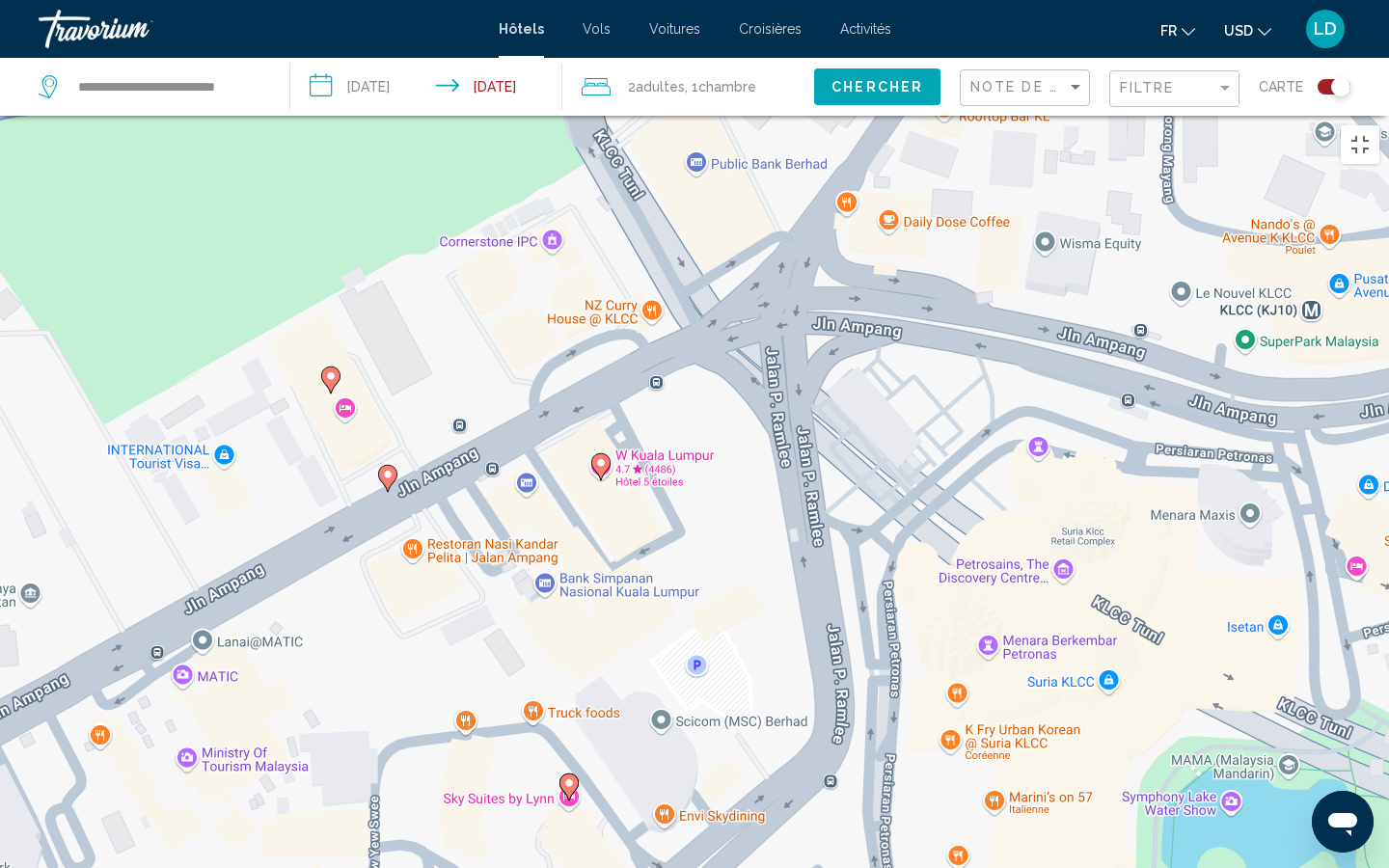 click 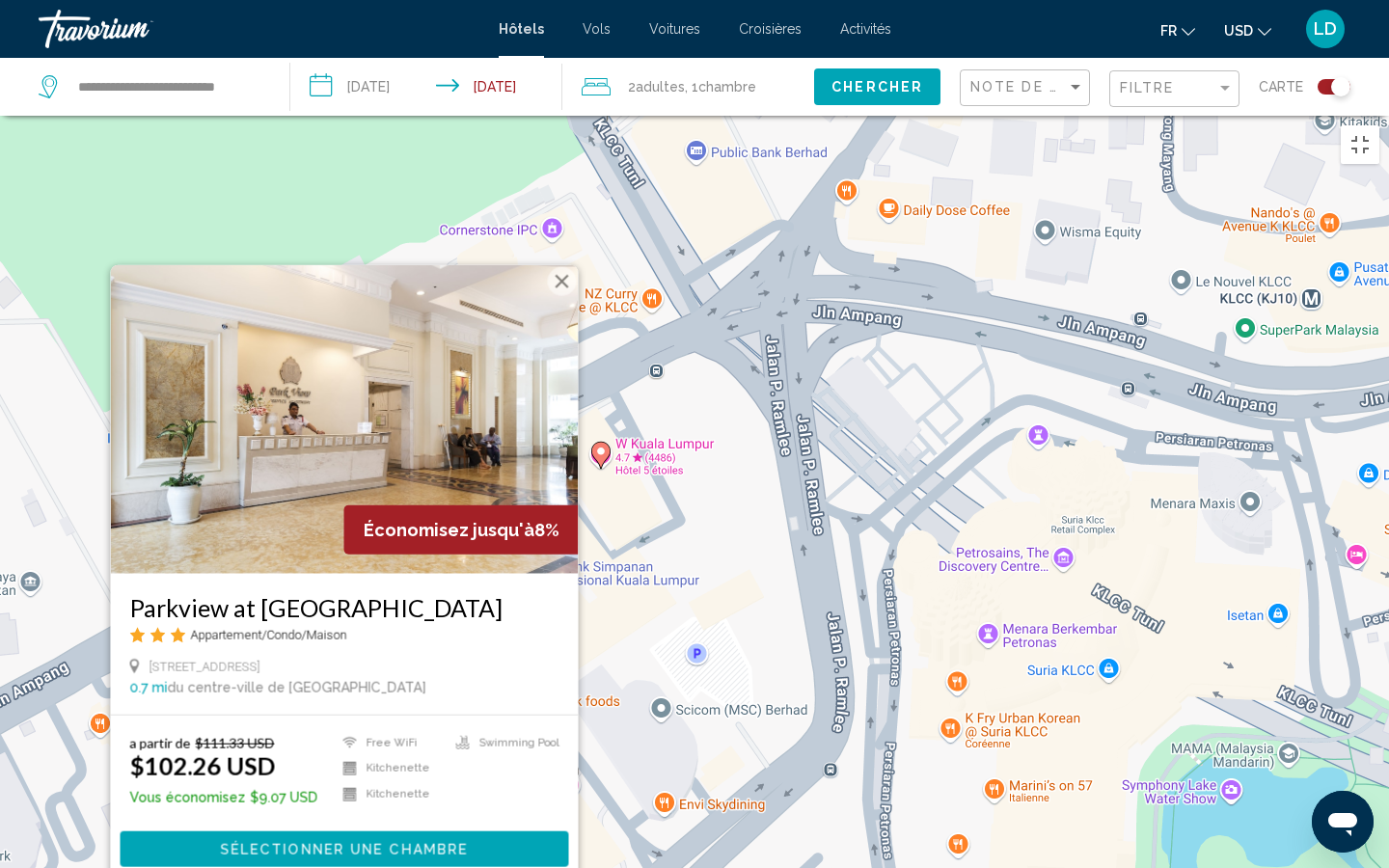 click at bounding box center [562, 282] 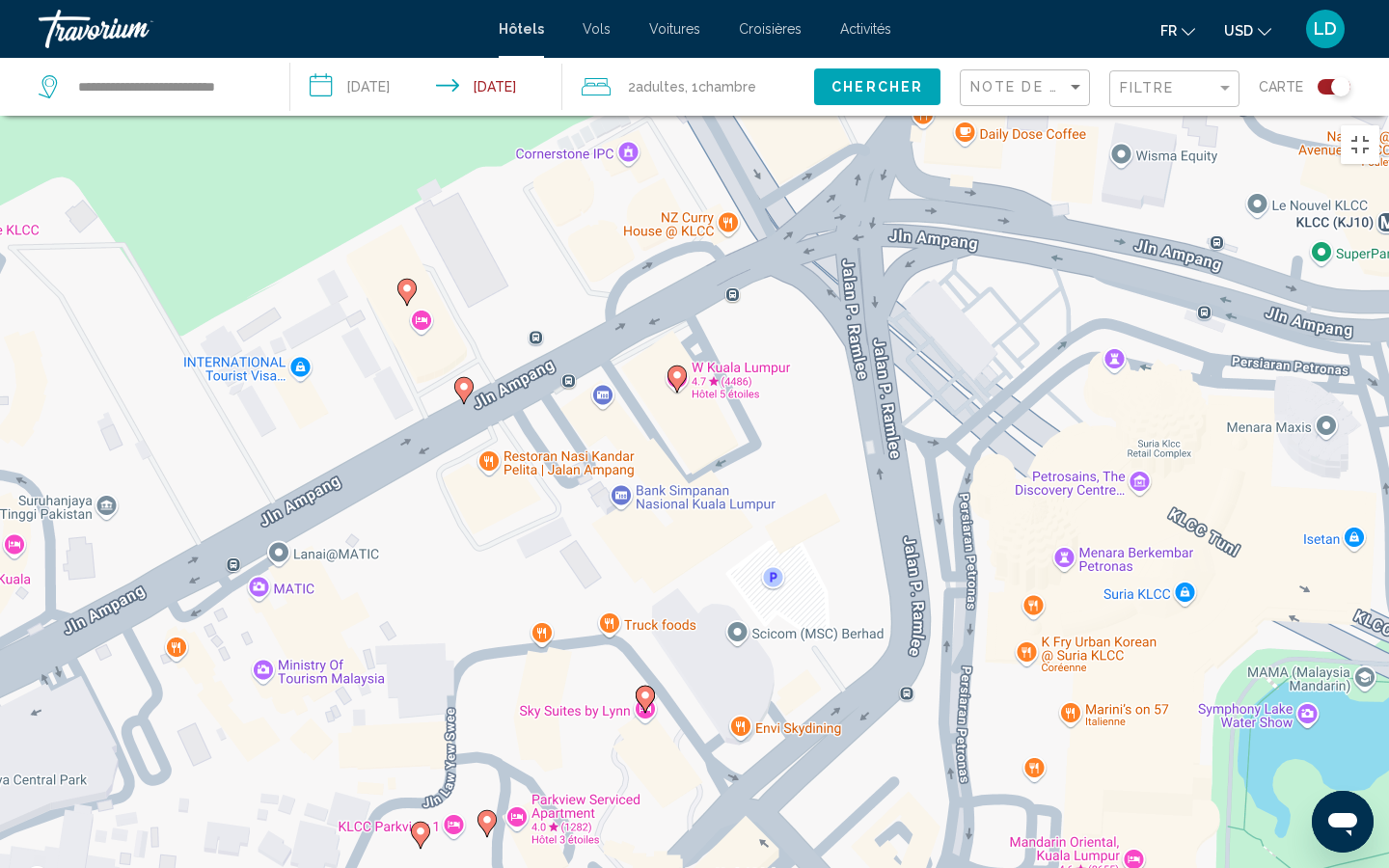 drag, startPoint x: 876, startPoint y: 600, endPoint x: 954, endPoint y: 520, distance: 111.73182 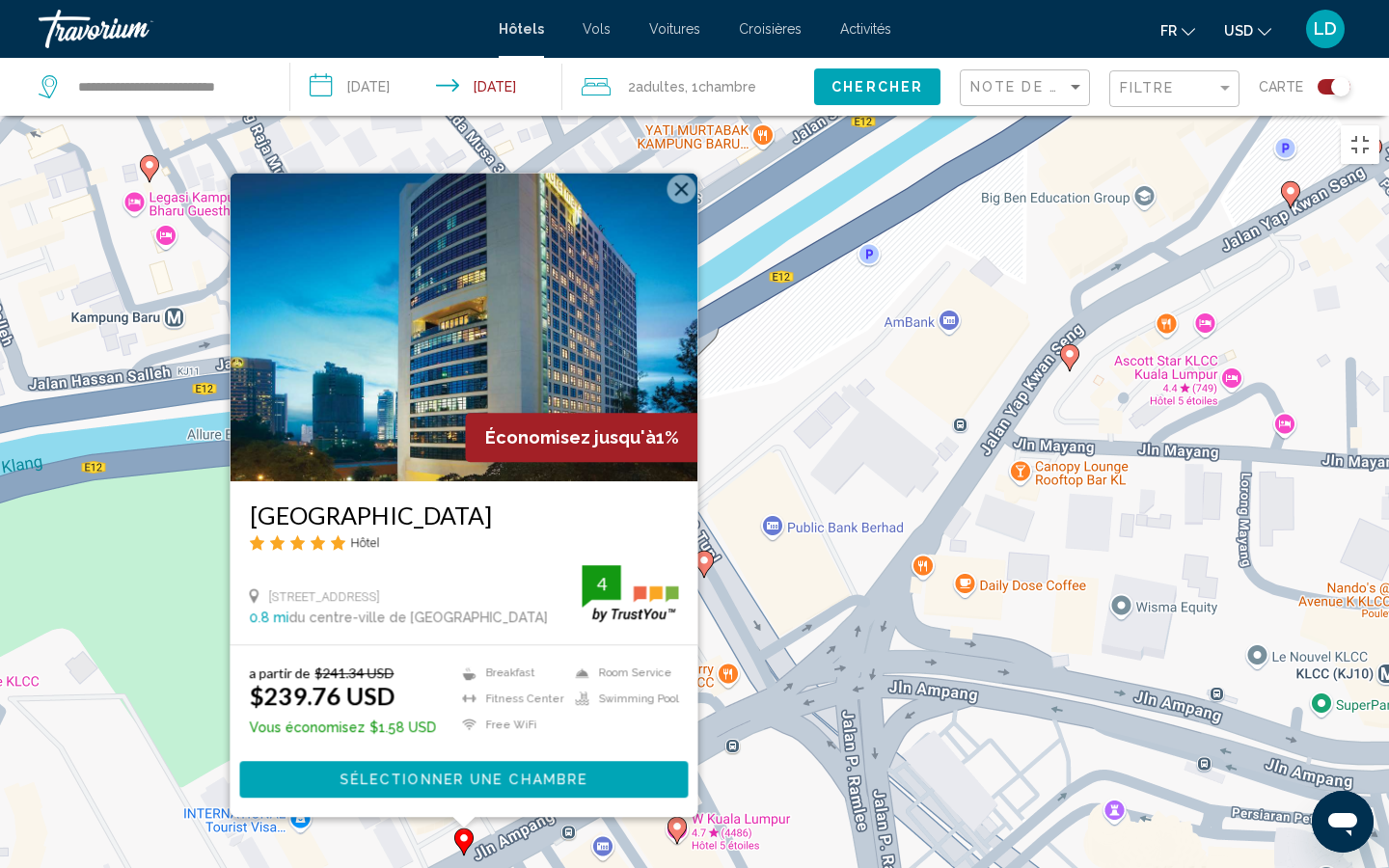 click at bounding box center [682, 189] 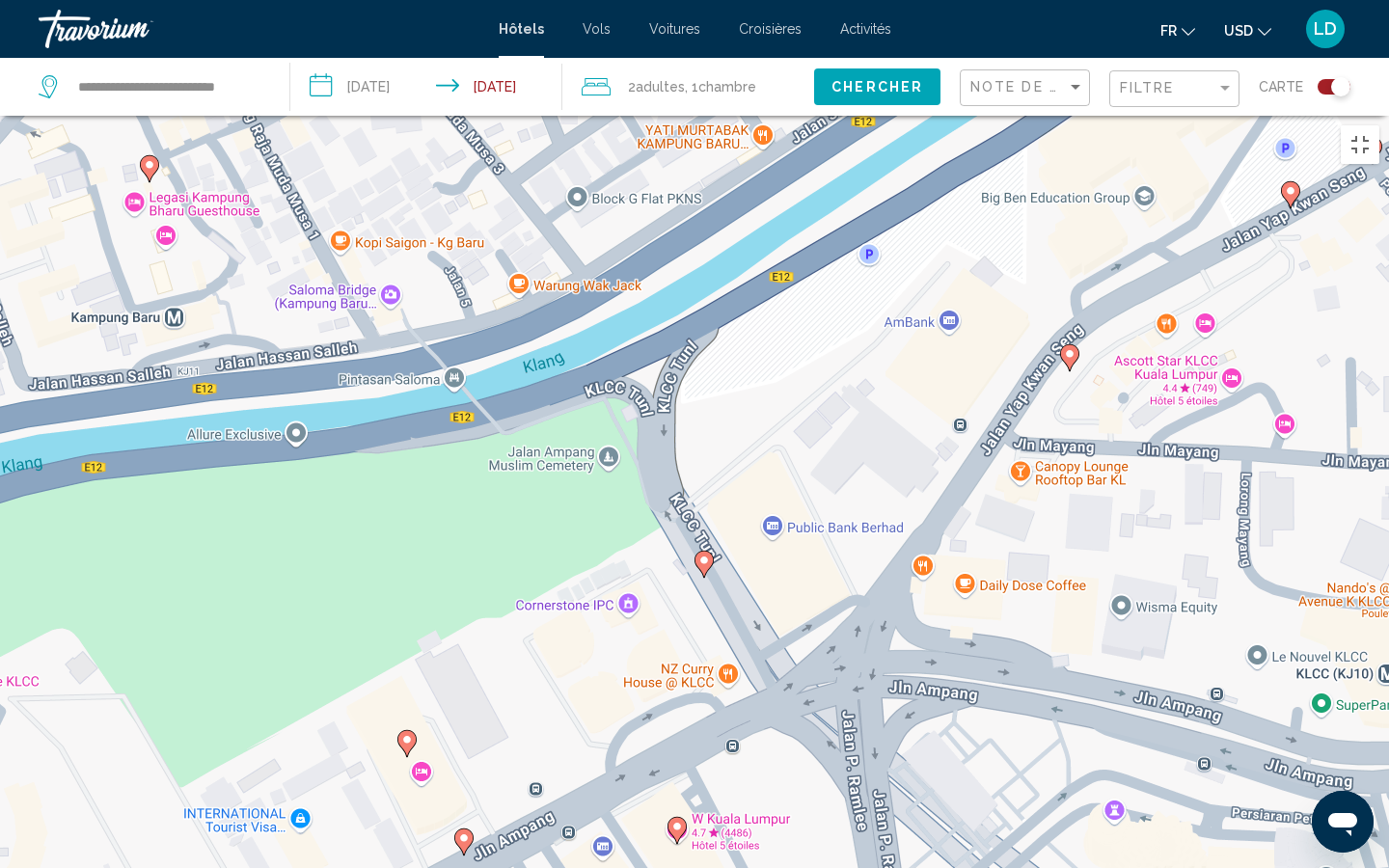 click 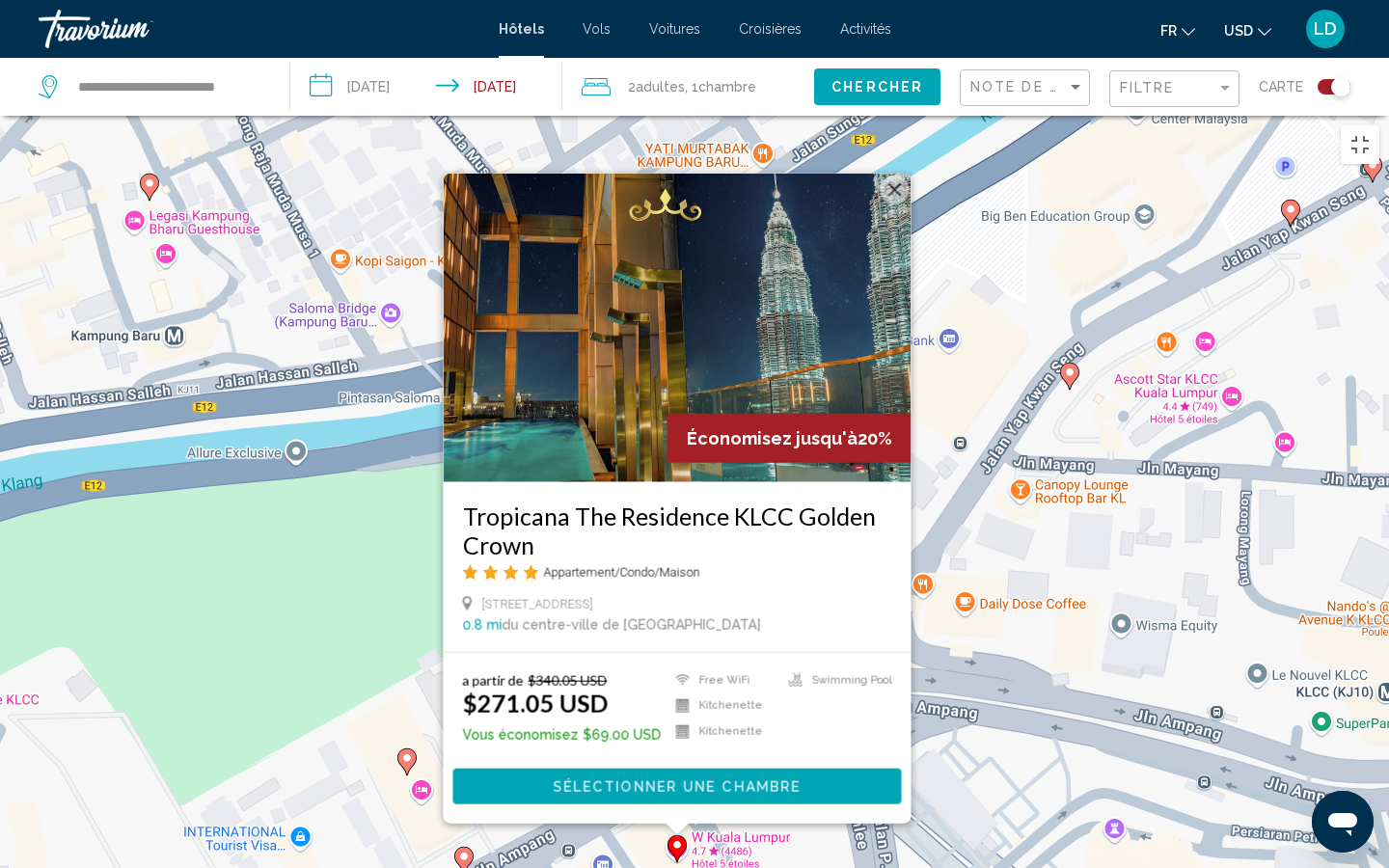 click at bounding box center (895, 190) 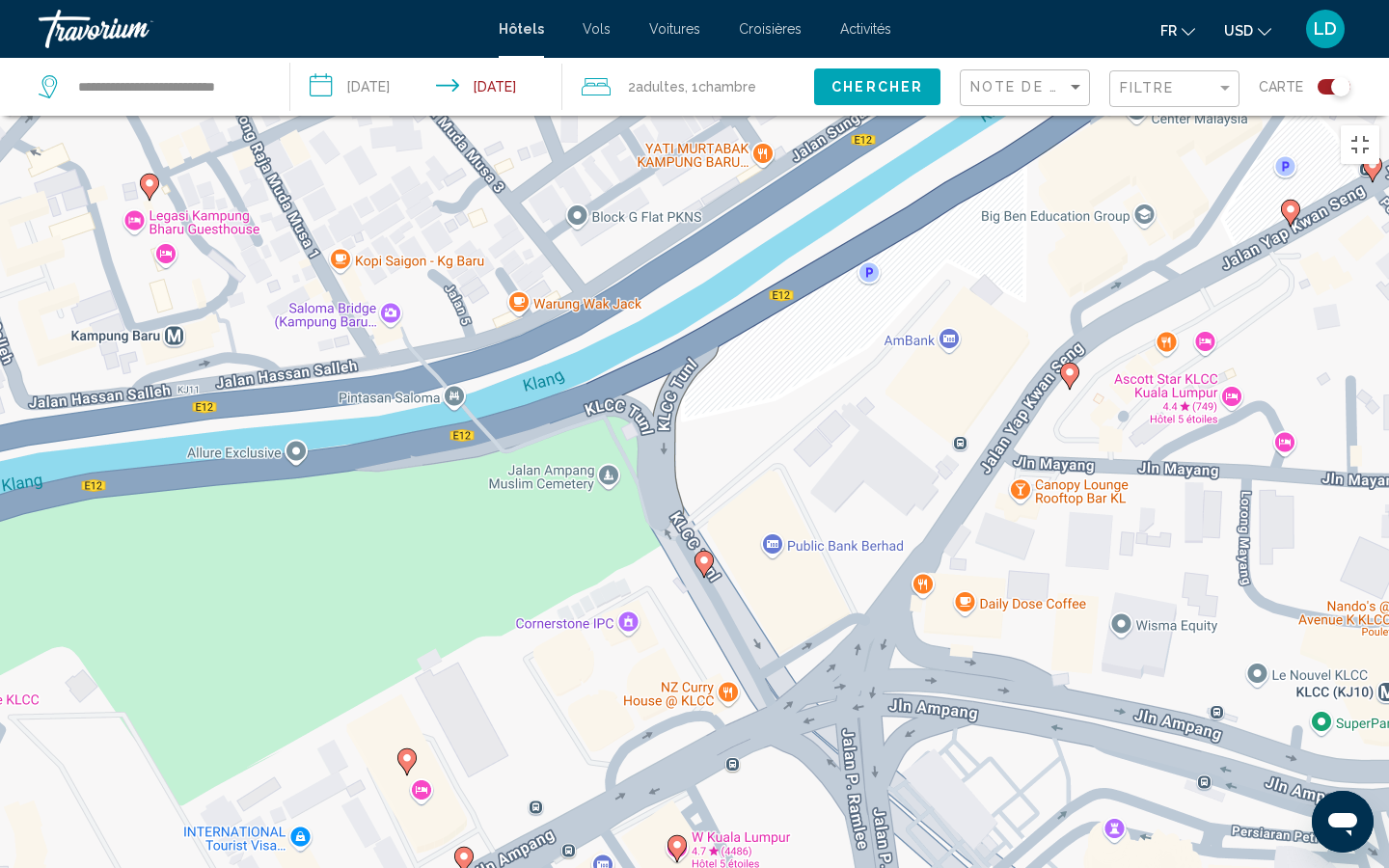 click 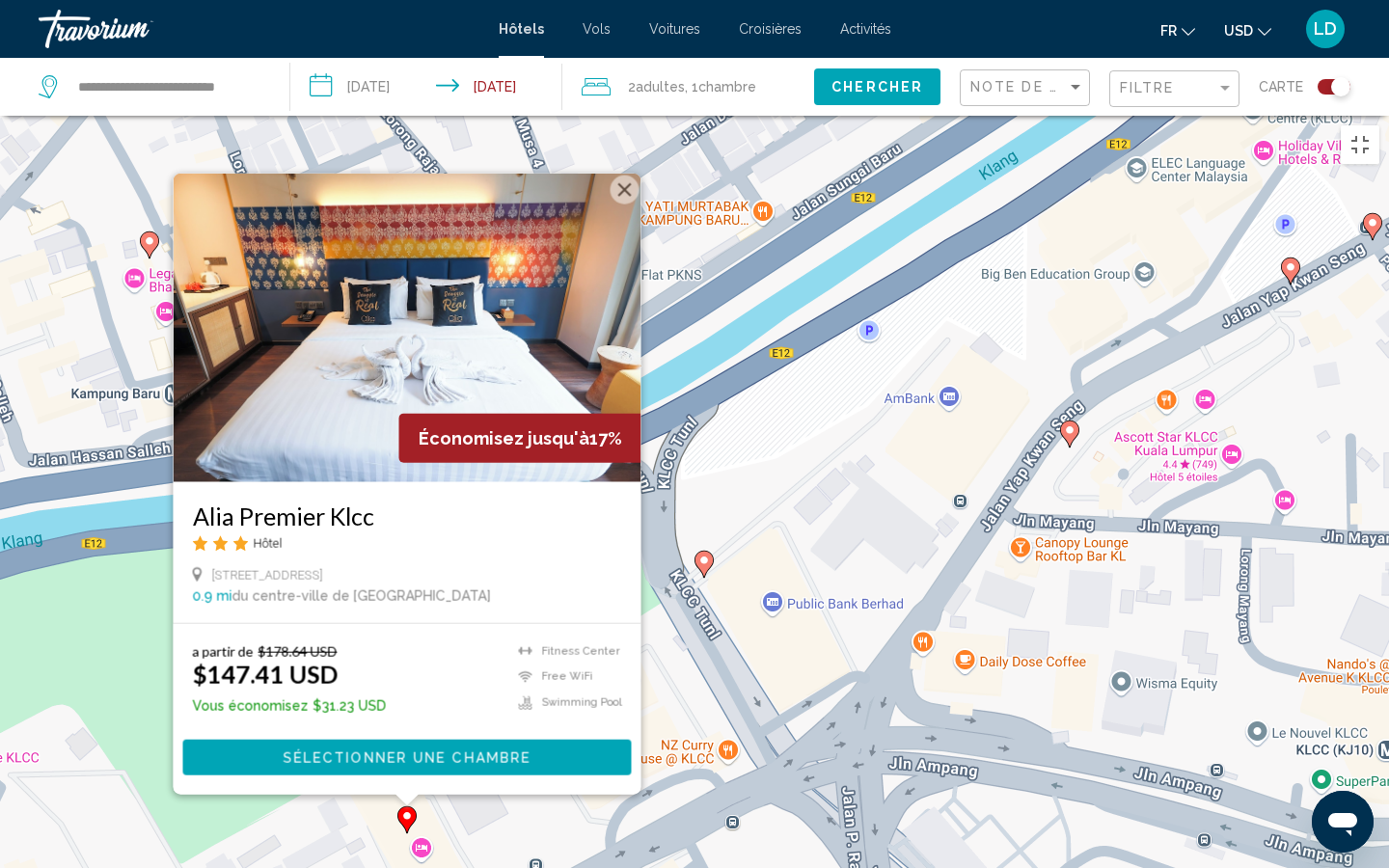 click at bounding box center (625, 190) 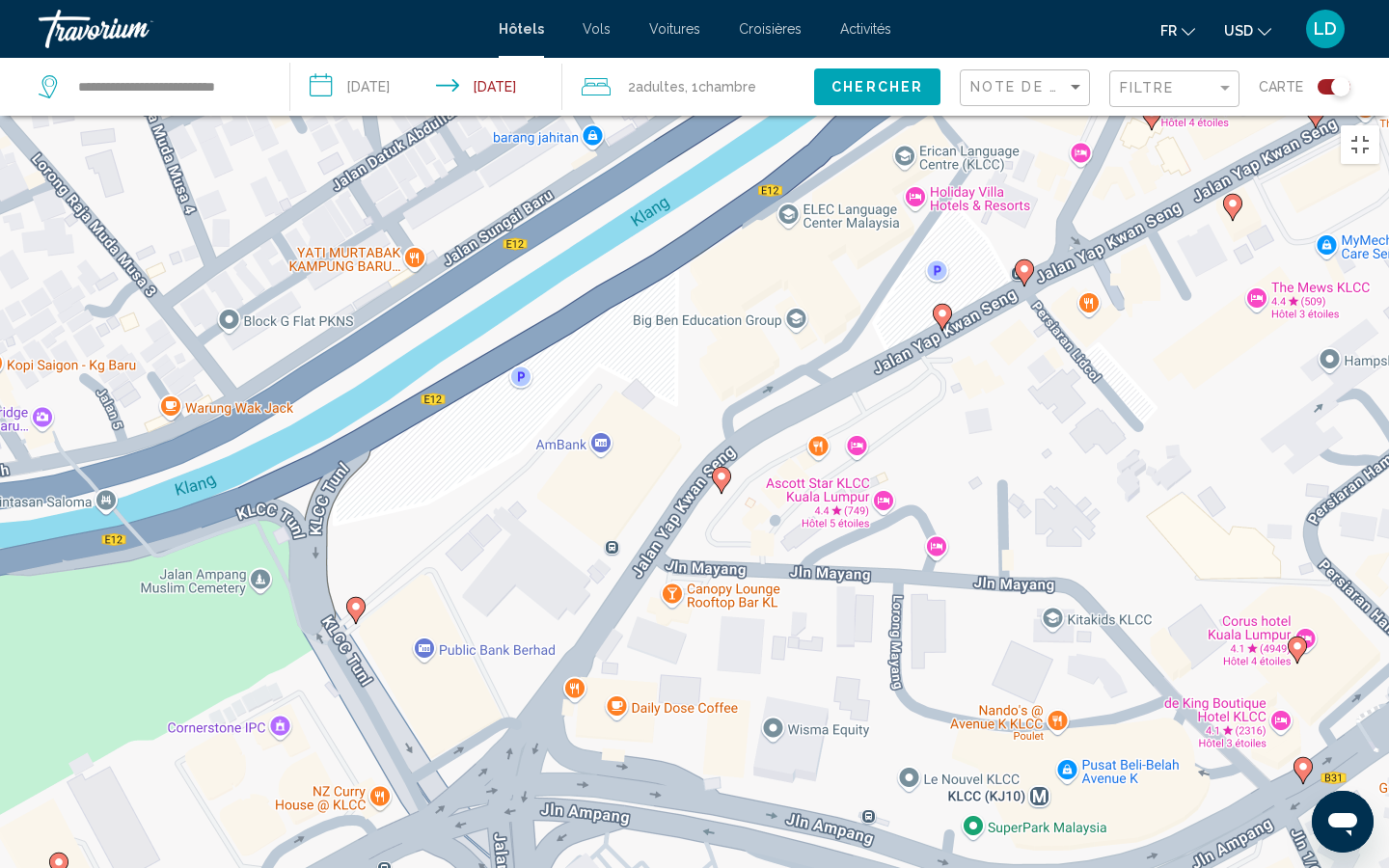 drag, startPoint x: 1185, startPoint y: 448, endPoint x: 834, endPoint y: 501, distance: 354.9789 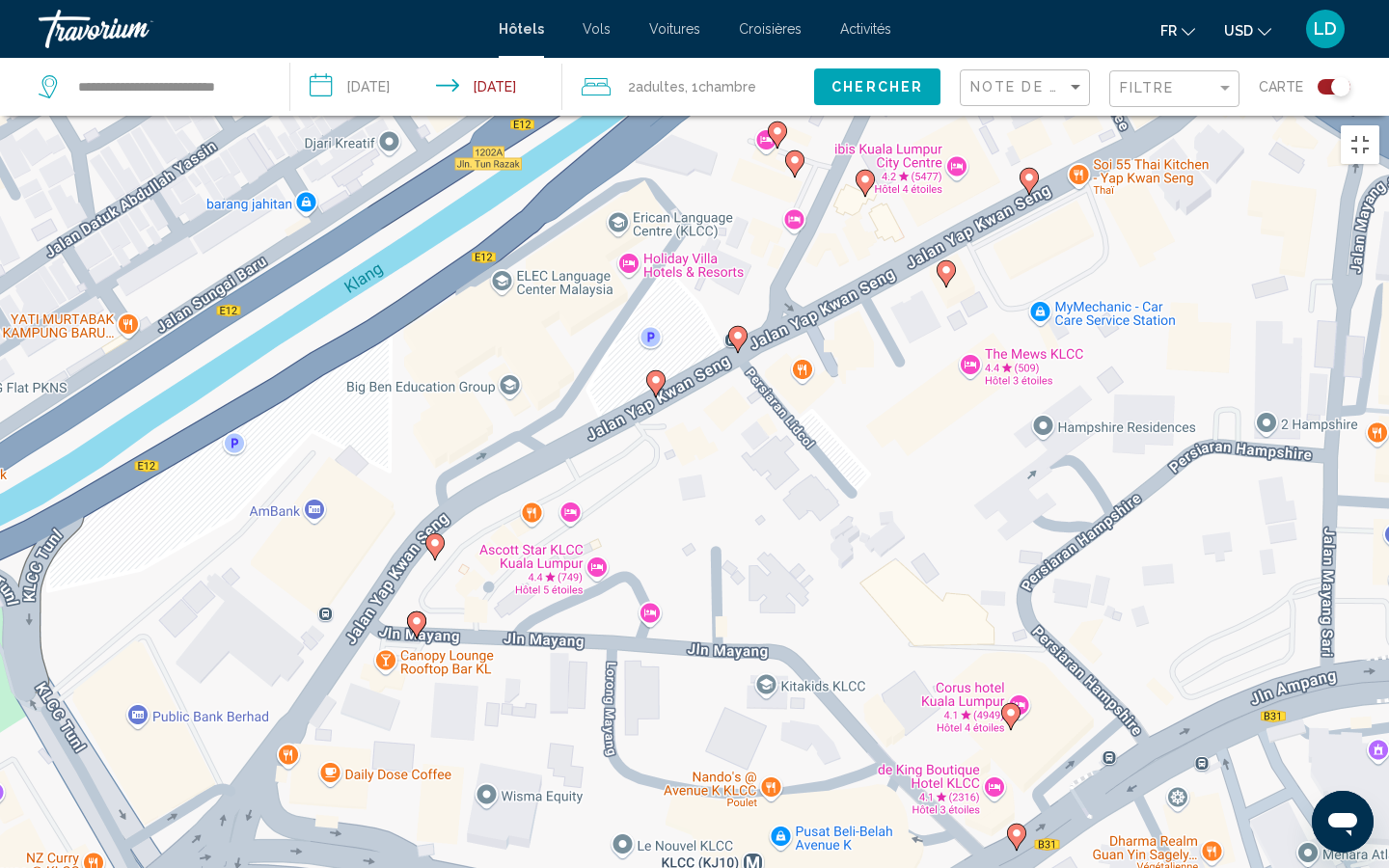 drag, startPoint x: 1208, startPoint y: 406, endPoint x: 916, endPoint y: 467, distance: 298.30354 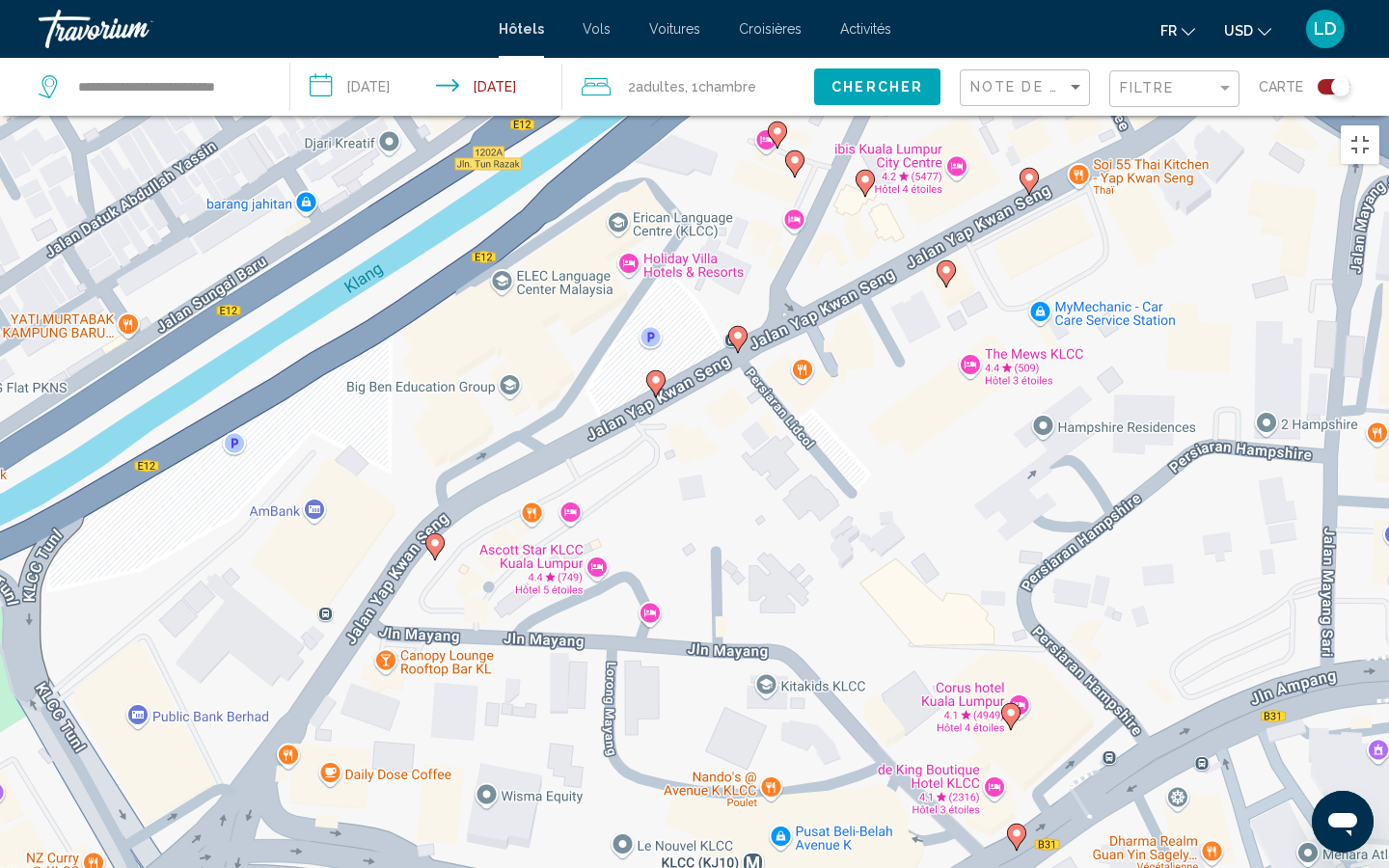 click 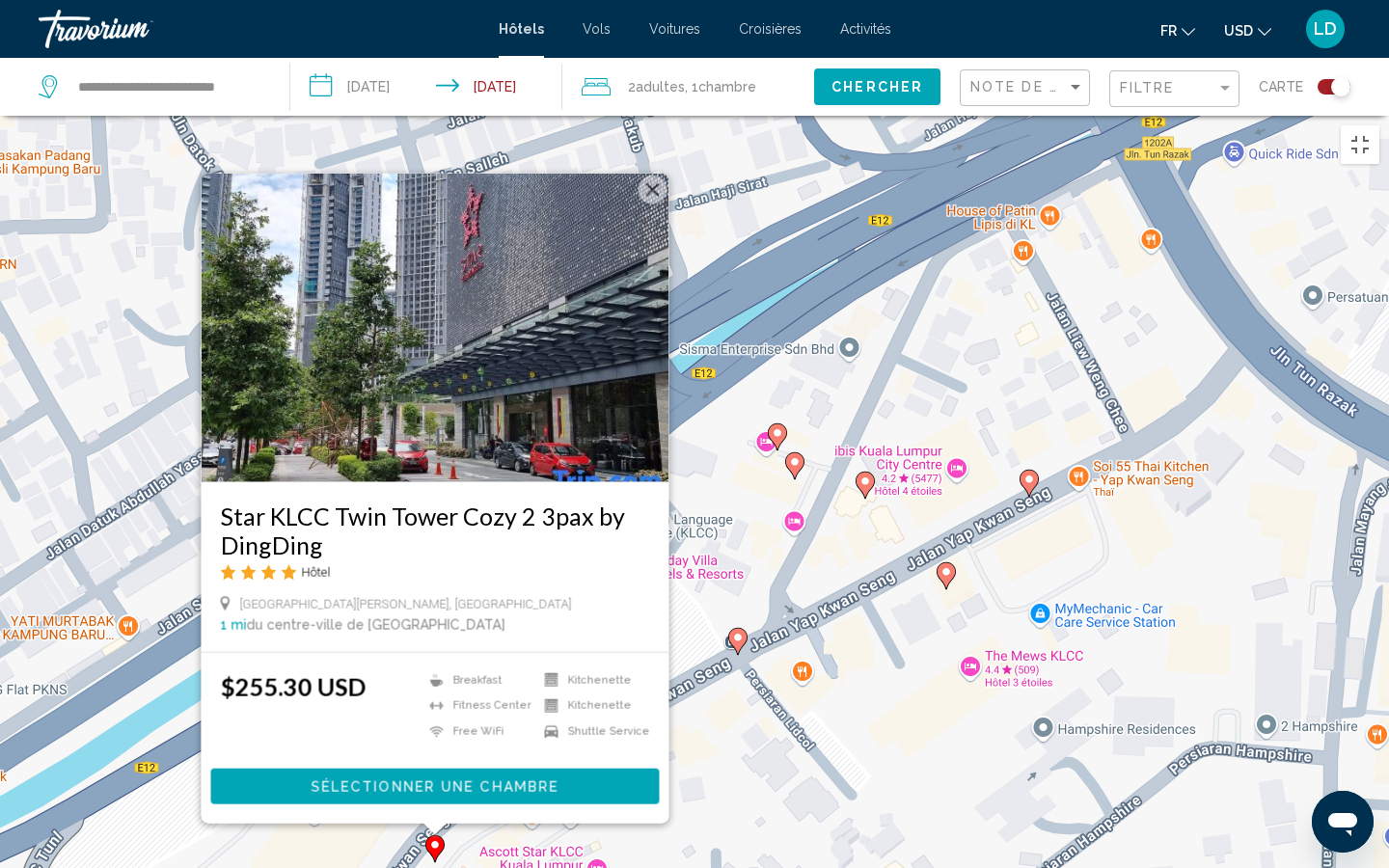 click at bounding box center (653, 190) 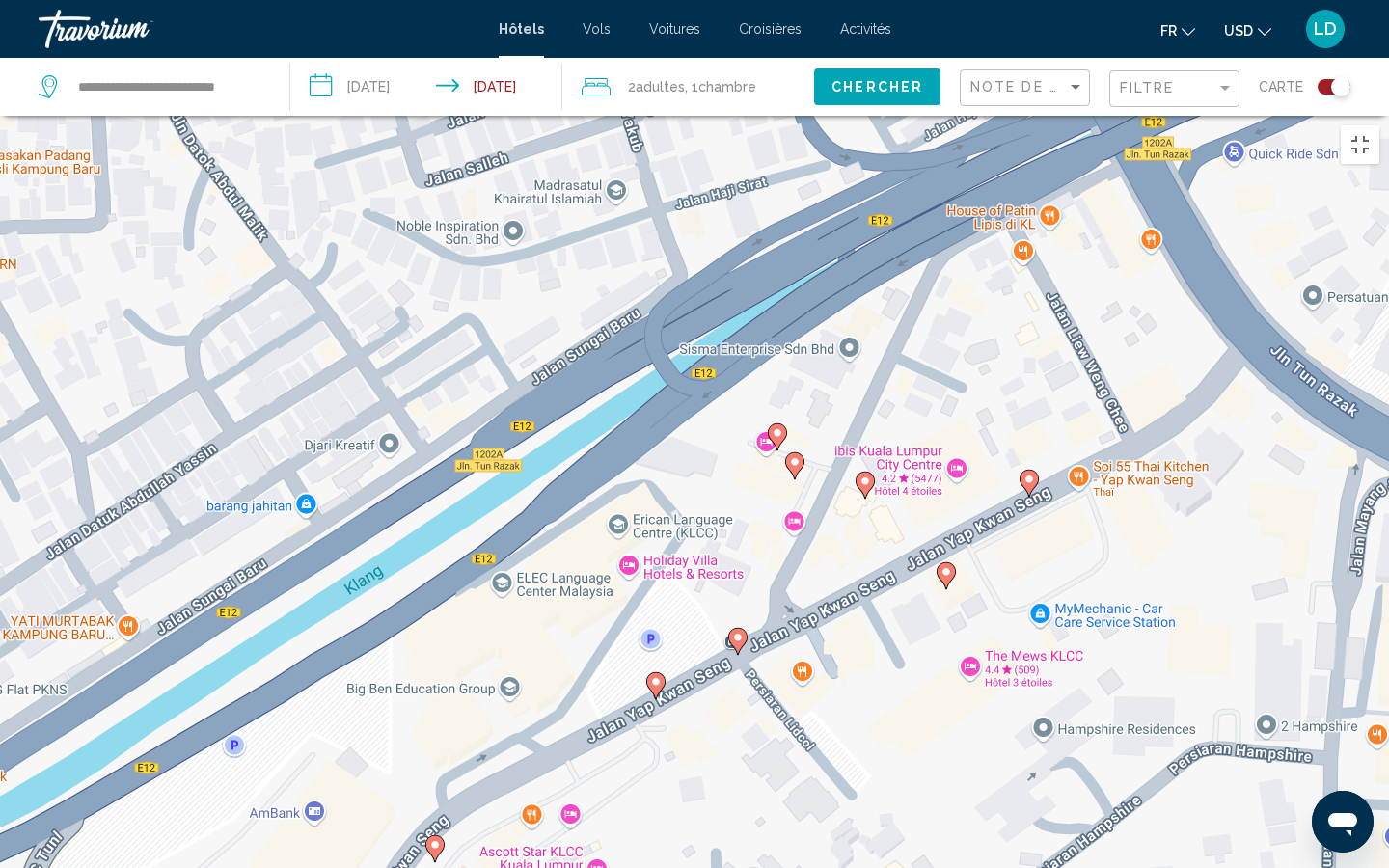 click 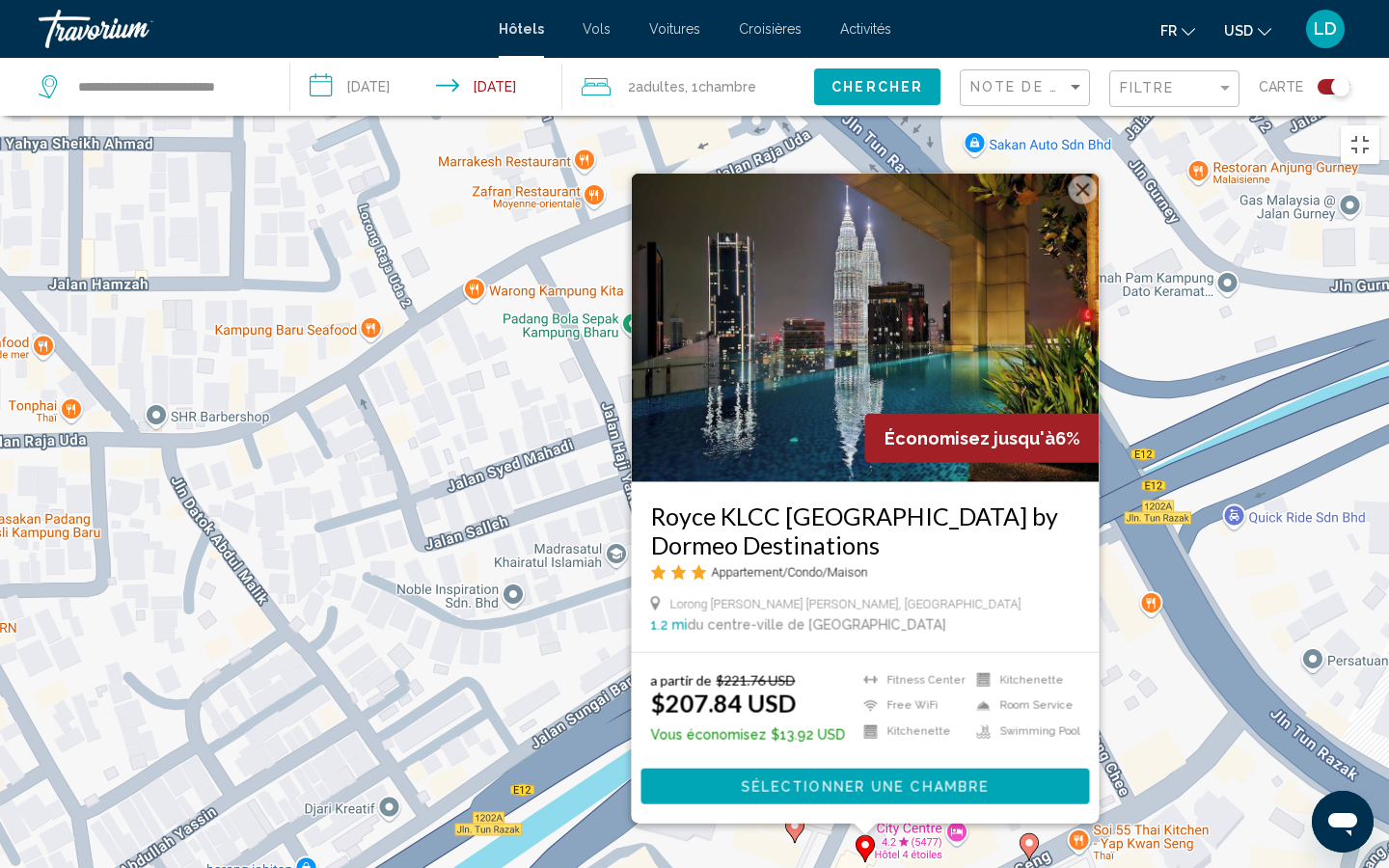 click at bounding box center [1083, 190] 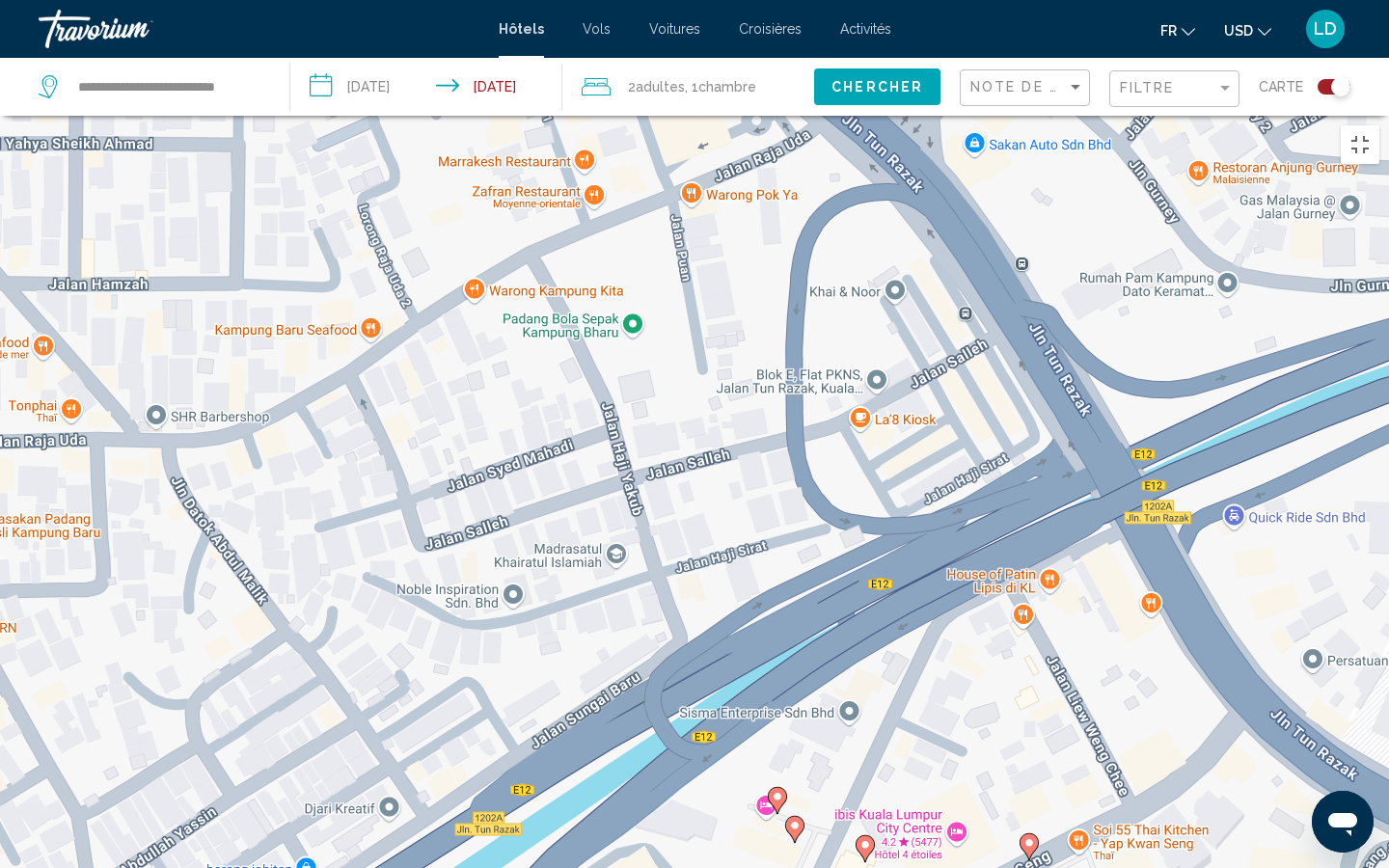 click 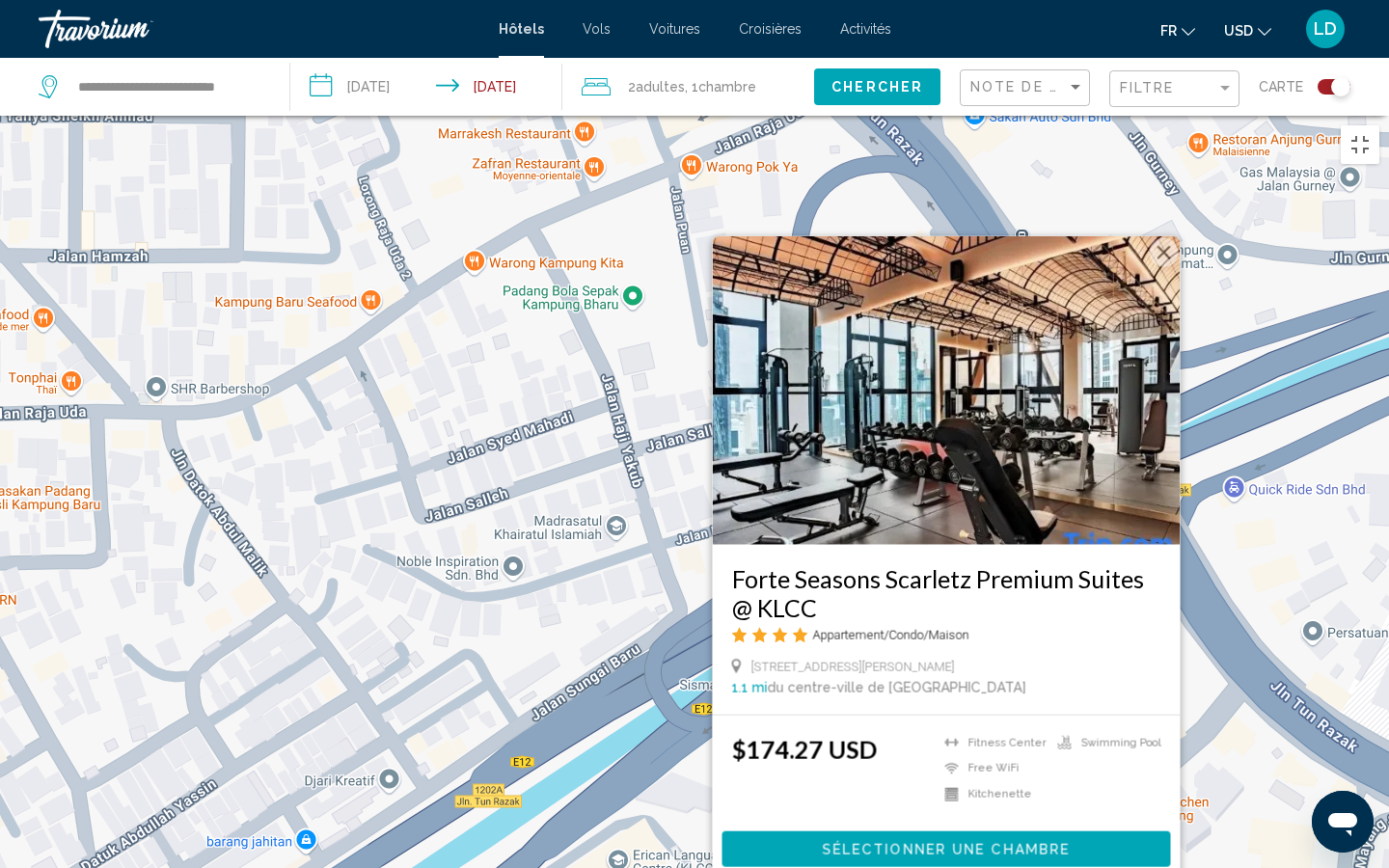 click at bounding box center (1164, 253) 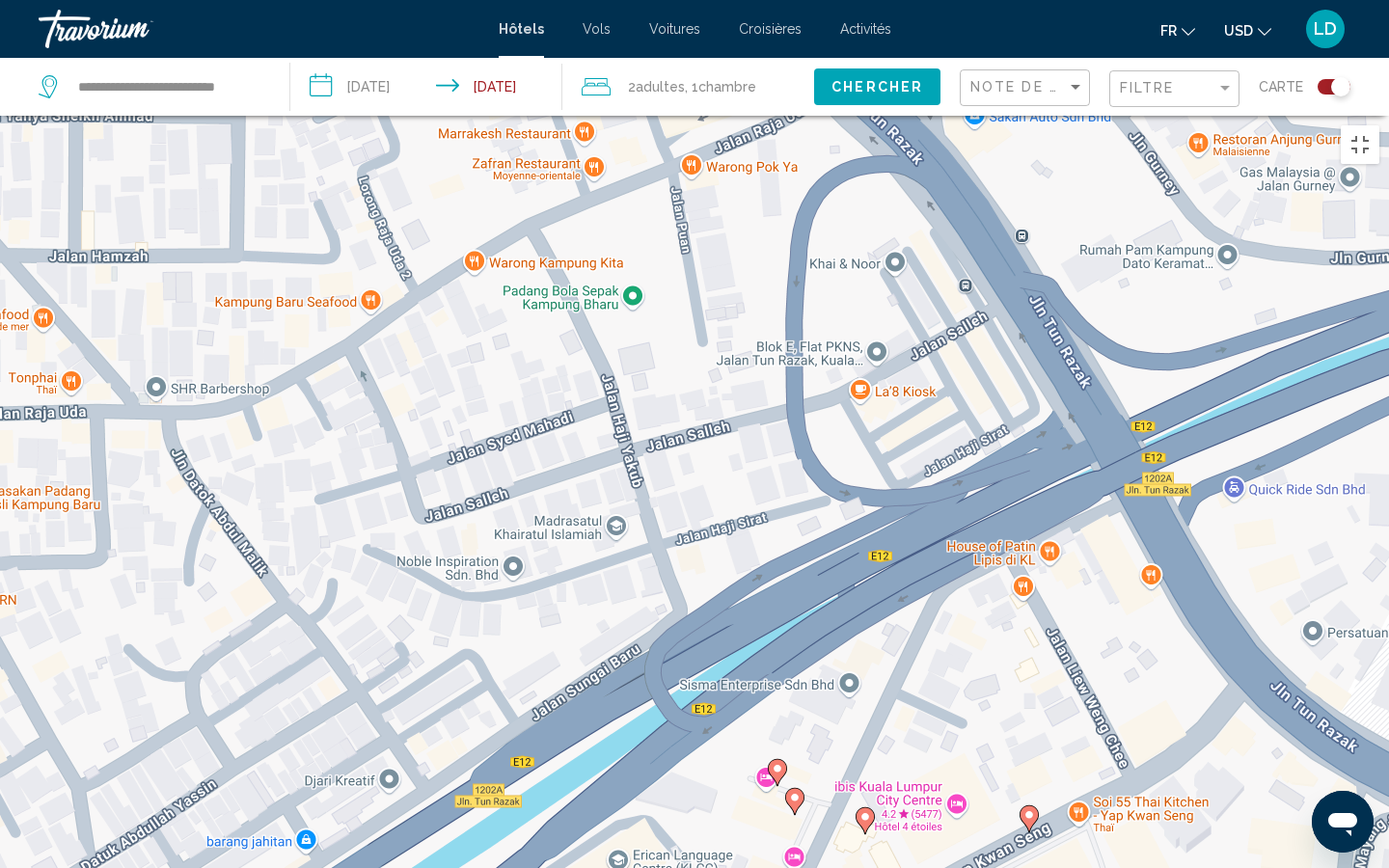 click 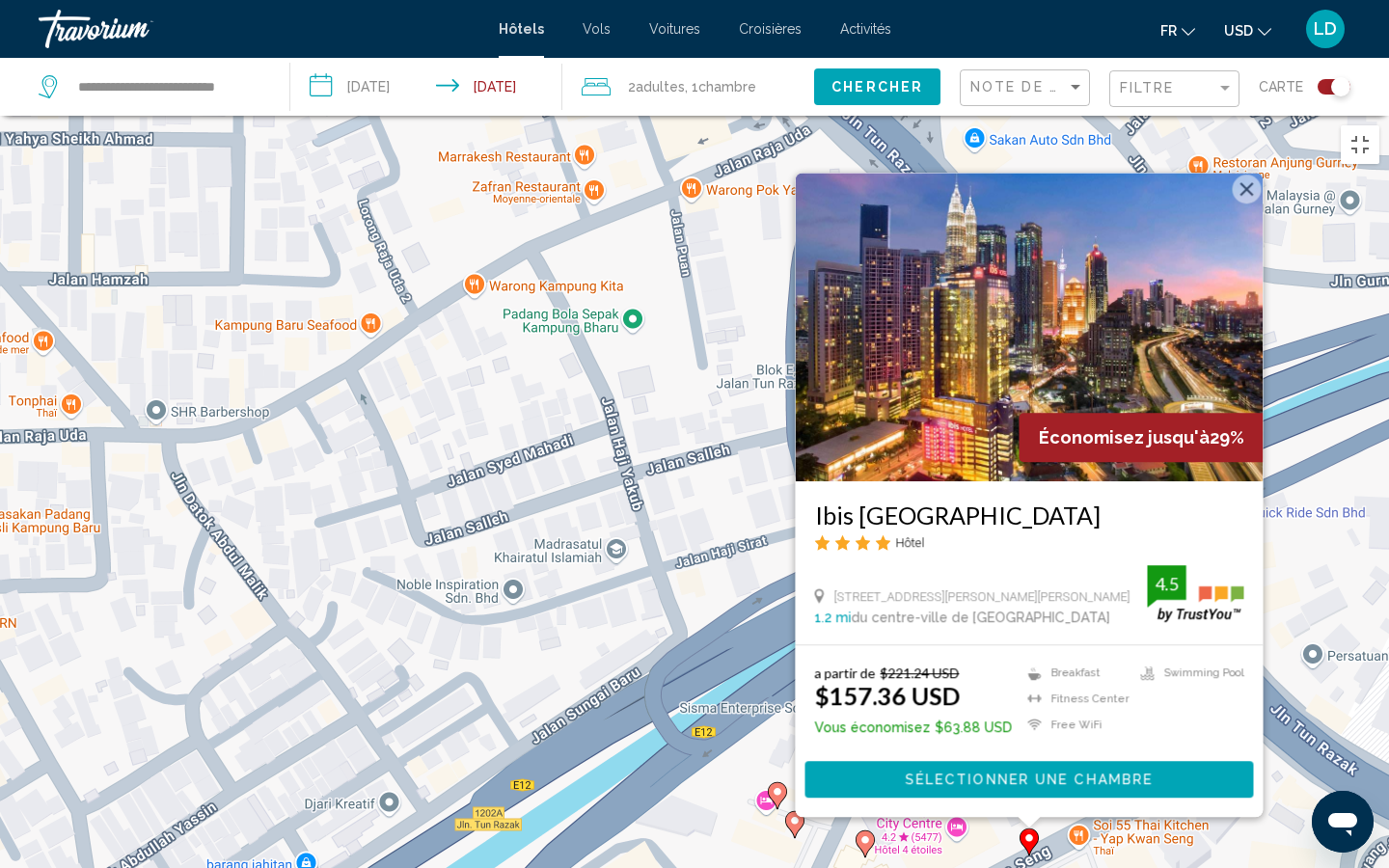 click at bounding box center (1247, 189) 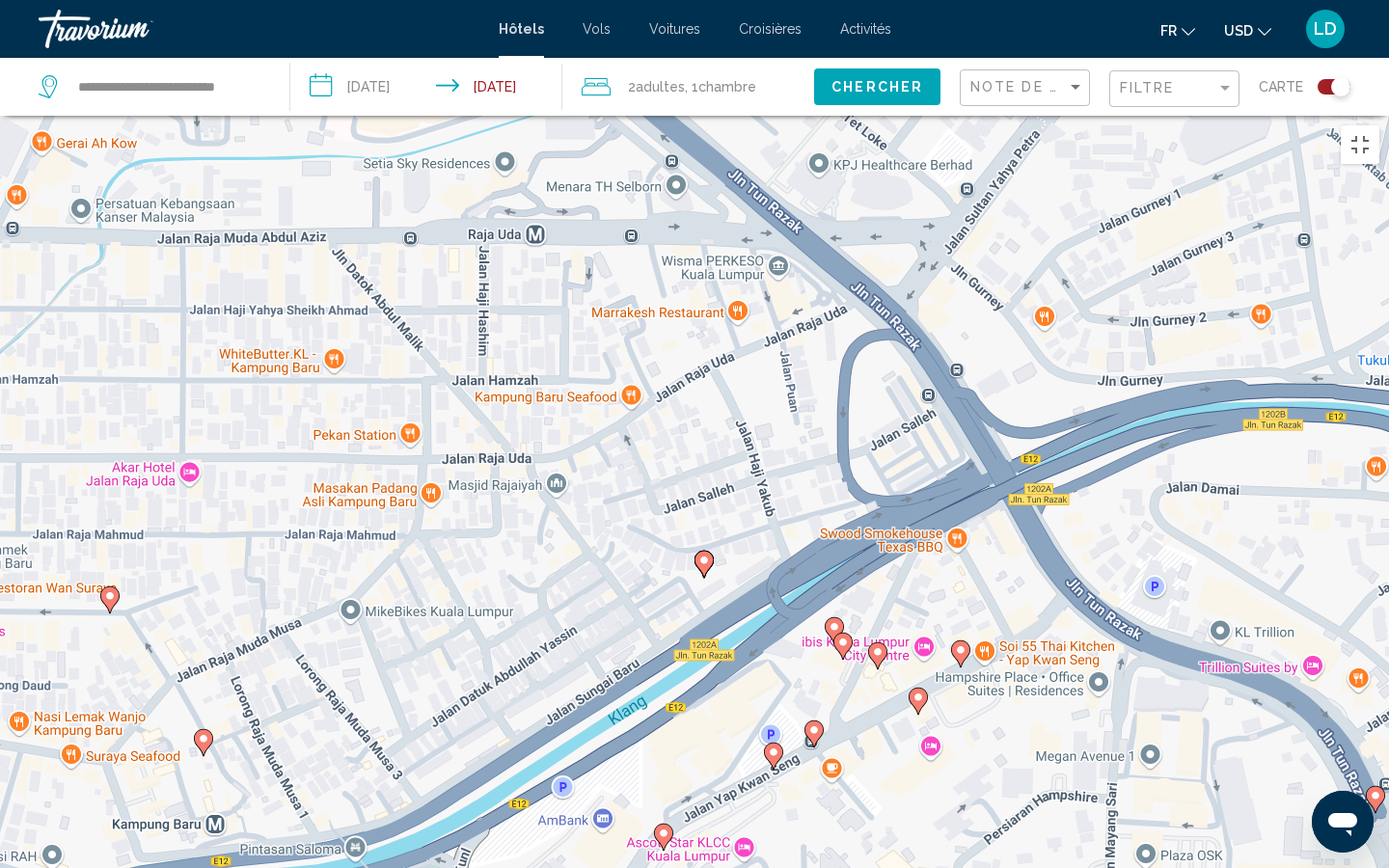 click 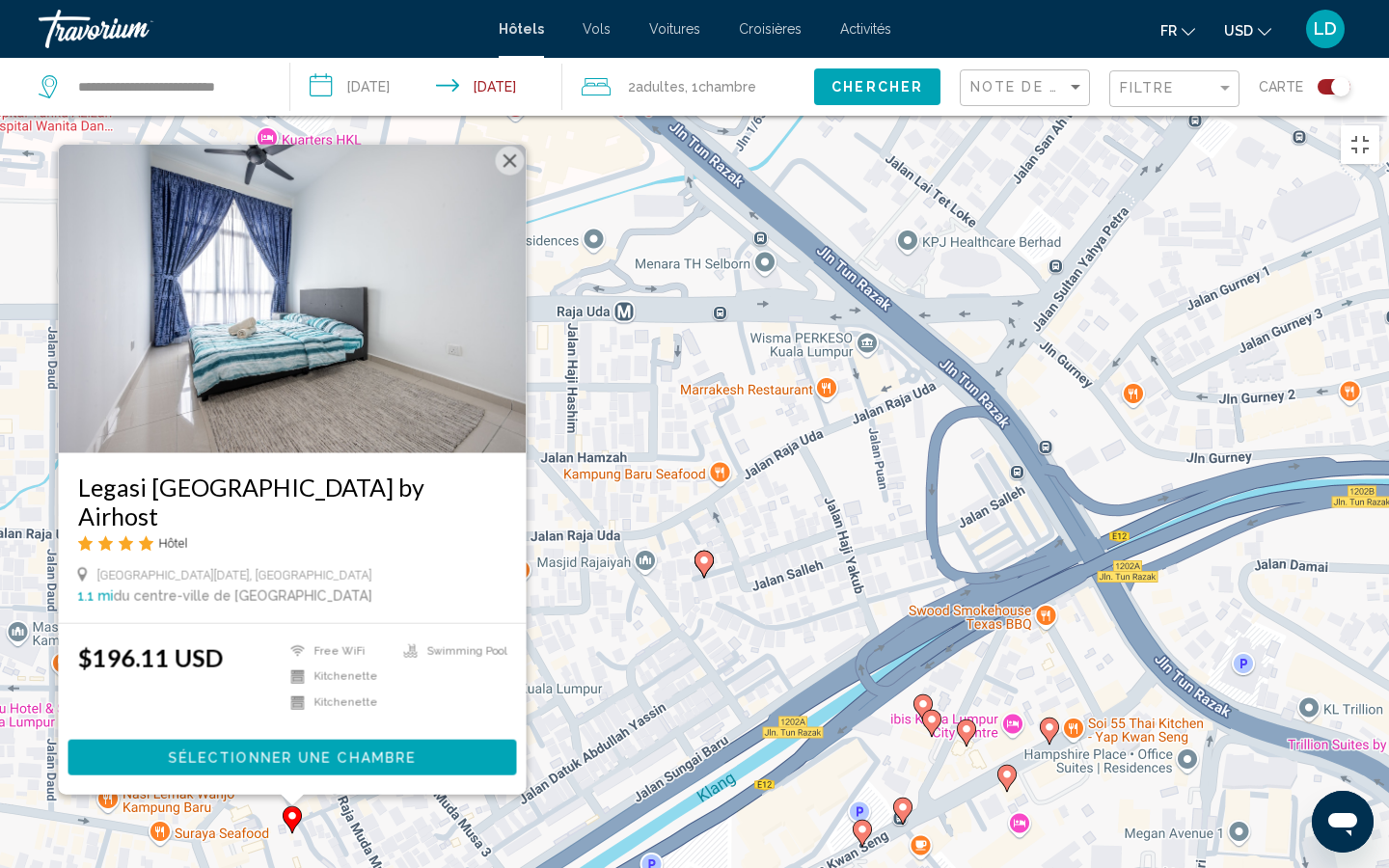 click at bounding box center (510, 161) 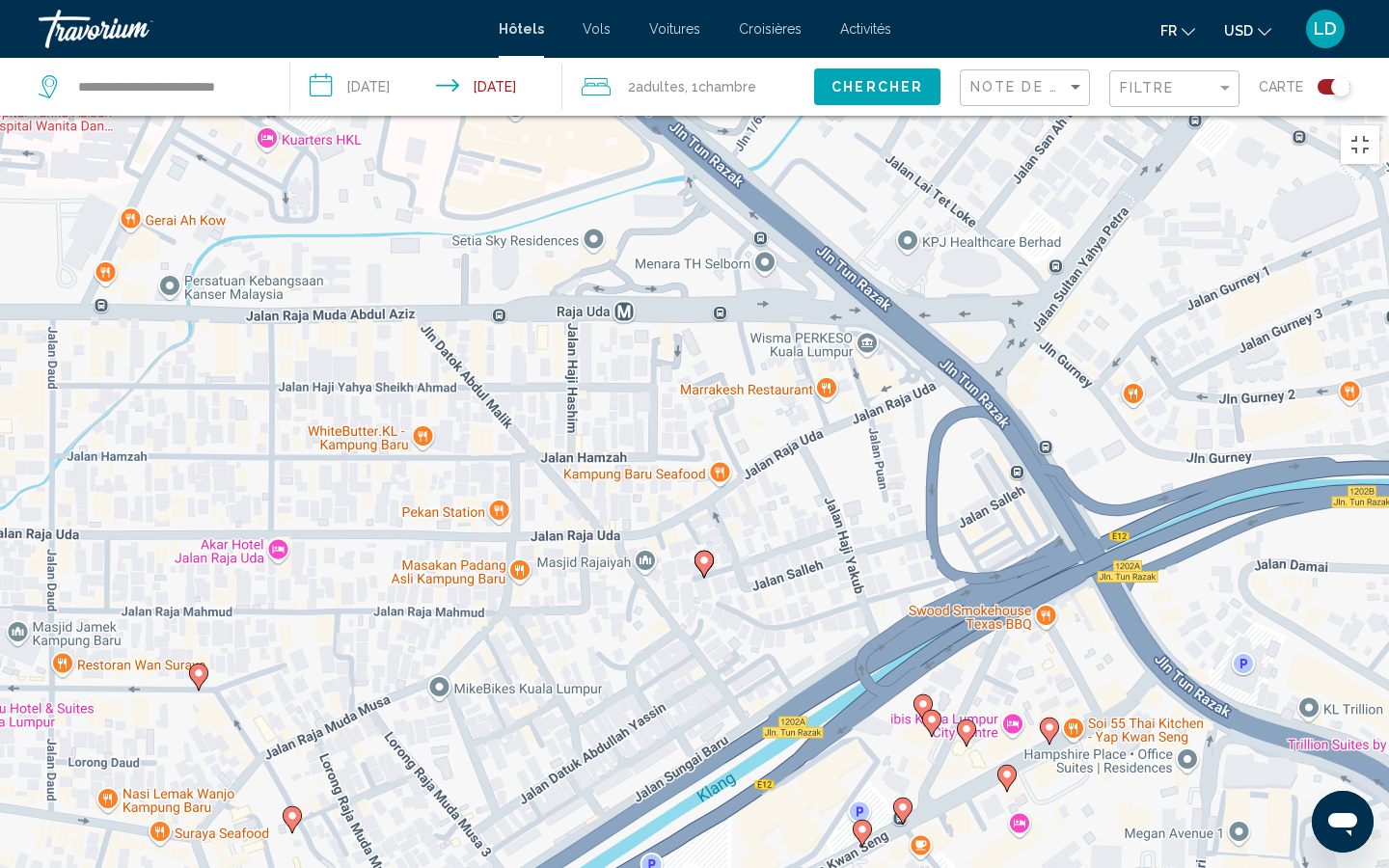 click 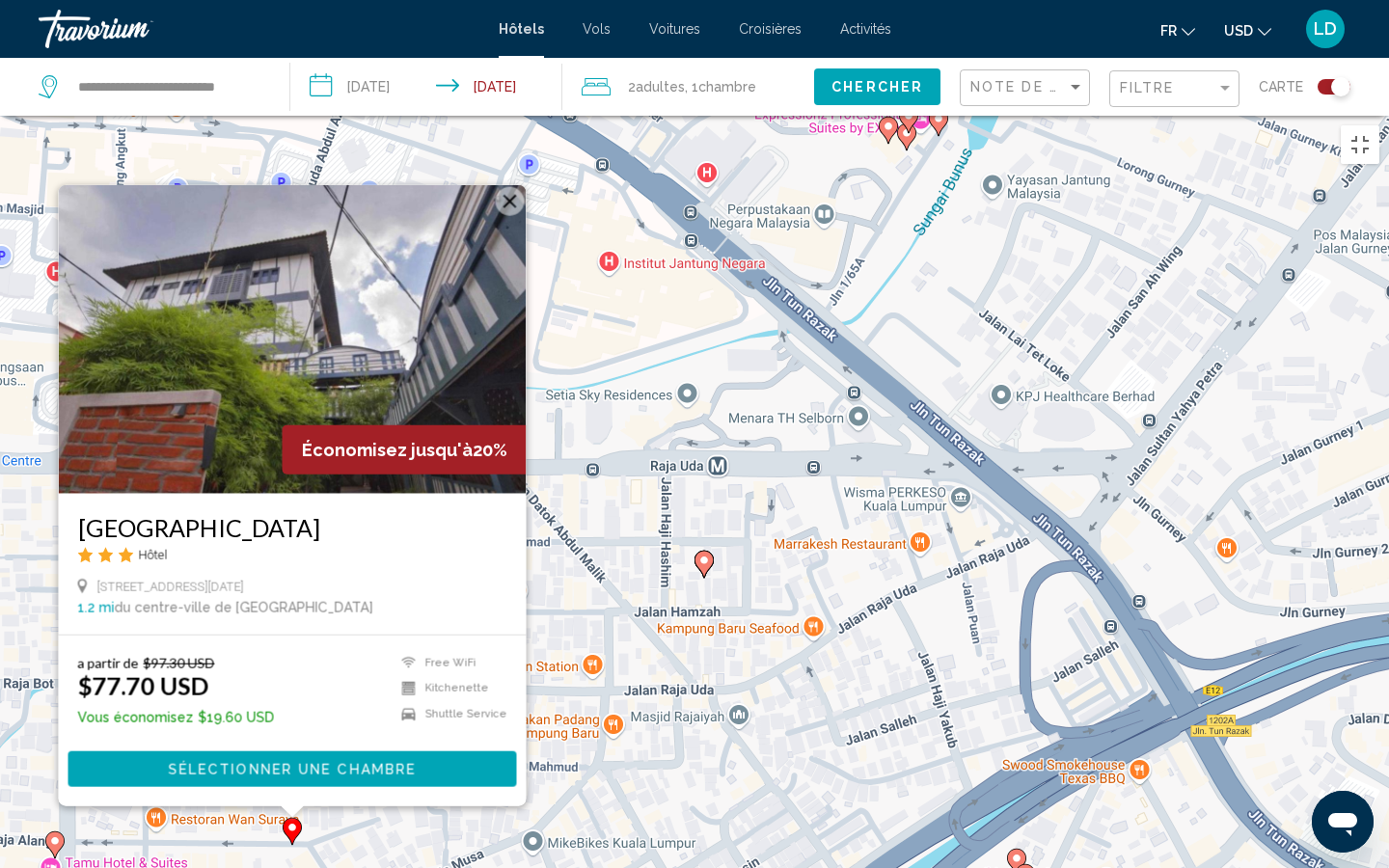 click at bounding box center (510, 202) 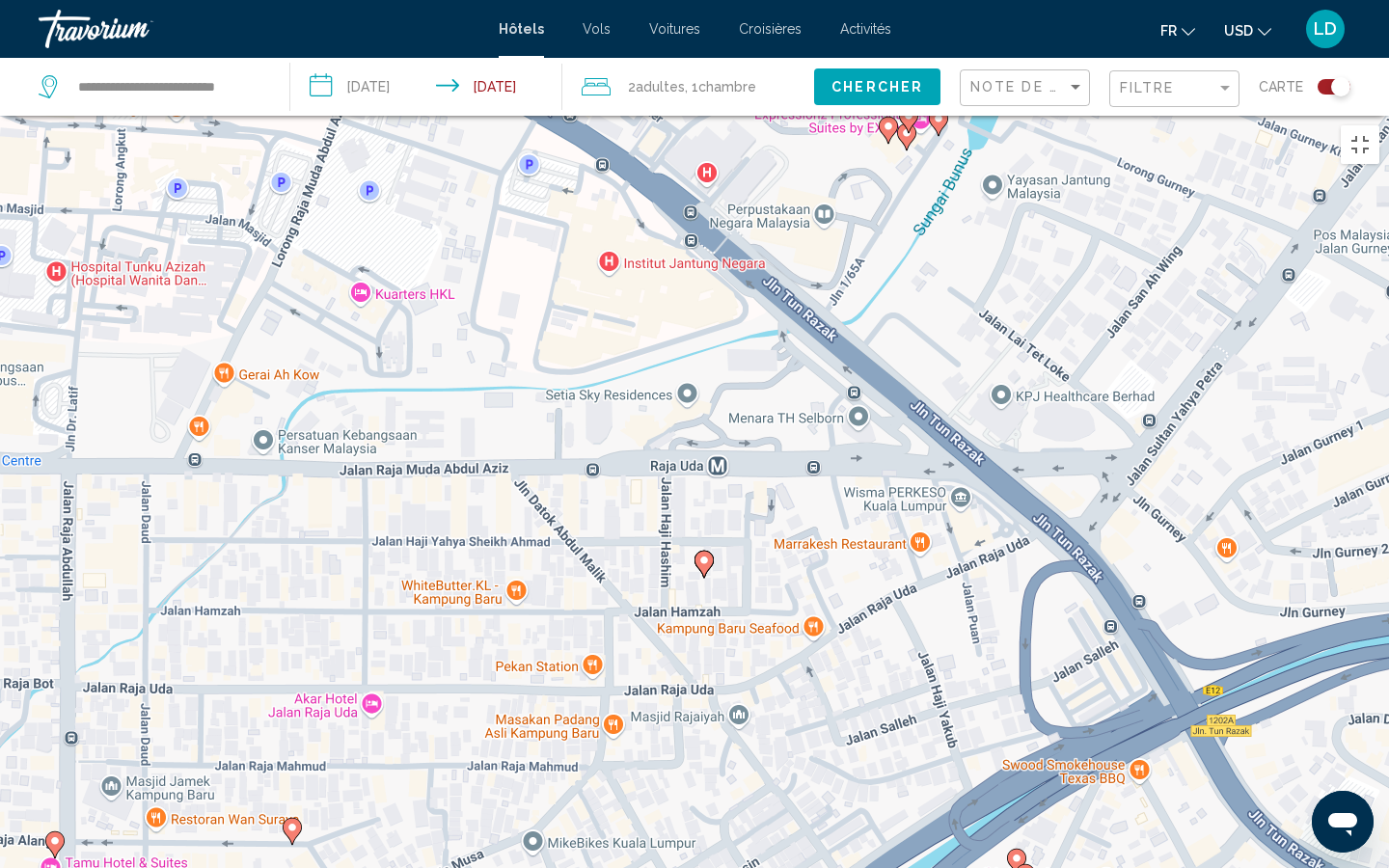 click 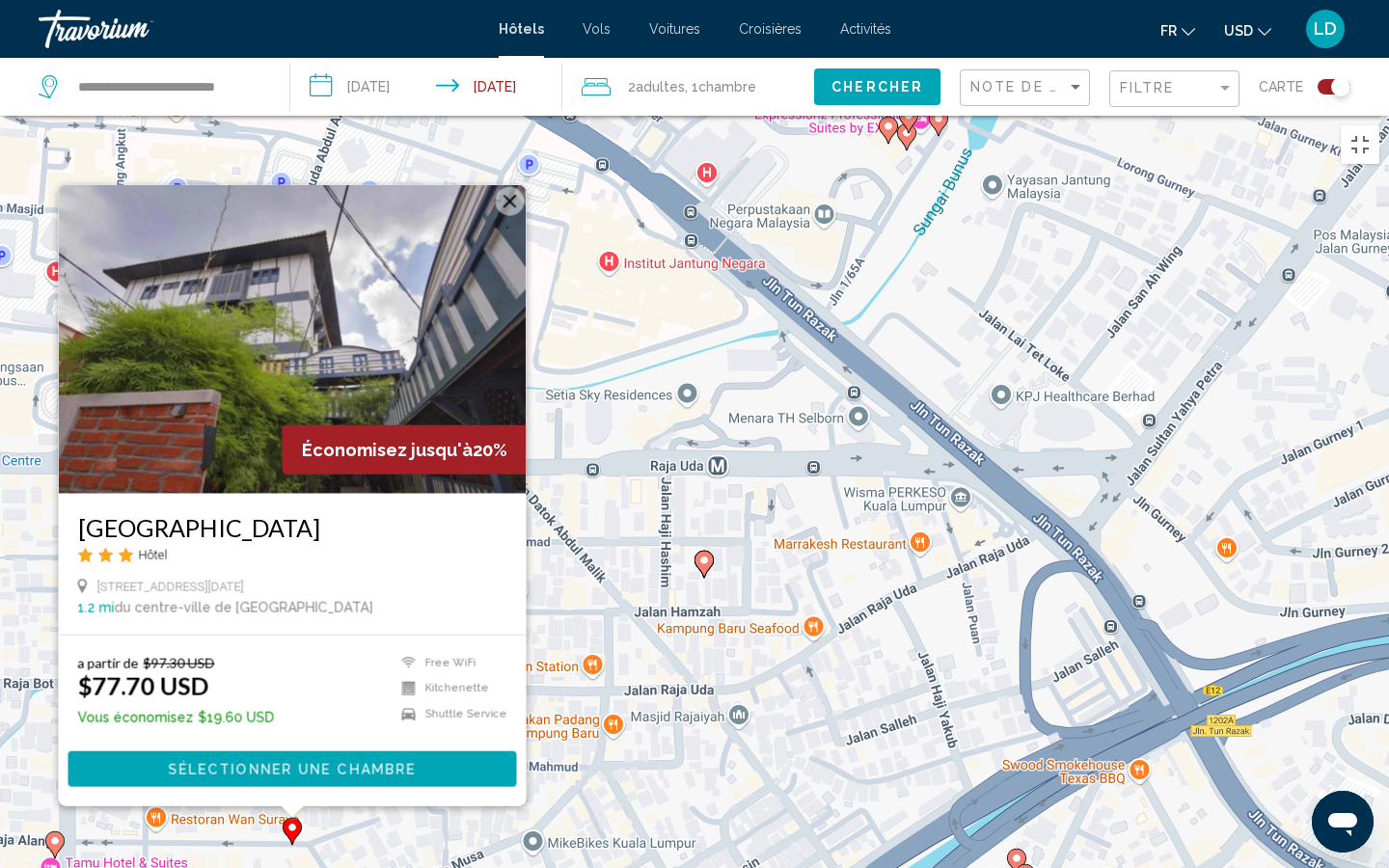 click at bounding box center (510, 202) 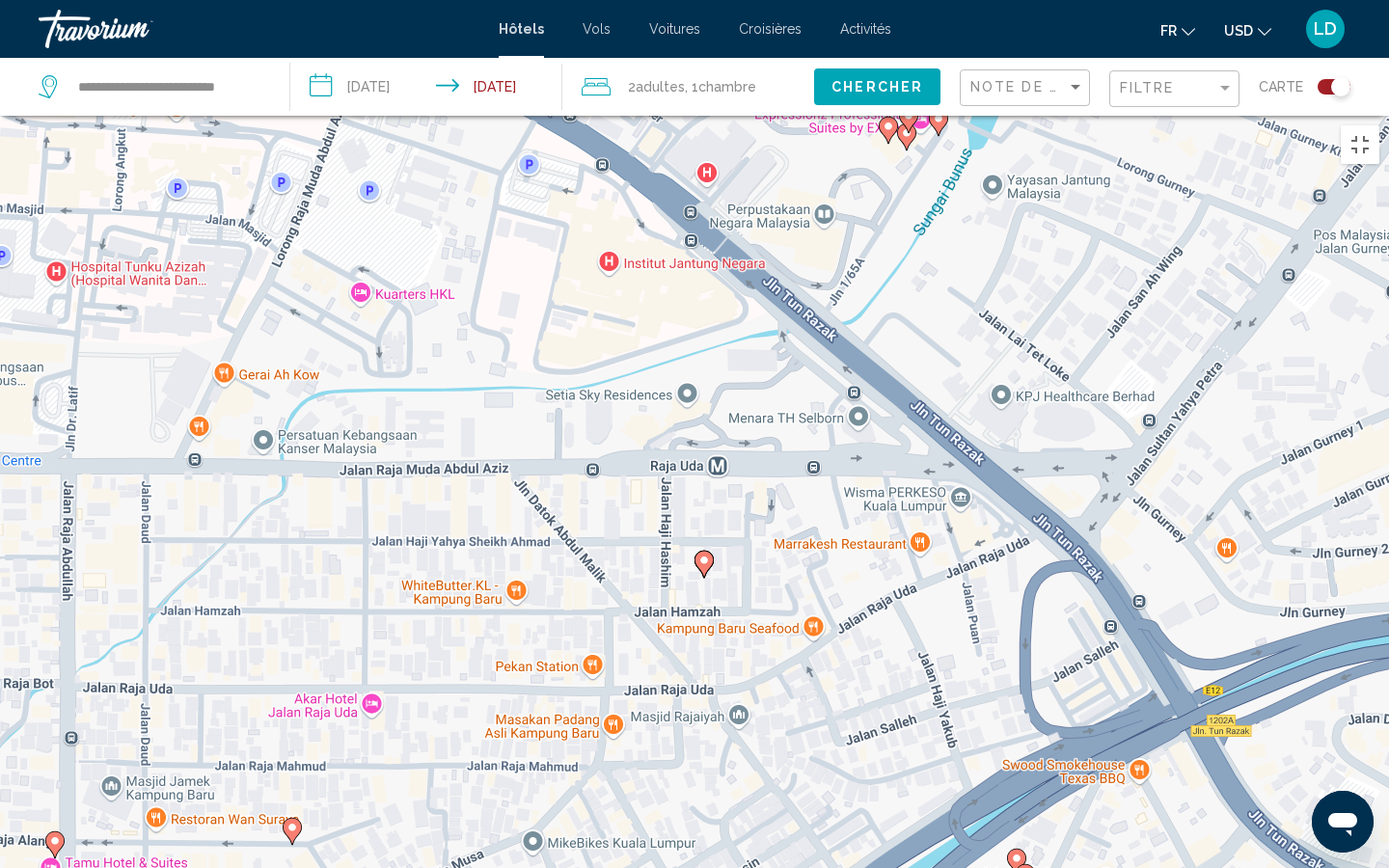 click 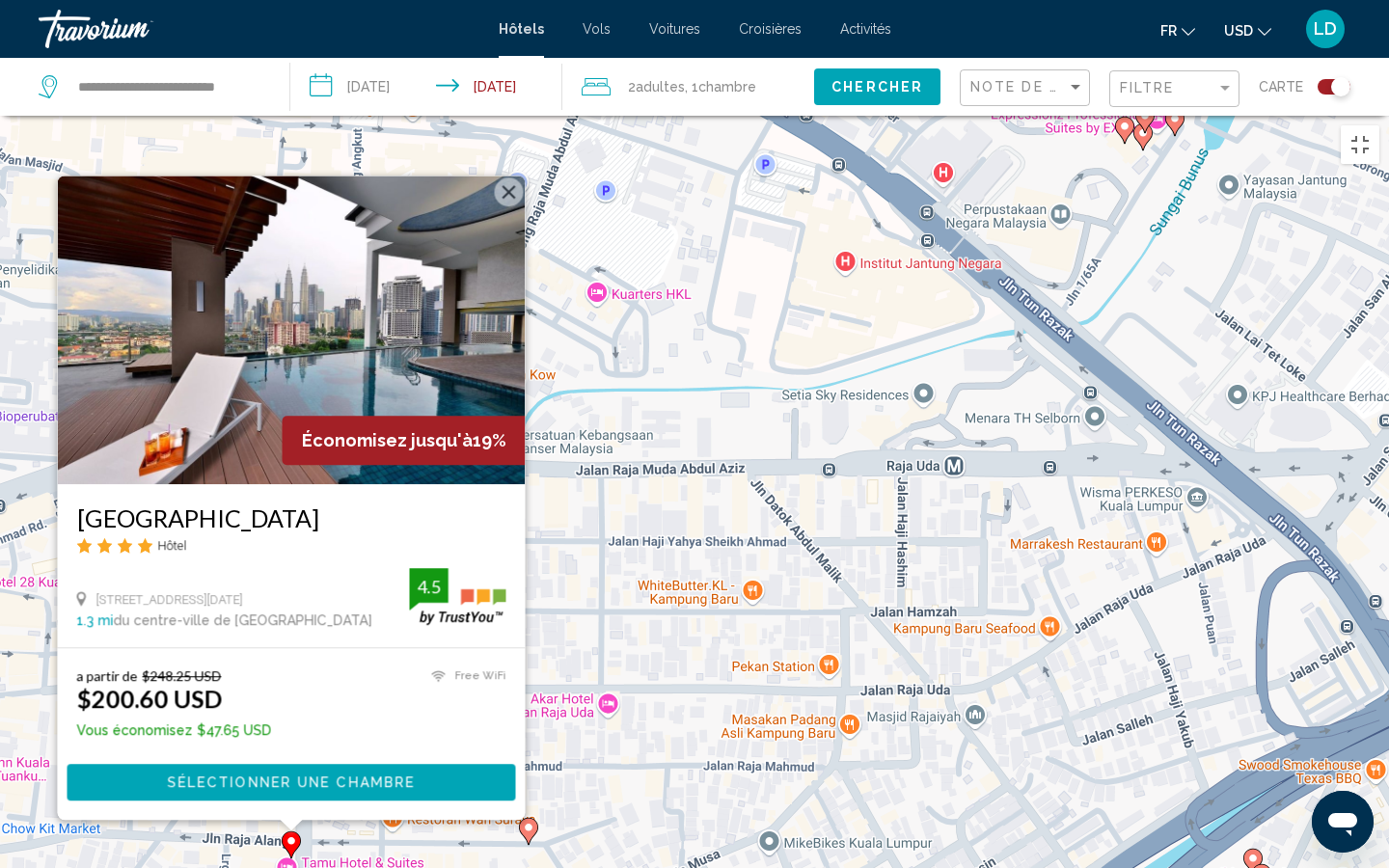 click at bounding box center [509, 192] 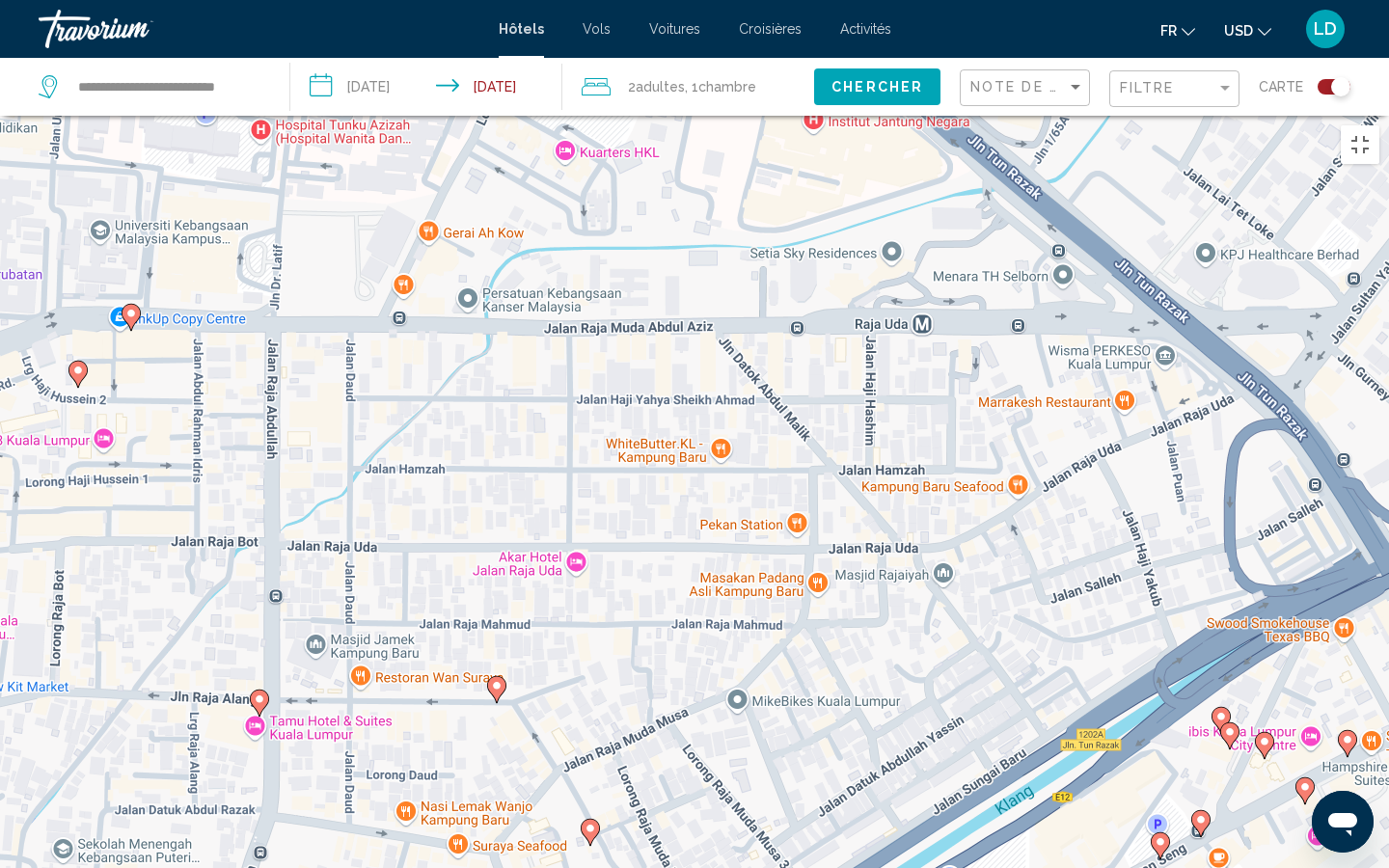 drag, startPoint x: 860, startPoint y: 486, endPoint x: 819, endPoint y: 129, distance: 359.34663 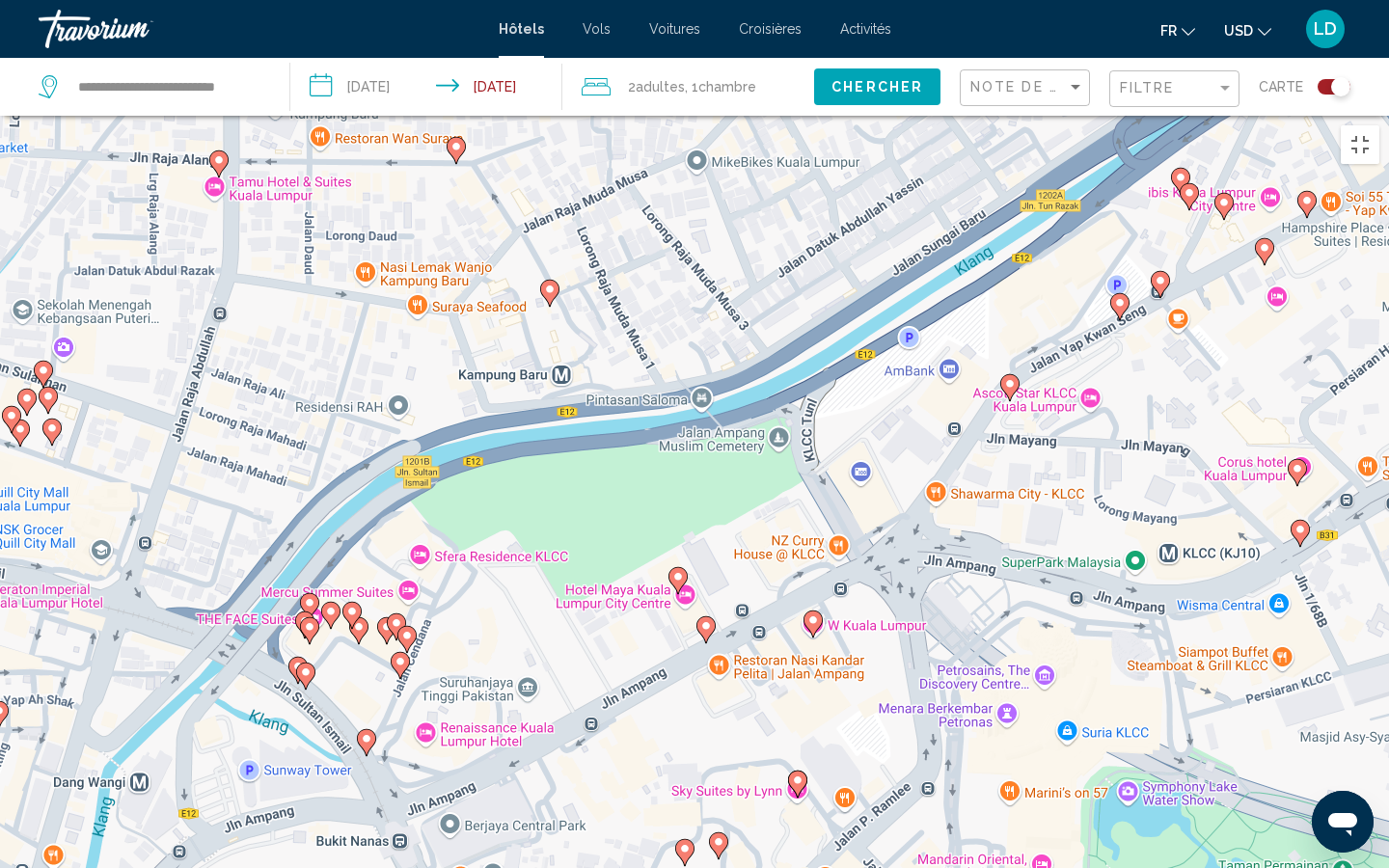 drag, startPoint x: 974, startPoint y: 515, endPoint x: 946, endPoint y: 466, distance: 56.4358 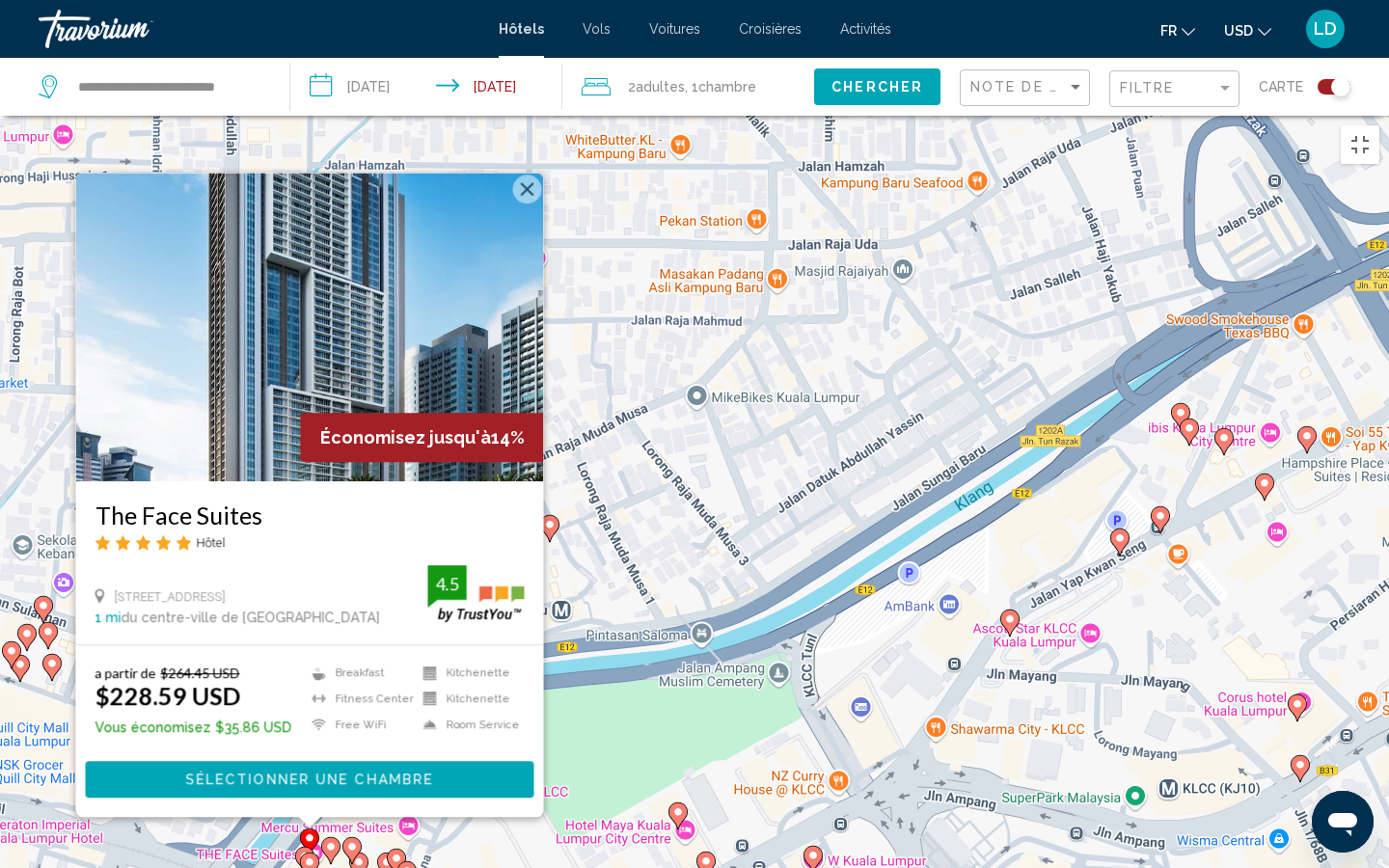 click at bounding box center [528, 189] 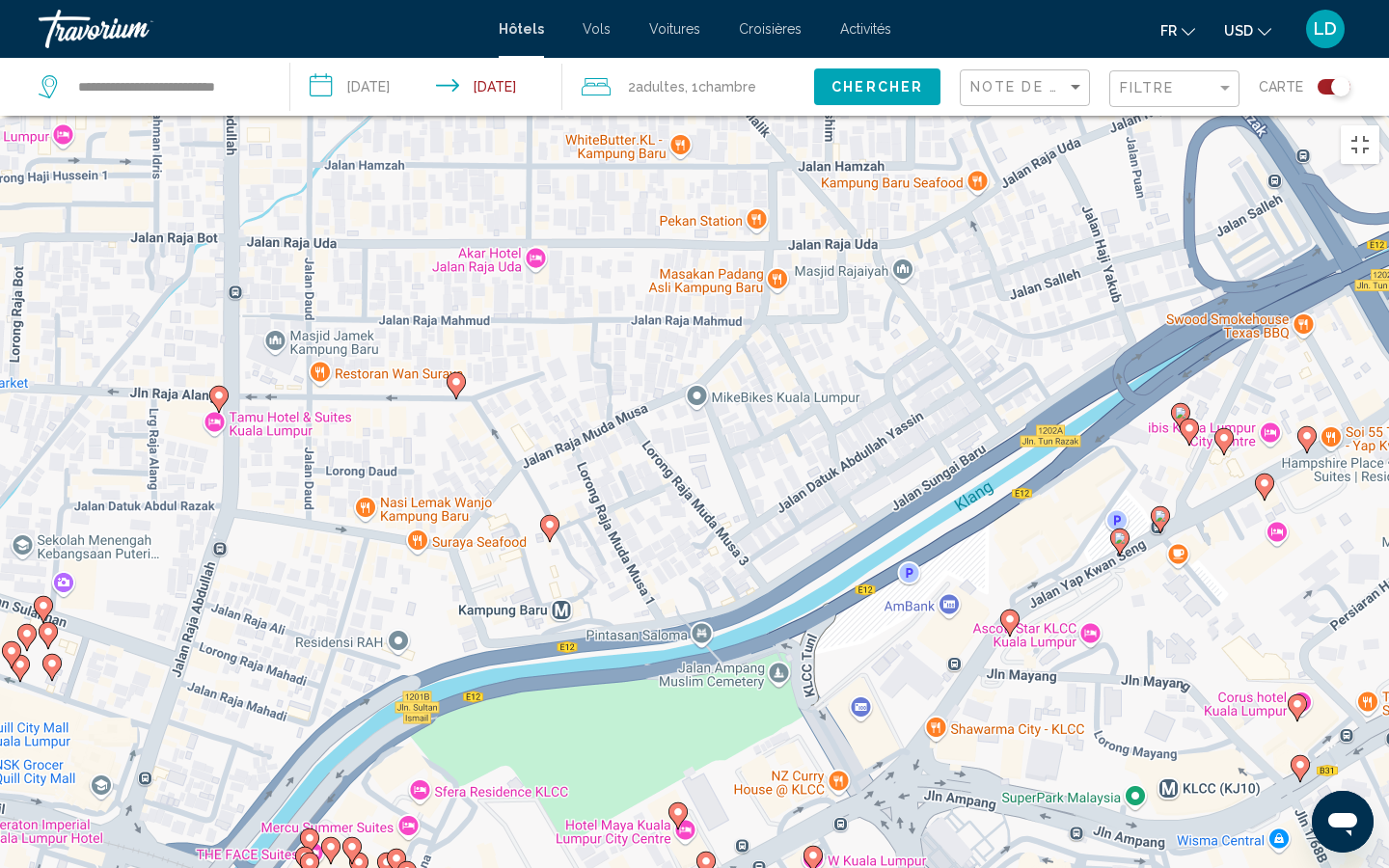 click 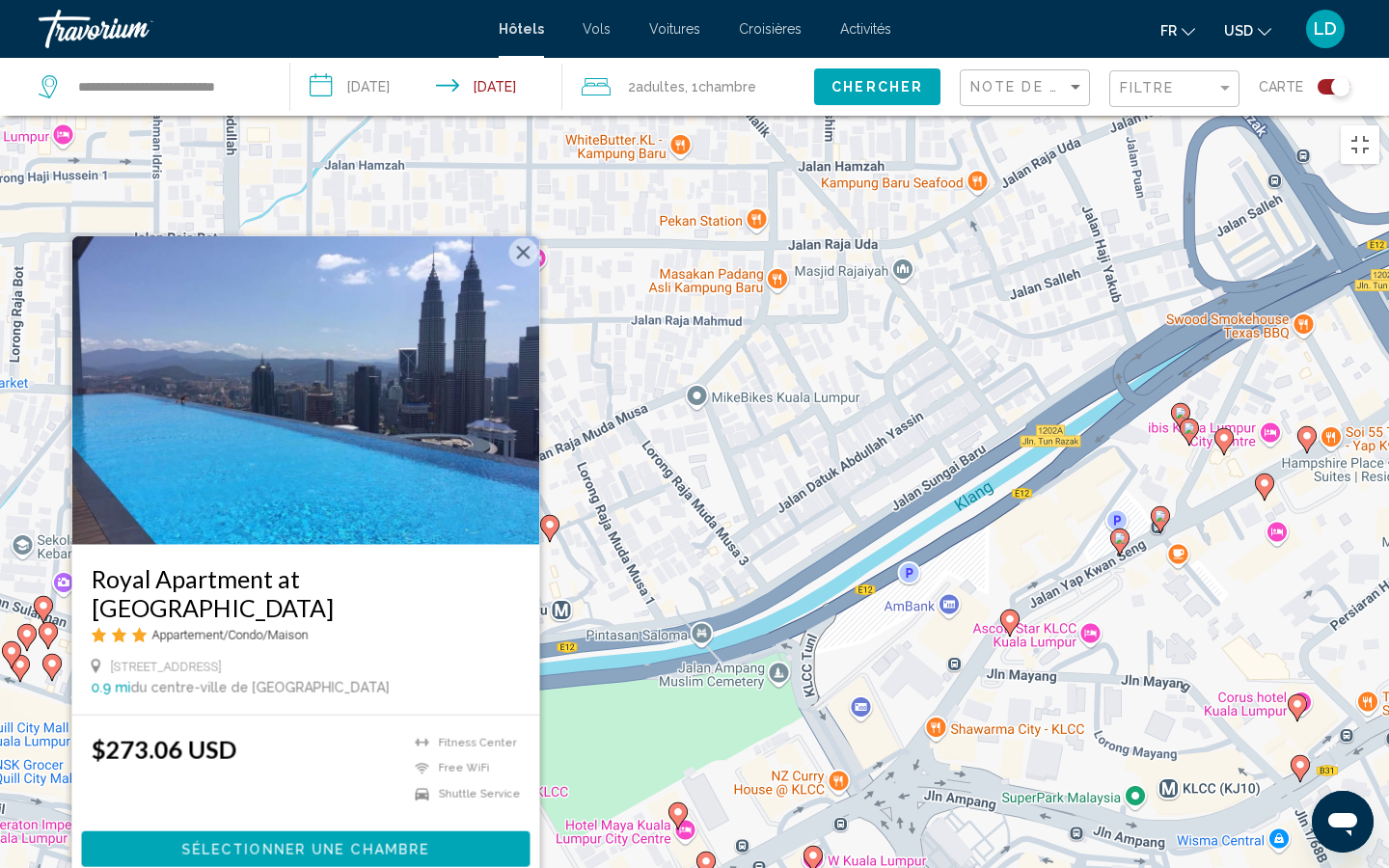 click at bounding box center [524, 253] 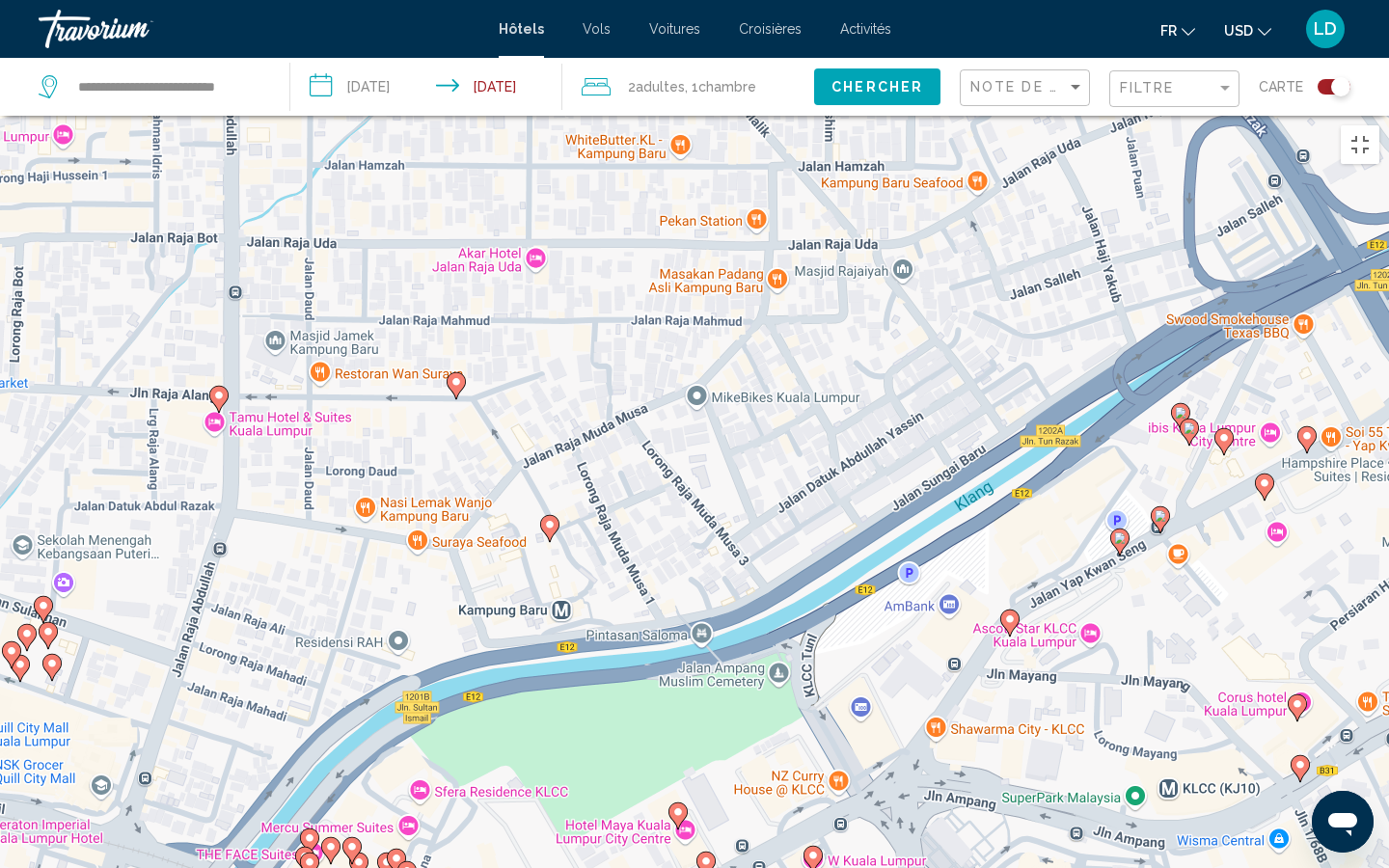 click 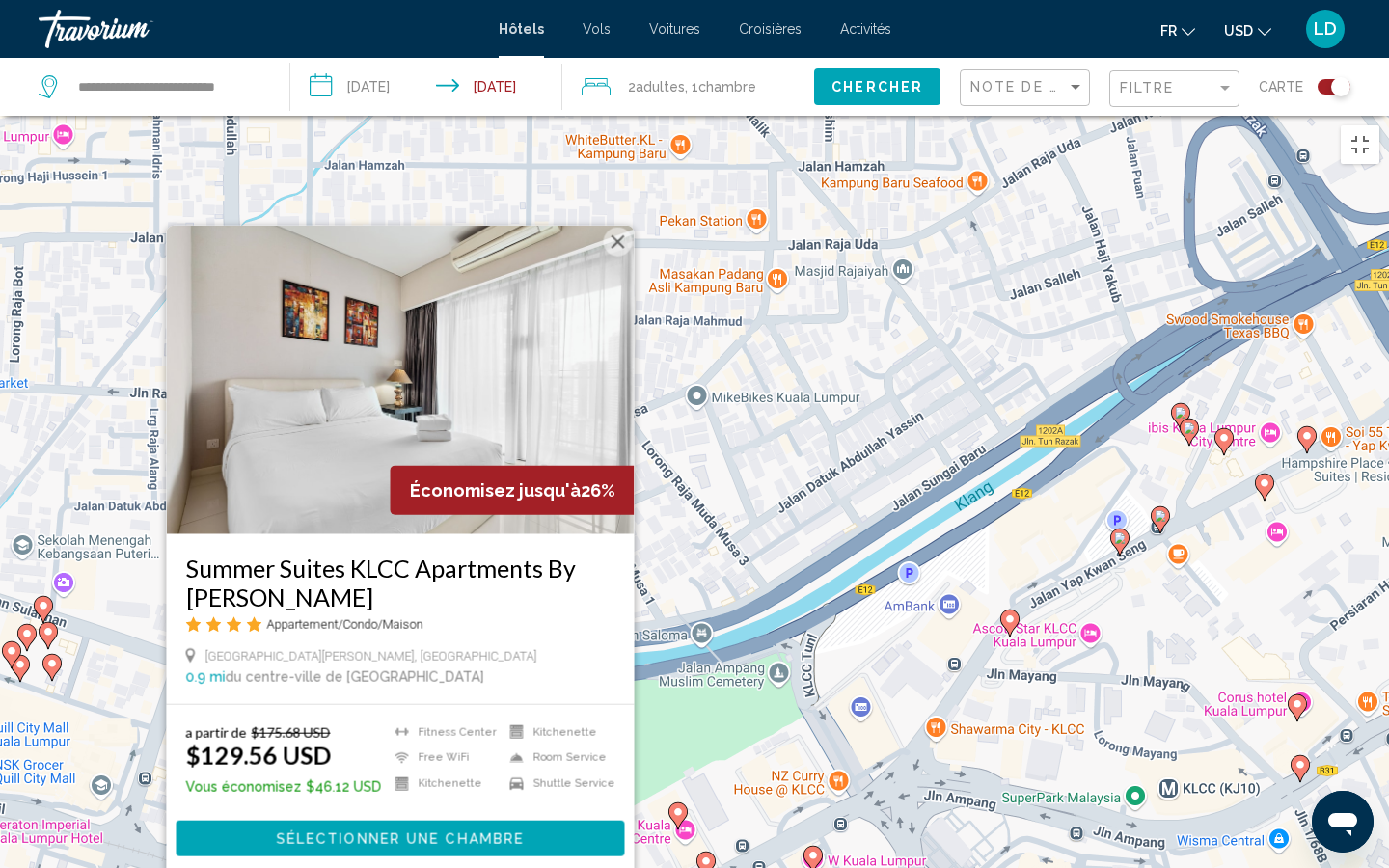 click at bounding box center (618, 242) 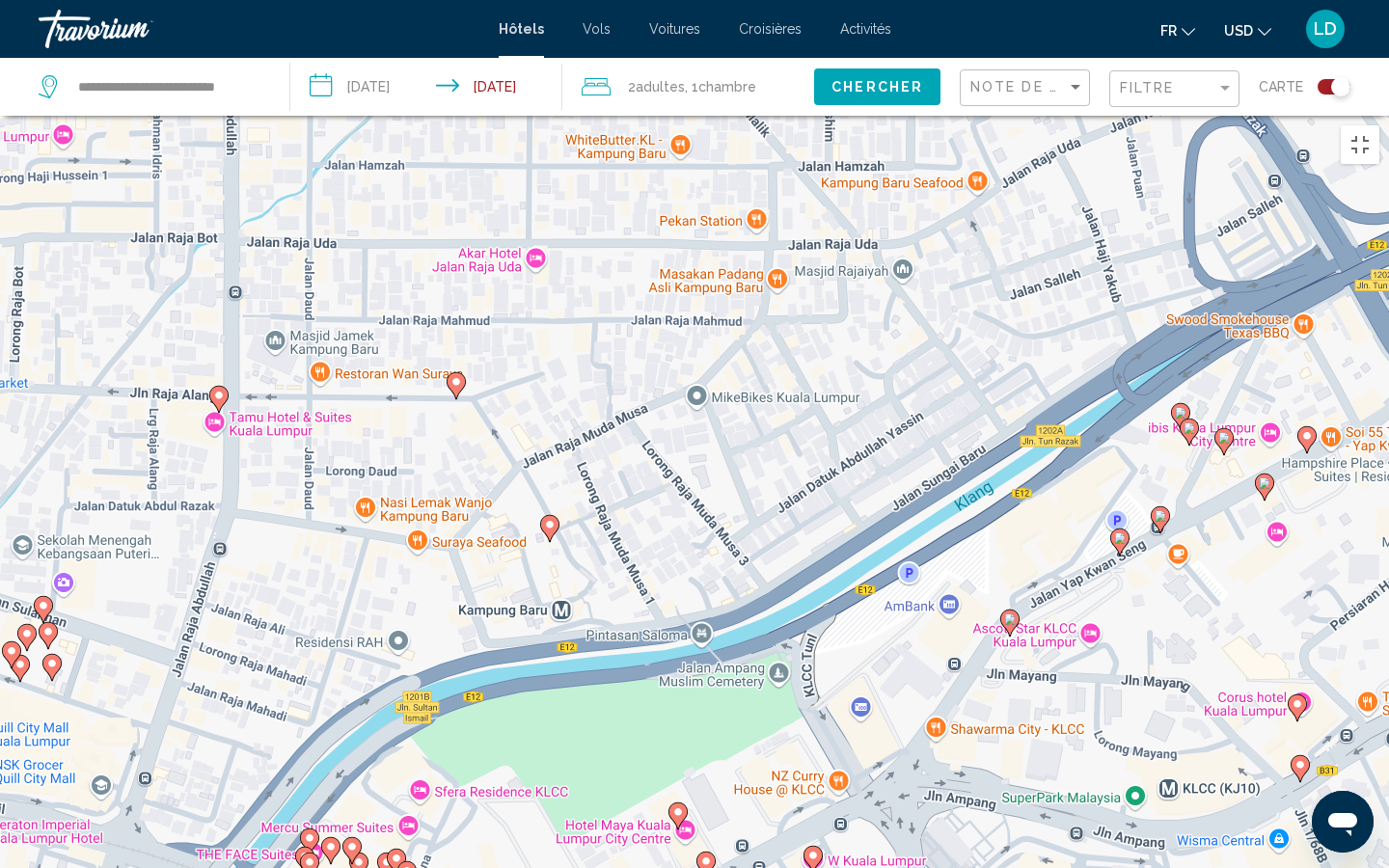 click 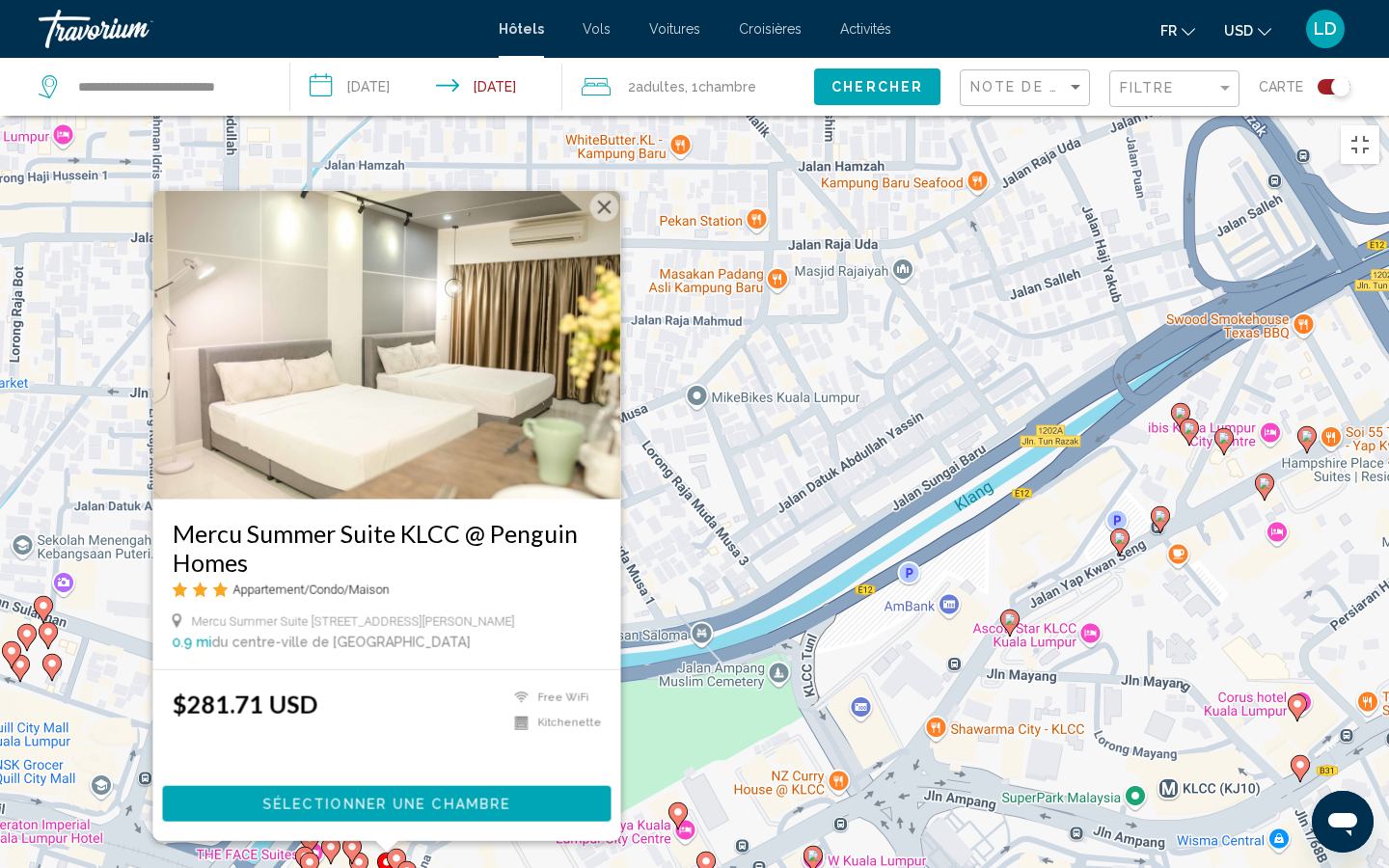 click at bounding box center (605, 207) 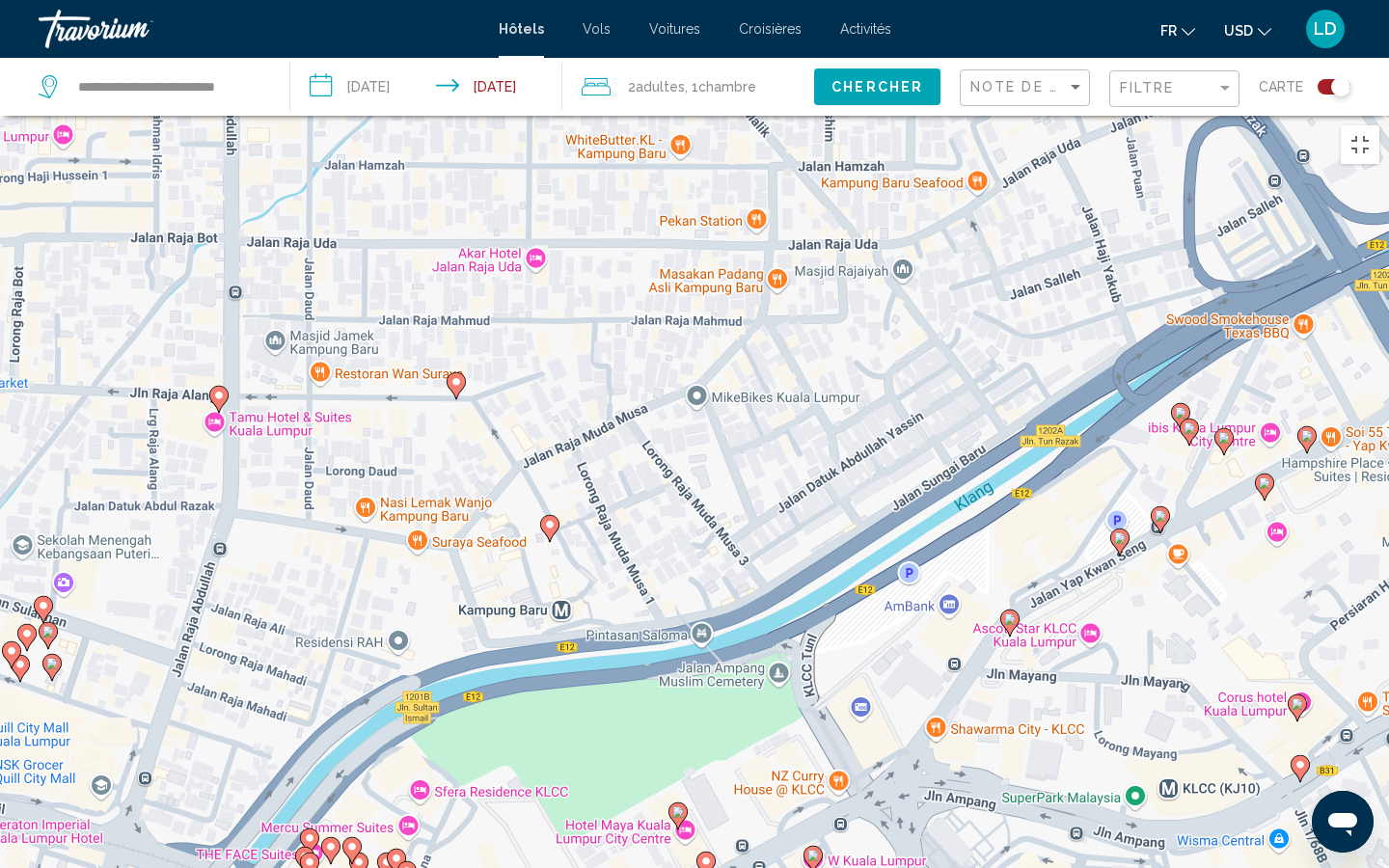 click 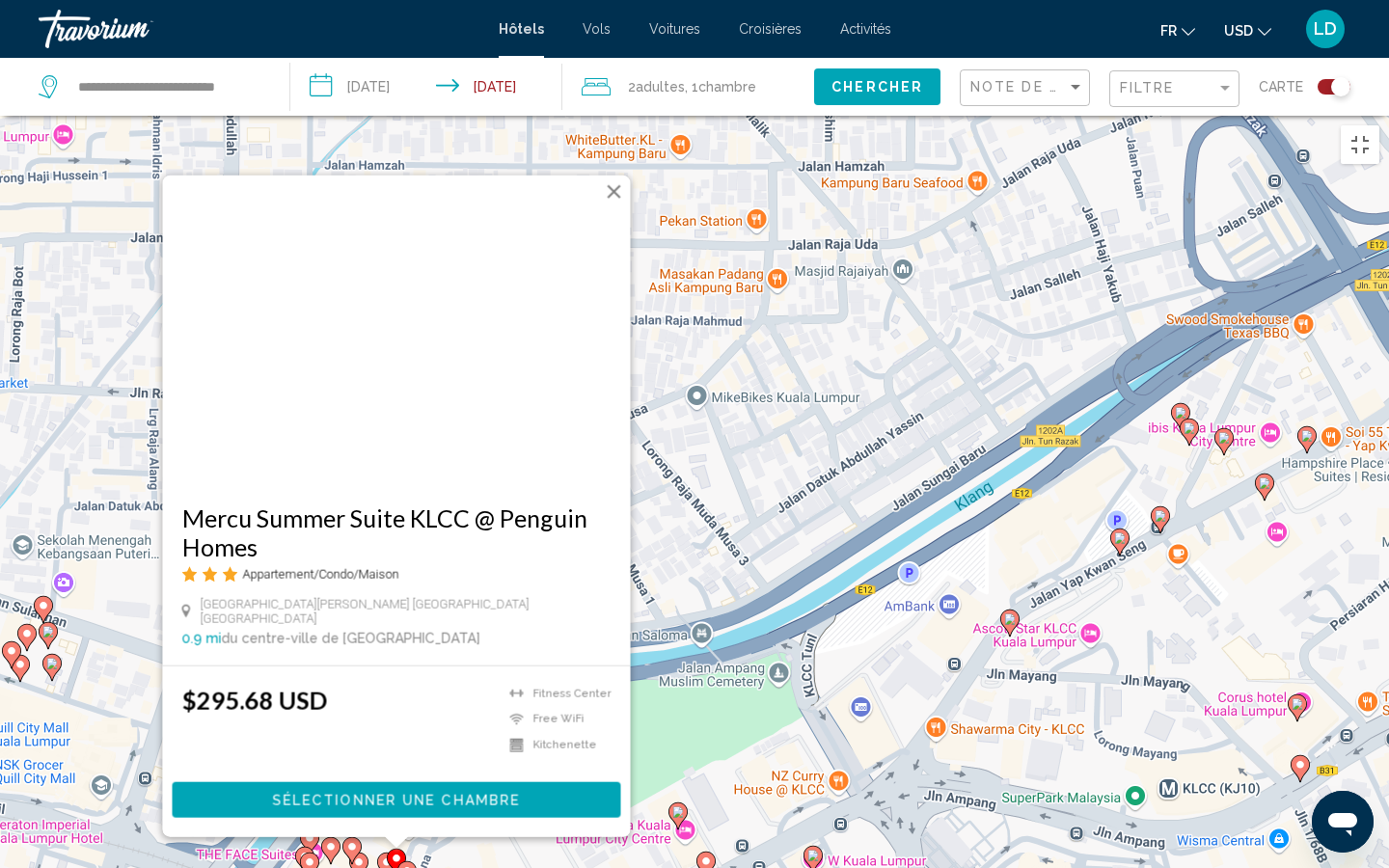 click at bounding box center [614, 192] 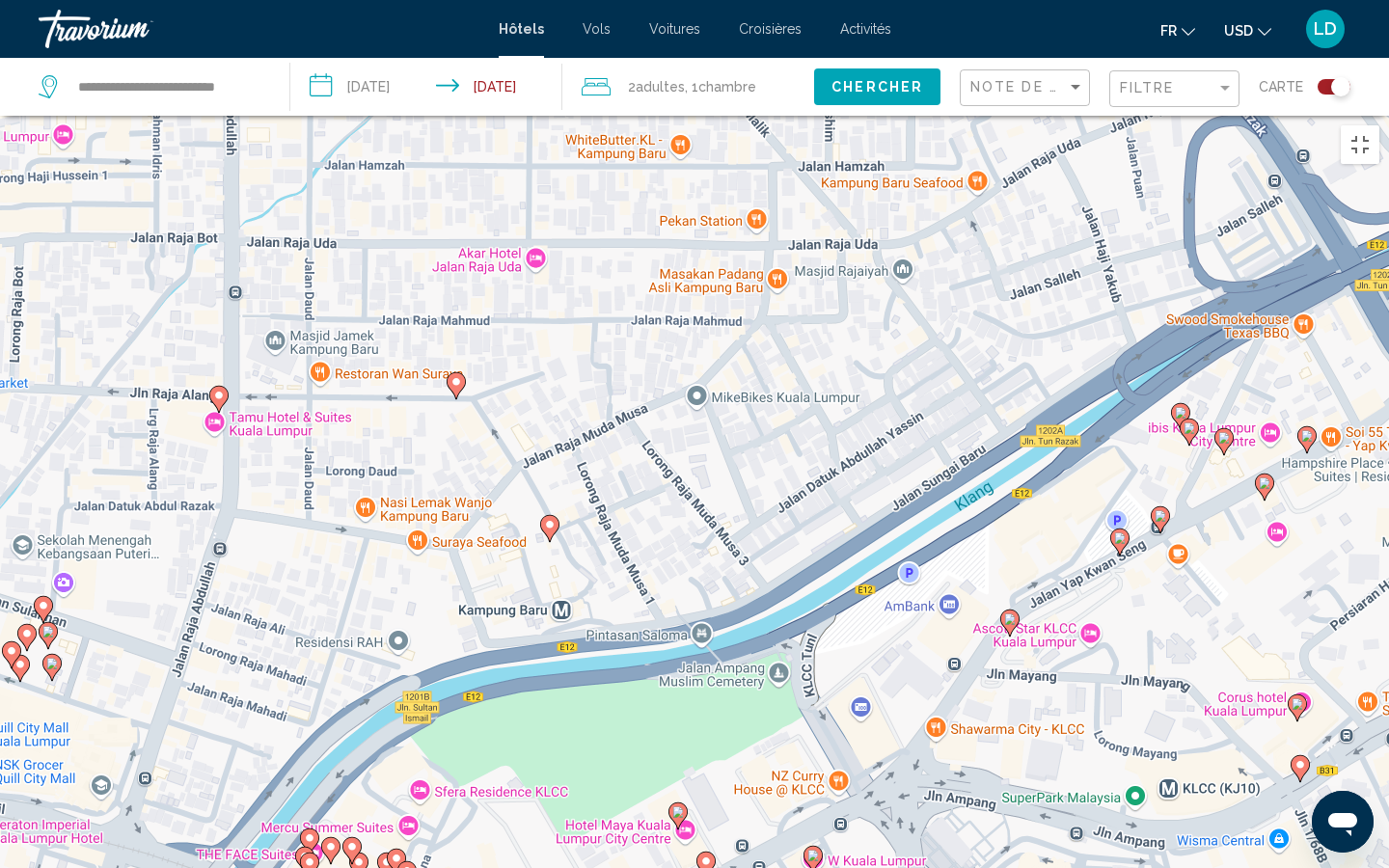 click 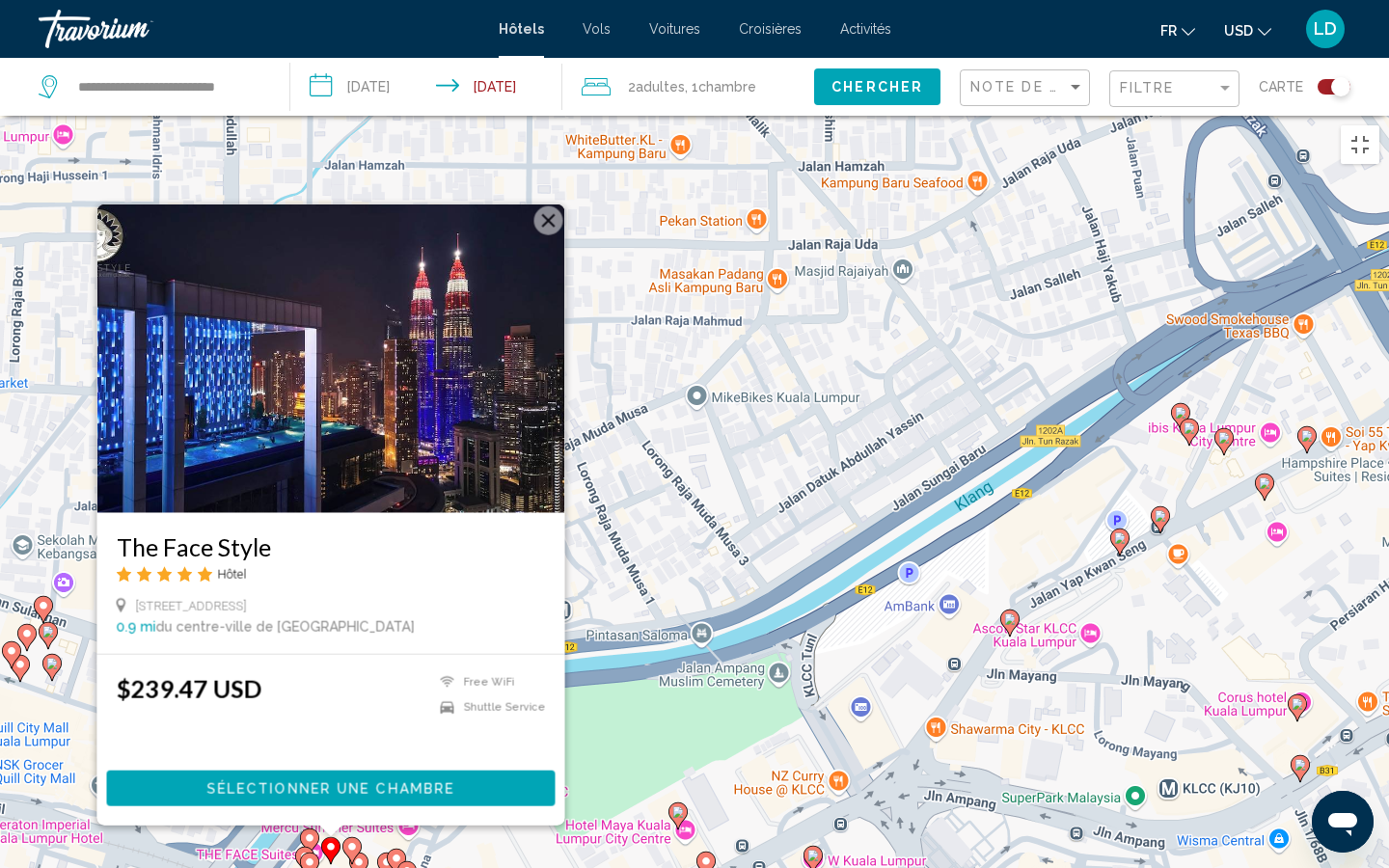 click at bounding box center (549, 221) 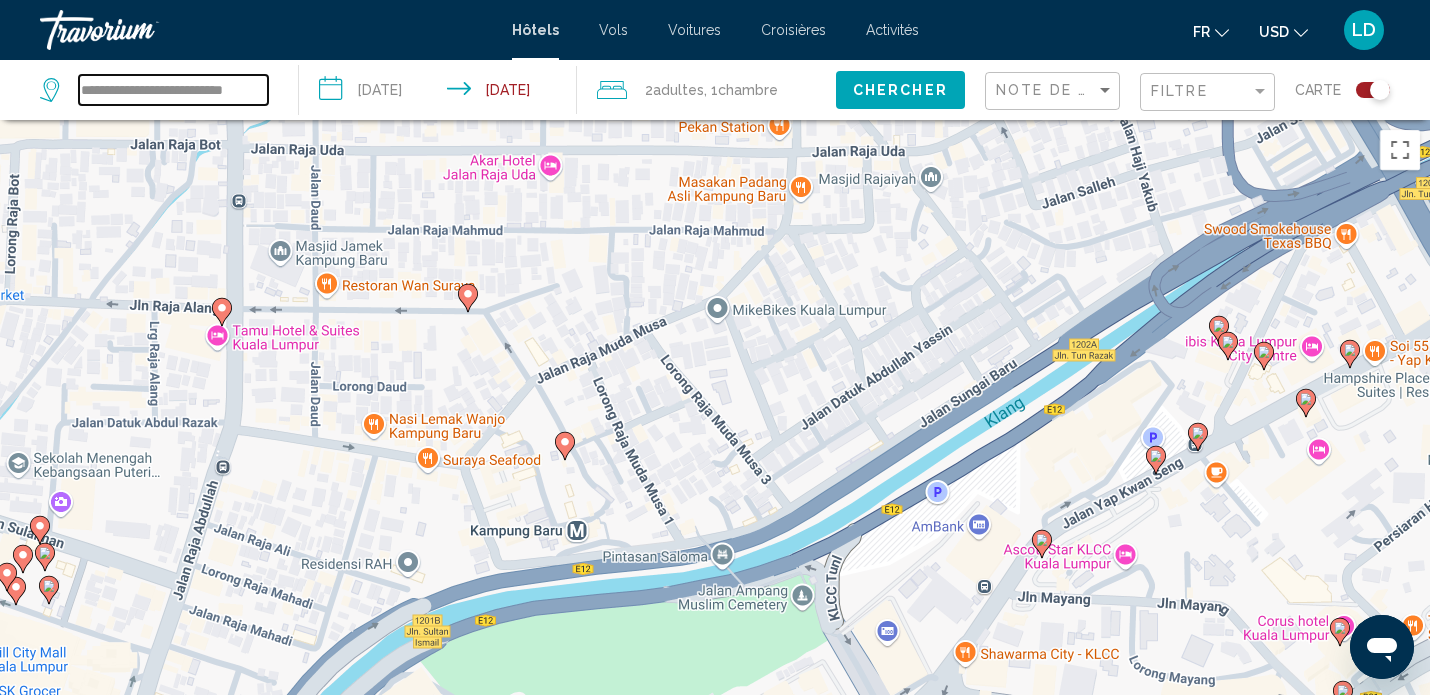 click on "**********" at bounding box center [173, 90] 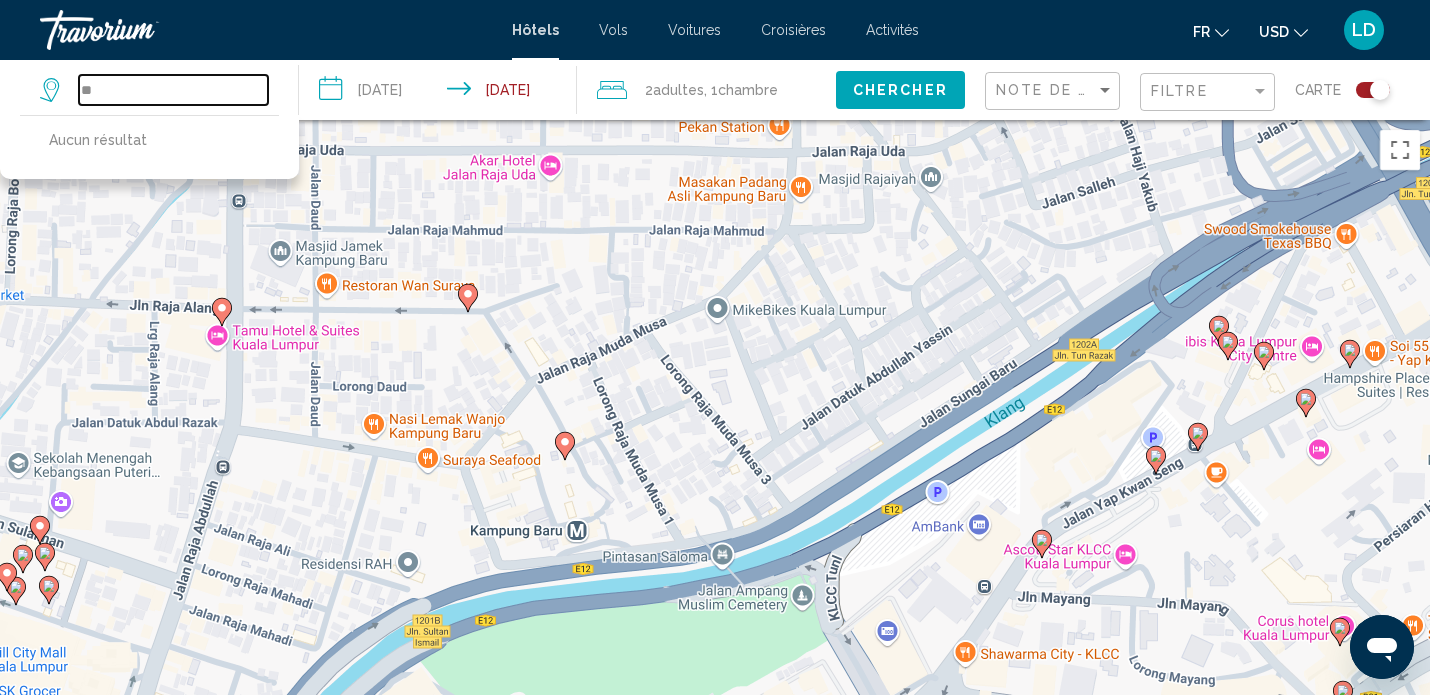 type on "*" 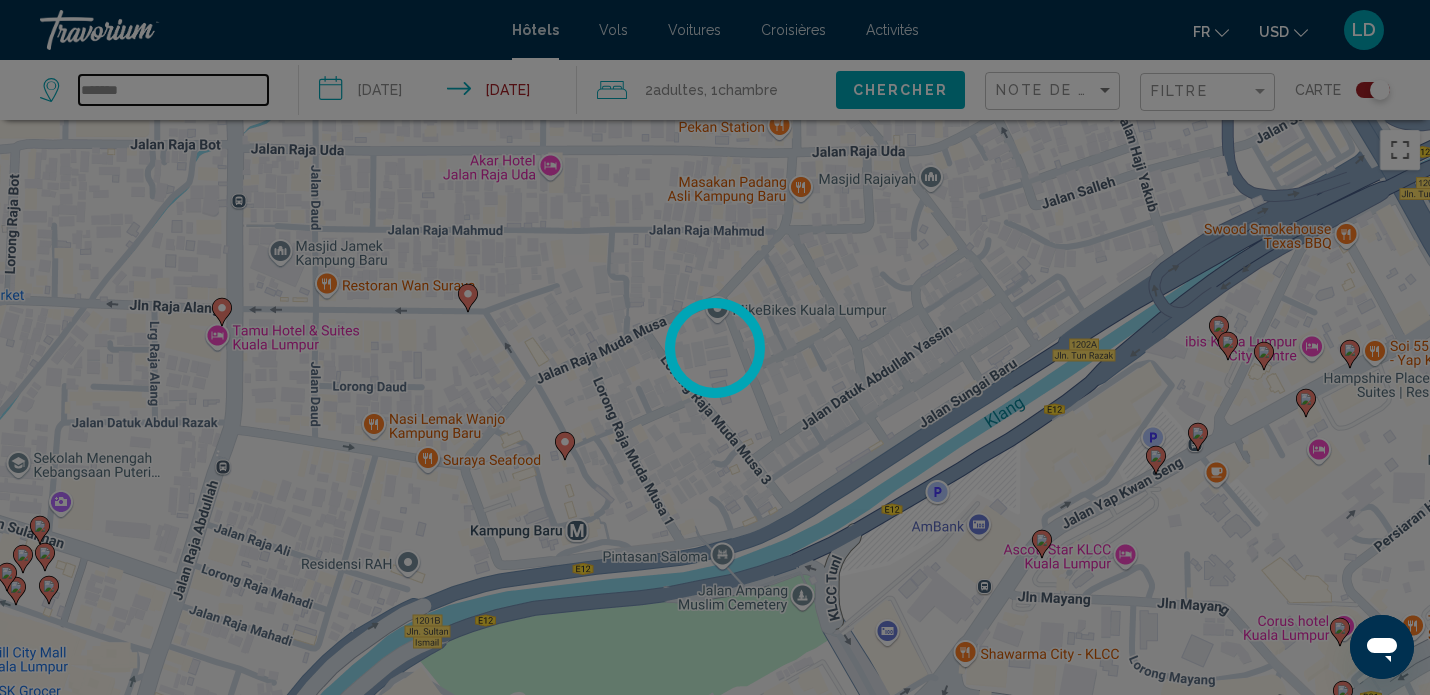 drag, startPoint x: 204, startPoint y: 99, endPoint x: 124, endPoint y: 186, distance: 118.19052 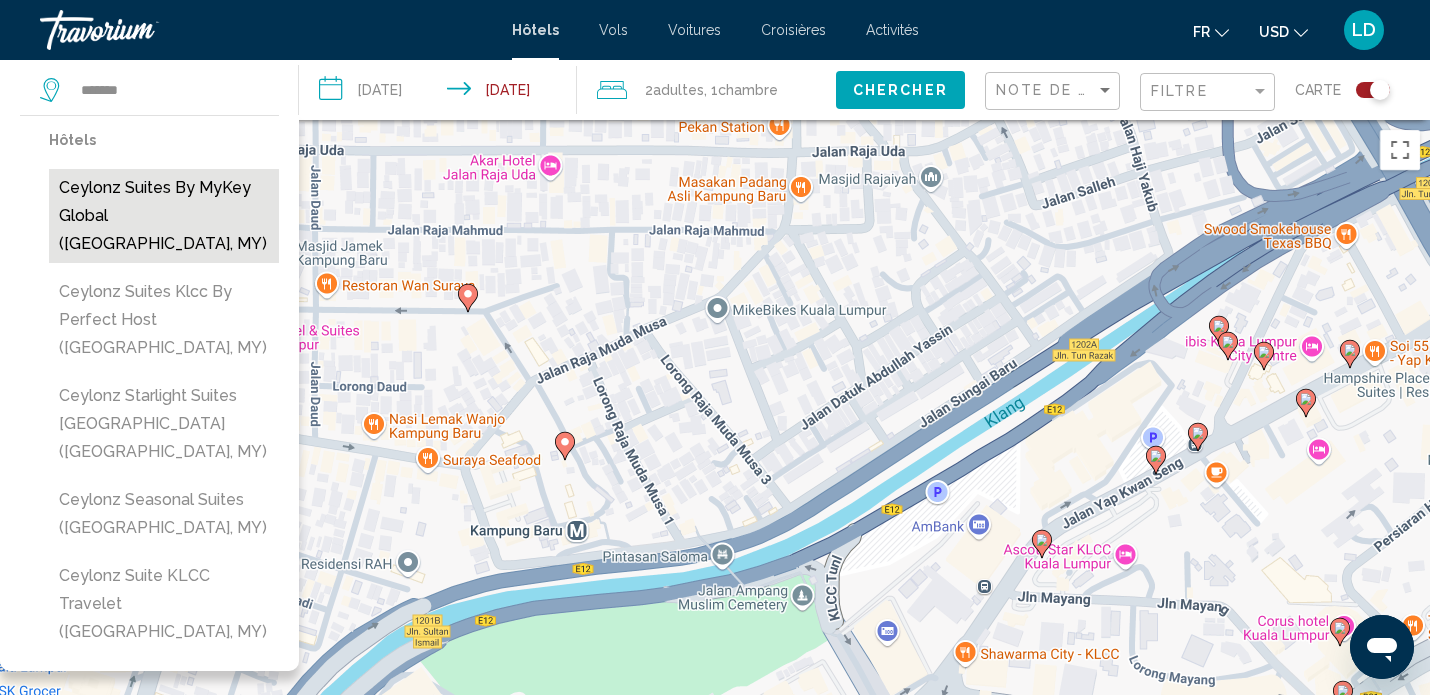 click on "Ceylonz Suites by MyKey Global ([GEOGRAPHIC_DATA], MY)" at bounding box center [164, 216] 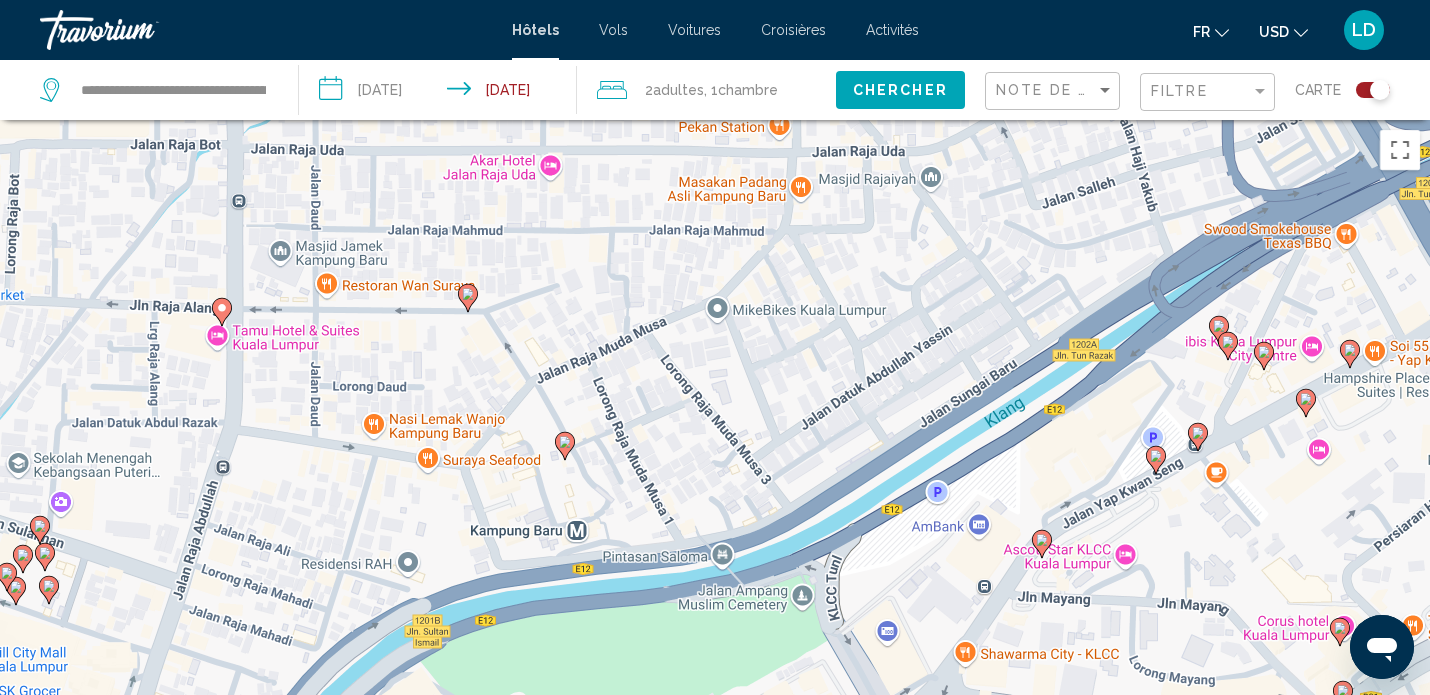 click on "Chercher" 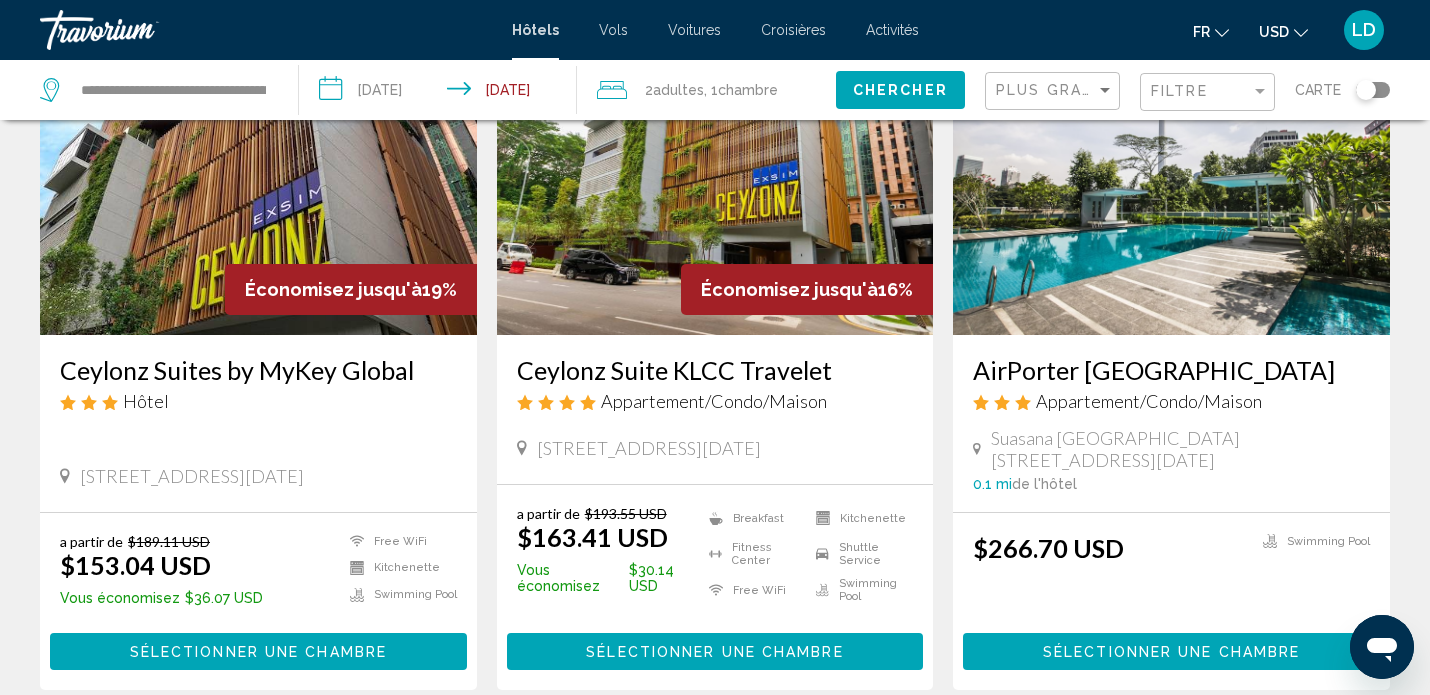scroll, scrollTop: 173, scrollLeft: 0, axis: vertical 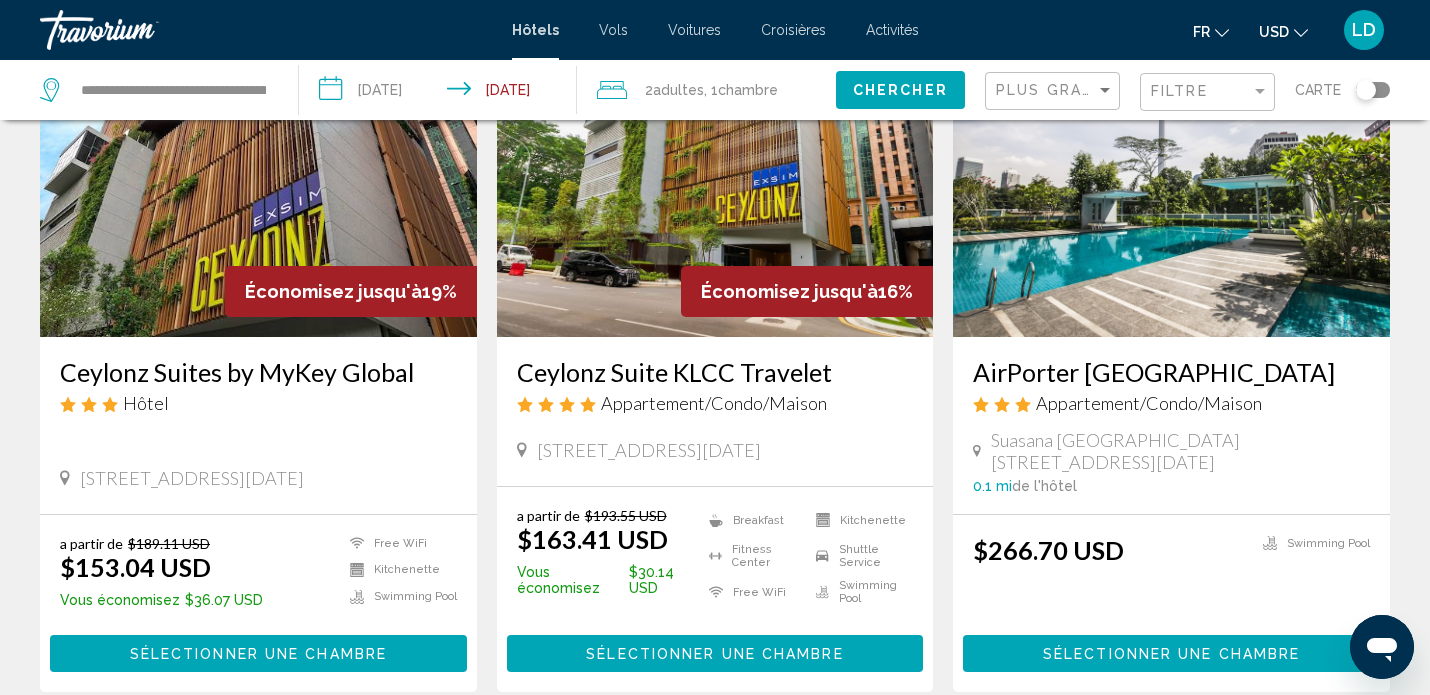 click on "**********" 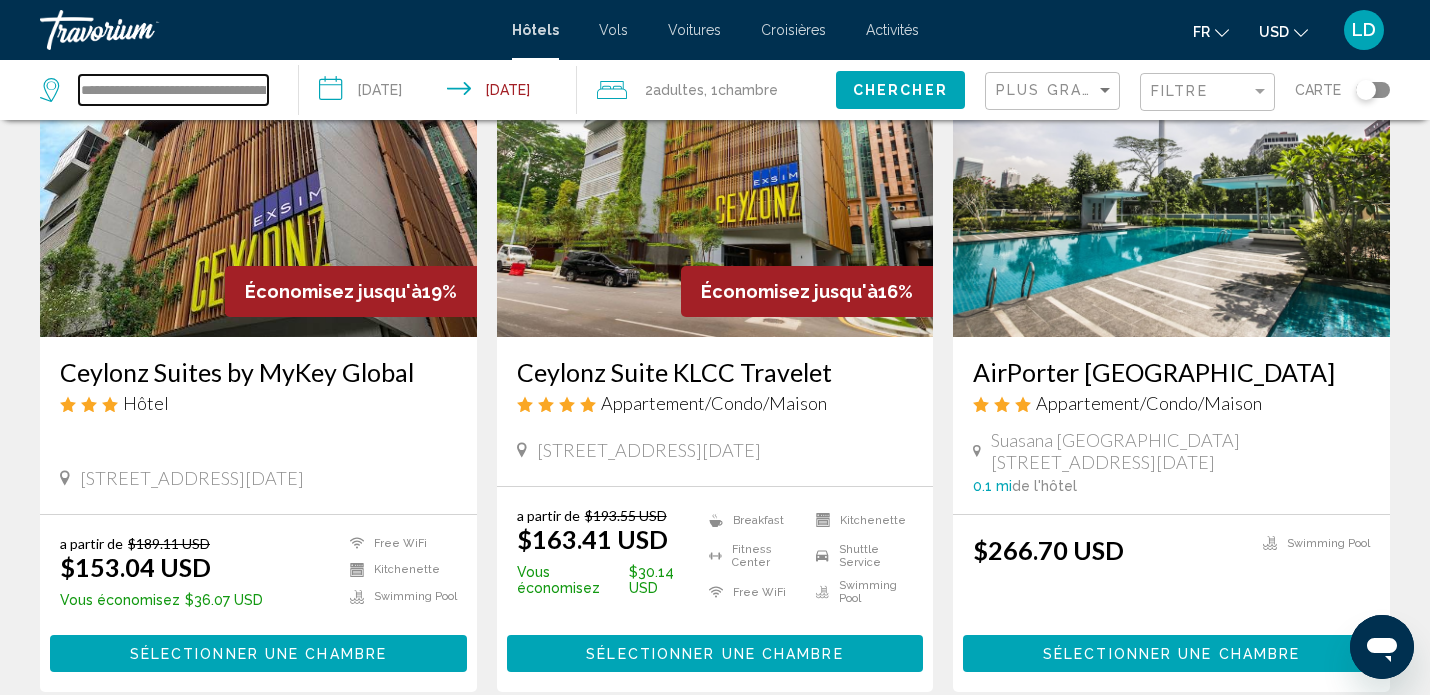 click on "**********" at bounding box center (173, 90) 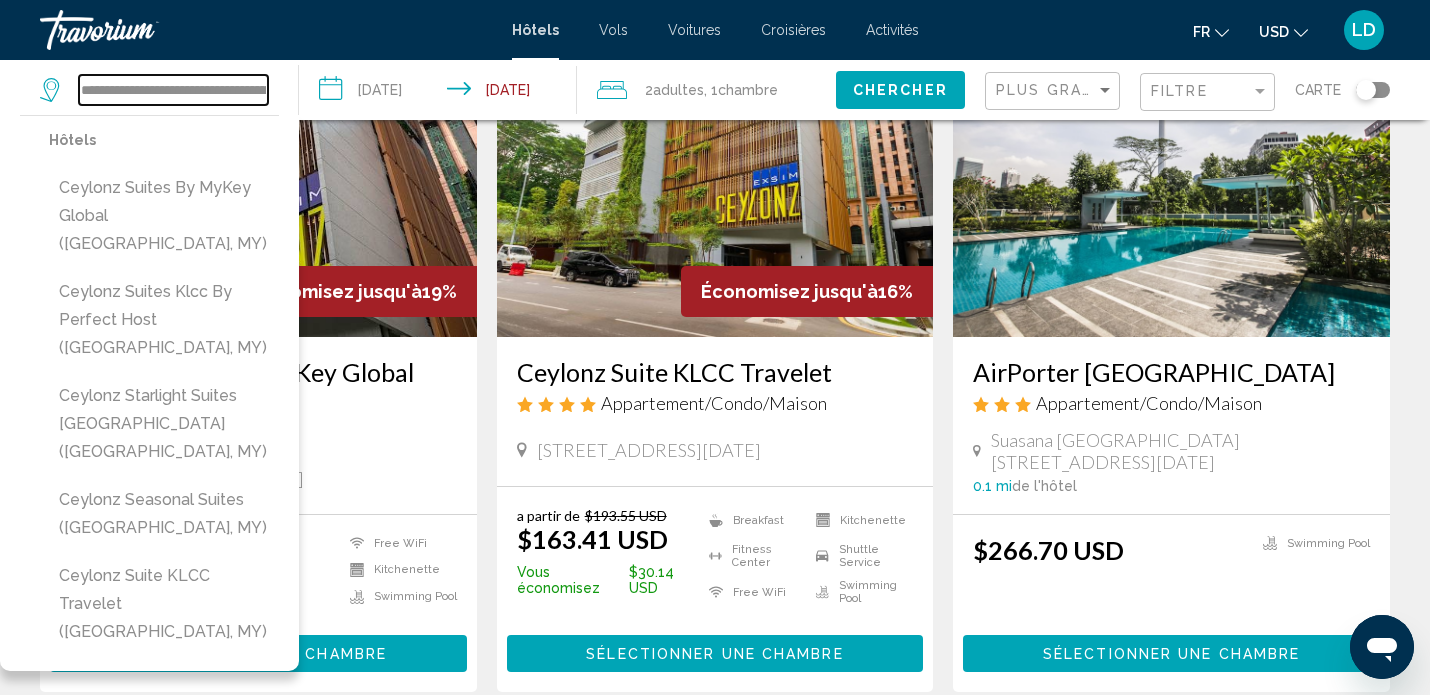 click on "**********" at bounding box center (173, 90) 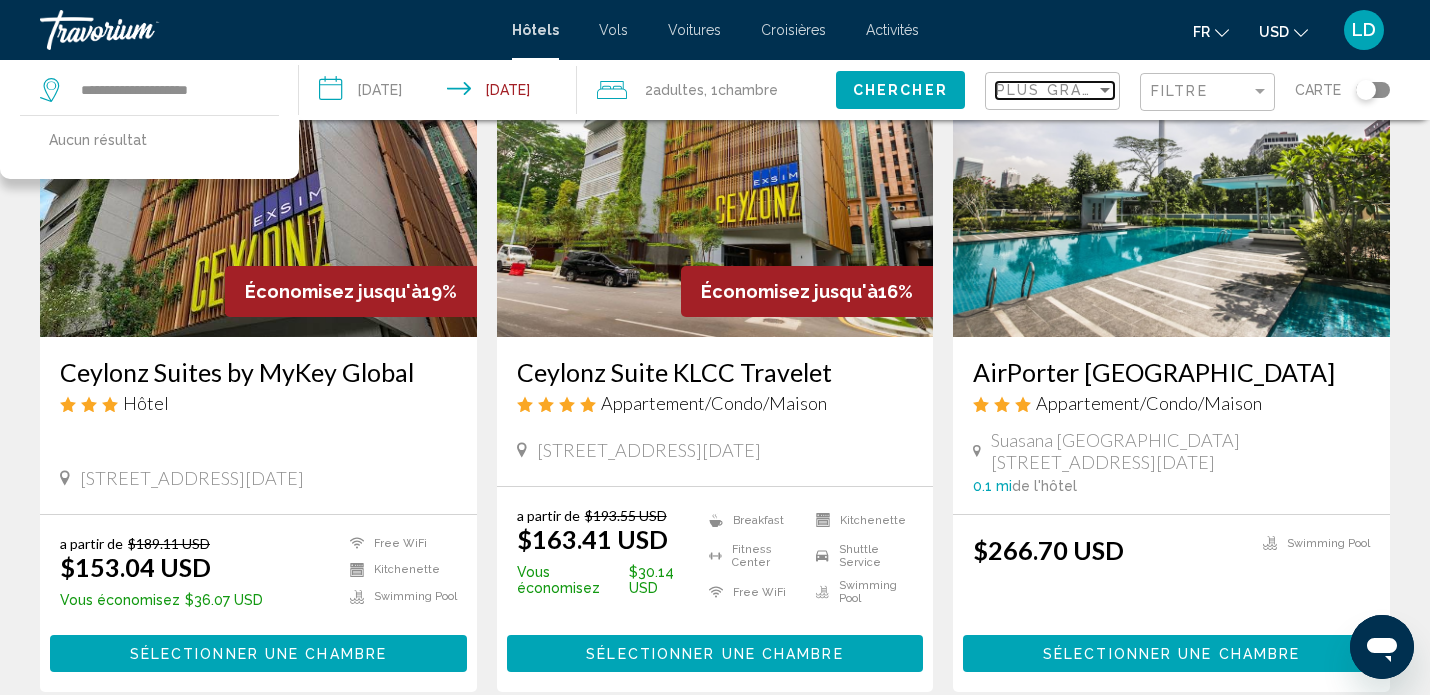 click at bounding box center (1105, 90) 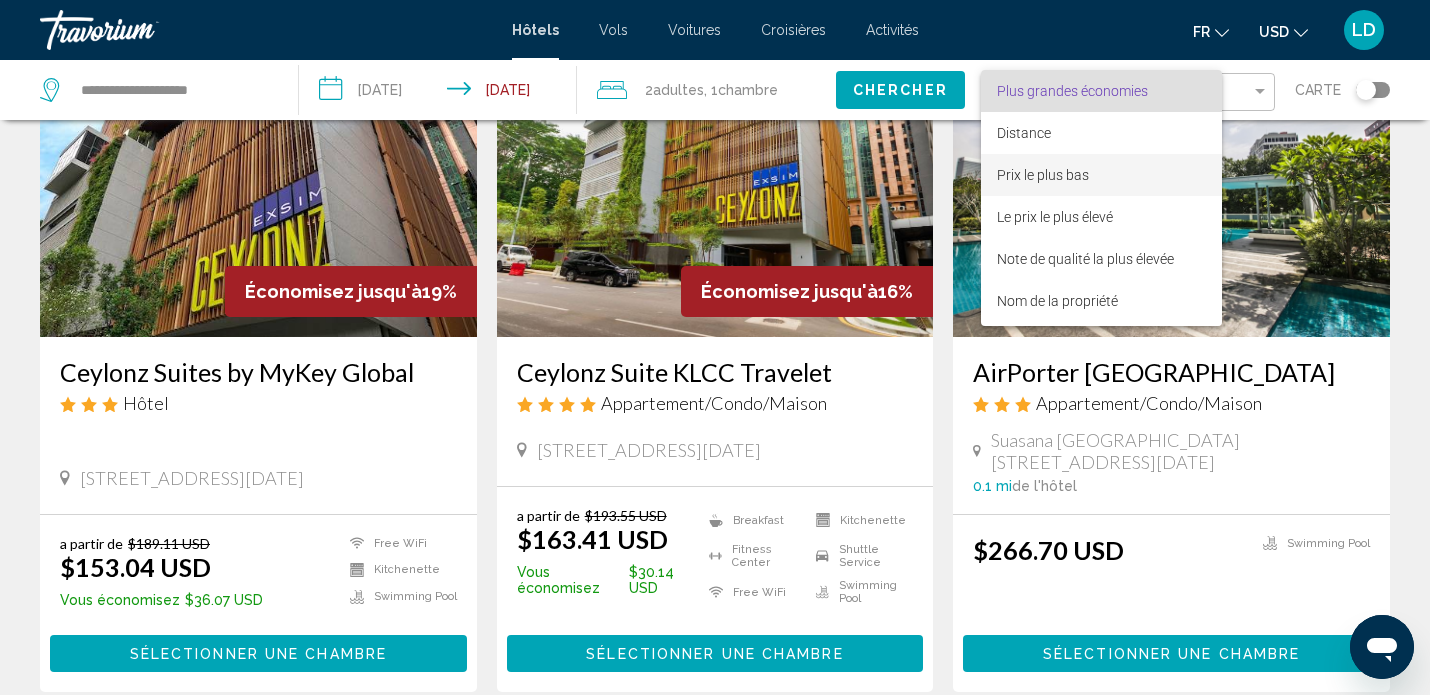 click on "Prix le plus bas" at bounding box center (1043, 175) 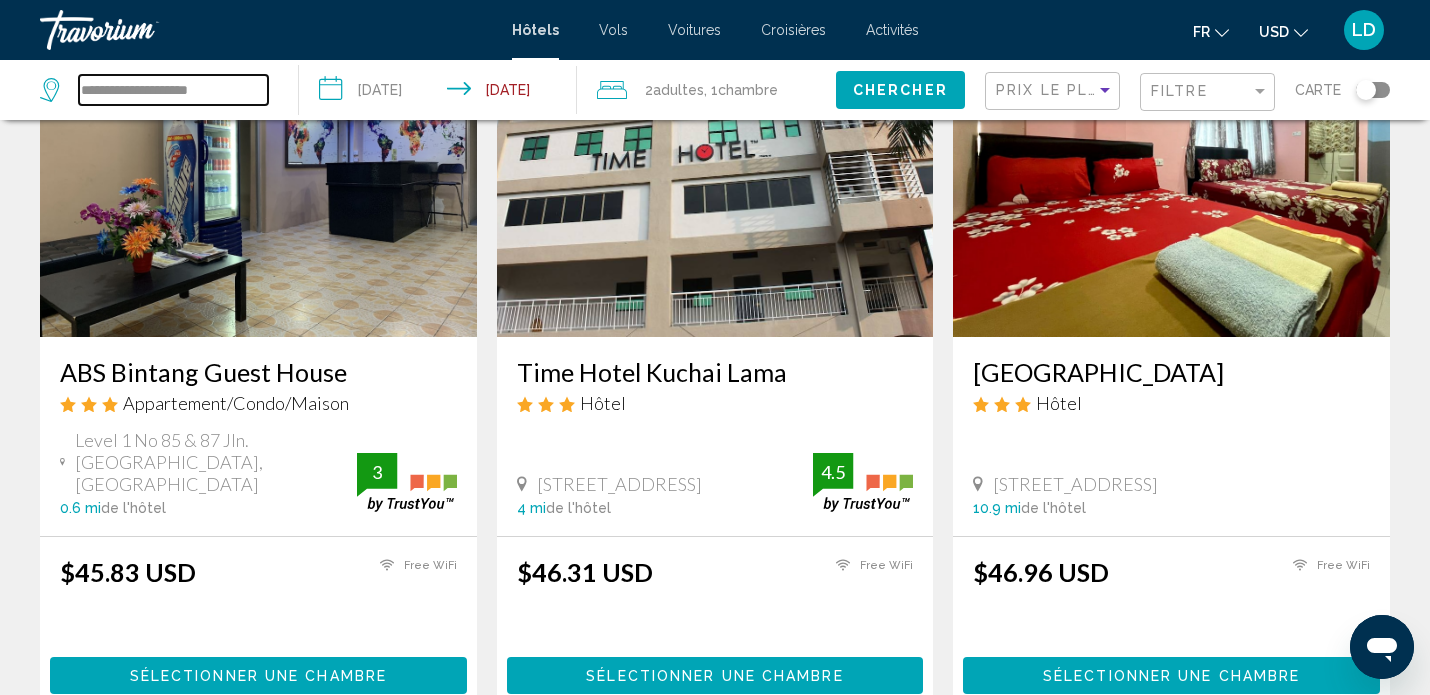click on "**********" at bounding box center [173, 90] 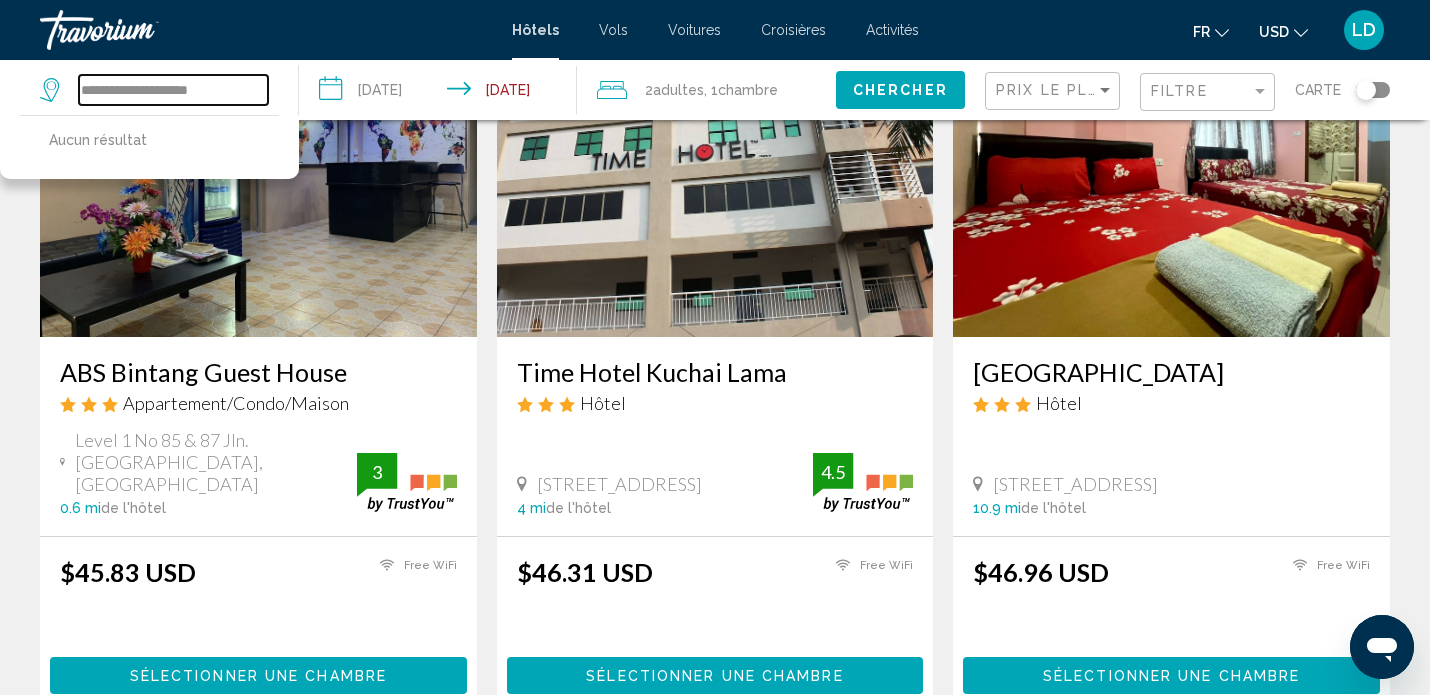 drag, startPoint x: 252, startPoint y: 89, endPoint x: 0, endPoint y: 89, distance: 252 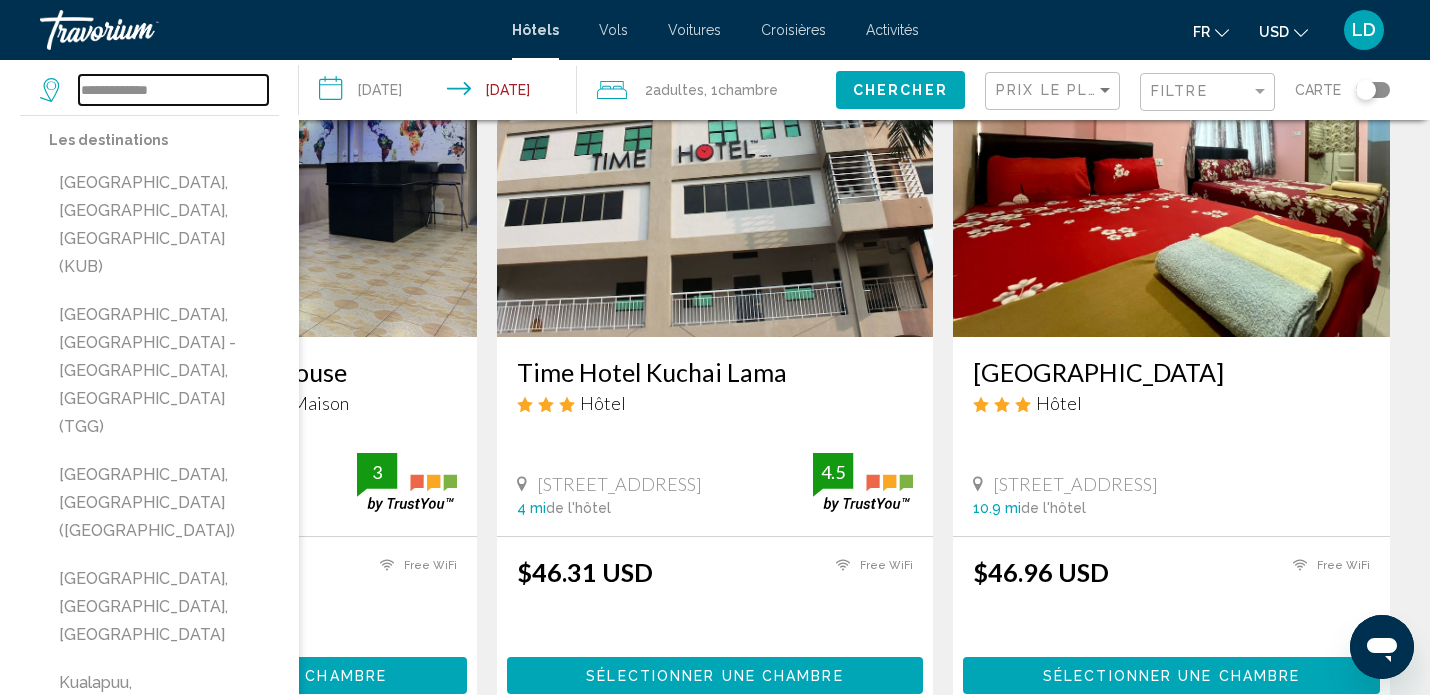 type on "**********" 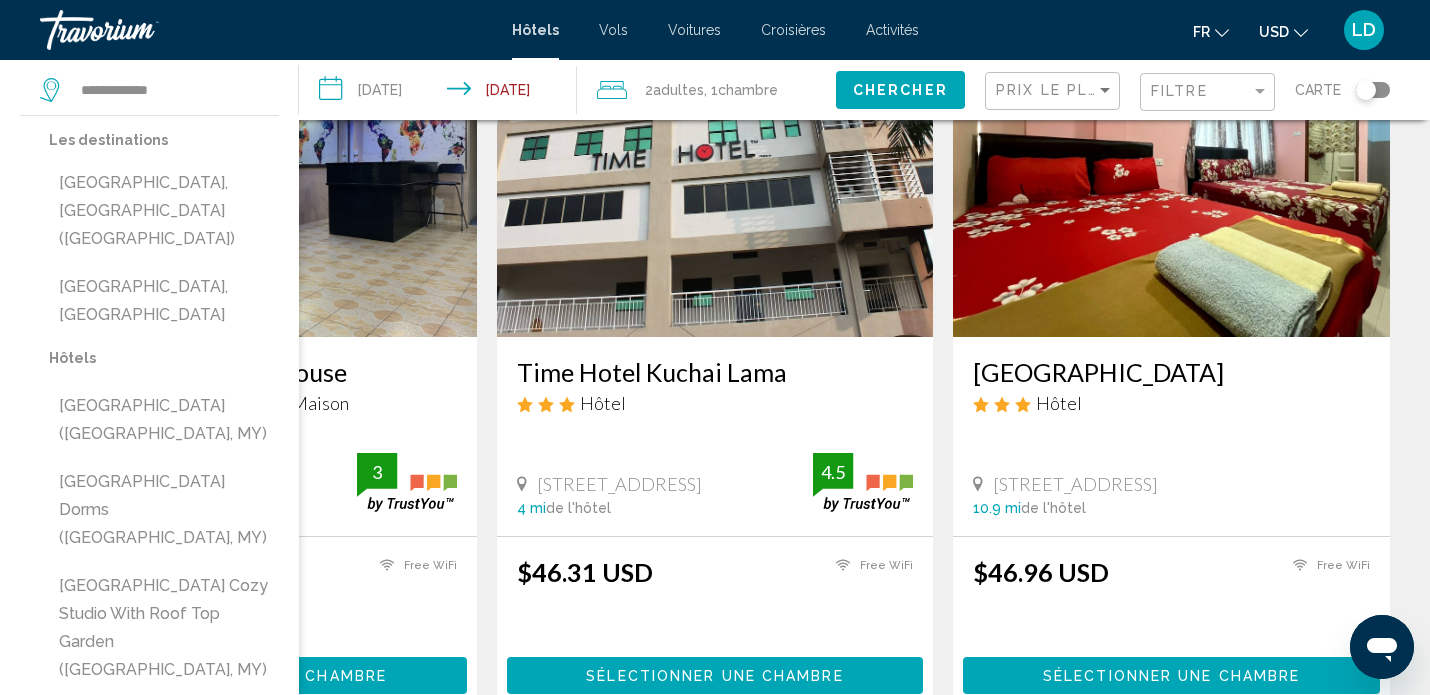 click on "Résultats de la recherche d'hôtel  -   876  endroits pour passer votre temps  ABS [GEOGRAPHIC_DATA]
Appartement/Condo/Maison
Level 1 No 85 & 87 Jln. [GEOGRAPHIC_DATA], [GEOGRAPHIC_DATA] 0.6 mi  de l'hôtel 3 $45.83 USD
Free WiFi  3 Sélectionner une chambre  Time Hotel Kuchai Lama
Hôtel
[STREET_ADDRESS] 4 mi  de l'hôtel 4.5 $46.31 USD
Free WiFi  4.5 Sélectionner une chambre  [GEOGRAPHIC_DATA]
Hôtel
[STREET_ADDRESS] 10.9 mi  de l'hôtel $46.96 USD
Free WiFi  Sélectionner une chambre" at bounding box center [715, 1464] 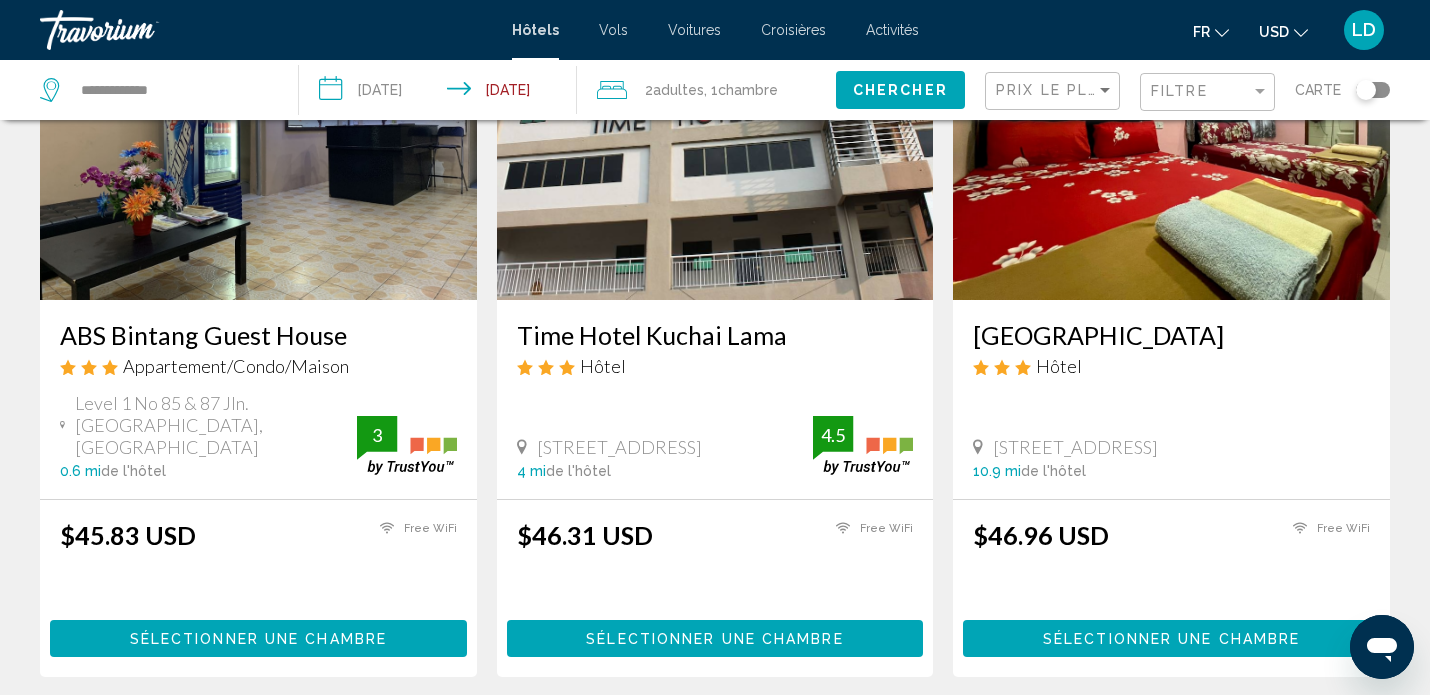 scroll, scrollTop: 213, scrollLeft: 0, axis: vertical 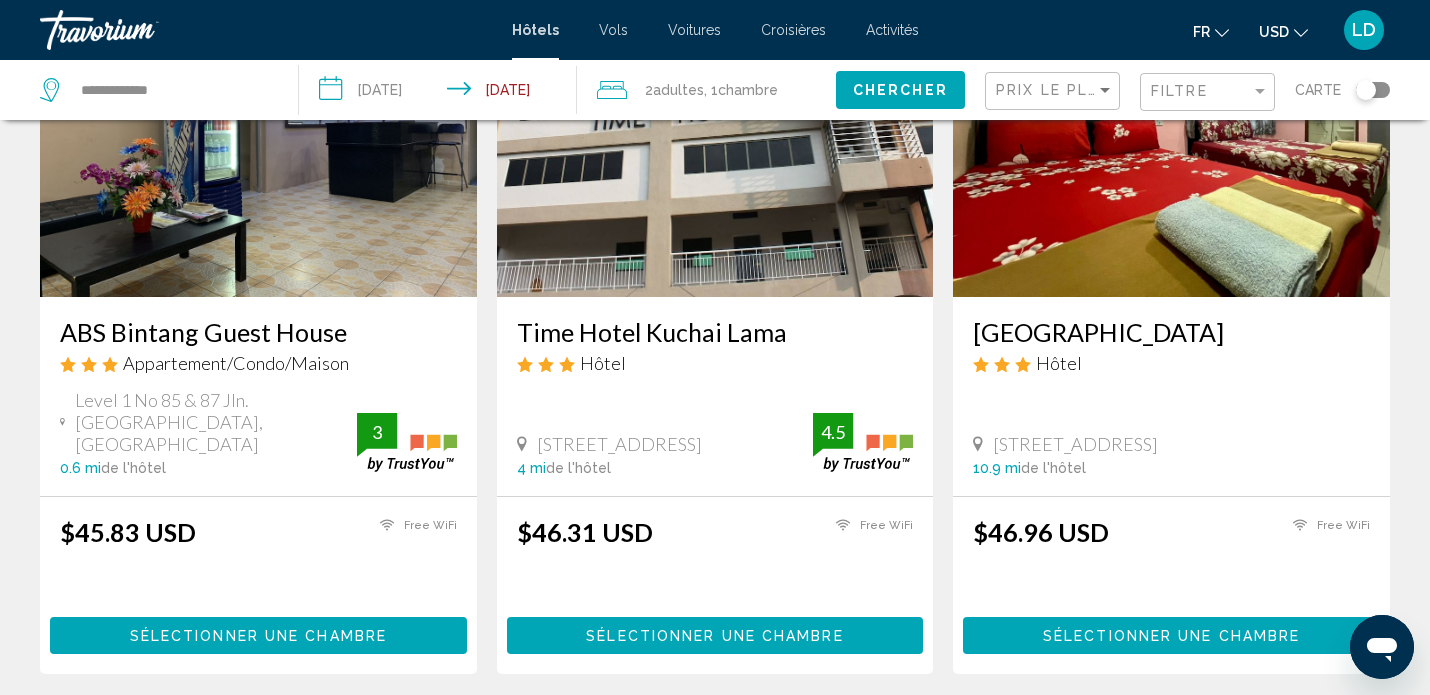 click on "USD" 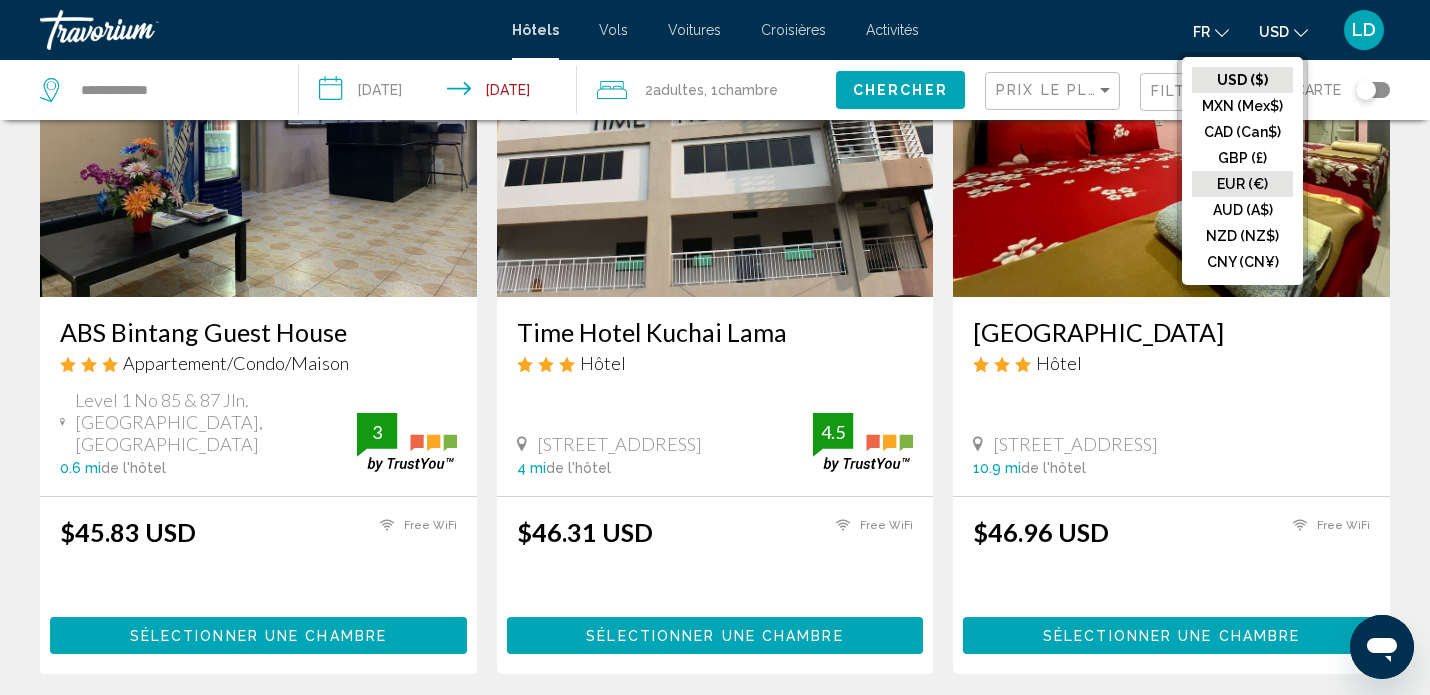 click on "EUR (€)" 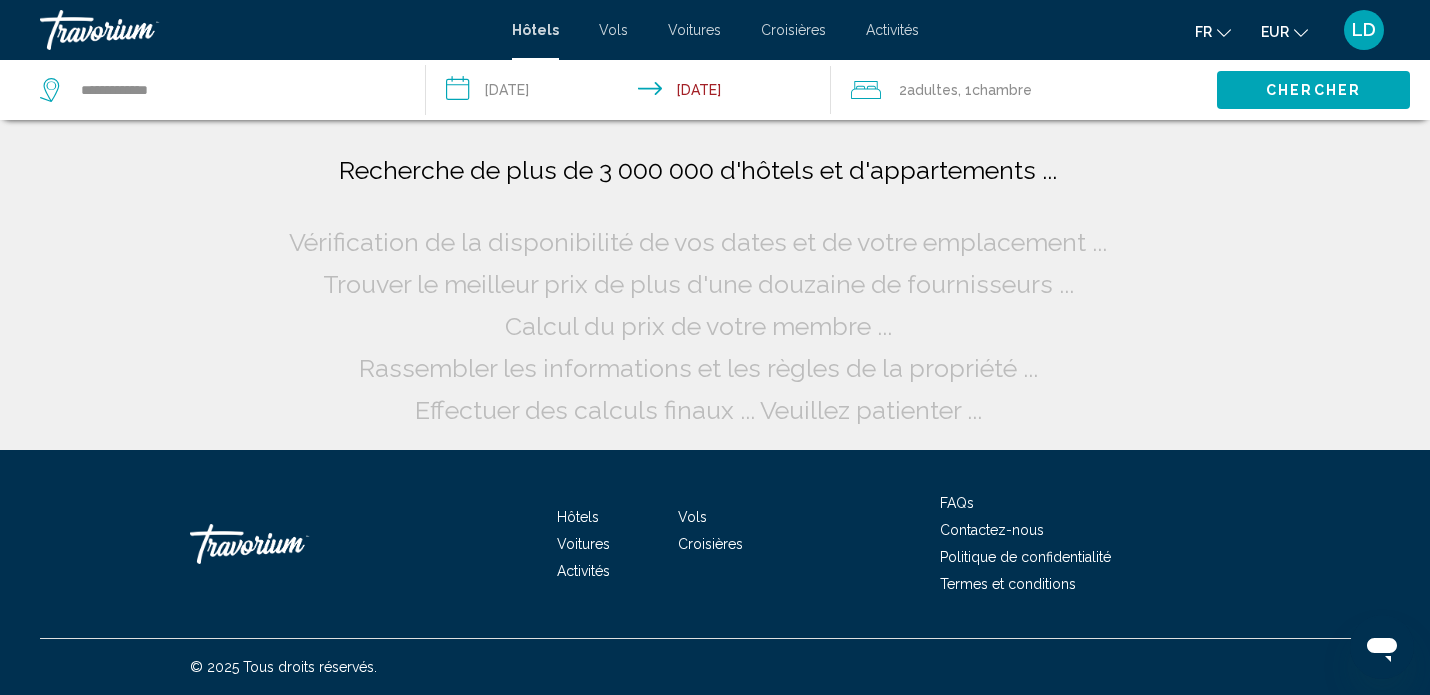 scroll, scrollTop: 0, scrollLeft: 0, axis: both 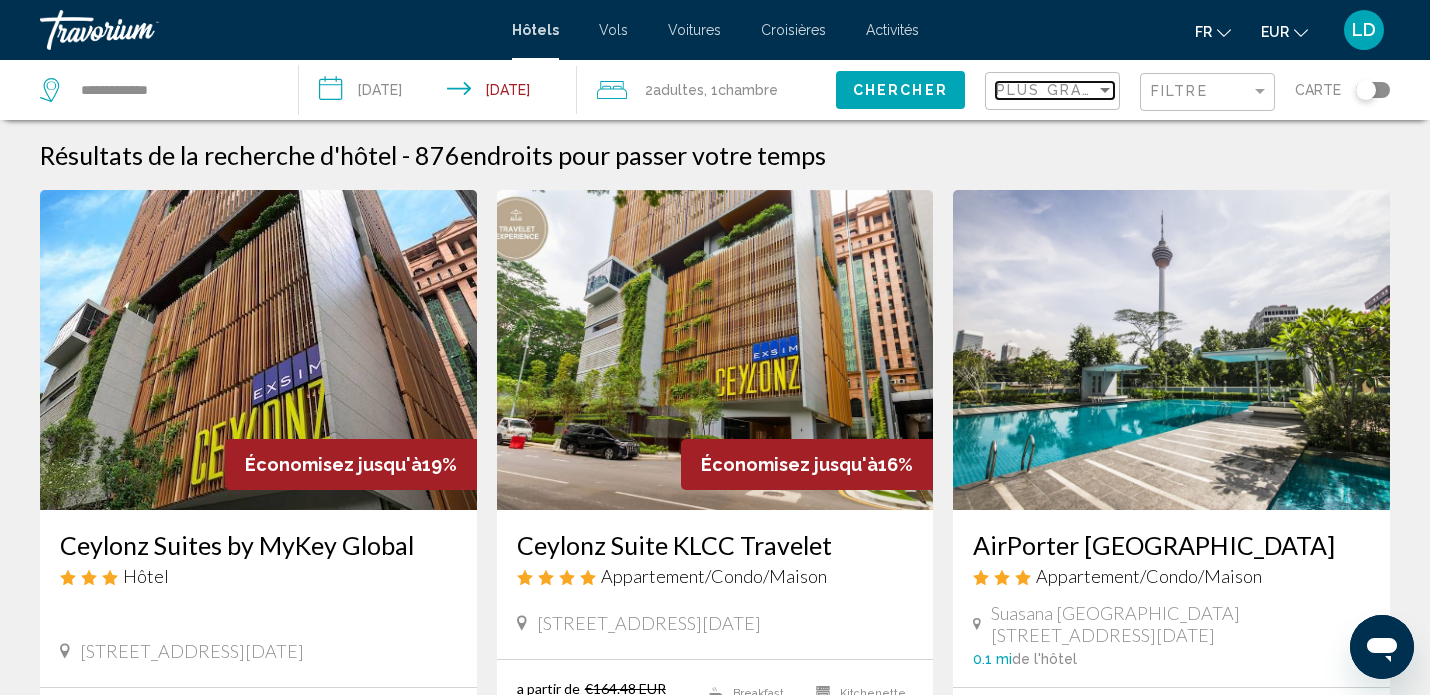 click on "Plus grandes économies" at bounding box center [1115, 90] 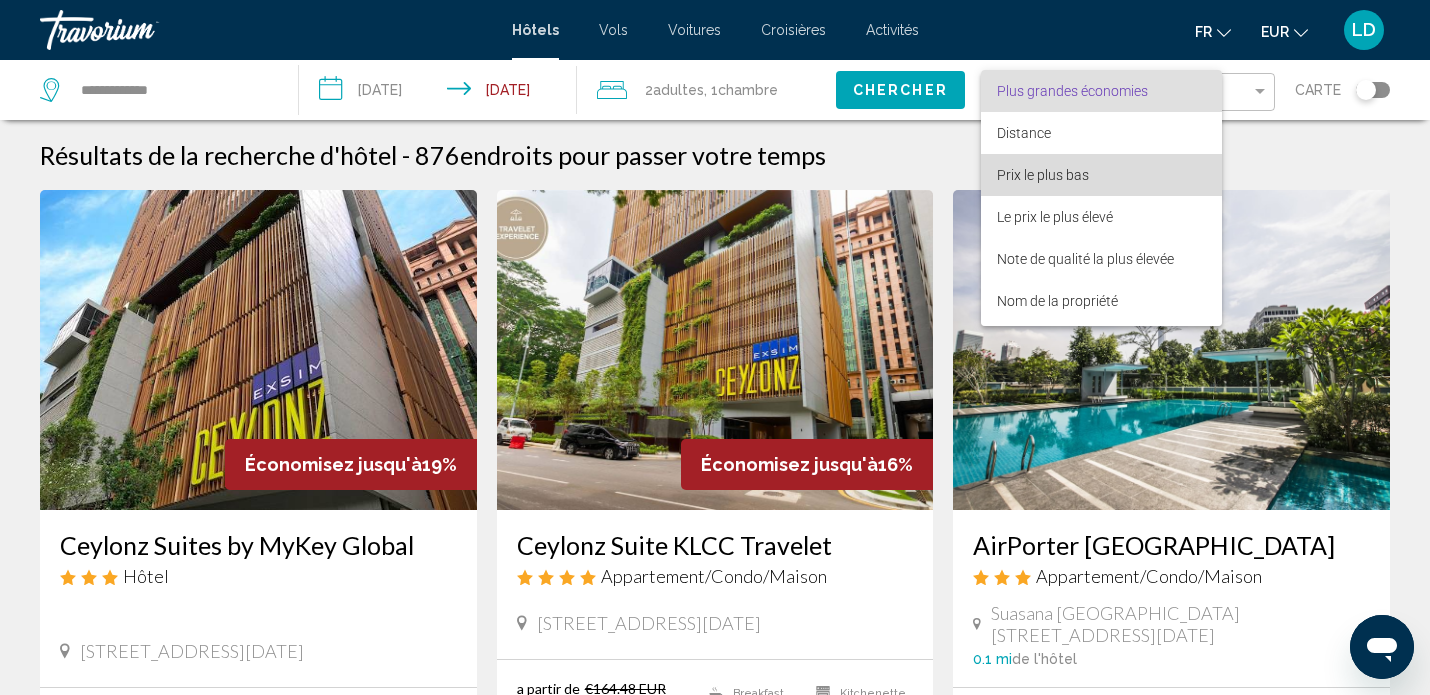 click on "Prix le plus bas" at bounding box center (1101, 175) 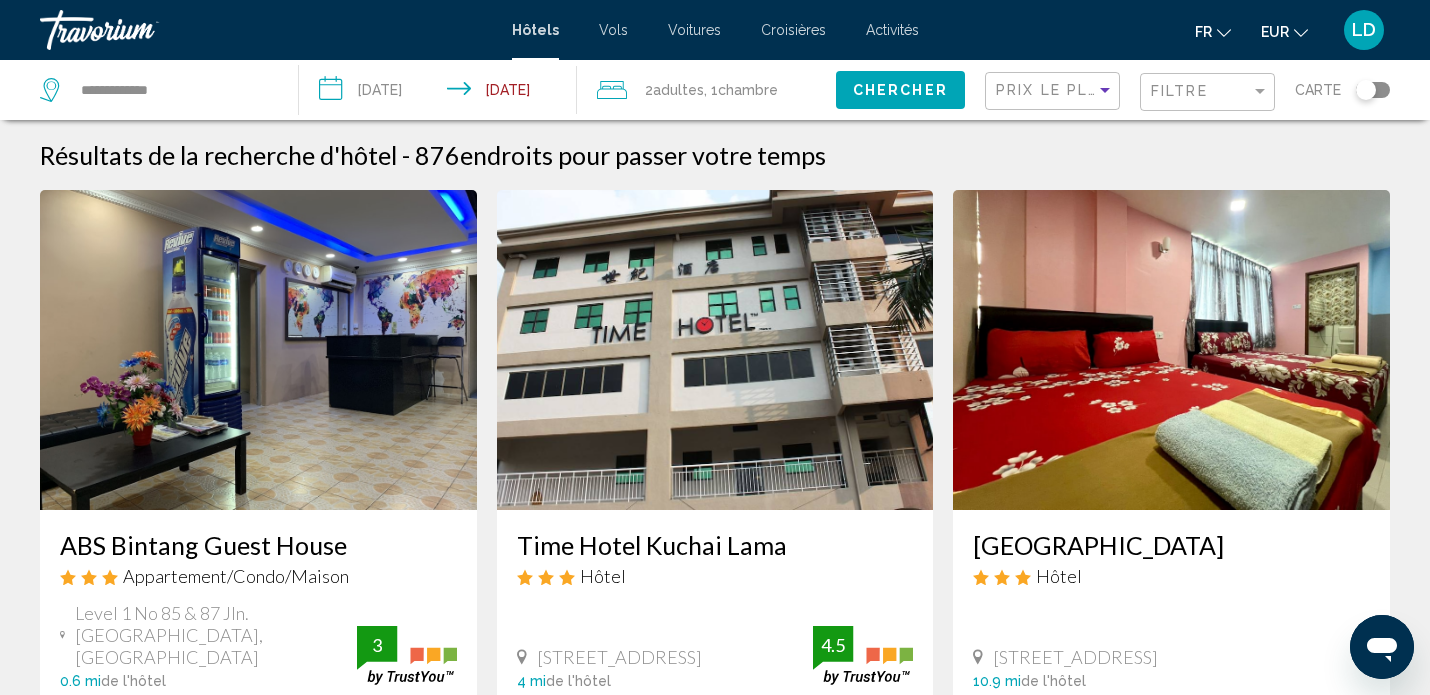 click on "Résultats de la recherche d'hôtel  -   876  endroits pour passer votre temps  ABS [GEOGRAPHIC_DATA]
Appartement/Condo/Maison
Level 1 No 85 & 87 Jln. [GEOGRAPHIC_DATA], [GEOGRAPHIC_DATA] 0.6 mi  de l'hôtel 3 €38.95 EUR
Free WiFi  3 Sélectionner une chambre  Time Hotel Kuchai Lama
Hôtel
[STREET_ADDRESS] 4 mi  de l'hôtel 4.5 €39.35 EUR
Free WiFi  4.5 Sélectionner une chambre  [GEOGRAPHIC_DATA]
Hôtel
[STREET_ADDRESS] 10.9 mi  de l'hôtel €39.92 EUR
Free WiFi  Sélectionner une chambre 3.5" at bounding box center (715, 1637) 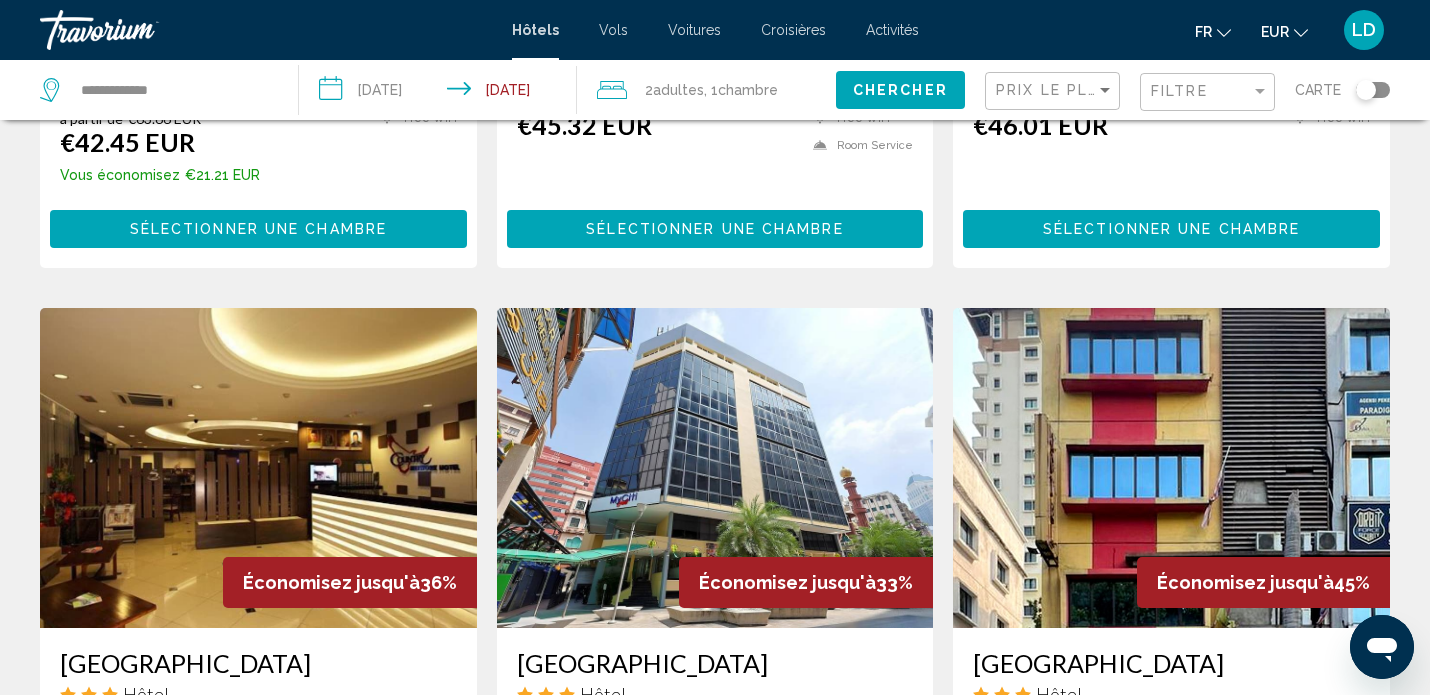 scroll, scrollTop: 2079, scrollLeft: 0, axis: vertical 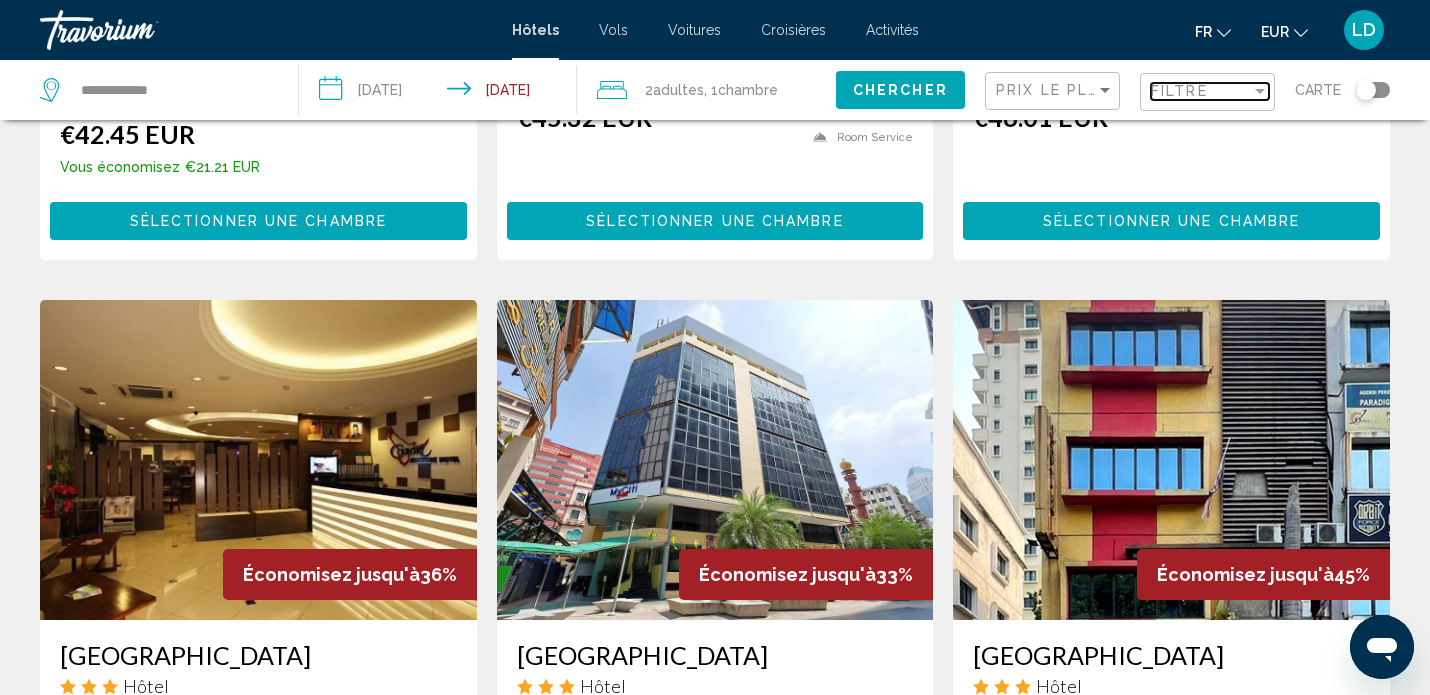click on "Filtre" at bounding box center [1201, 91] 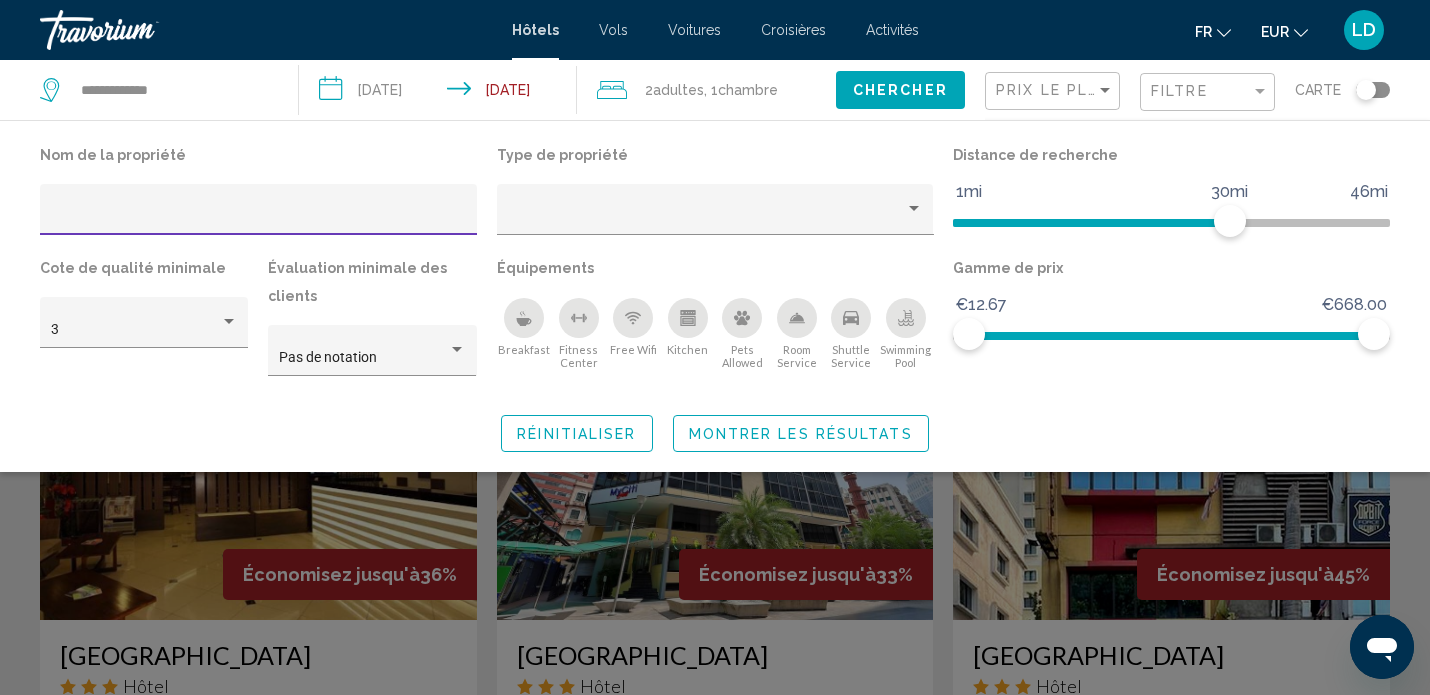 click 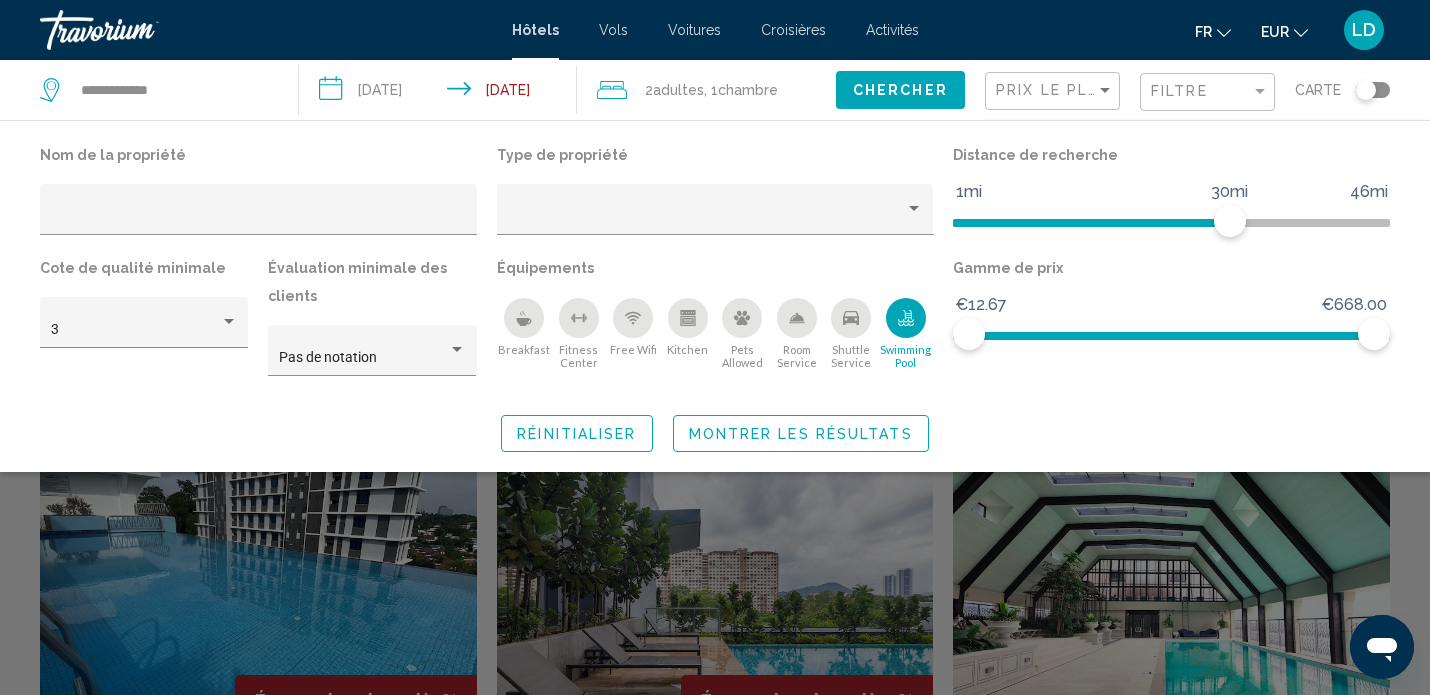 click on "Montrer les résultats" 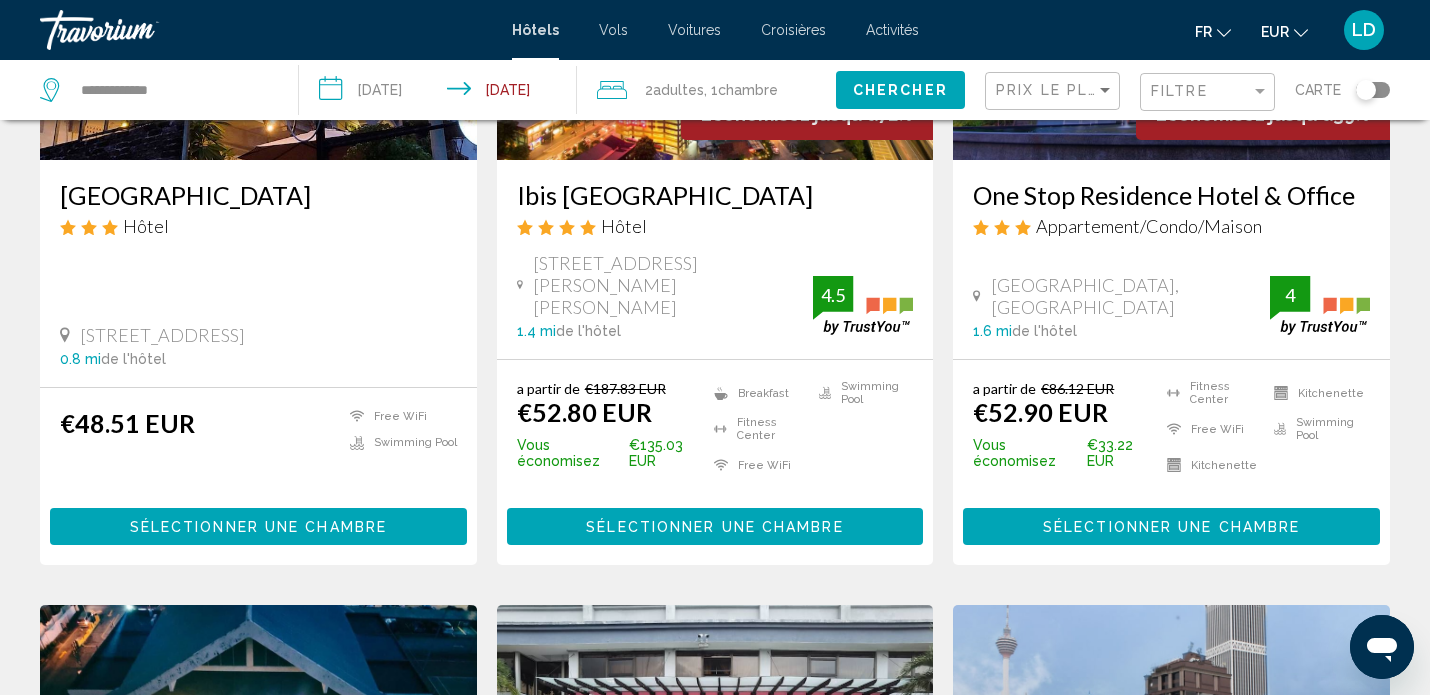 scroll, scrollTop: 352, scrollLeft: 0, axis: vertical 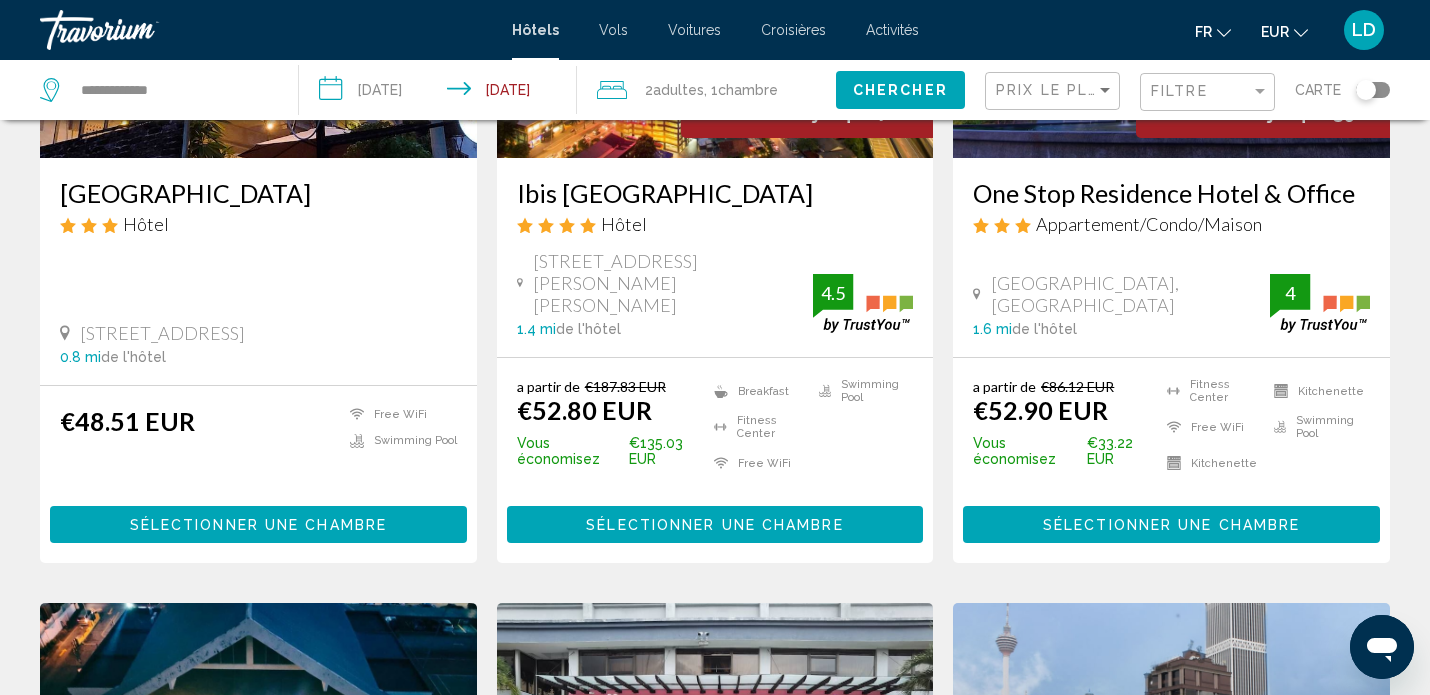 click on "Sélectionner une chambre" at bounding box center [715, 524] 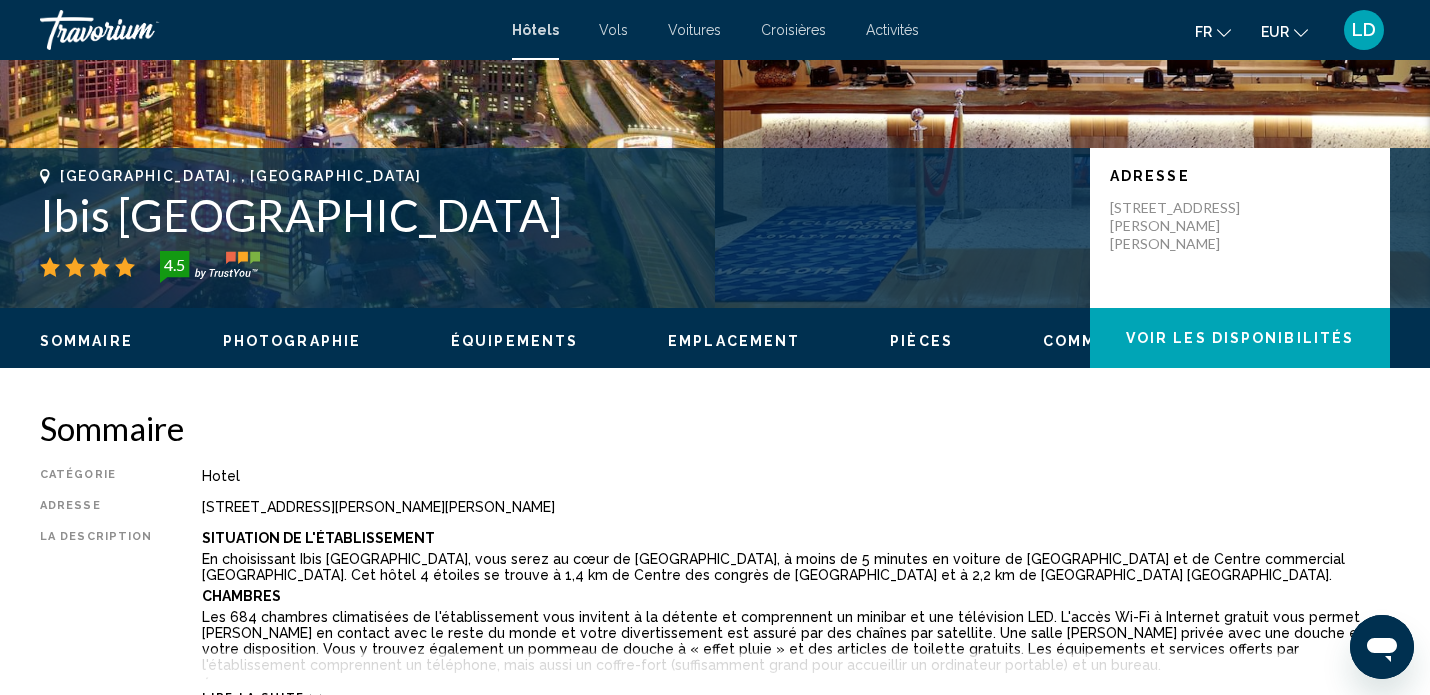 scroll, scrollTop: 0, scrollLeft: 0, axis: both 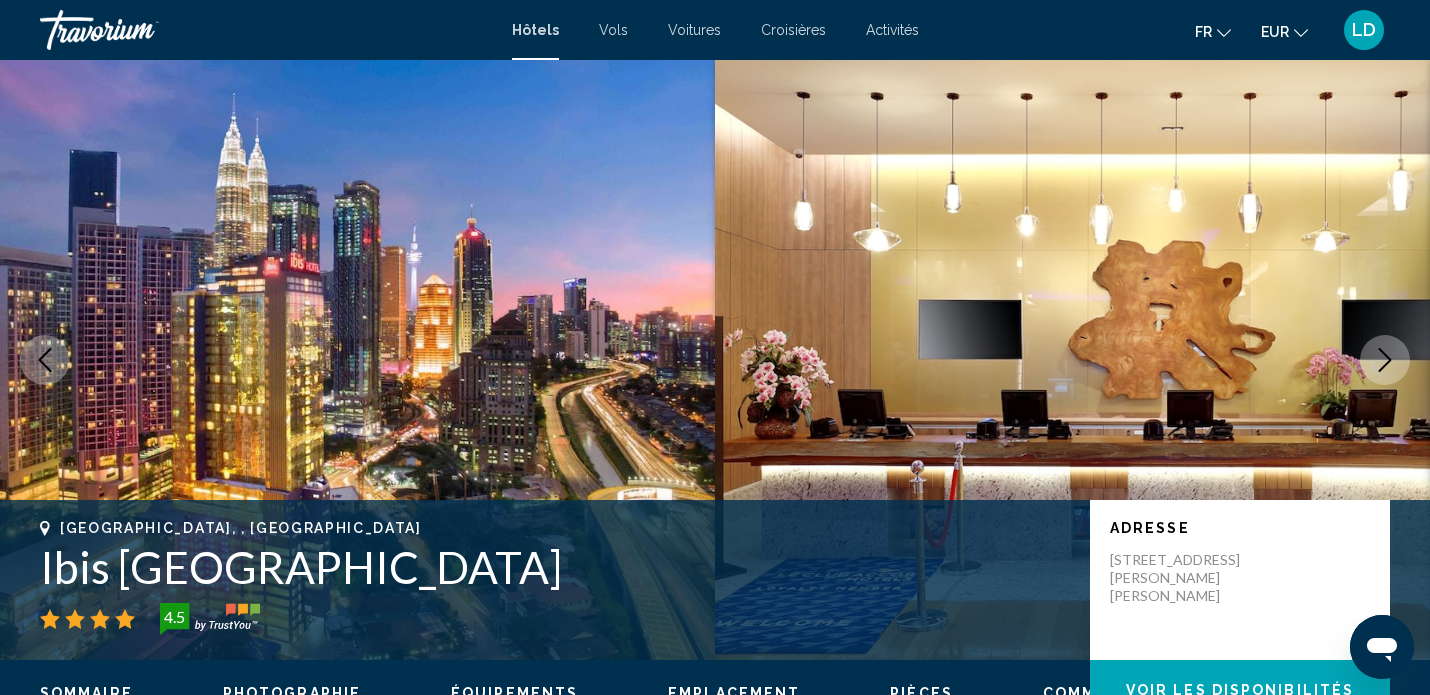 type 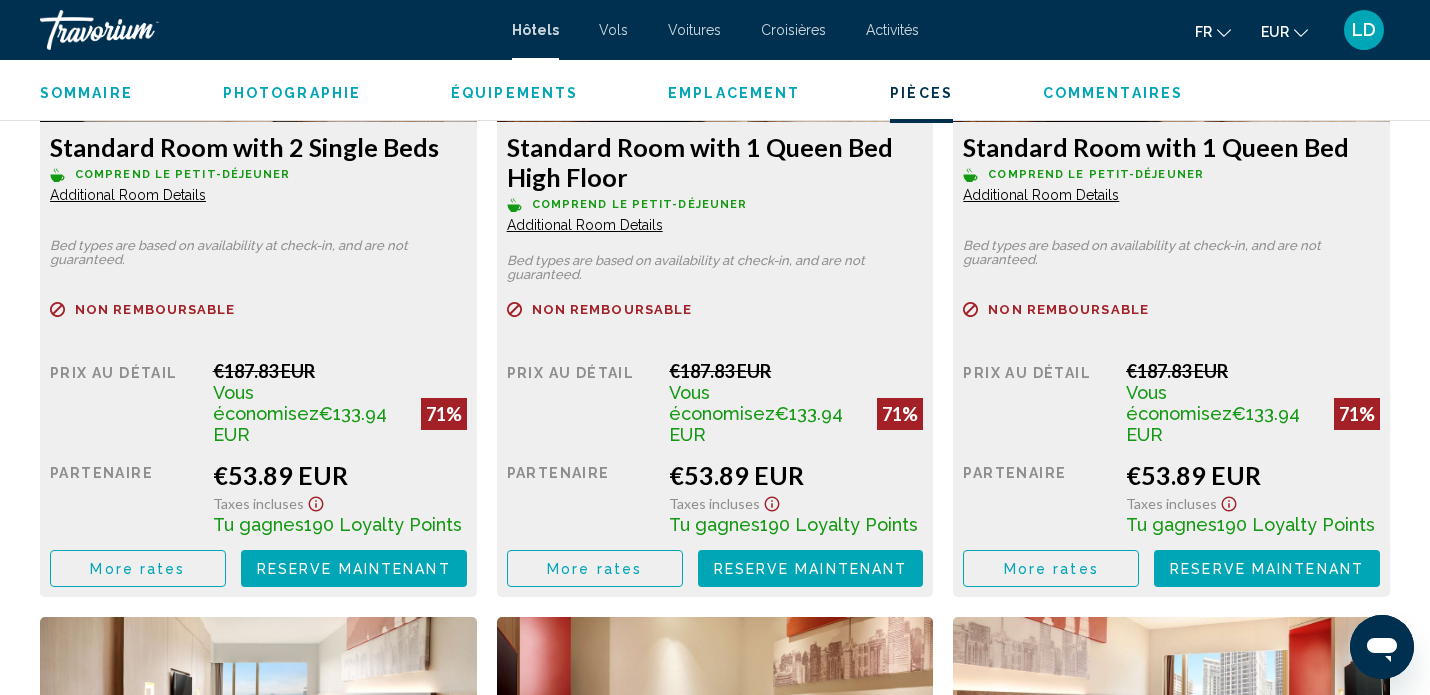 scroll, scrollTop: 2961, scrollLeft: 0, axis: vertical 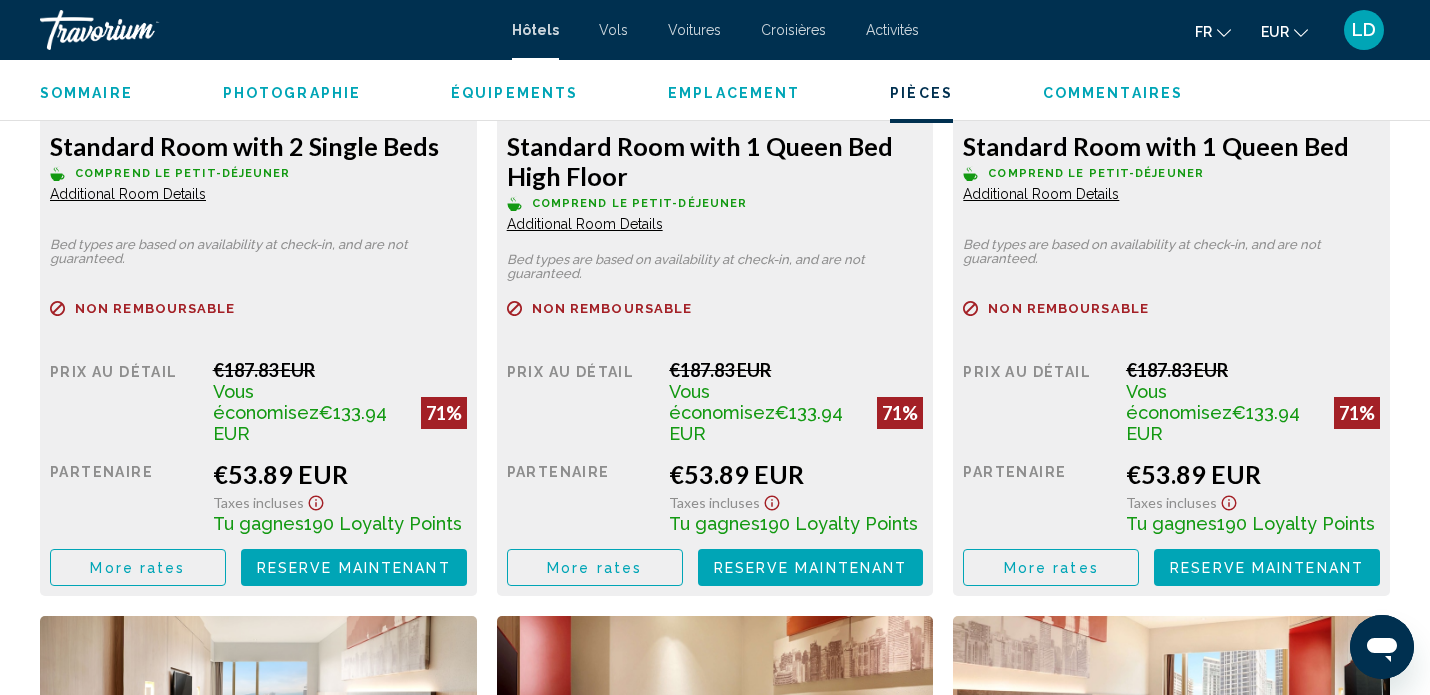 click on "Reserve maintenant" at bounding box center [354, 568] 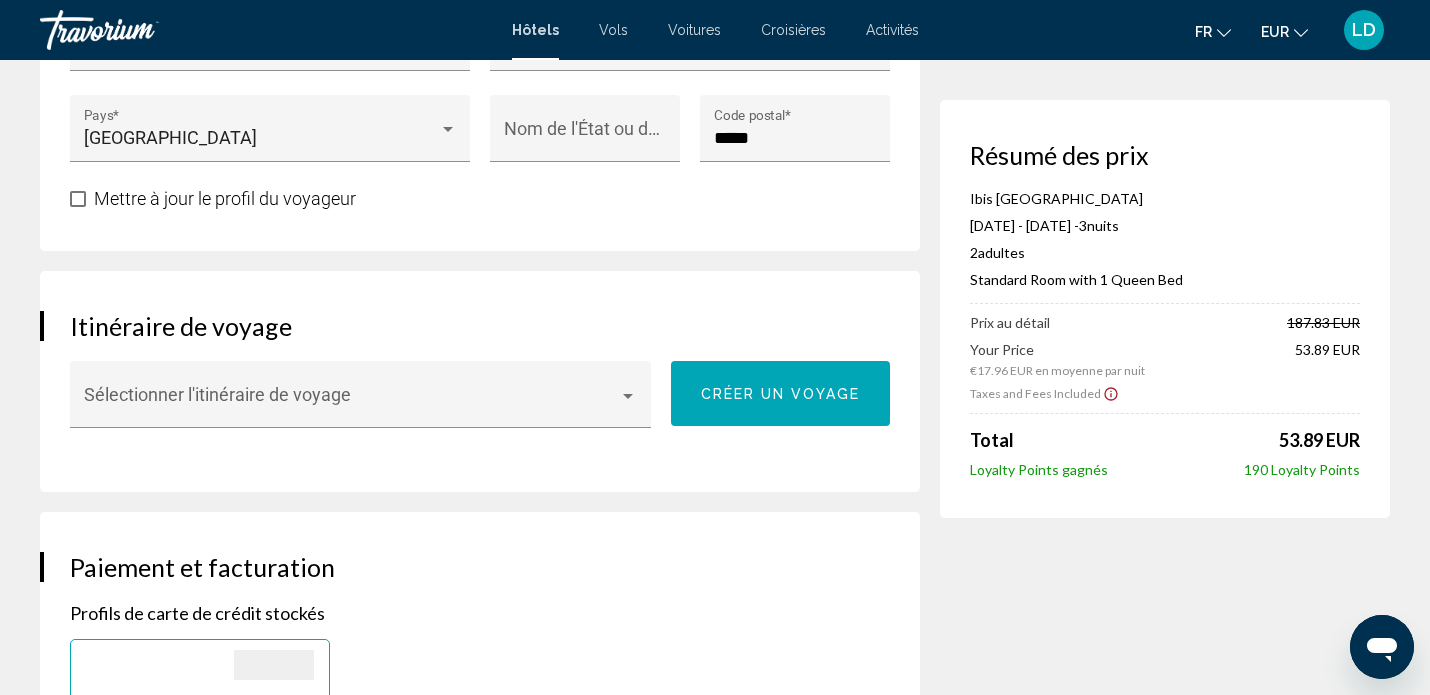 scroll, scrollTop: 1015, scrollLeft: 0, axis: vertical 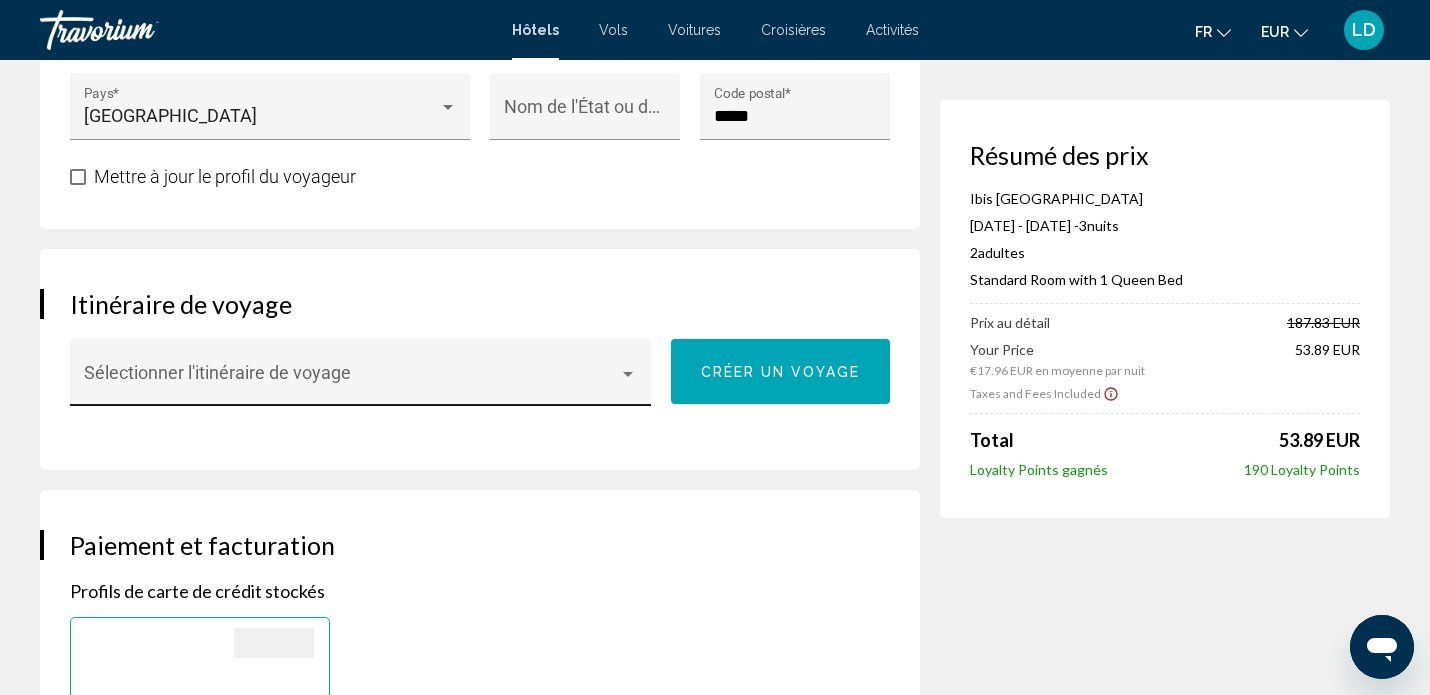 click at bounding box center [352, 382] 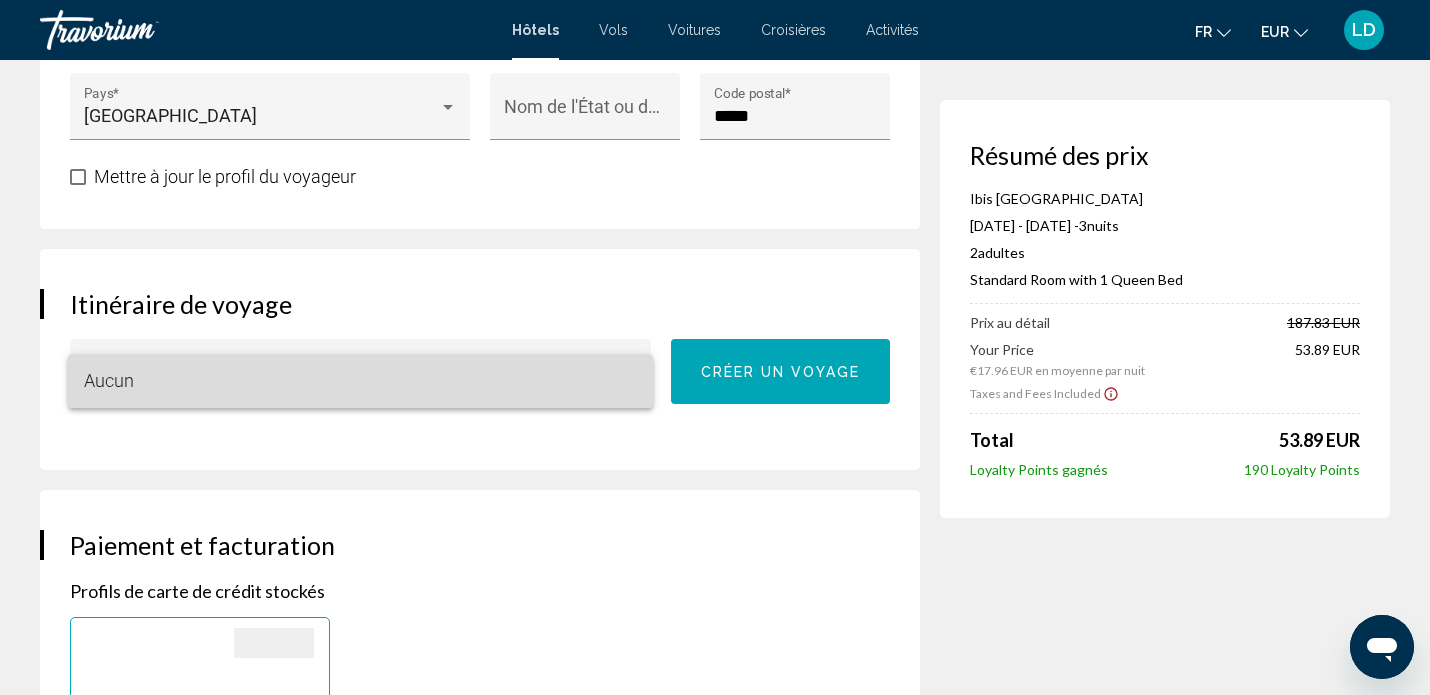 click on "Aucun" at bounding box center (361, 381) 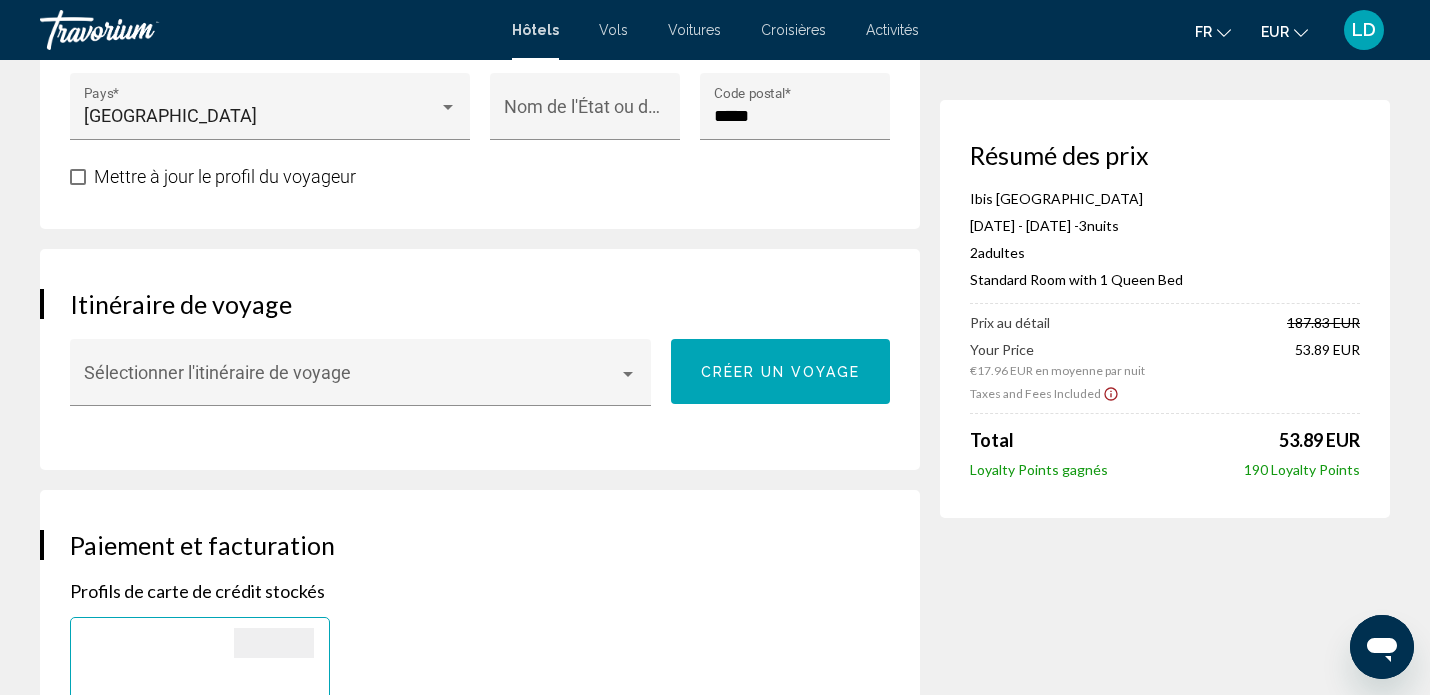click on "Réservation d'hotel Résumé des prix Ibis [GEOGRAPHIC_DATA]  [DATE] - [DATE] -  3  nuit nuits 2  Adulte Adultes , 0  Enfant Enfants  ( âge   )   Standard Room with 1 Queen Bed  Prix au détail  187.83 EUR   Your Price  €17.96 EUR en moyenne par nuit  53.89 EUR  Taxes and Fees Included
Total  53.89 EUR  Loyalty Points gagnés  190 Loyalty Points
[GEOGRAPHIC_DATA], , [GEOGRAPHIC_DATA] Ibis [GEOGRAPHIC_DATA]
Arrivée [DATE]
Départ [DATE] 3  nuit nuits
Invités 2  Adulte Adultes , 0  Enfant Enfants  ( âge   )
1  Nom" at bounding box center (715, 746) 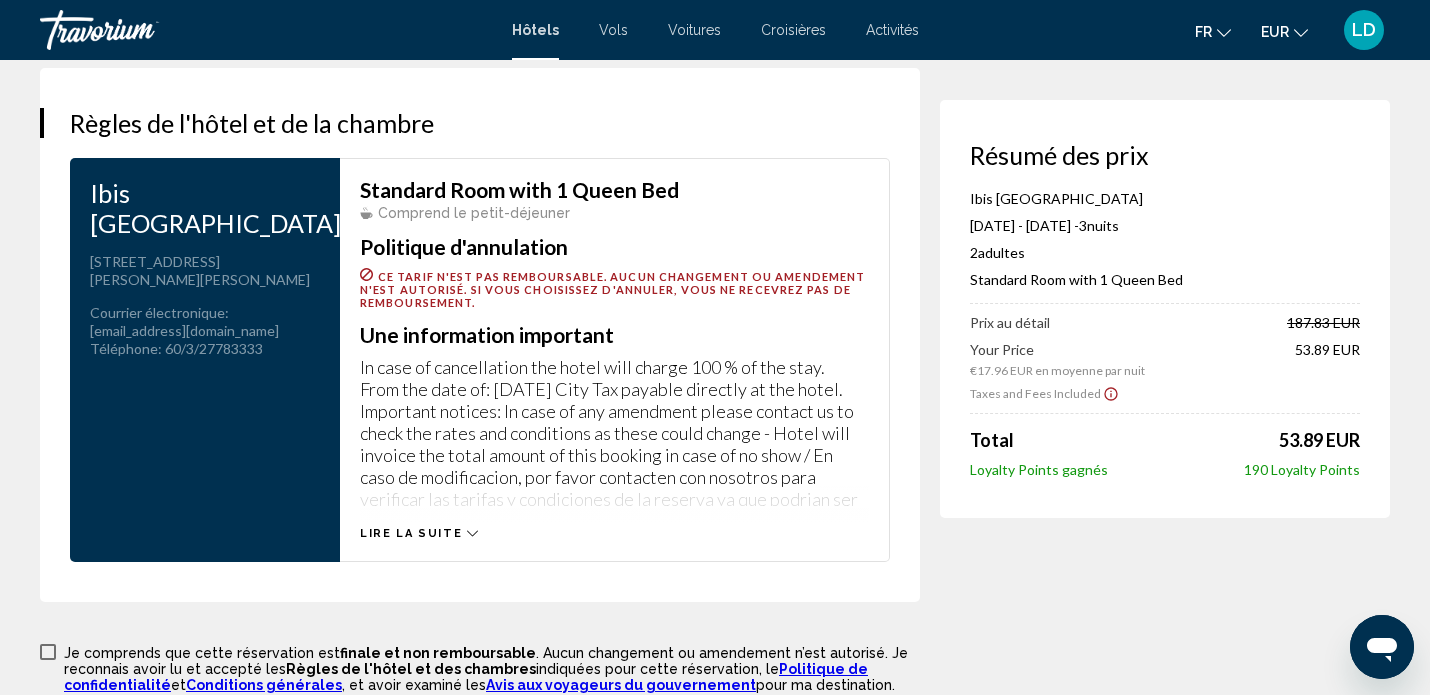 scroll, scrollTop: 2577, scrollLeft: 0, axis: vertical 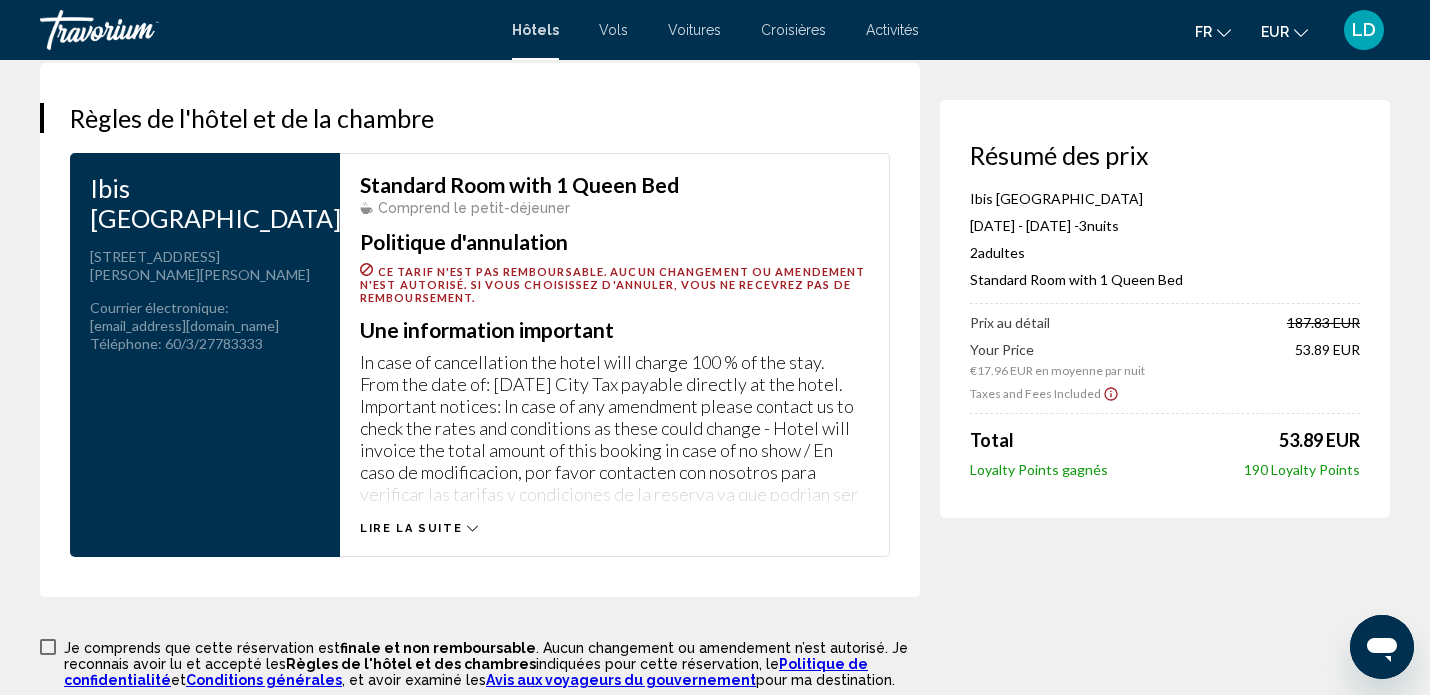 click on "Lire la suite" at bounding box center [411, 528] 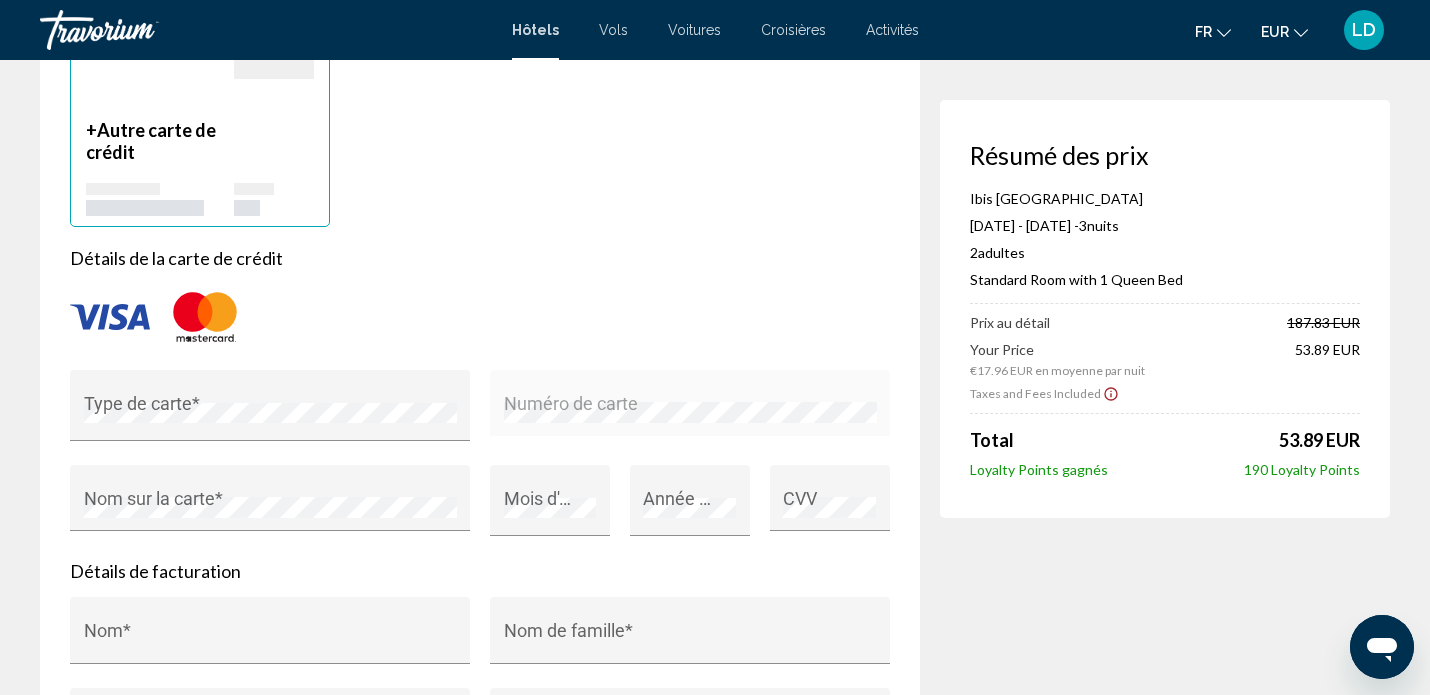 scroll, scrollTop: 1596, scrollLeft: 0, axis: vertical 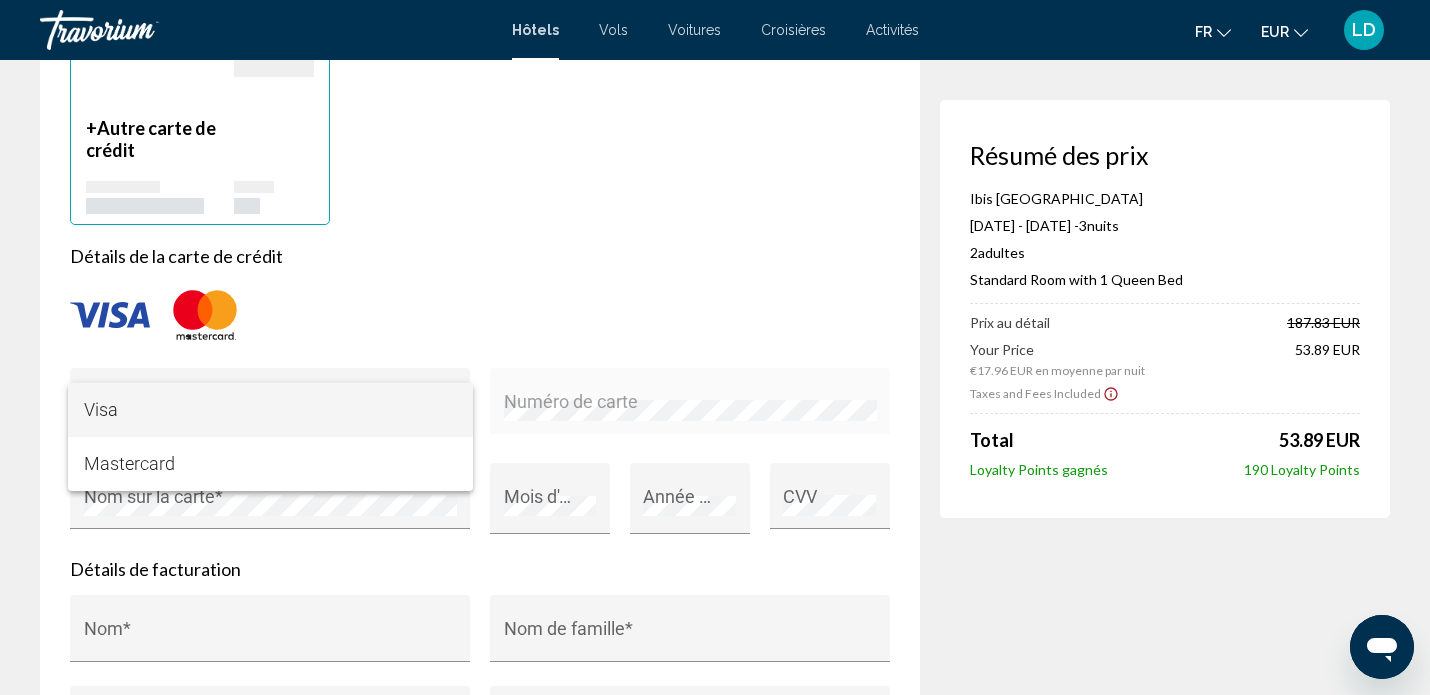 click on "Visa" at bounding box center (270, 410) 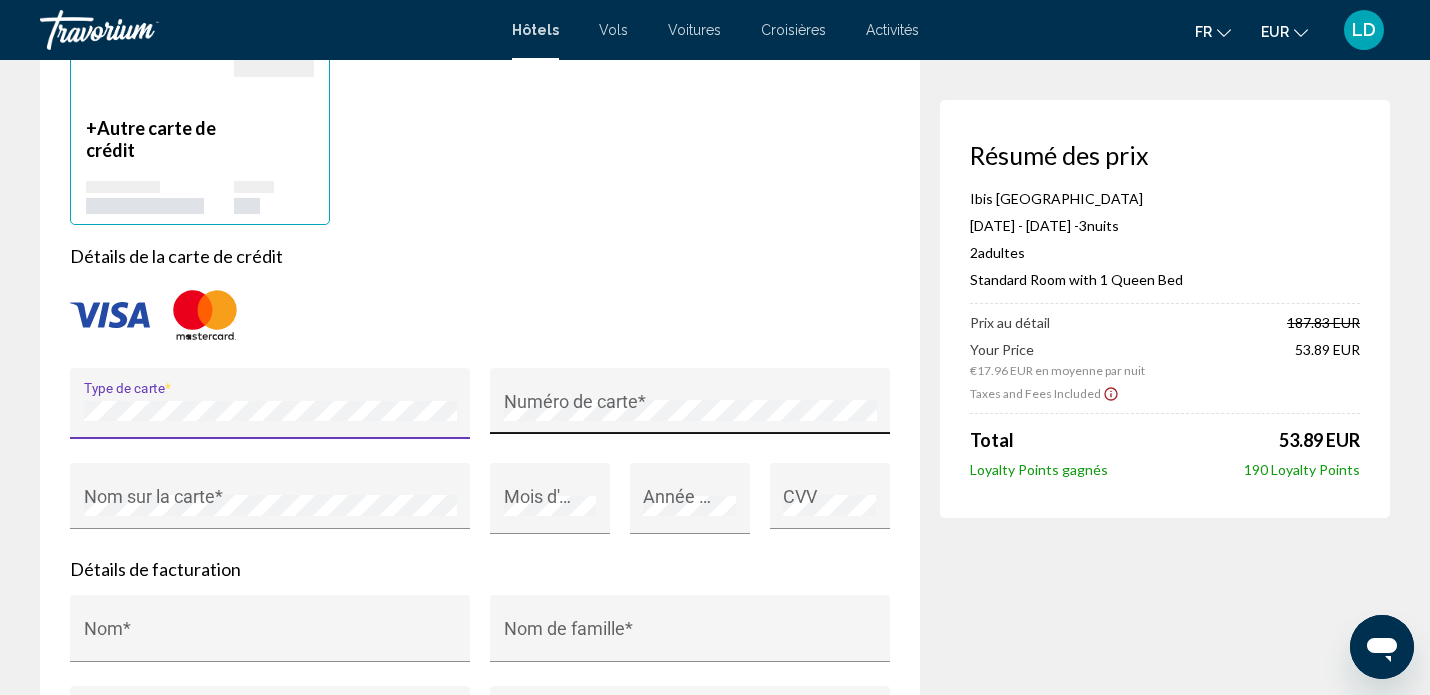 click on "Numéro de carte  *" at bounding box center [690, 407] 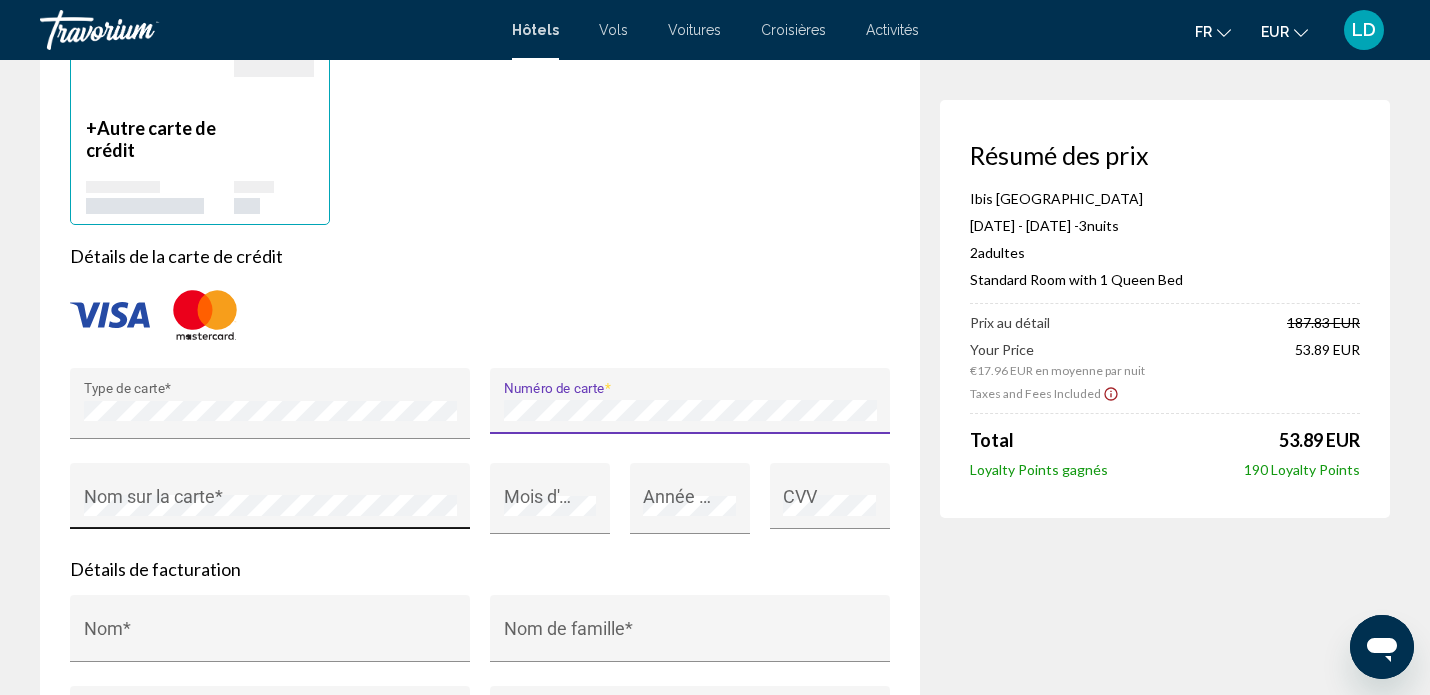 click on "Nom sur la carte  *" at bounding box center (270, 496) 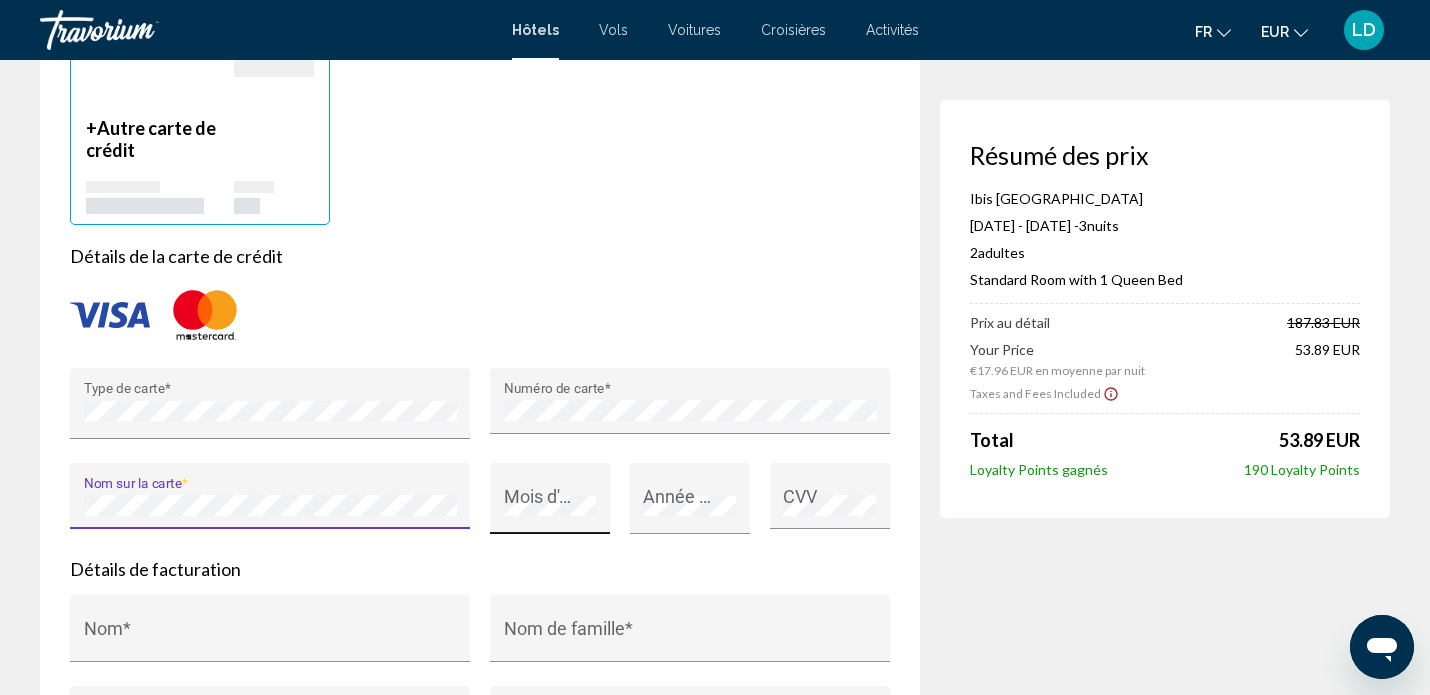 click on "Mois d'expiration  *" at bounding box center [550, 505] 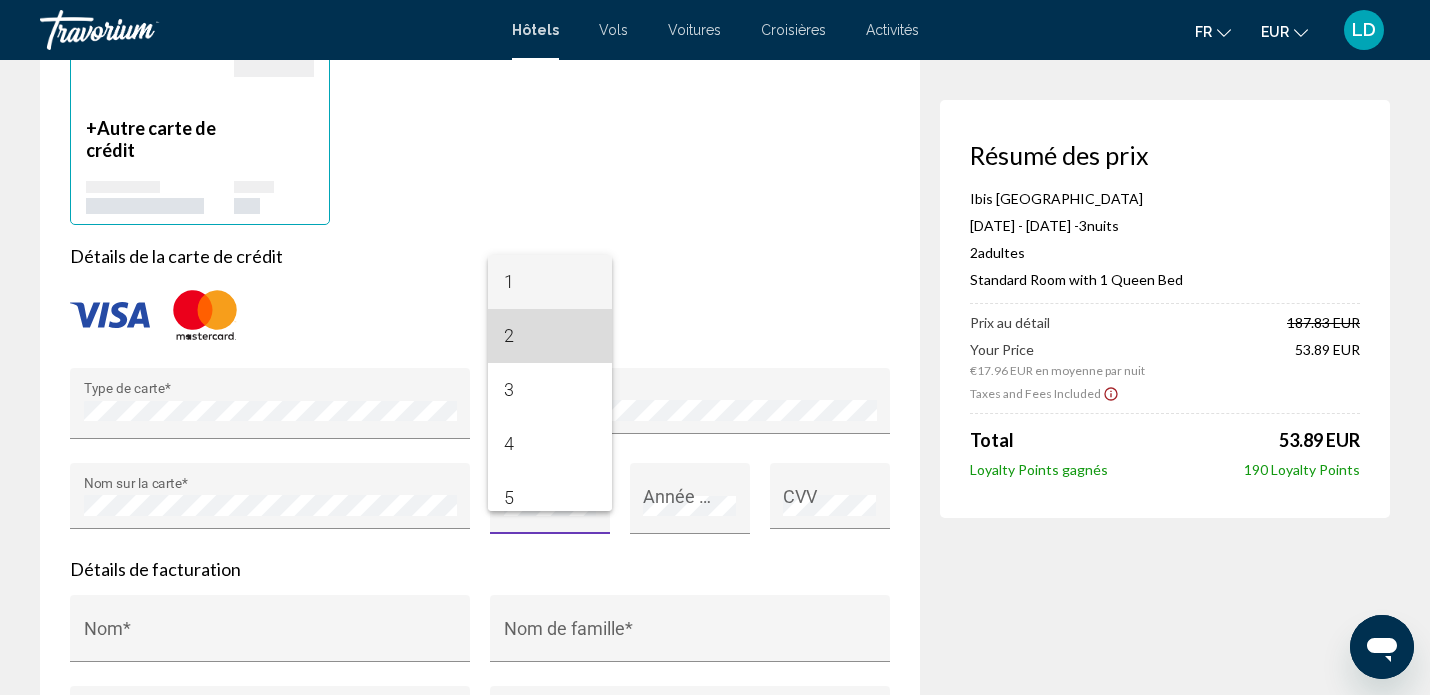 click on "2" at bounding box center [550, 336] 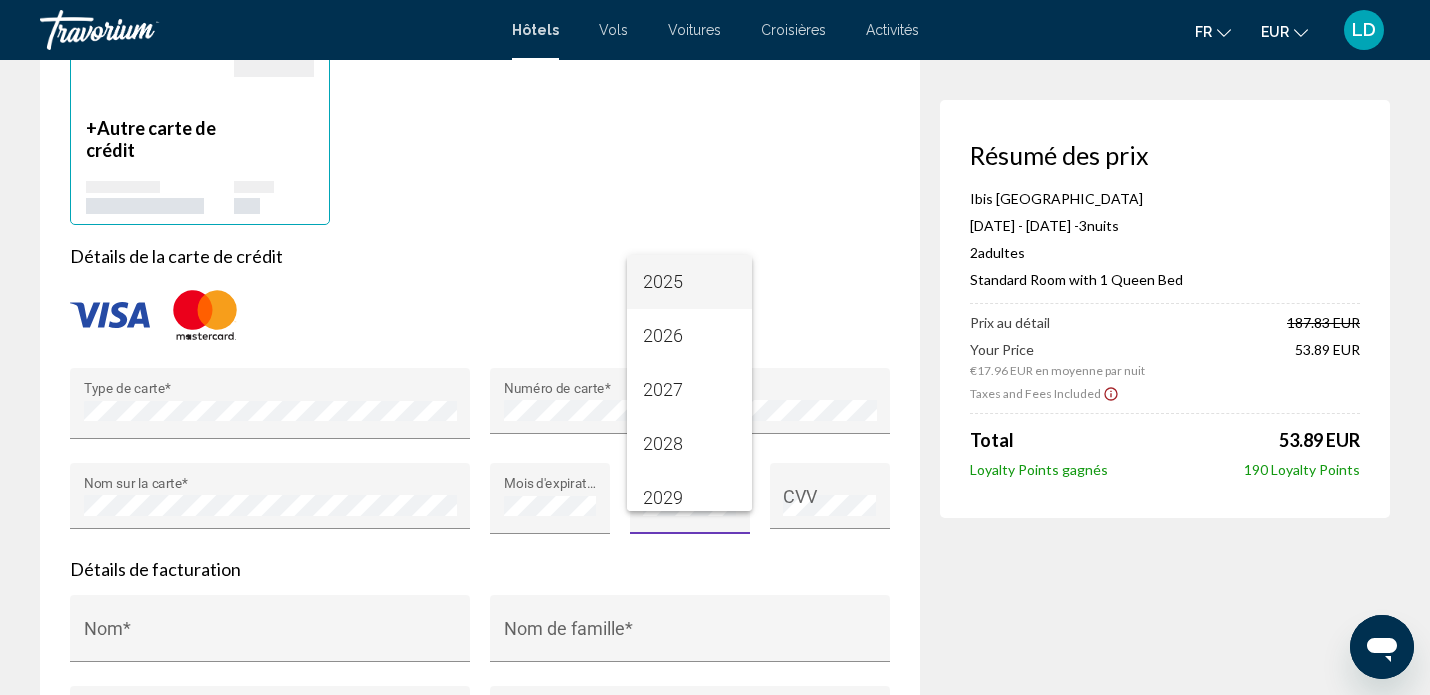click at bounding box center (715, 347) 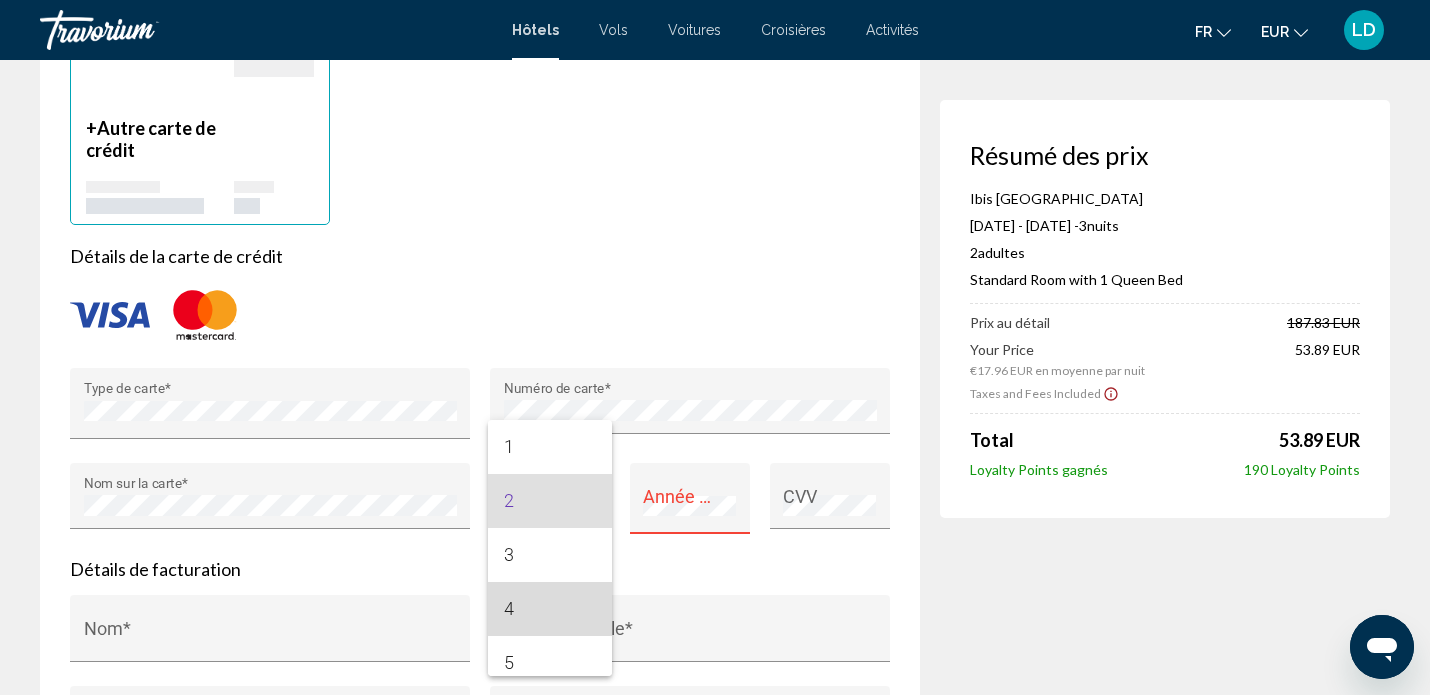 click on "4" at bounding box center (550, 609) 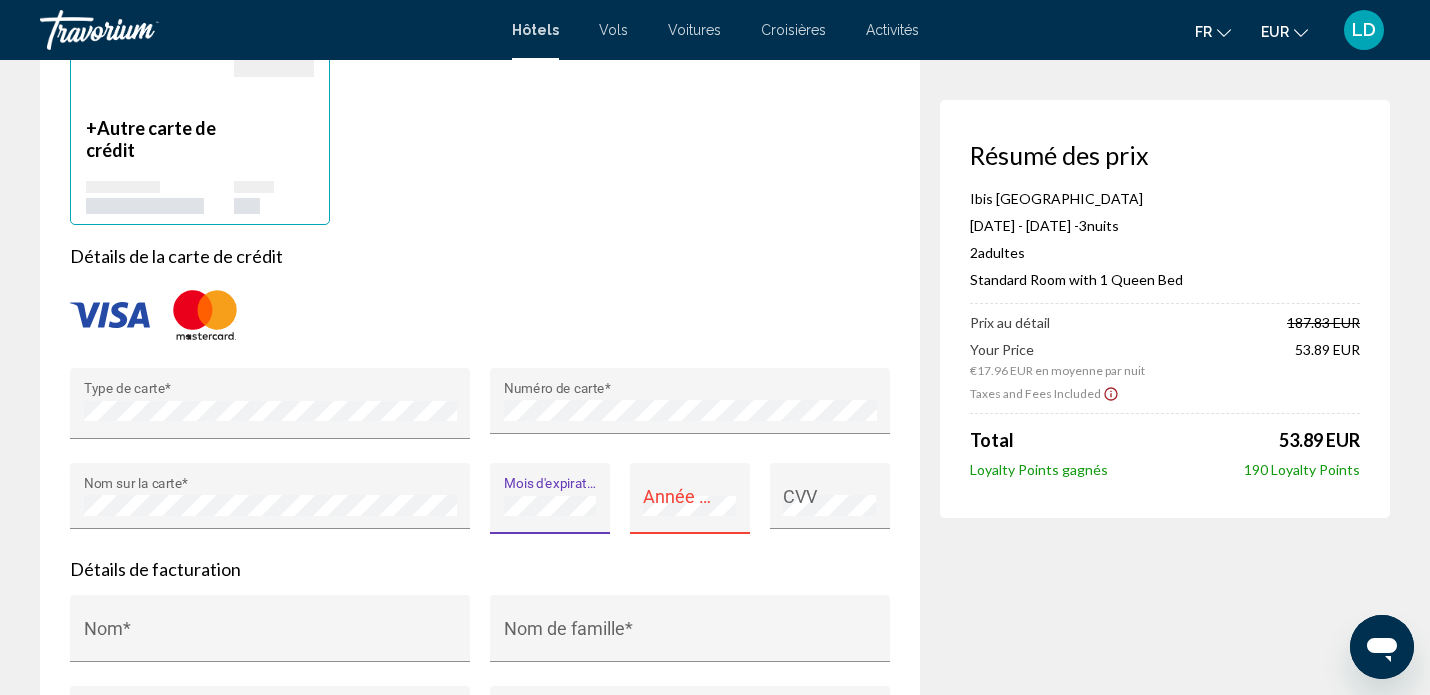 click on "Année d'expiration  *" at bounding box center (689, 505) 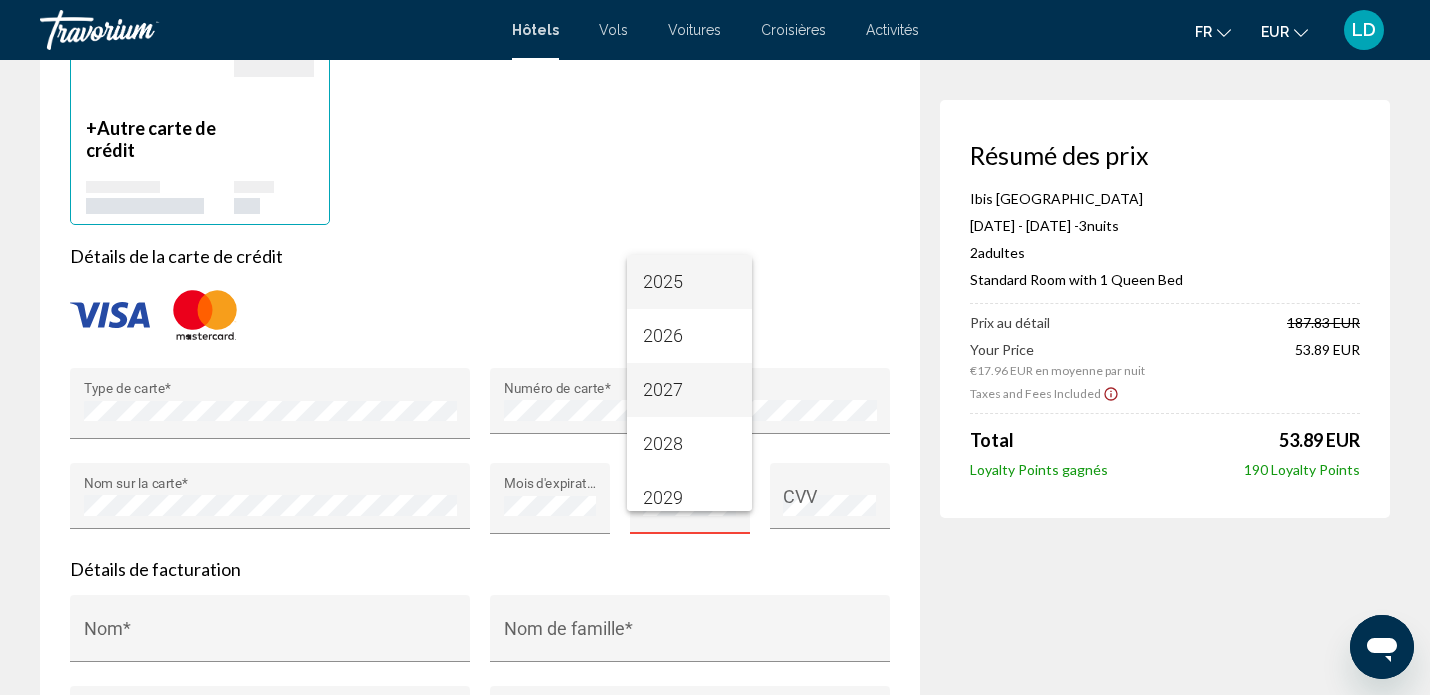 click on "2027" at bounding box center [689, 390] 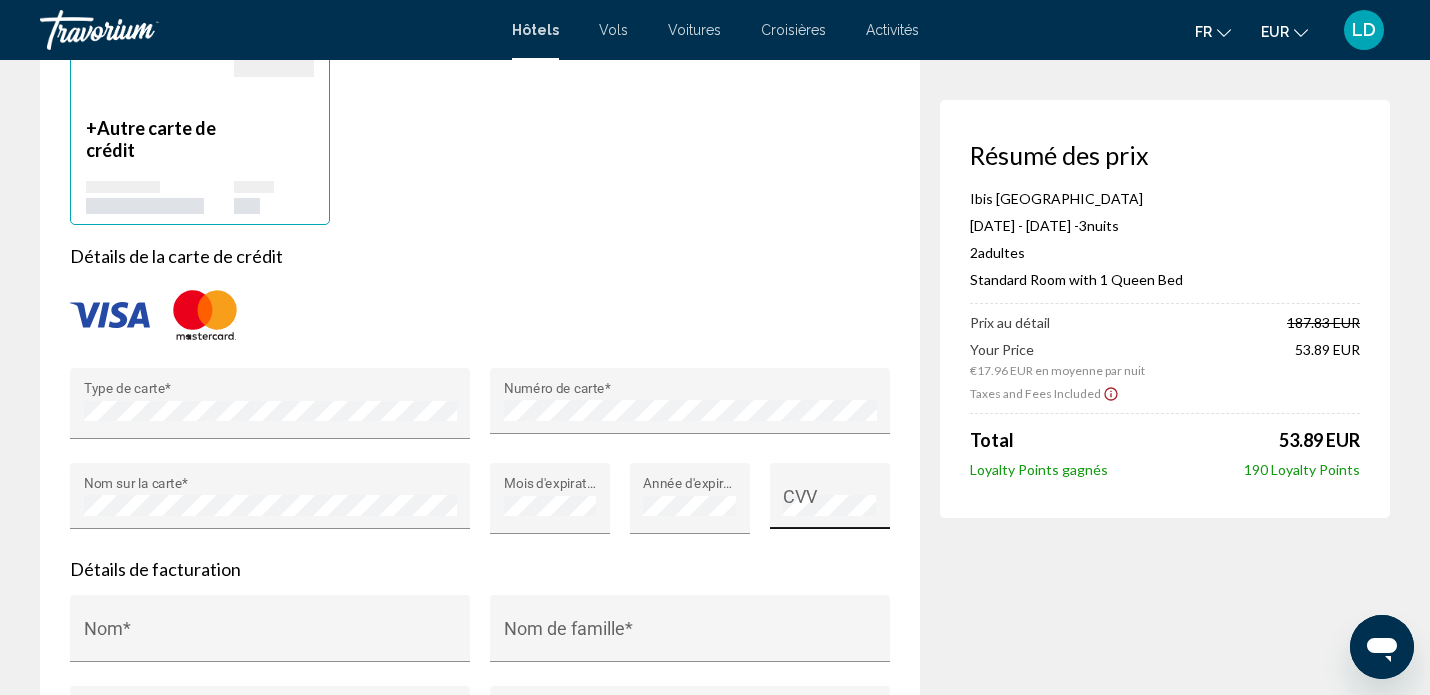 click on "CVV" at bounding box center (829, 502) 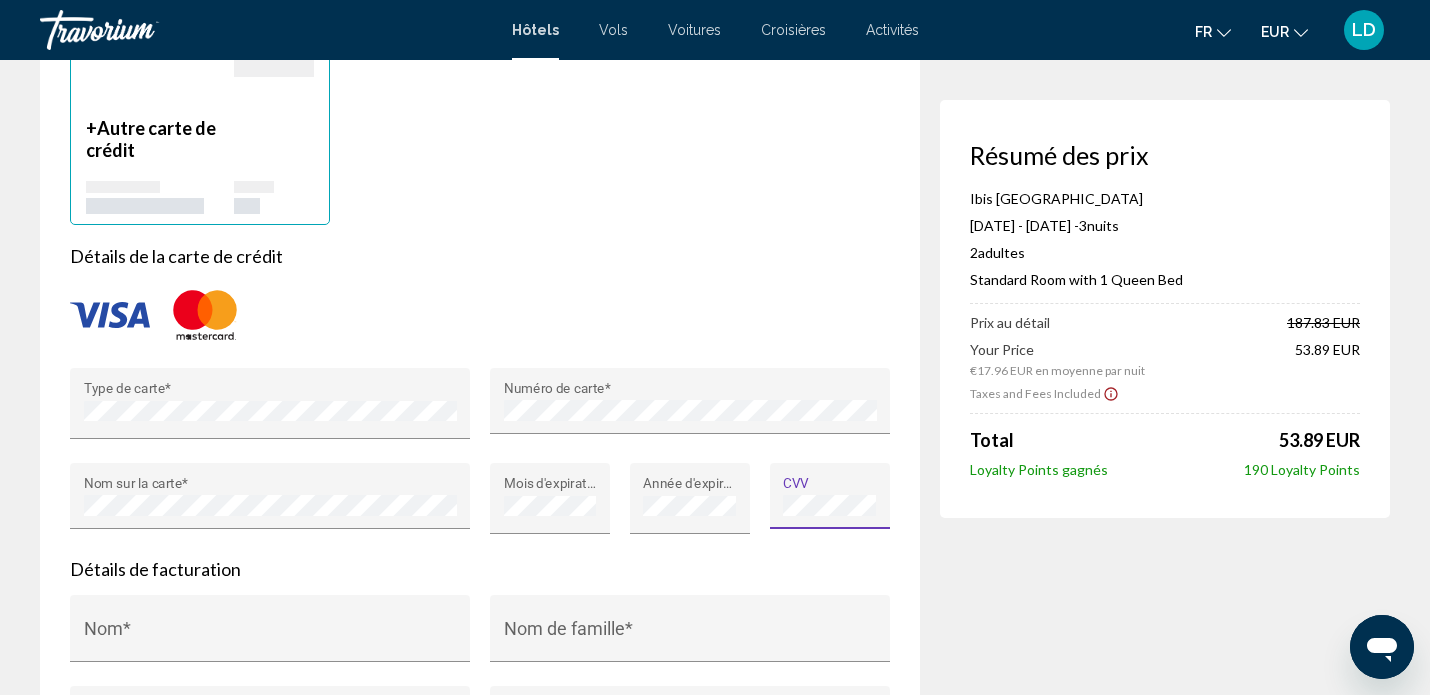 click on "Résumé des prix Ibis [GEOGRAPHIC_DATA]  [DATE] - [DATE] -  3  nuit nuits 2  Adulte Adultes , 0  Enfant Enfants  ( âge   )   Standard Room with 1 Queen Bed  Prix au détail  187.83 EUR   Your Price  €17.96 EUR en moyenne par nuit  53.89 EUR  Taxes and Fees Included
Total  53.89 EUR  Loyalty Points gagnés  190 Loyalty Points" at bounding box center [1165, 214] 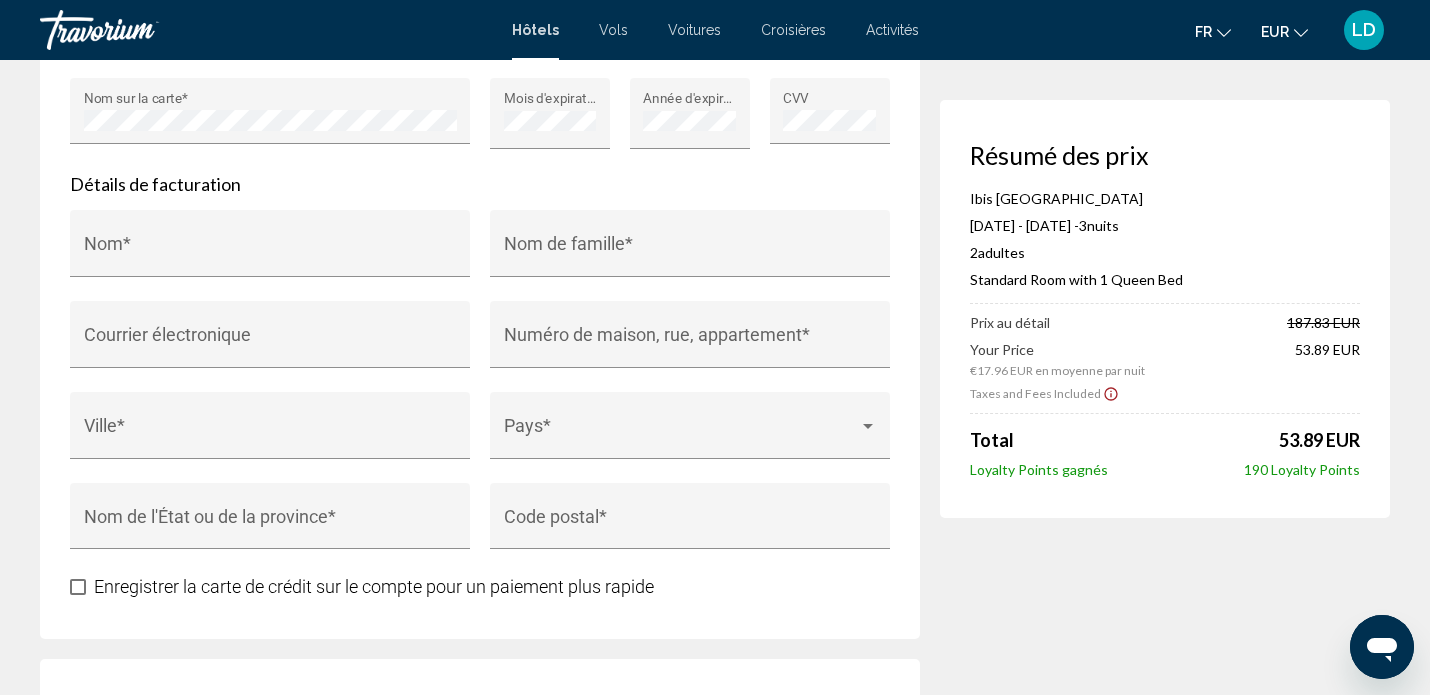 scroll, scrollTop: 1982, scrollLeft: 0, axis: vertical 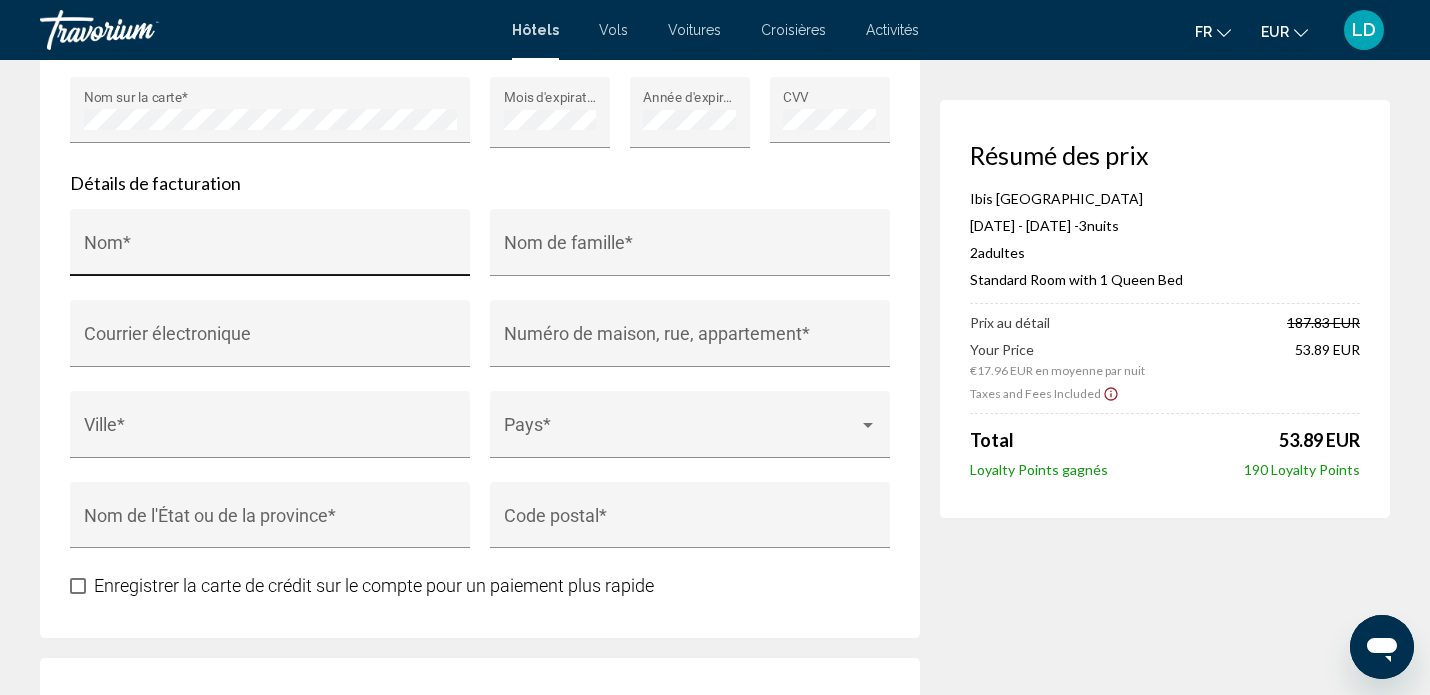 click on "Nom  *" at bounding box center (270, 252) 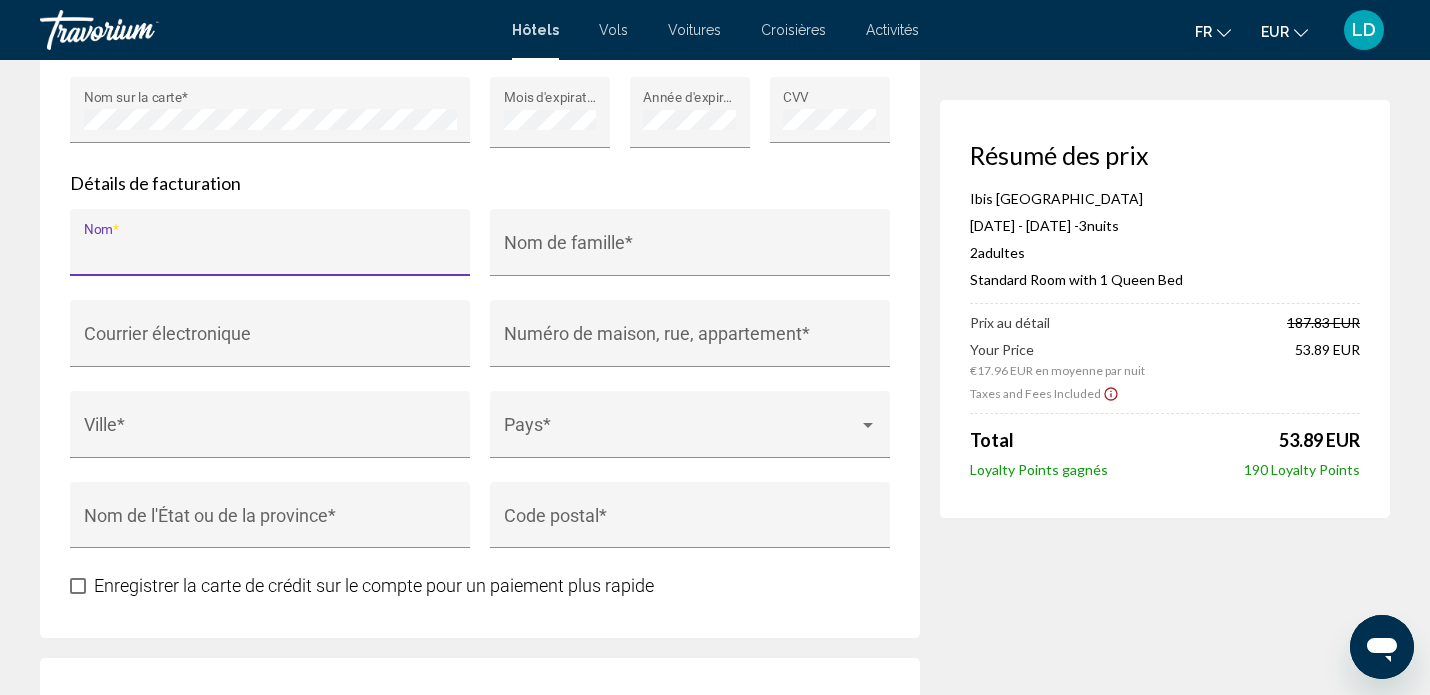 type on "*" 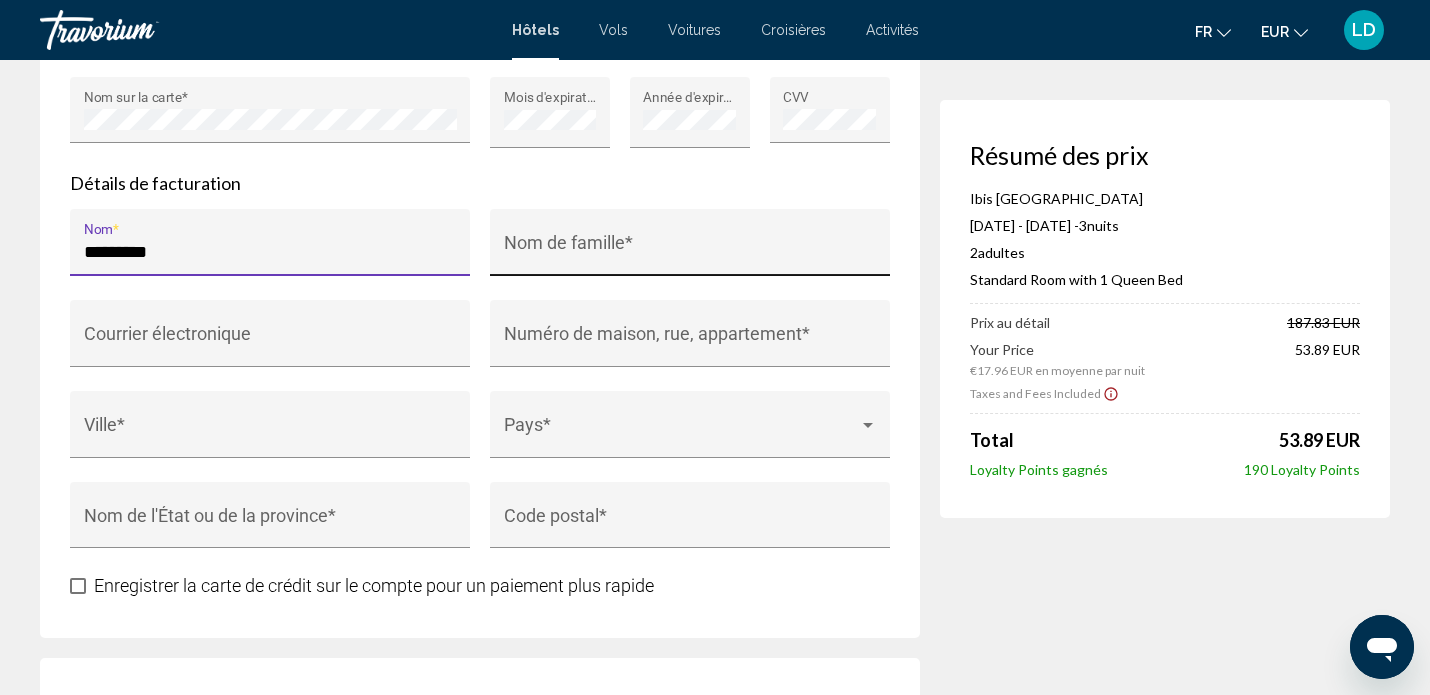 type on "********" 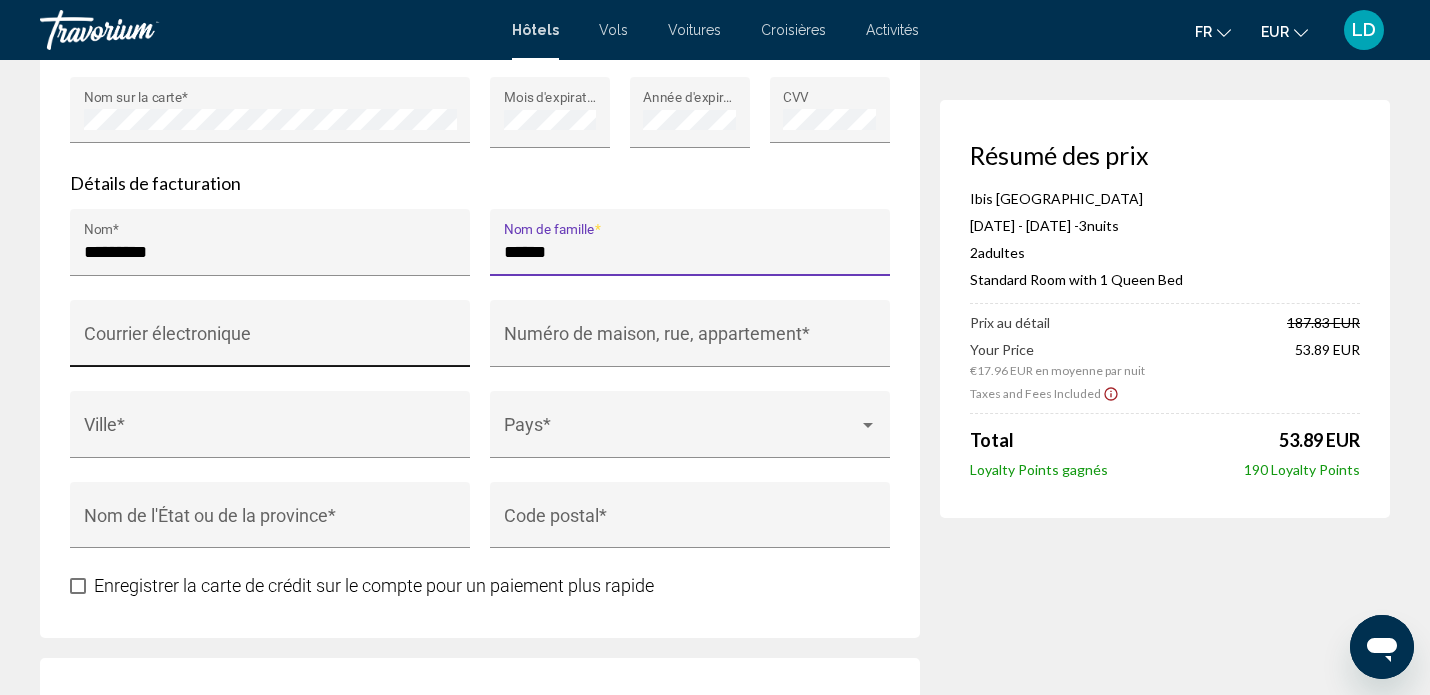 type on "******" 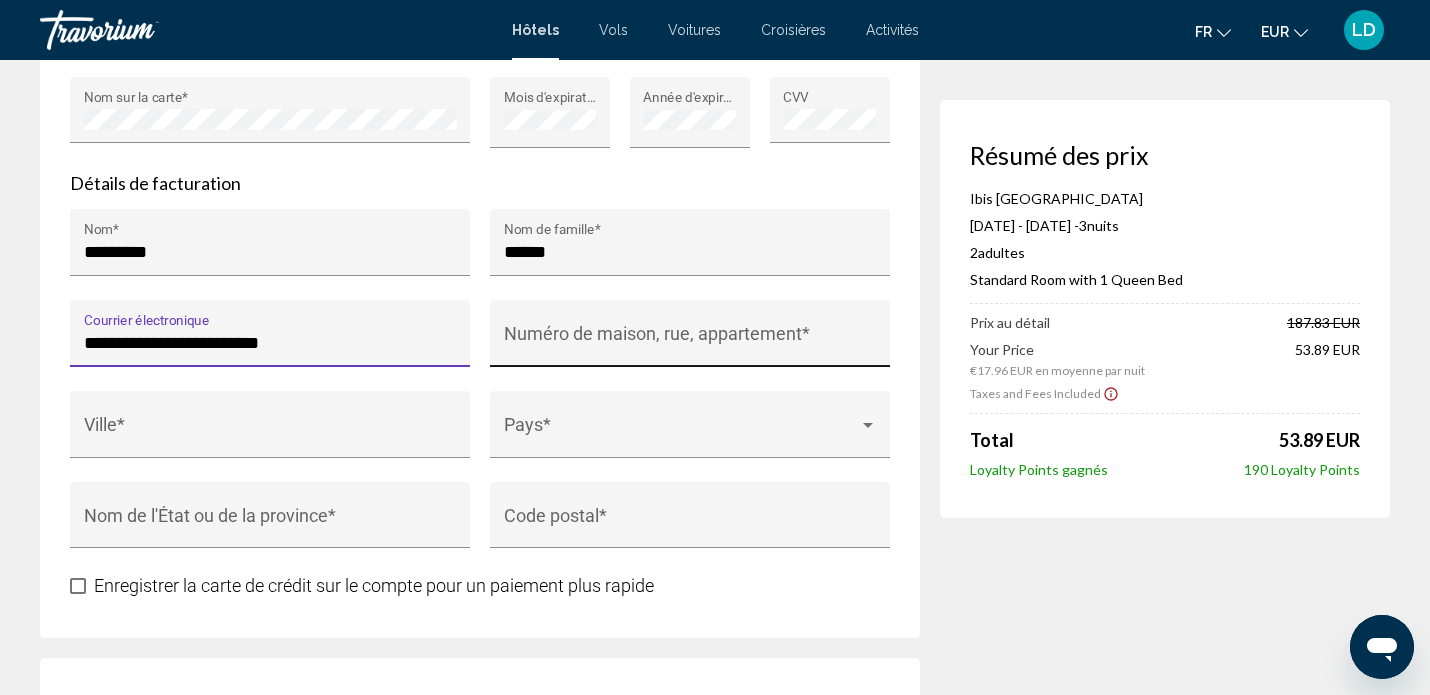 type on "**********" 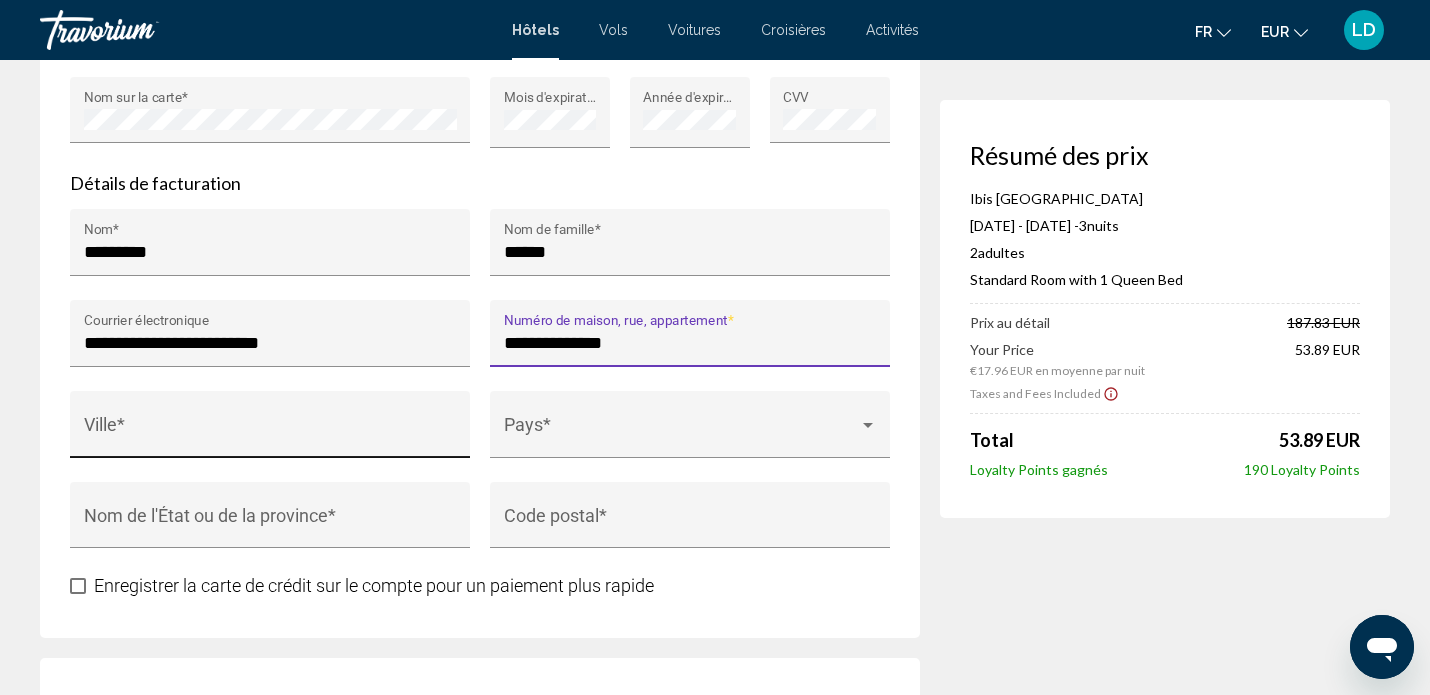 type on "**********" 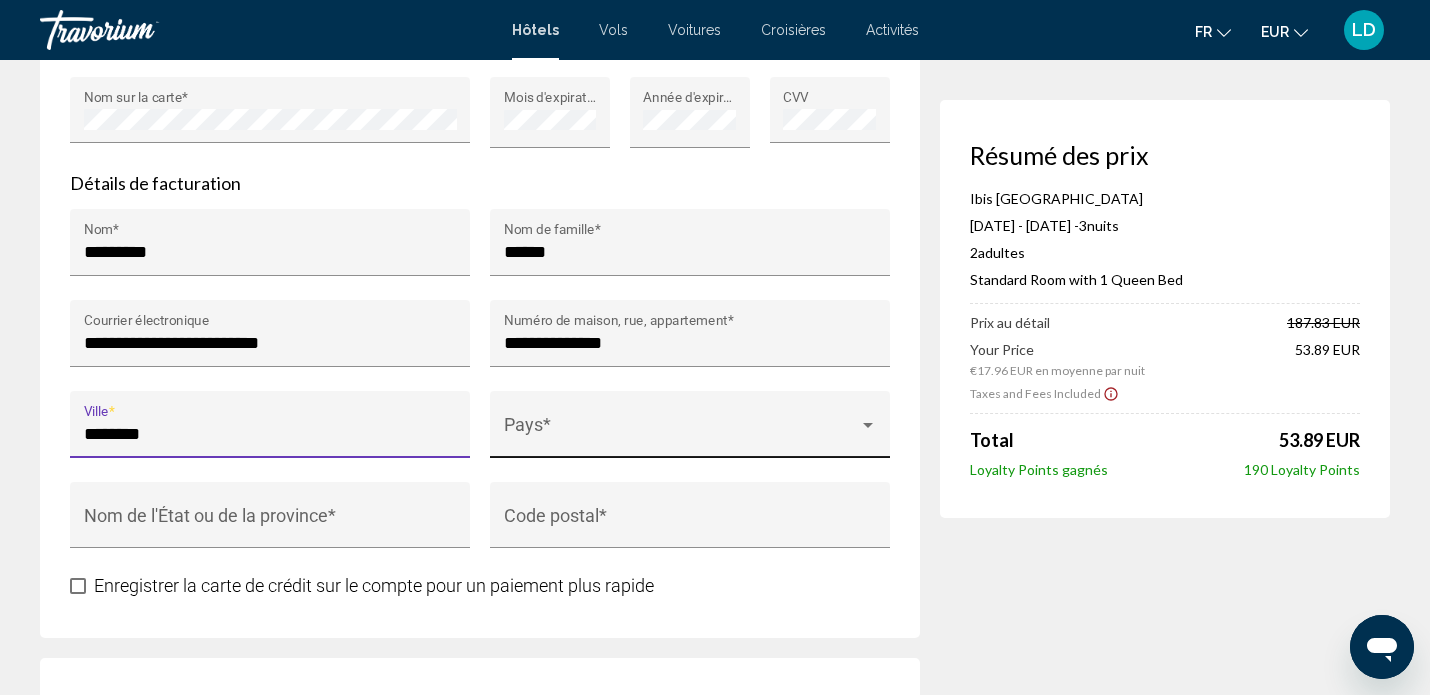 type on "********" 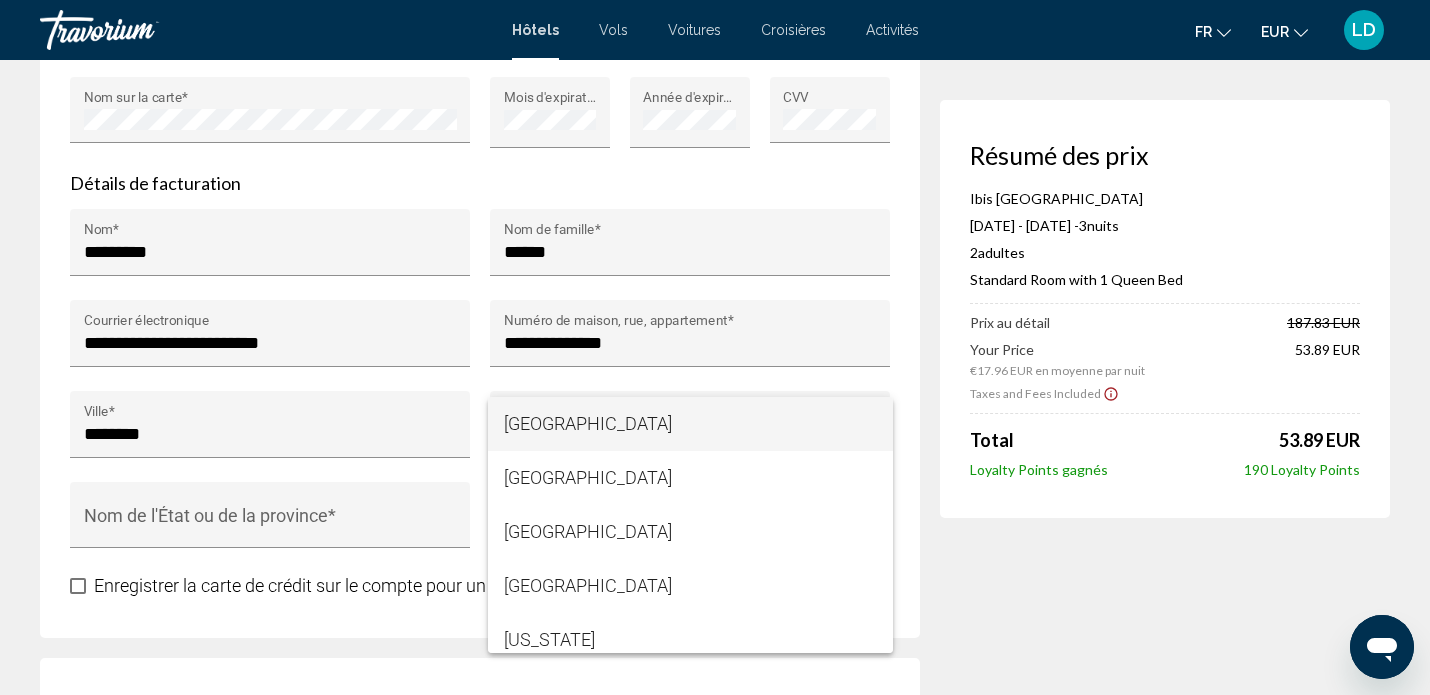 scroll, scrollTop: 3956, scrollLeft: 0, axis: vertical 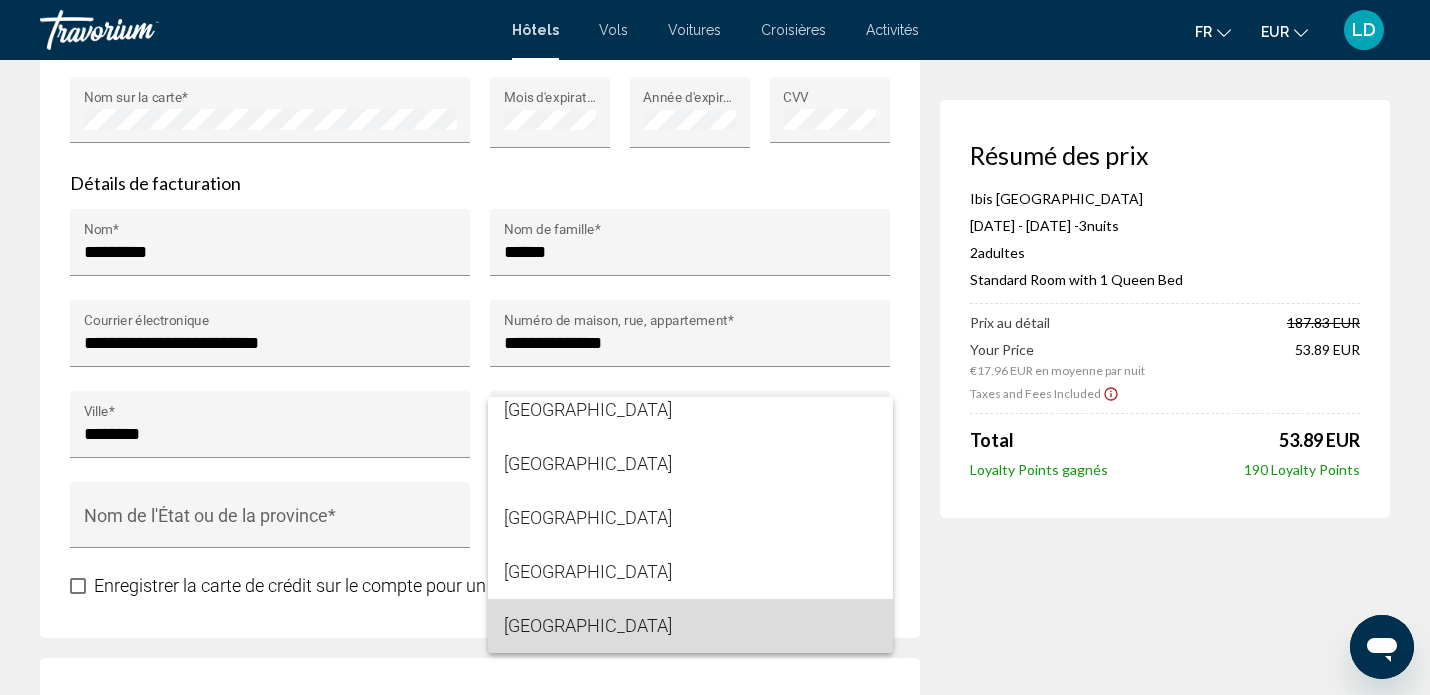 click on "[GEOGRAPHIC_DATA]" at bounding box center (690, 626) 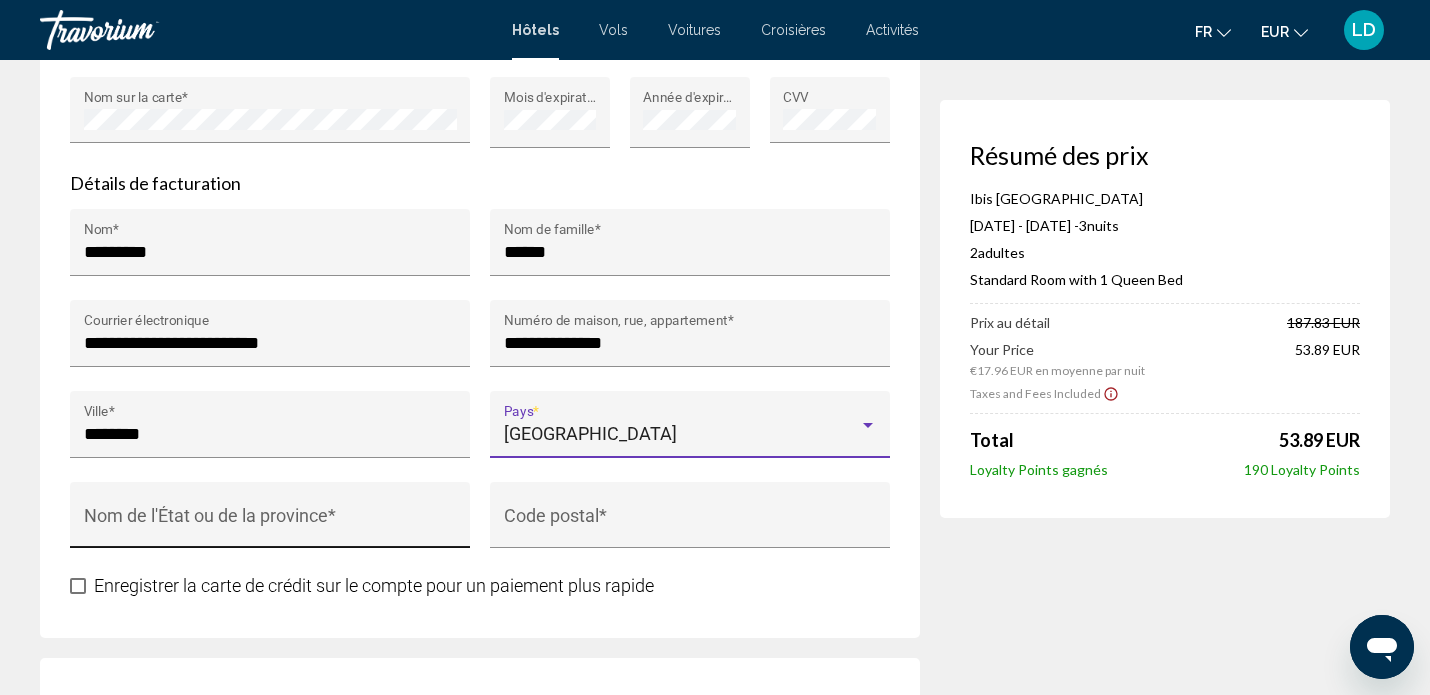 click on "Nom de l'État ou de la province  *" at bounding box center (270, 521) 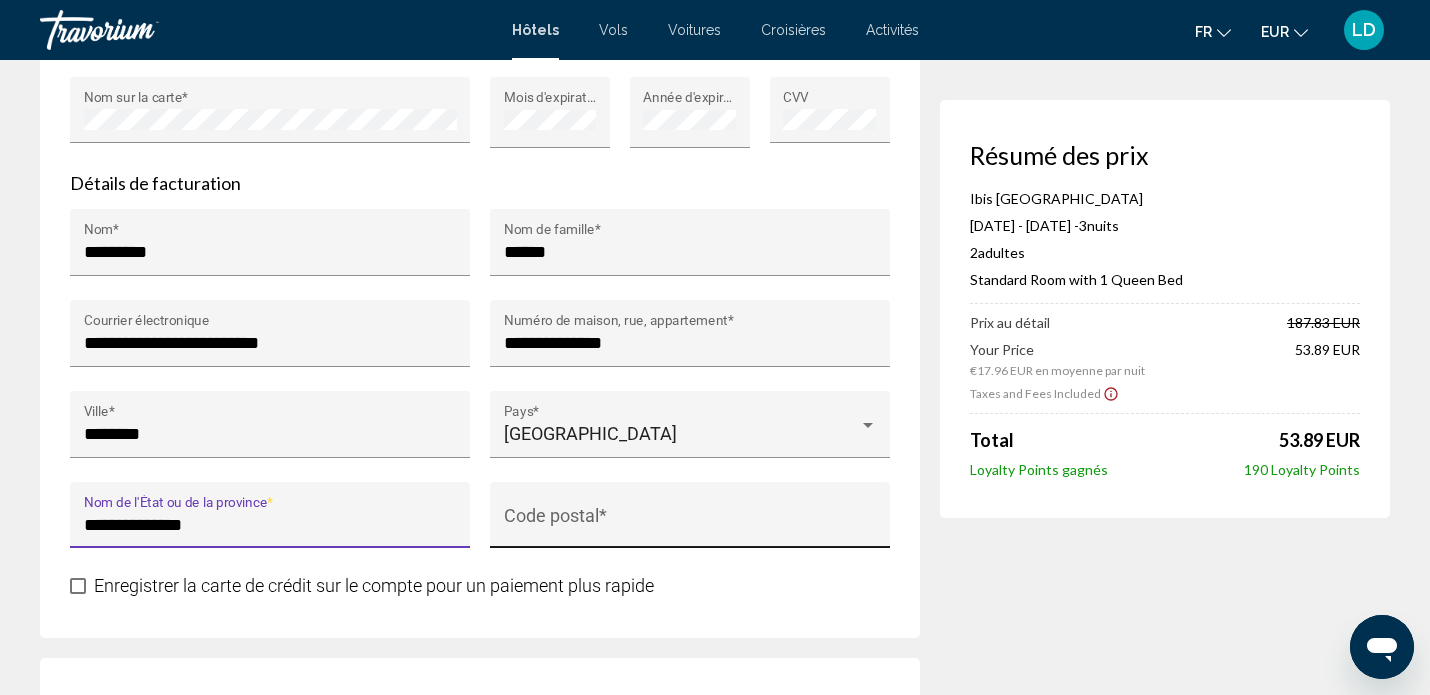 type on "**********" 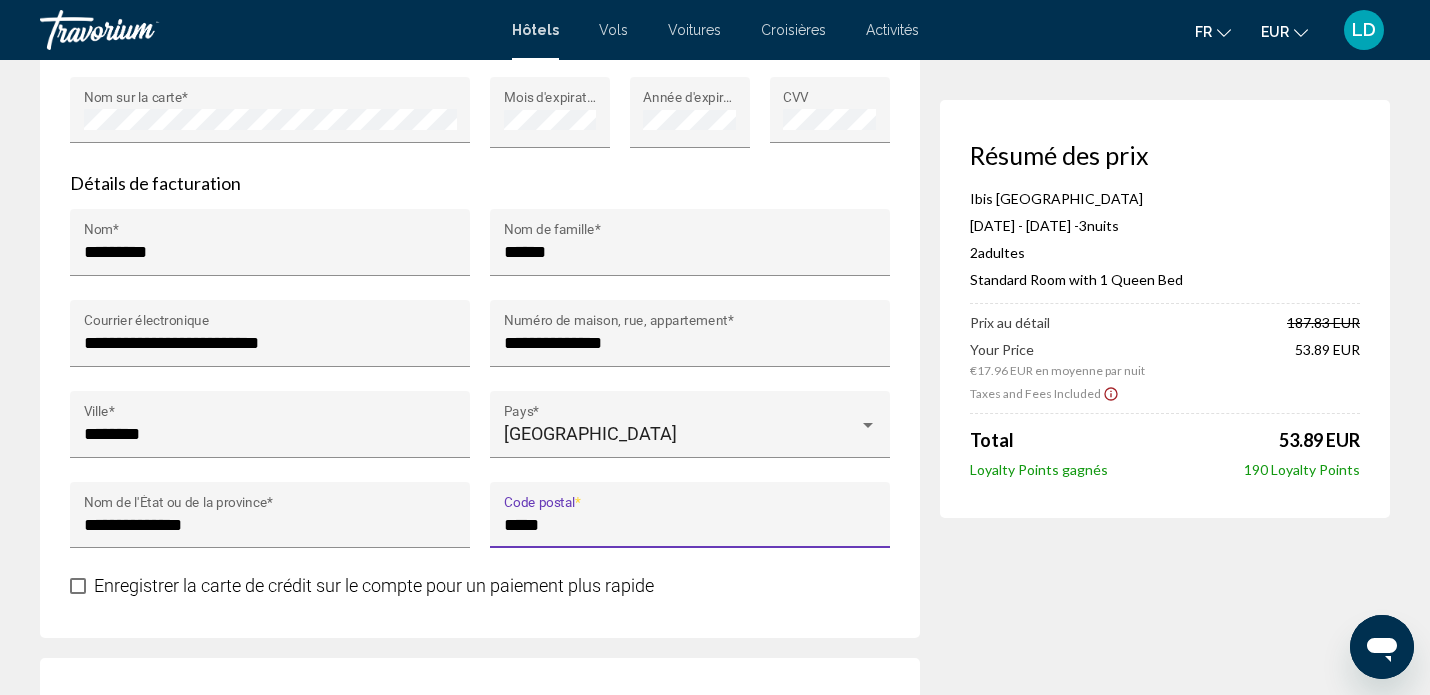 type on "*****" 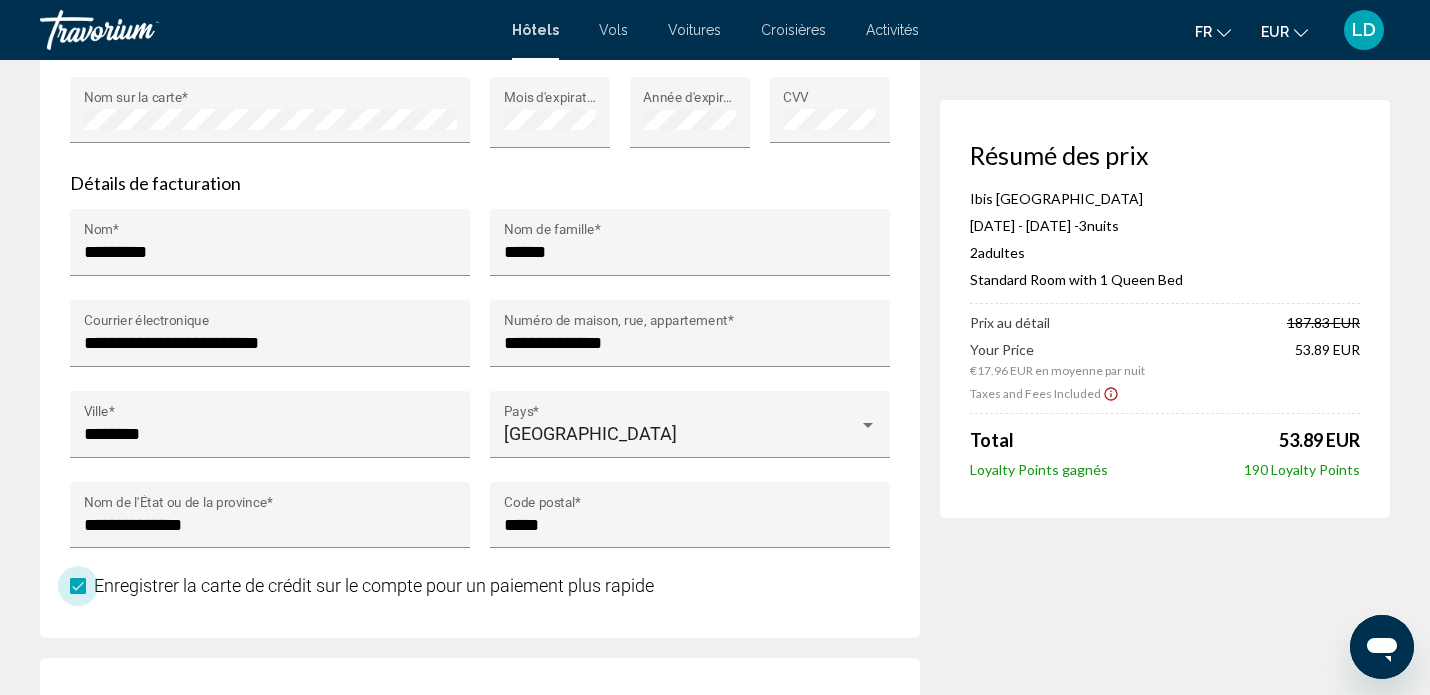 click at bounding box center [78, 586] 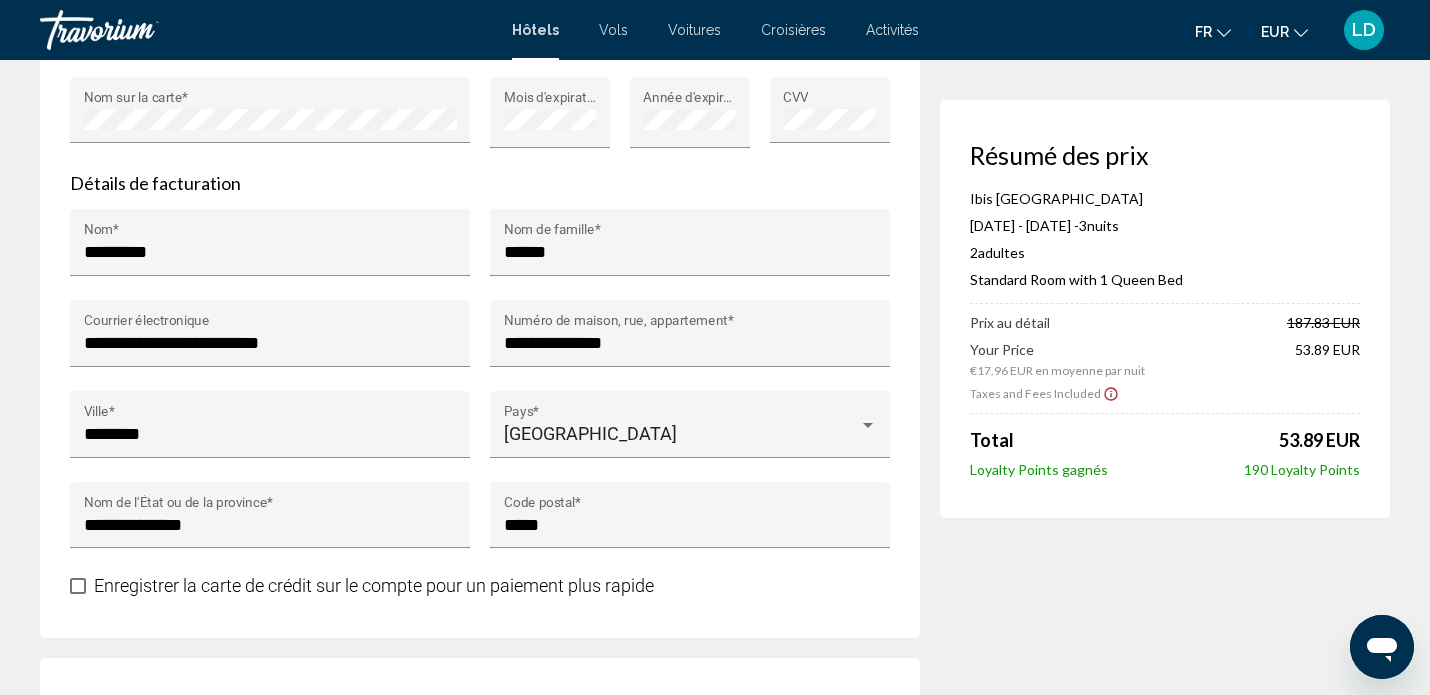 click on "Résumé des prix Ibis [GEOGRAPHIC_DATA]  [DATE] - [DATE] -  3  nuit nuits 2  Adulte Adultes , 0  Enfant Enfants  ( âge   )   Standard Room with 1 Queen Bed  Prix au détail  187.83 EUR   Your Price  €17.96 EUR en moyenne par nuit  53.89 EUR  Taxes and Fees Included
Total  53.89 EUR  Loyalty Points gagnés  190 Loyalty Points" at bounding box center (1165, -172) 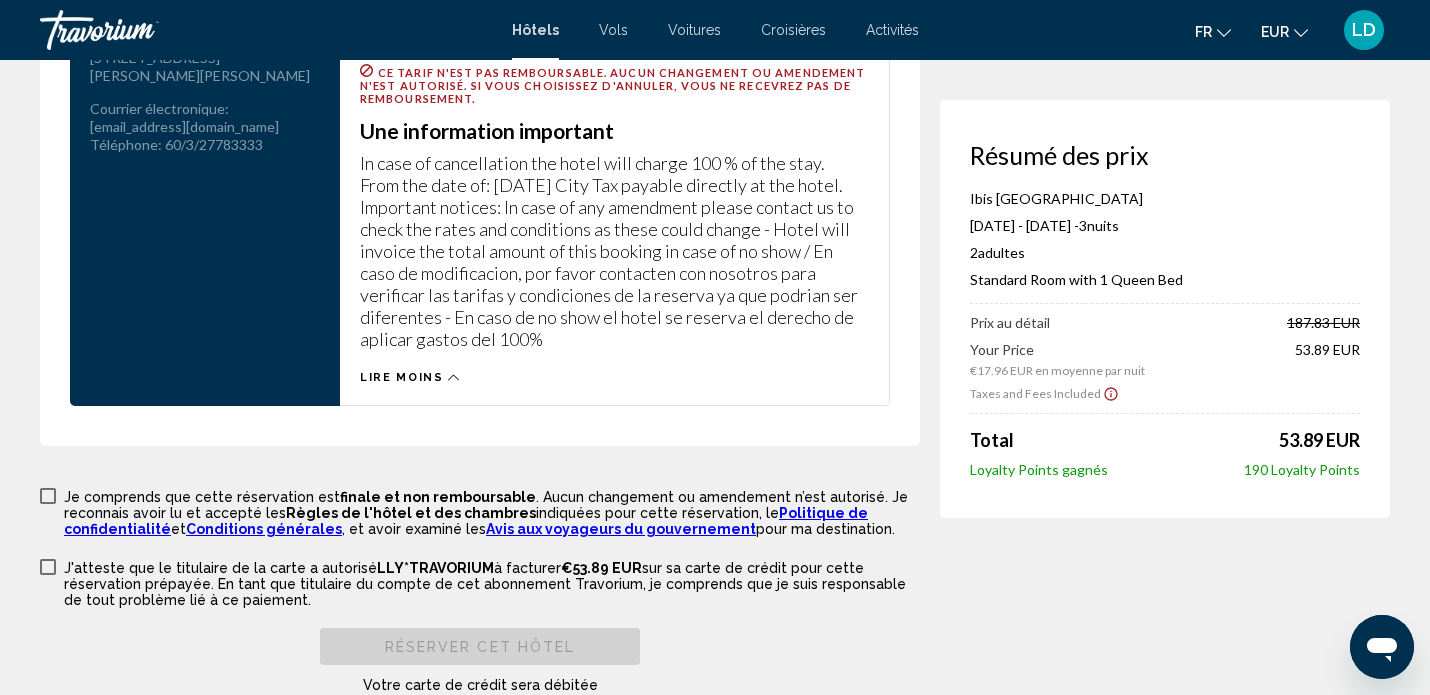 scroll, scrollTop: 2779, scrollLeft: 0, axis: vertical 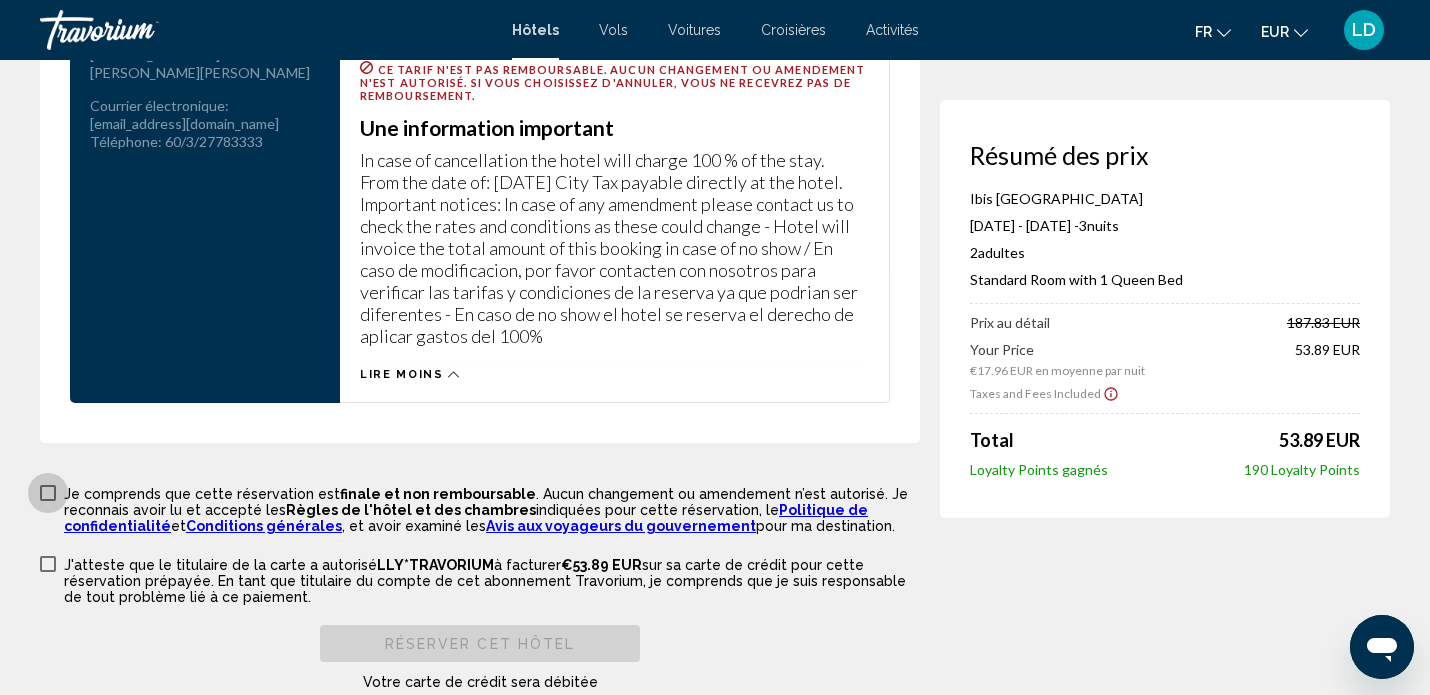 click at bounding box center (48, 493) 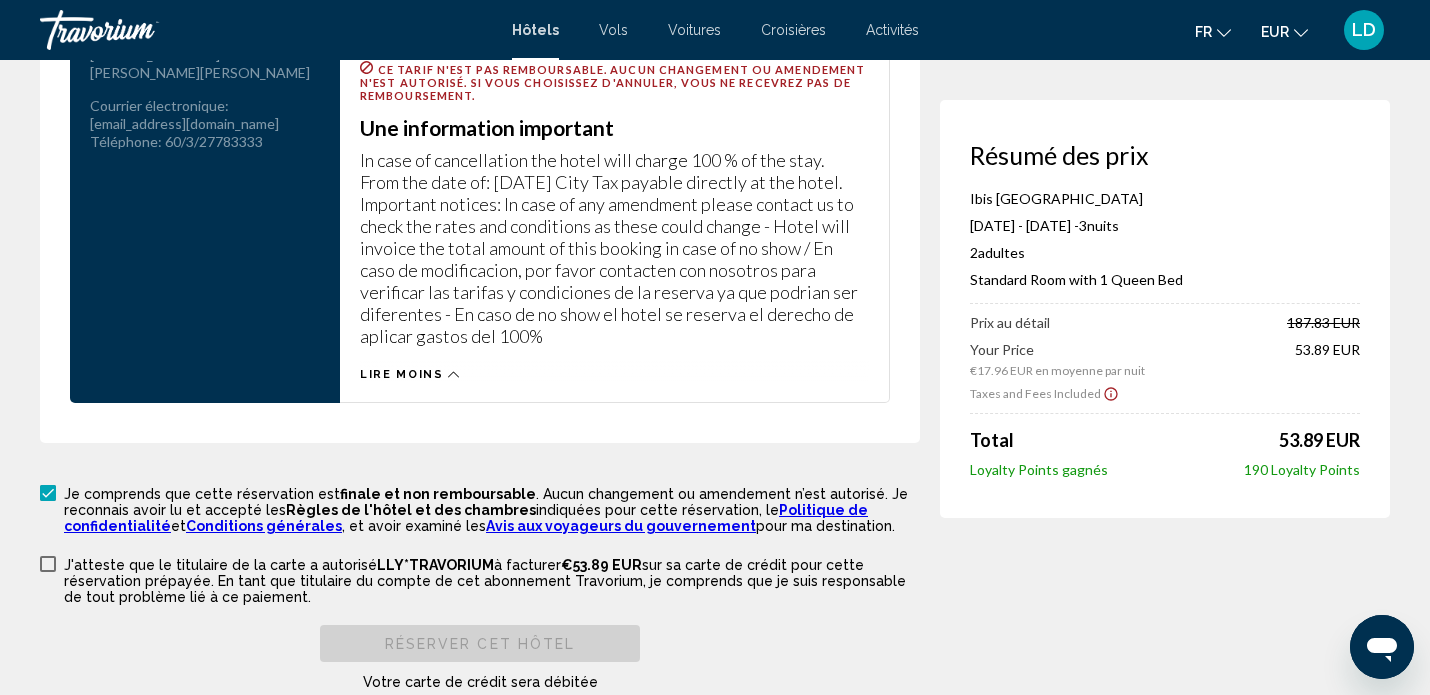 click on "J'atteste que le titulaire de la carte a autorisé  LLY*TRAVORIUM  à facturer   €53.89 EUR   sur [PERSON_NAME] de crédit pour cette réservation prépayée. En tant que titulaire du compte de cet abonnement Travorium, je comprends que je suis responsable de tout problème lié à [PERSON_NAME]." at bounding box center [492, 581] 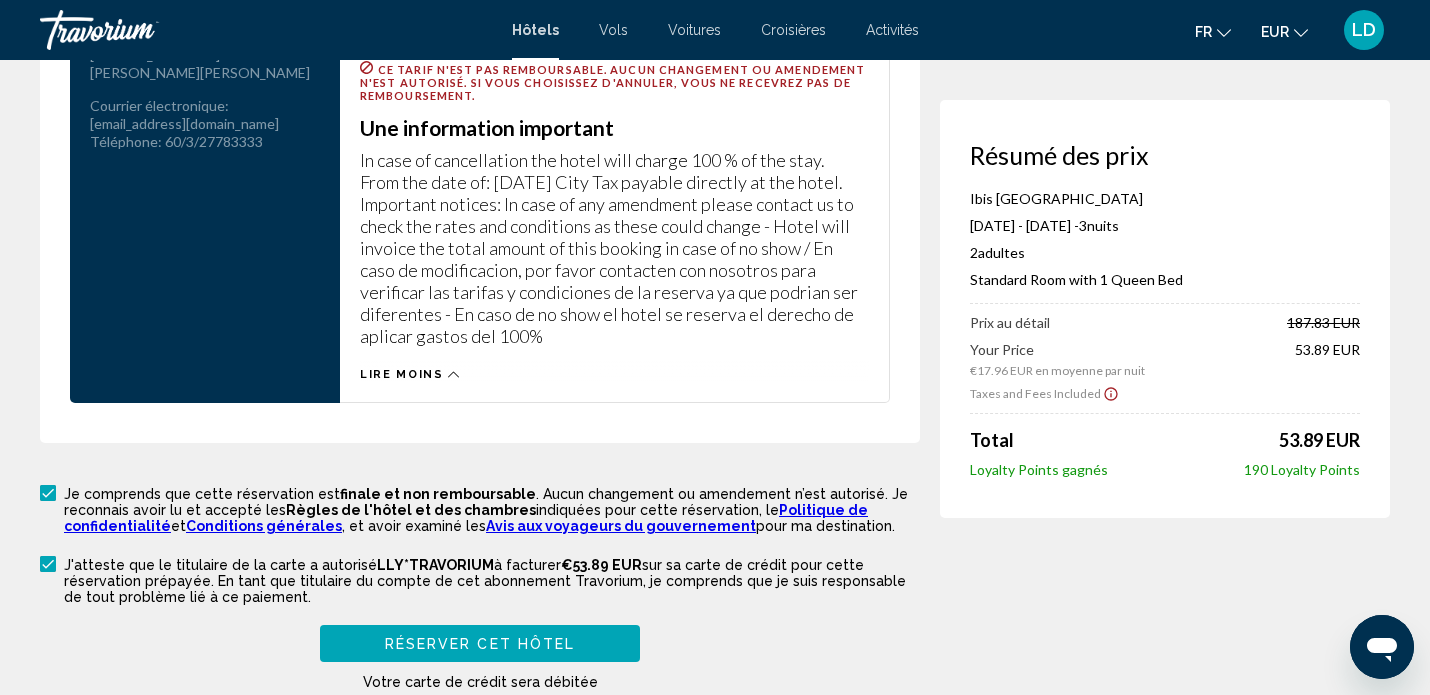 click on "Réserver cet hôtel" at bounding box center [480, 644] 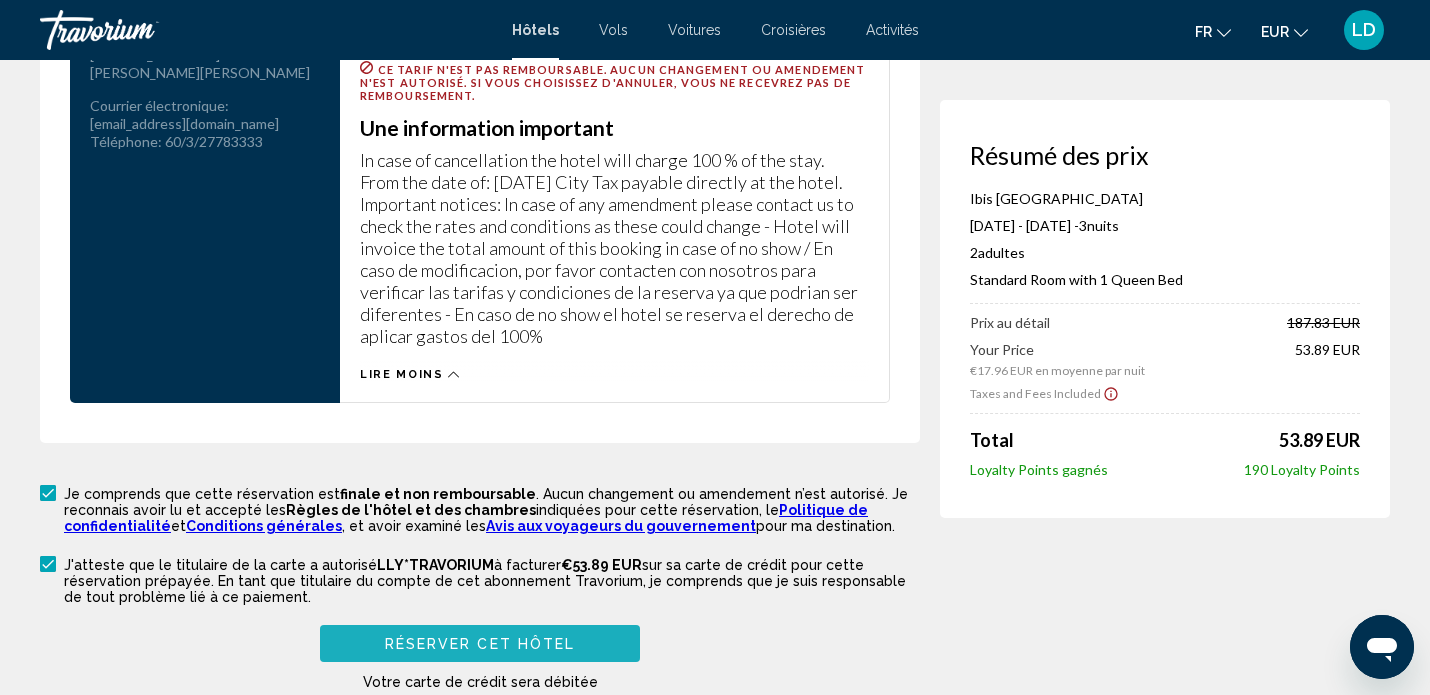 scroll, scrollTop: 564, scrollLeft: 0, axis: vertical 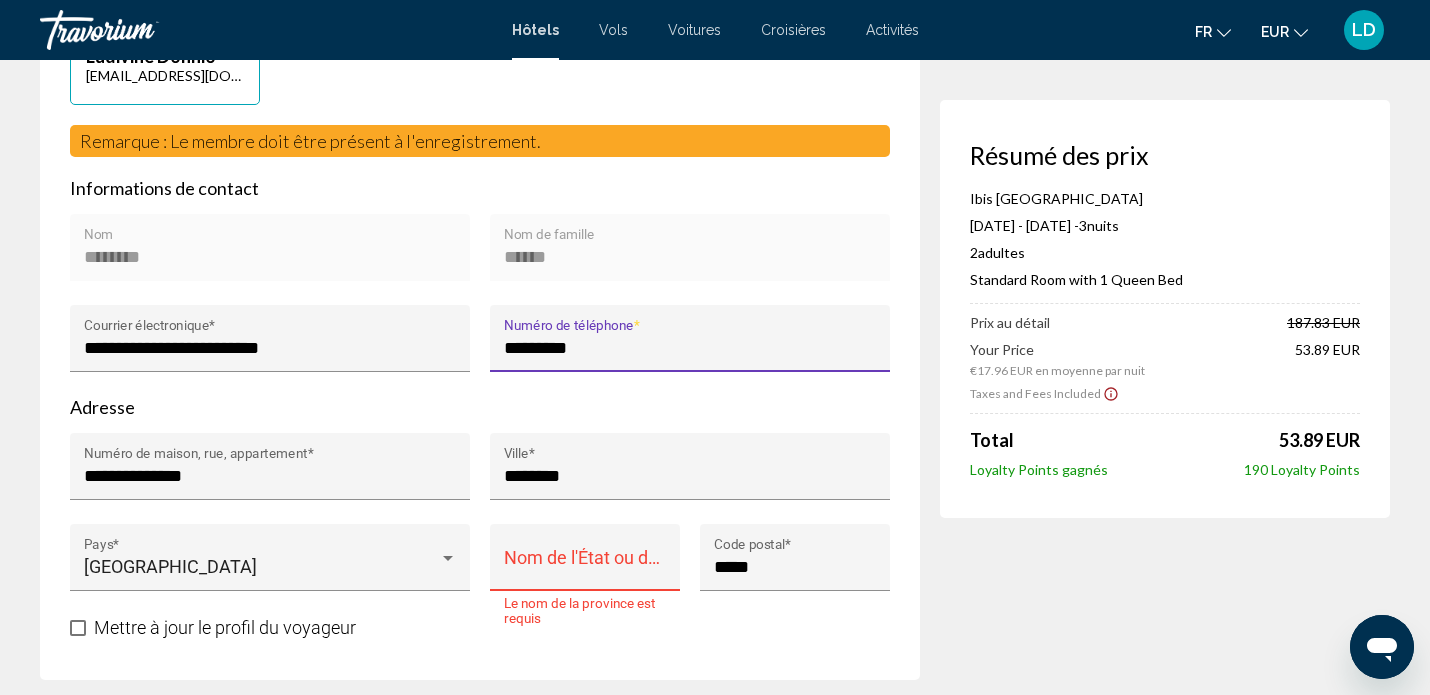 type on "**********" 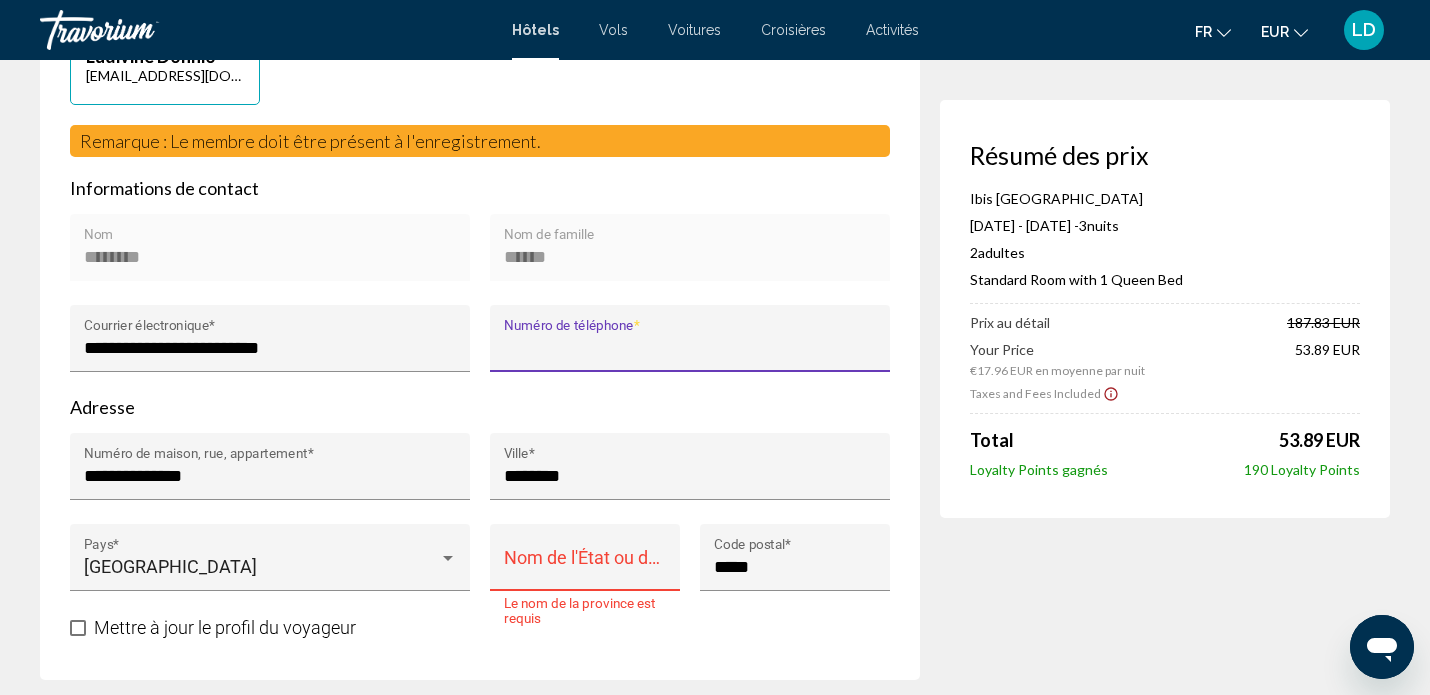 type on "**********" 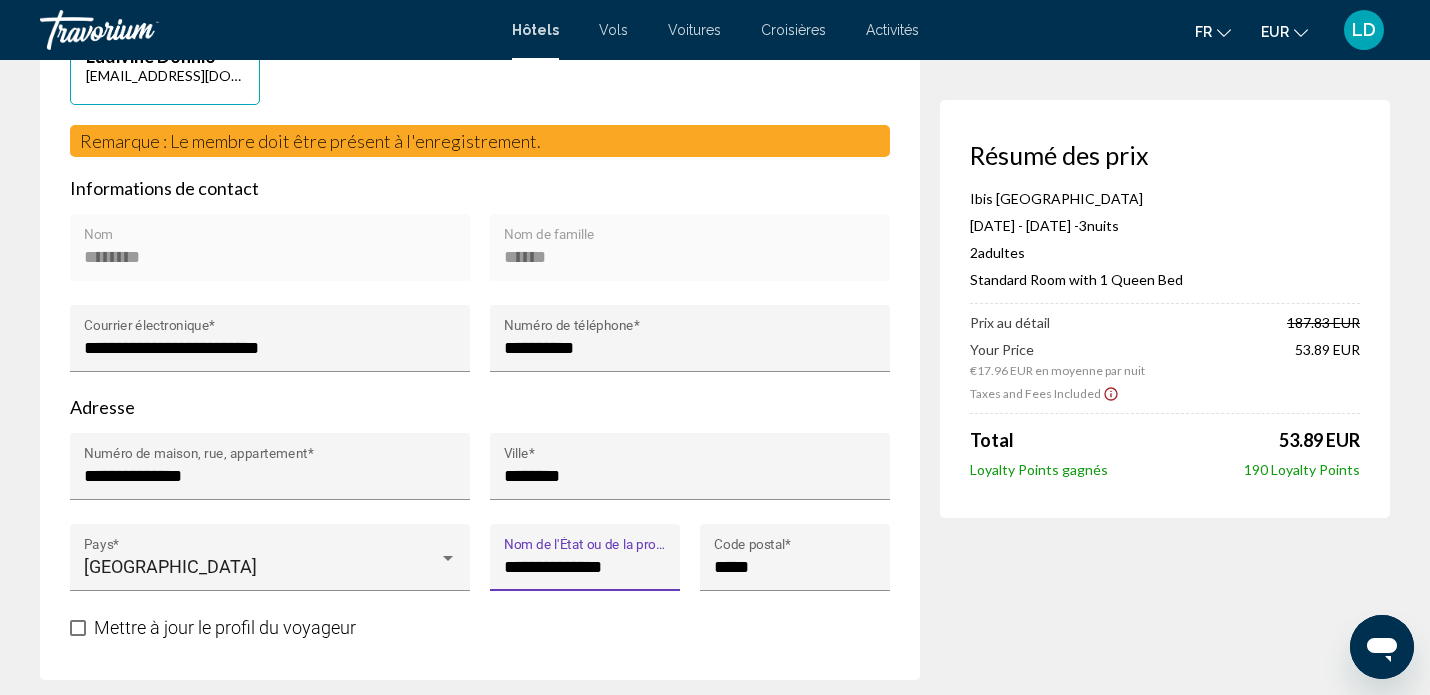 type on "**********" 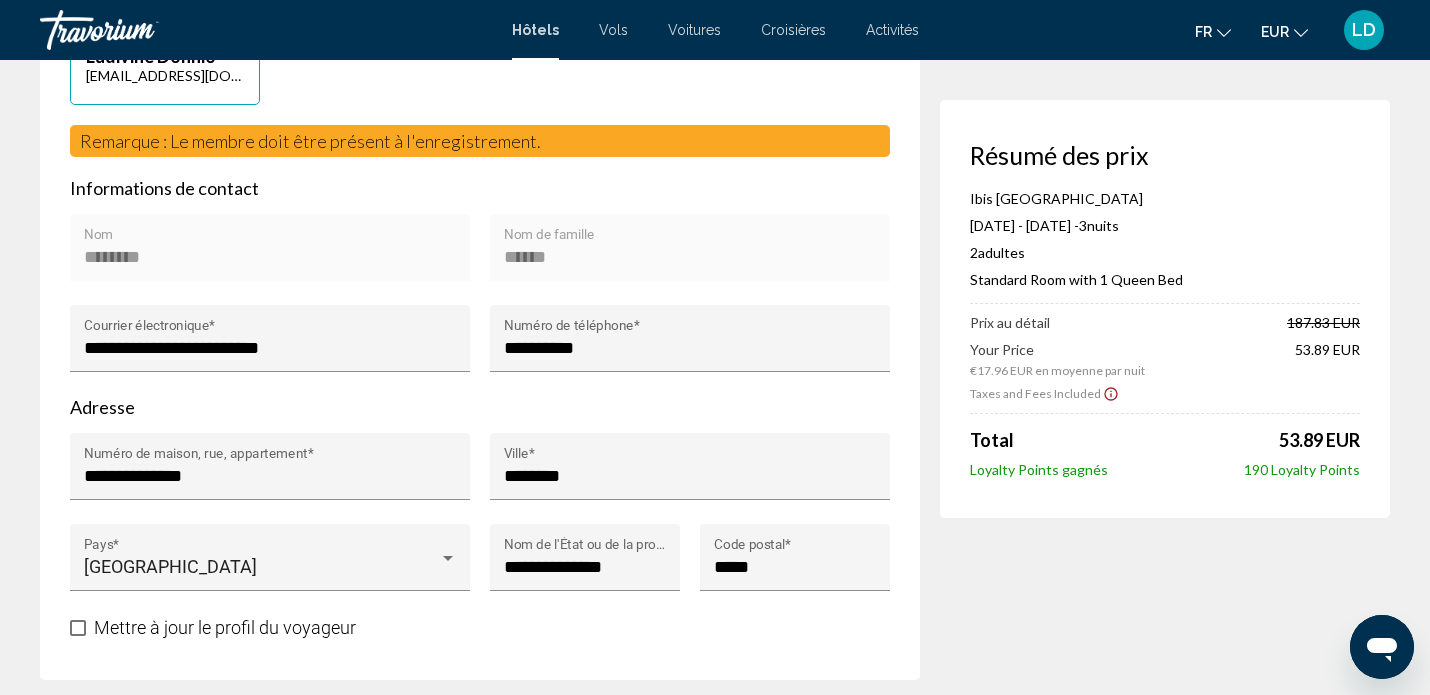 click on "Mettre à jour le profil du voyageur" at bounding box center (480, 627) 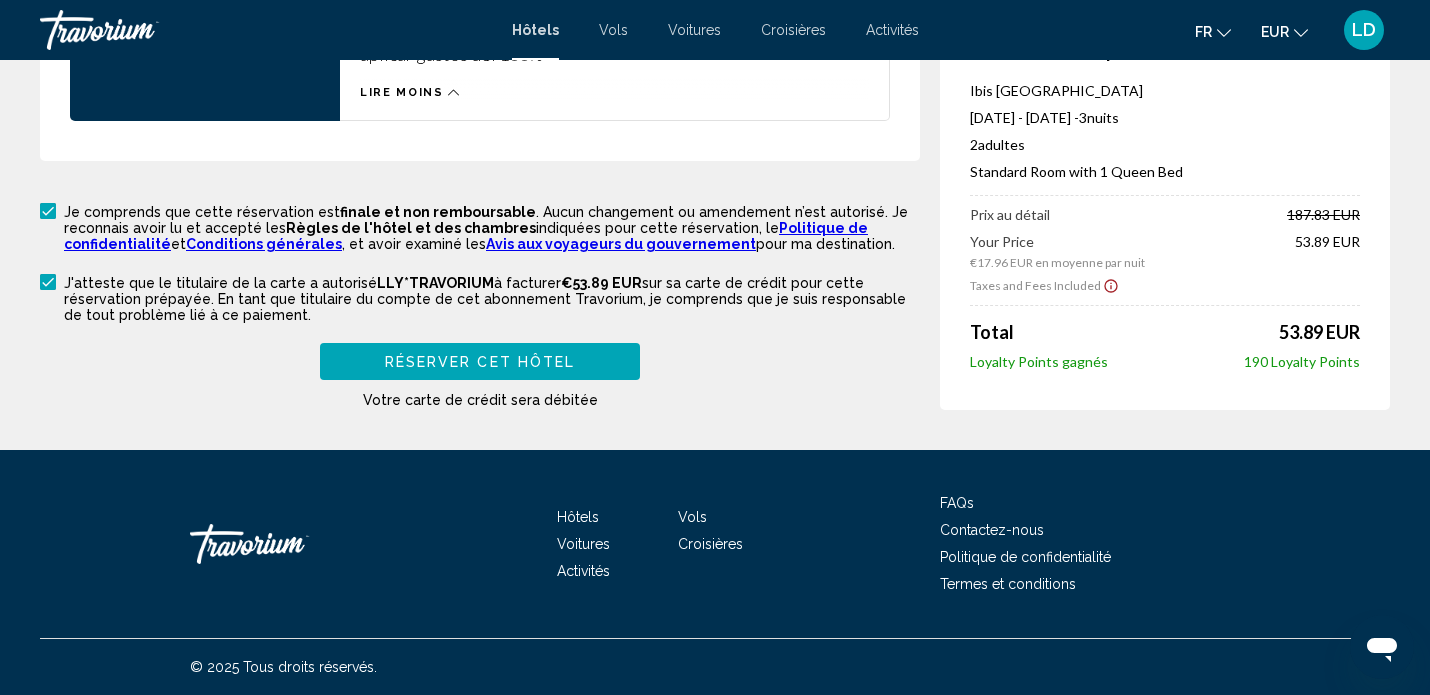 scroll, scrollTop: 3073, scrollLeft: 0, axis: vertical 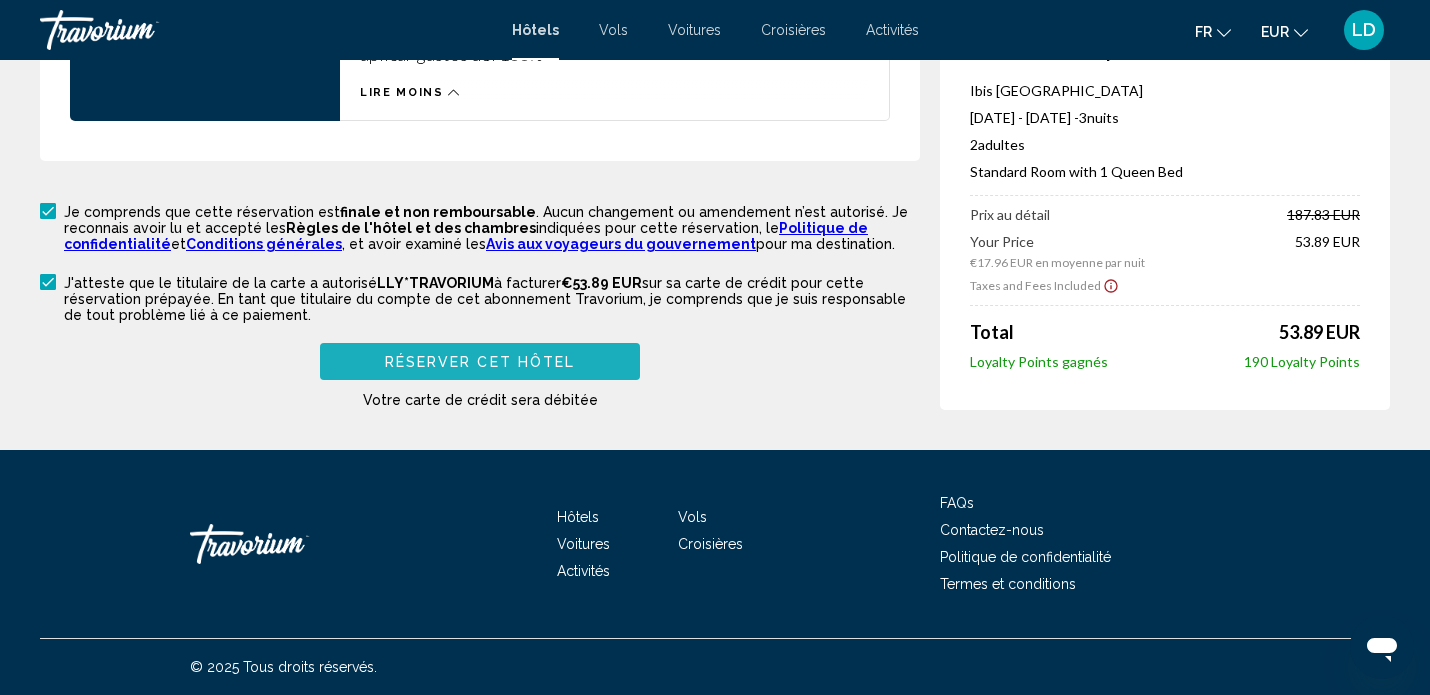 click on "Réserver cet hôtel" at bounding box center [480, 361] 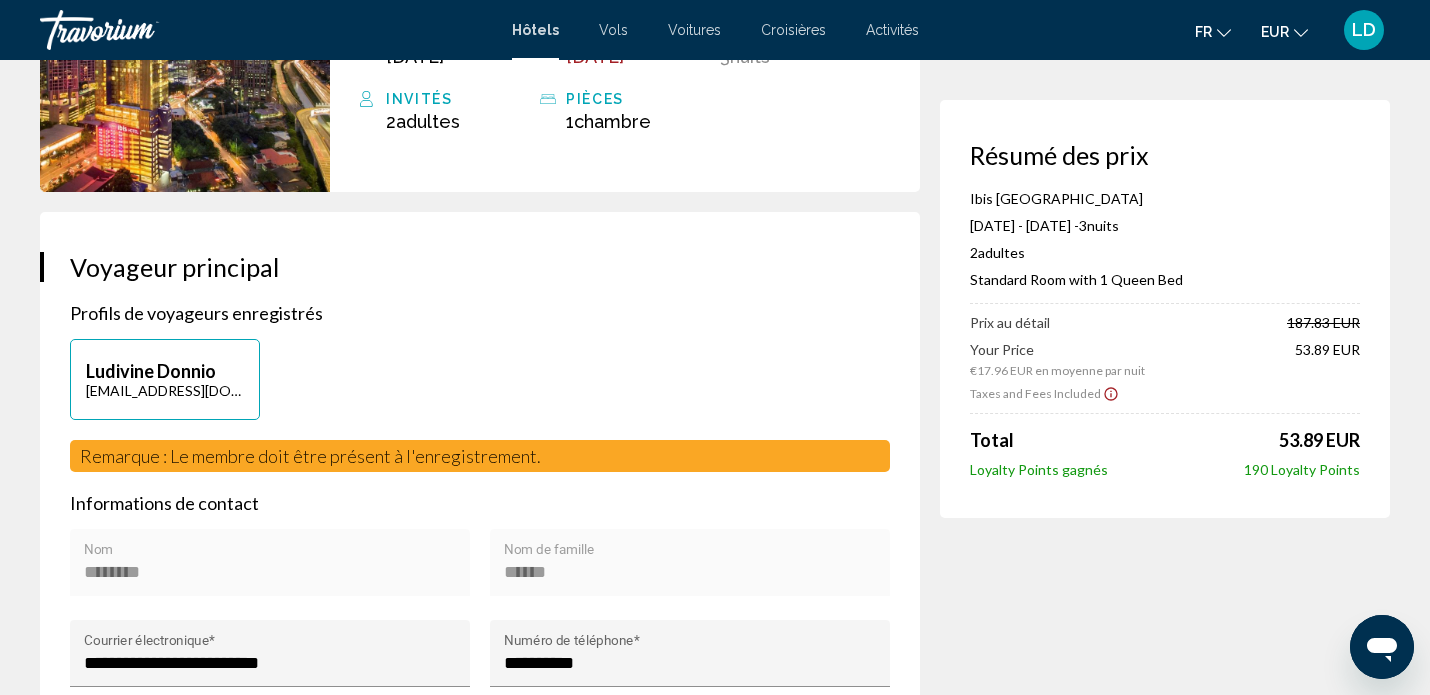 scroll, scrollTop: 0, scrollLeft: 0, axis: both 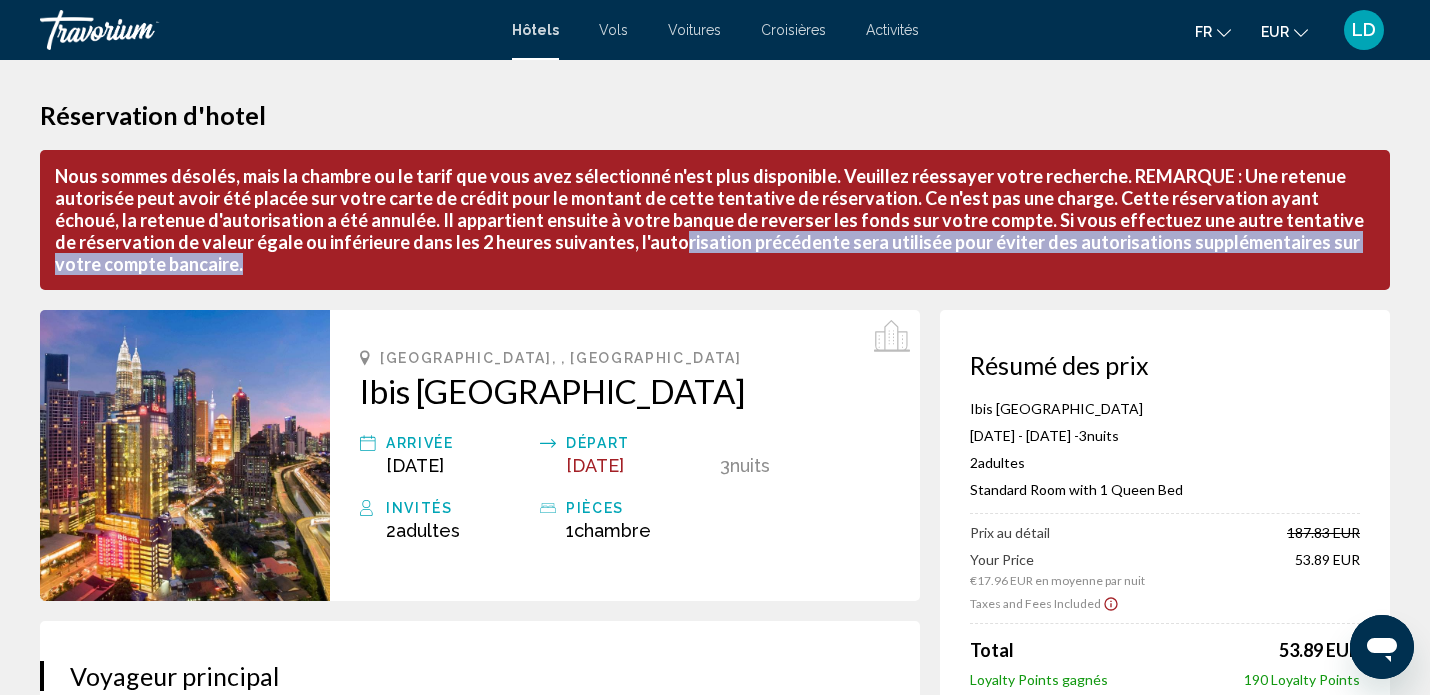 drag, startPoint x: 559, startPoint y: 251, endPoint x: 985, endPoint y: 271, distance: 426.46924 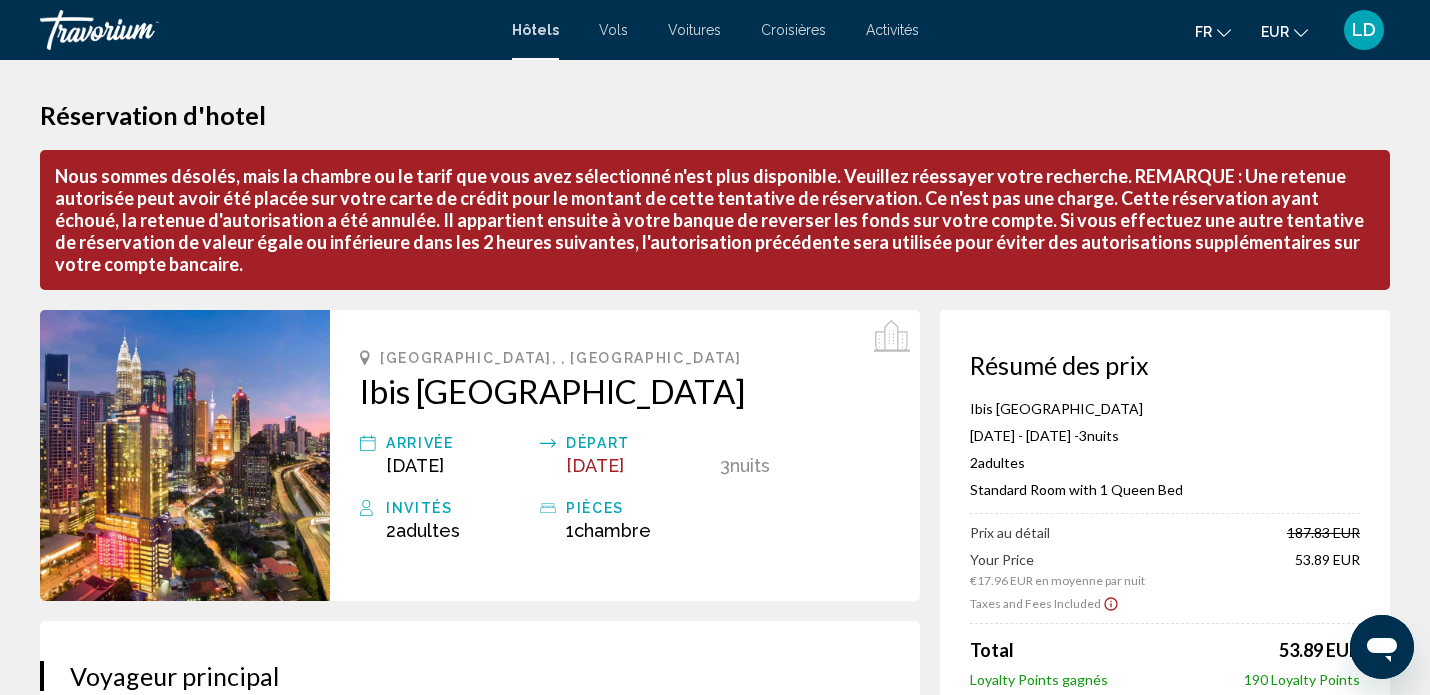 click on "Réservation d'hotel Nous sommes désolés, mais la chambre ou le tarif que vous avez sélectionné n'est plus disponible. Veuillez réessayer votre recherche. REMARQUE : Une retenue autorisée peut avoir été placée sur votre carte de crédit pour le montant de cette tentative de réservation. Ce n'est pas une charge. Cette réservation ayant échoué, la retenue d'autorisation a été annulée. Il appartient ensuite à votre banque de reverser les fonds sur votre compte. Si vous effectuez une autre tentative de réservation de valeur égale ou inférieure dans les 2 heures suivantes, l'autorisation précédente sera utilisée pour éviter des autorisations supplémentaires sur votre compte bancaire. Résumé des prix Ibis [GEOGRAPHIC_DATA]  [DATE] - [DATE] -  3  nuit nuits 2  Adulte Adultes , 0  Enfant Enfants  ( âge   )   Standard Room with 1 Queen Bed  Prix au détail  187.83 EUR   Your Price  €17.96 EUR en moyenne par nuit  53.89 EUR  Taxes and Fees Included" at bounding box center (715, 1865) 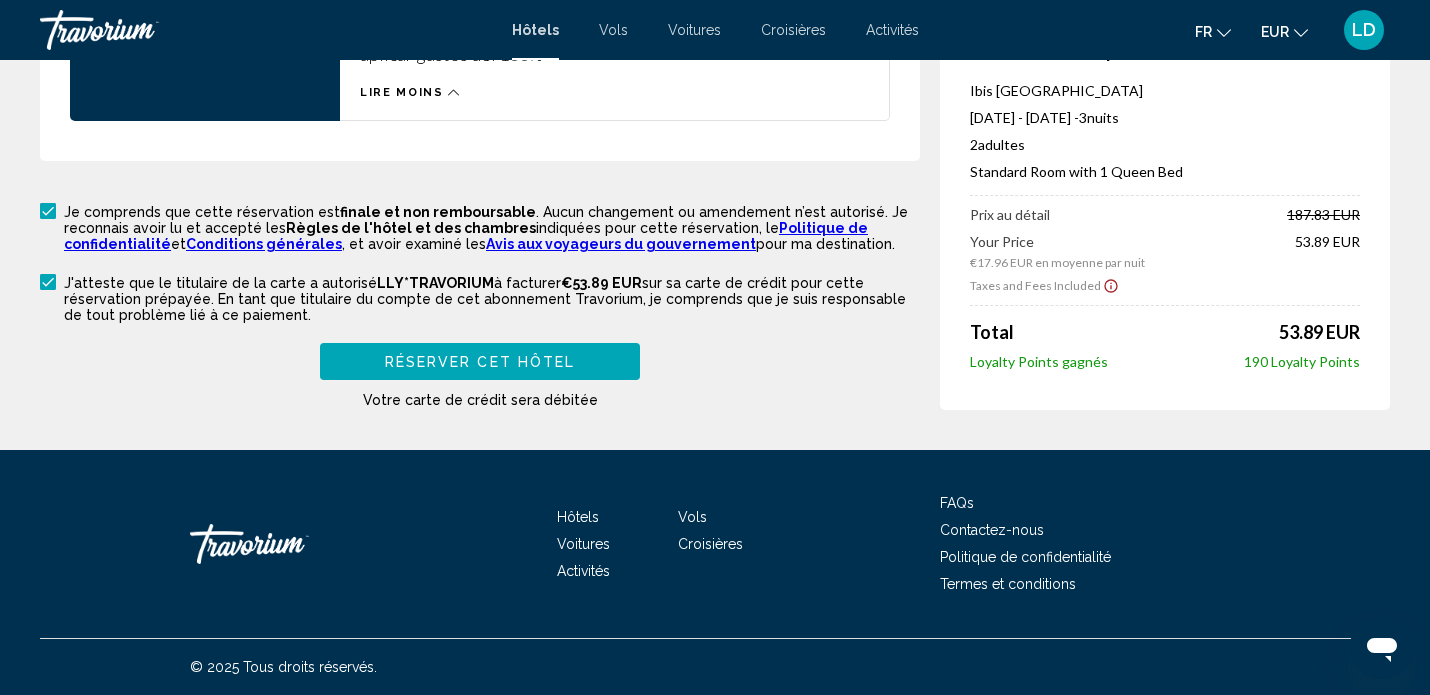 scroll, scrollTop: 3233, scrollLeft: 0, axis: vertical 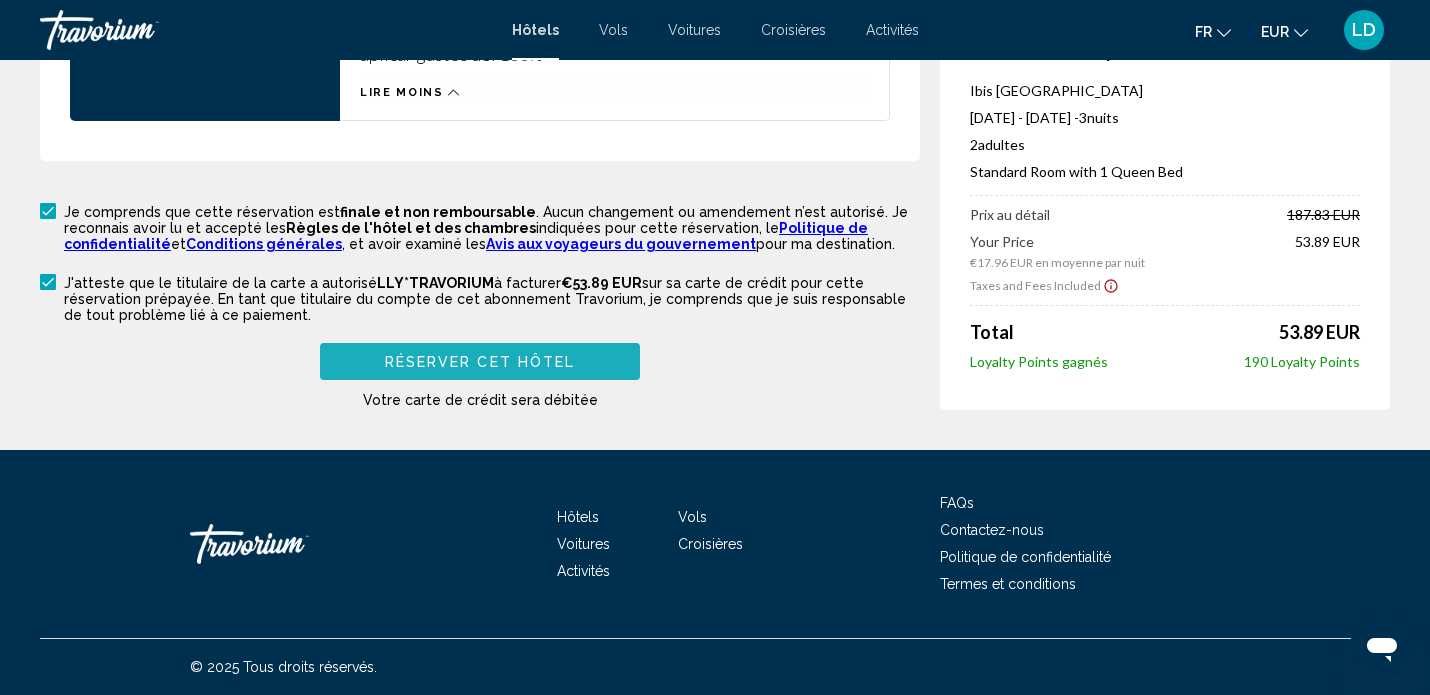 click on "Réserver cet hôtel" at bounding box center (480, 361) 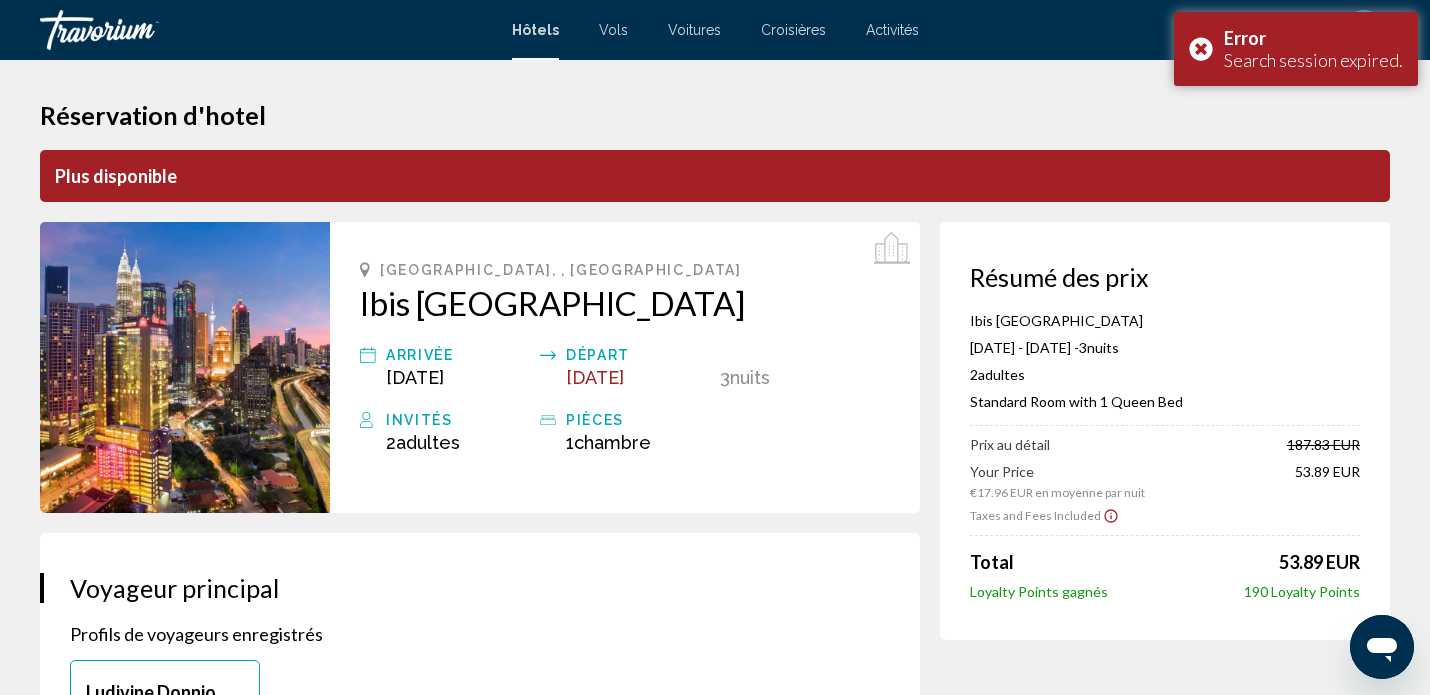 scroll, scrollTop: 0, scrollLeft: 0, axis: both 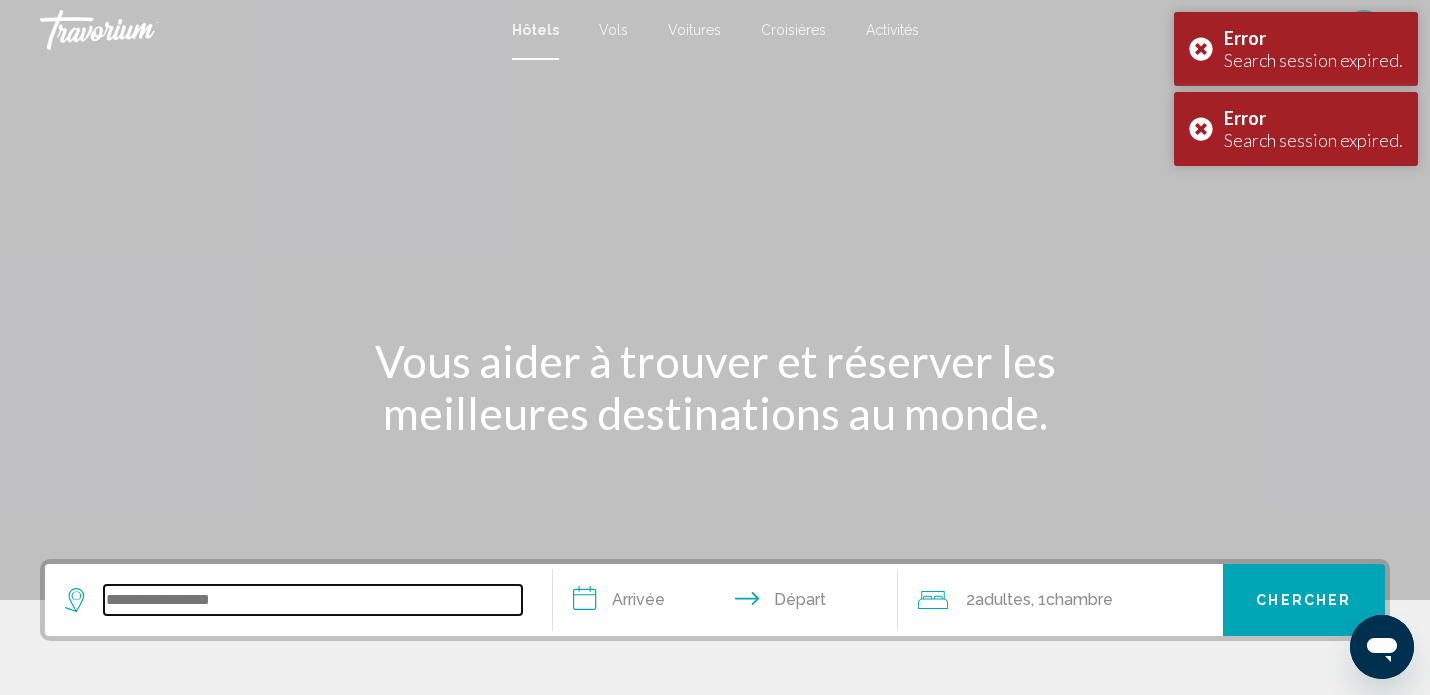 click at bounding box center (313, 600) 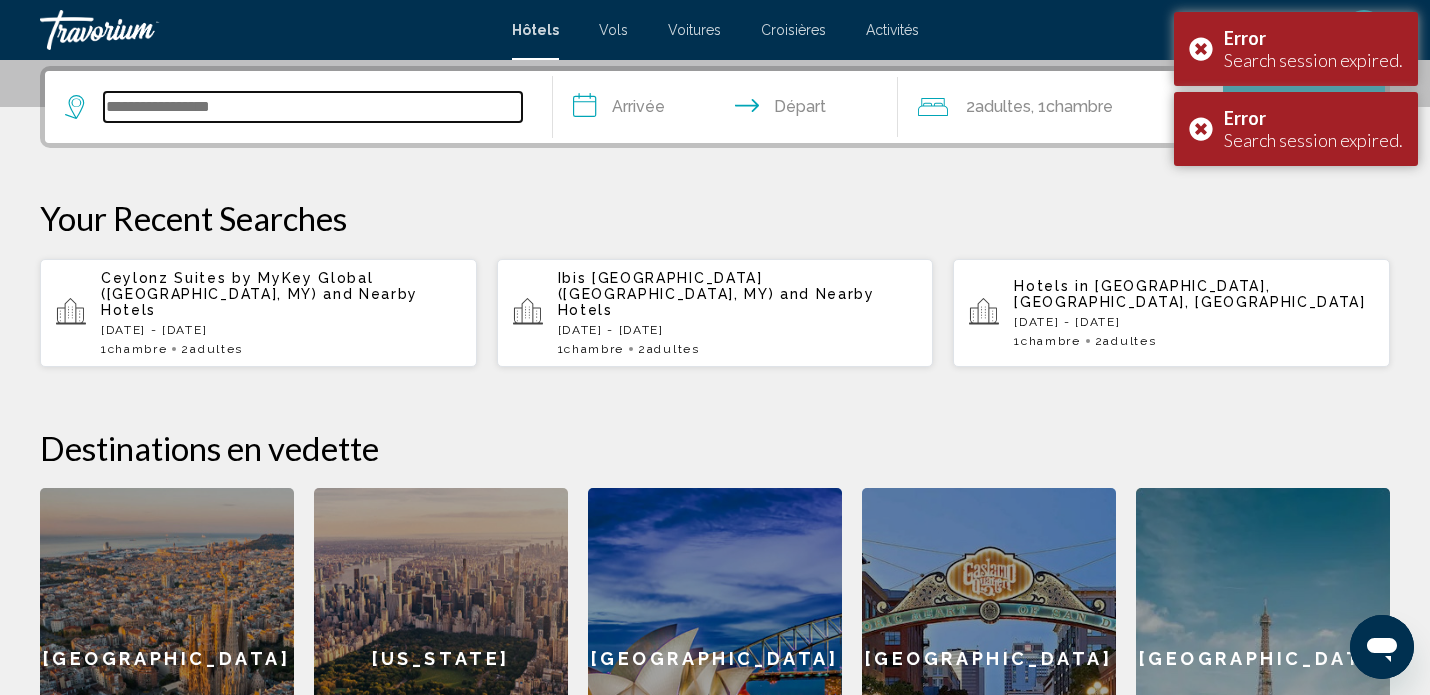 scroll, scrollTop: 494, scrollLeft: 0, axis: vertical 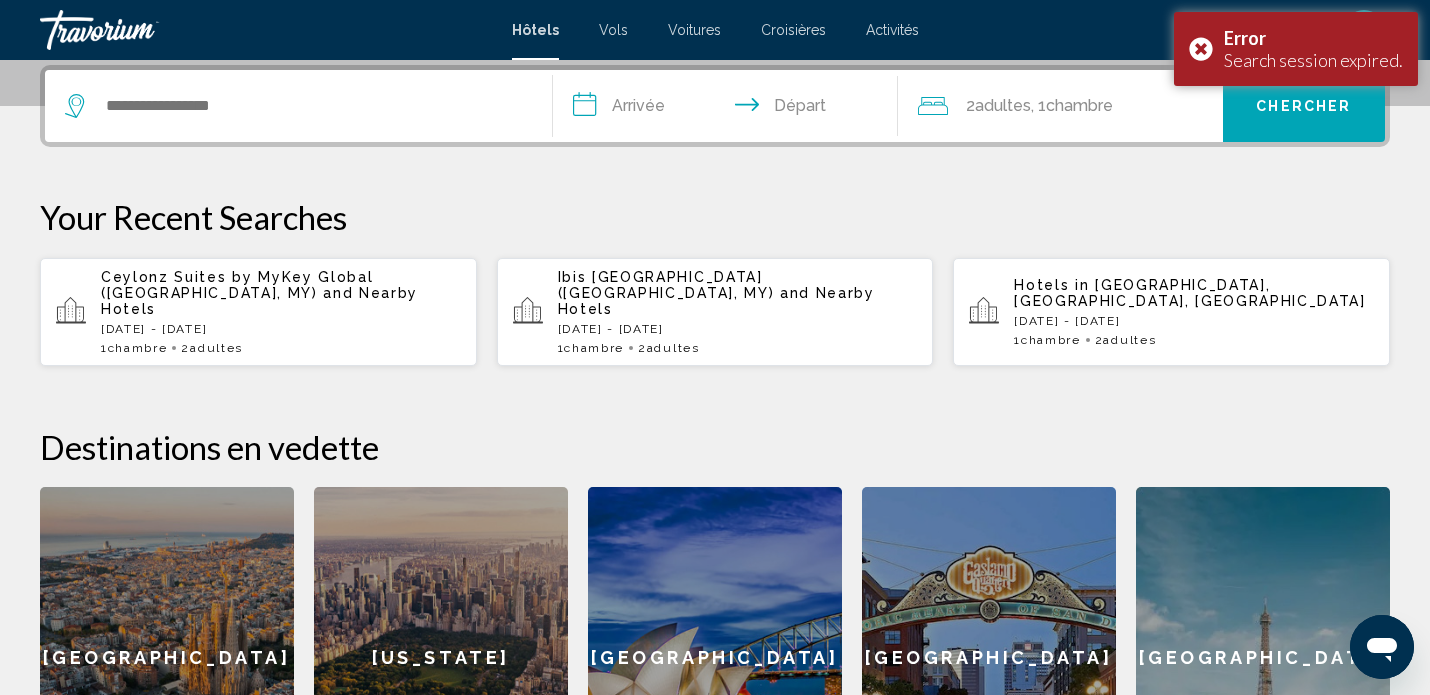 click on "[DATE] - [DATE]" at bounding box center [738, 329] 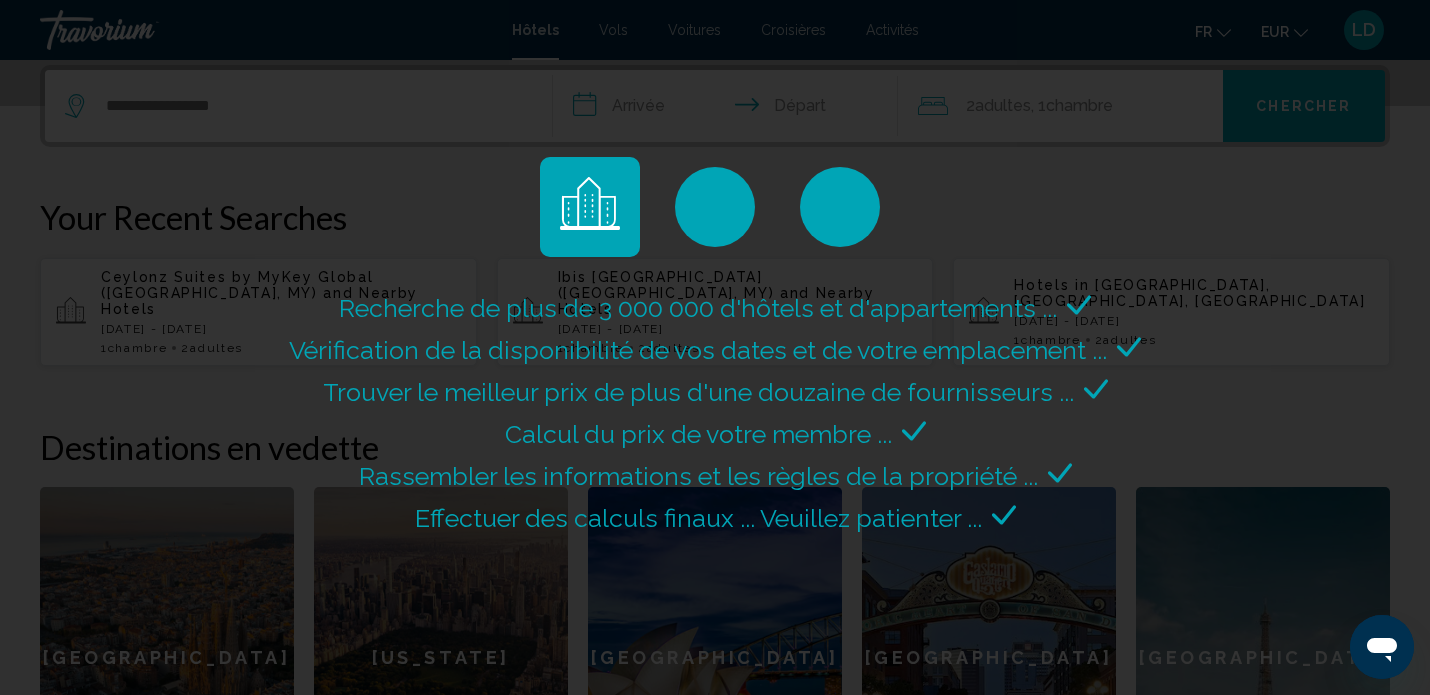 scroll, scrollTop: 0, scrollLeft: 0, axis: both 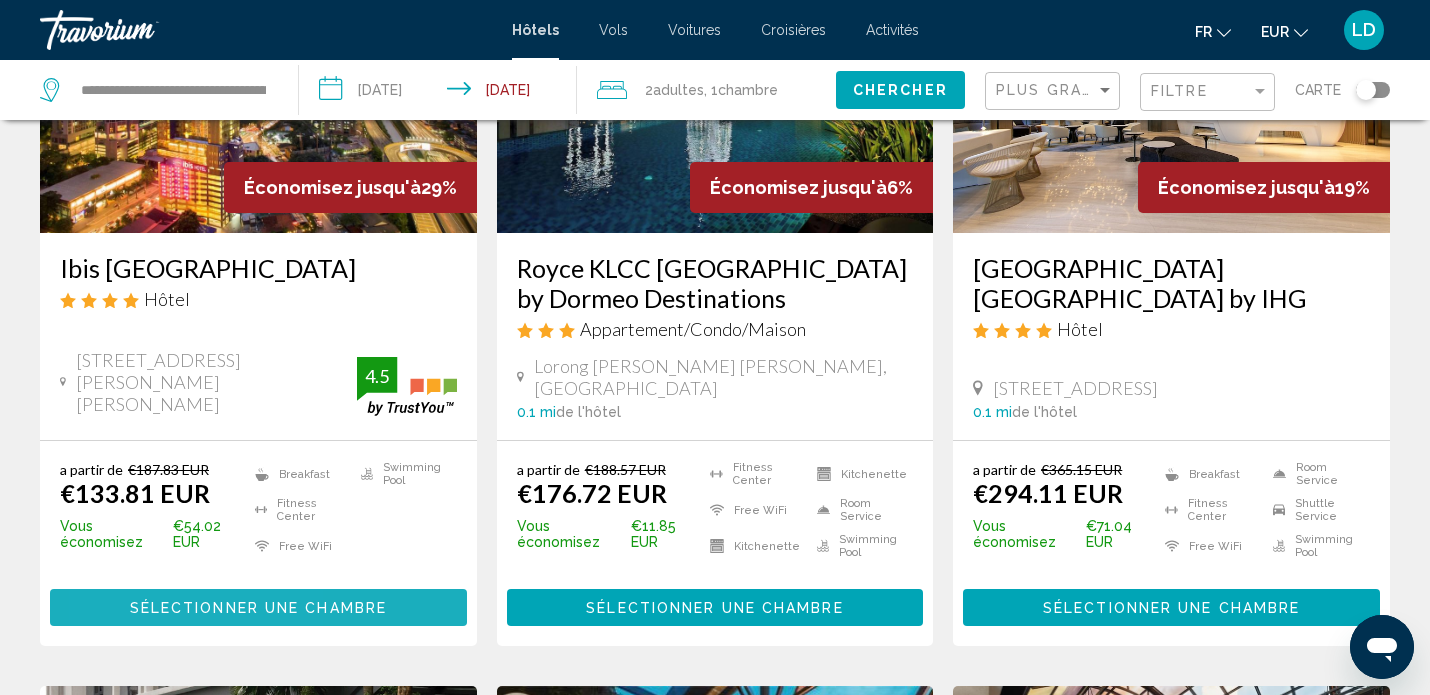 click on "Sélectionner une chambre" at bounding box center (258, 607) 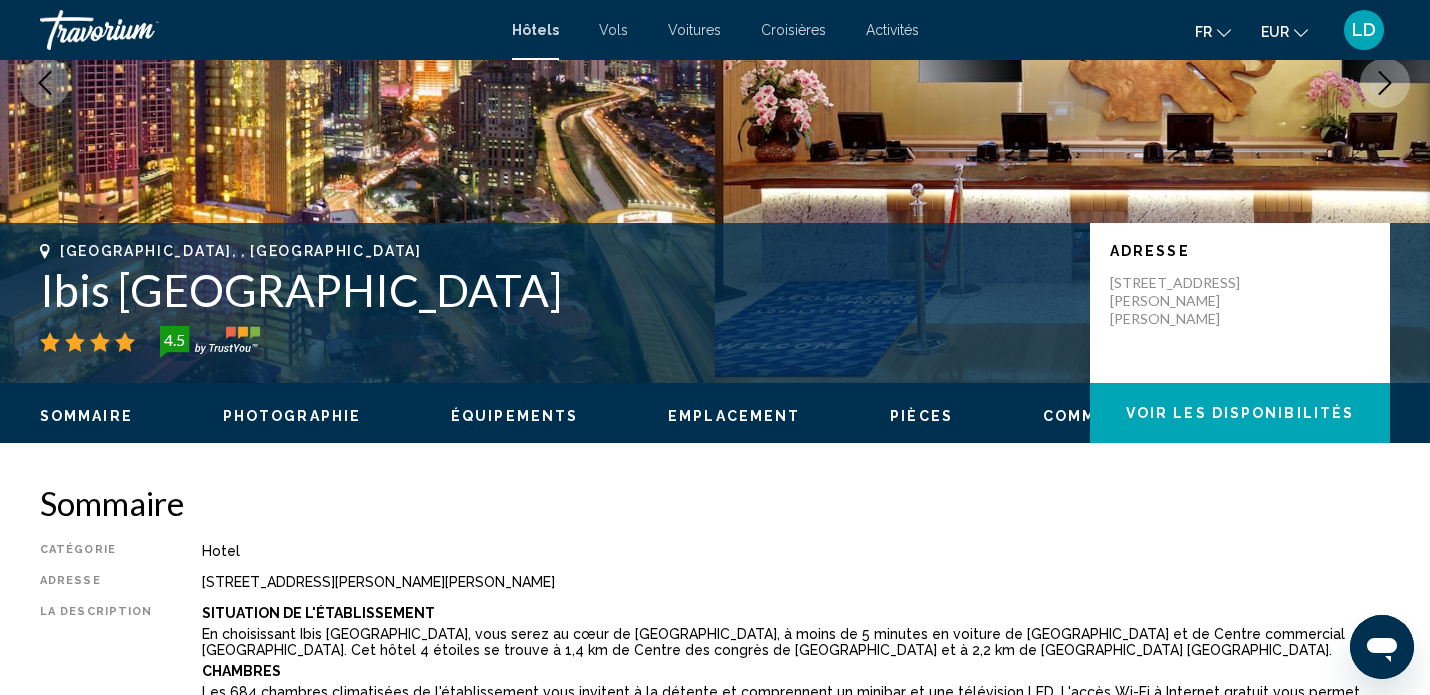 scroll, scrollTop: 0, scrollLeft: 0, axis: both 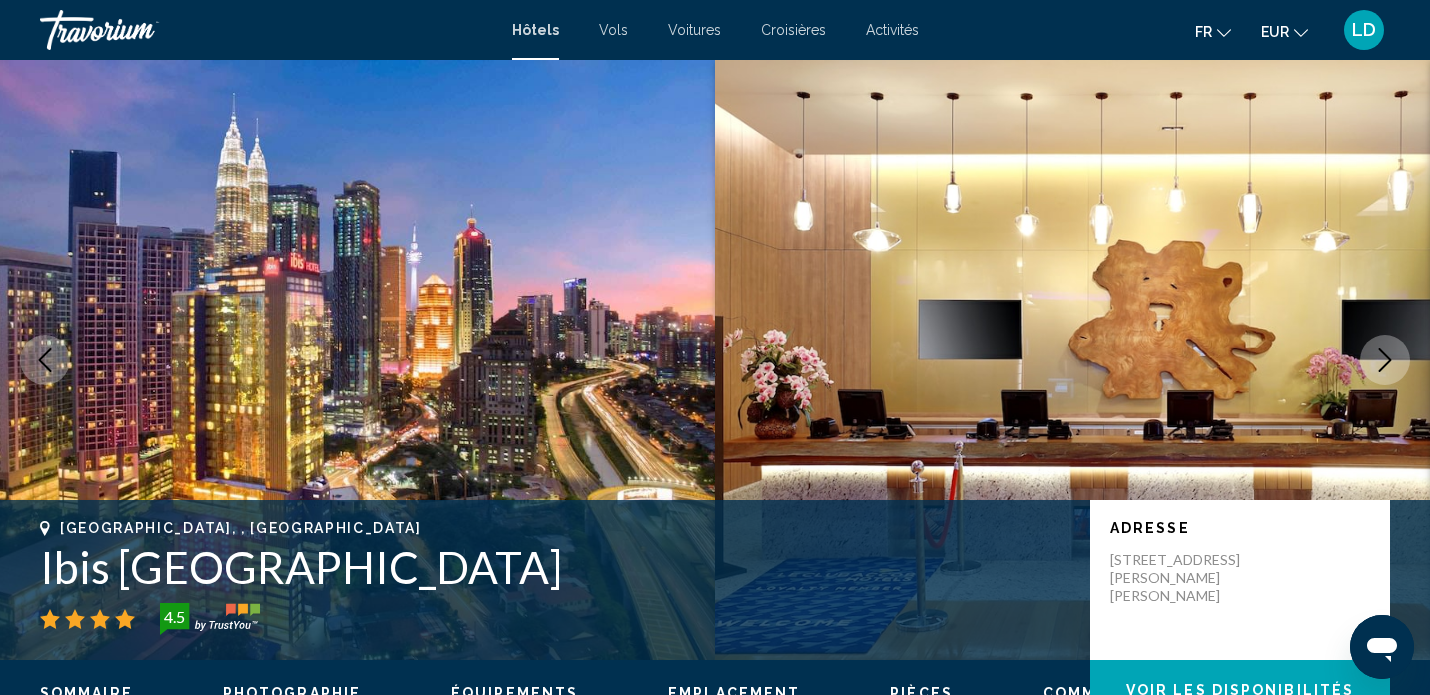 type 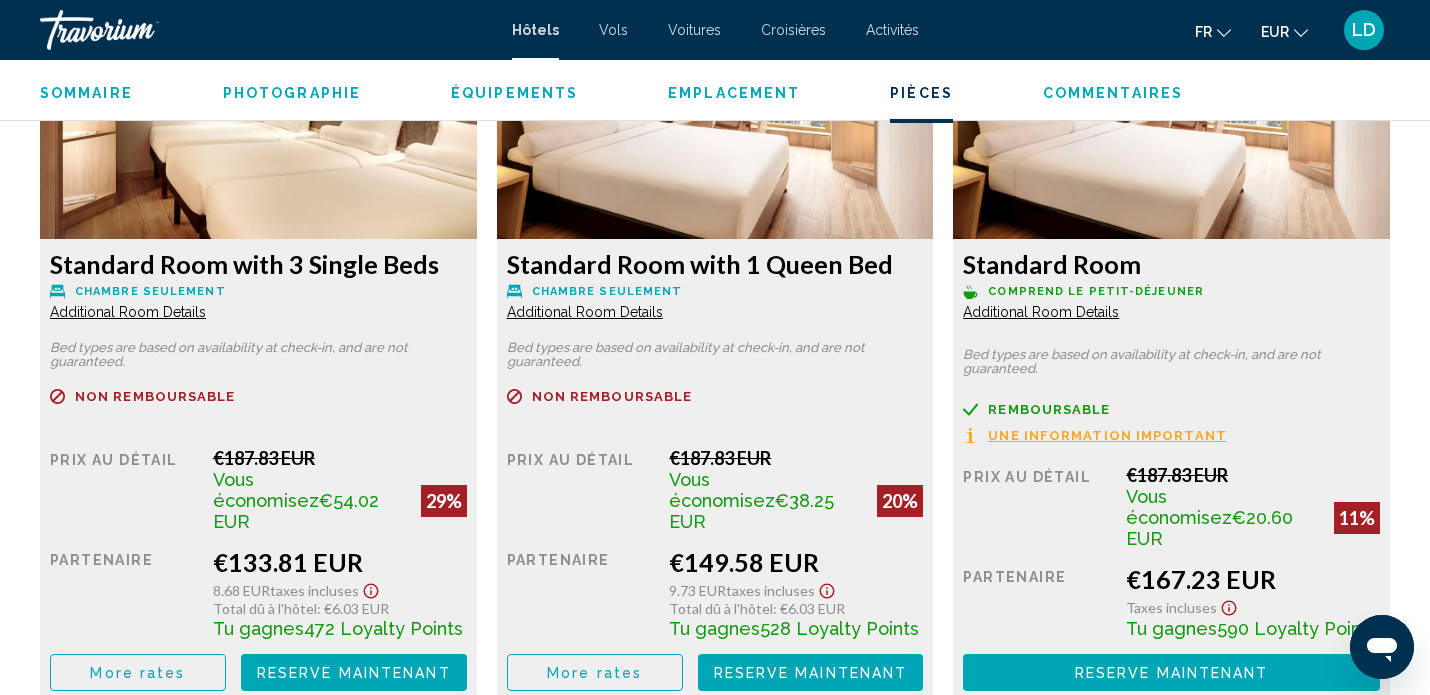 scroll, scrollTop: 2859, scrollLeft: 0, axis: vertical 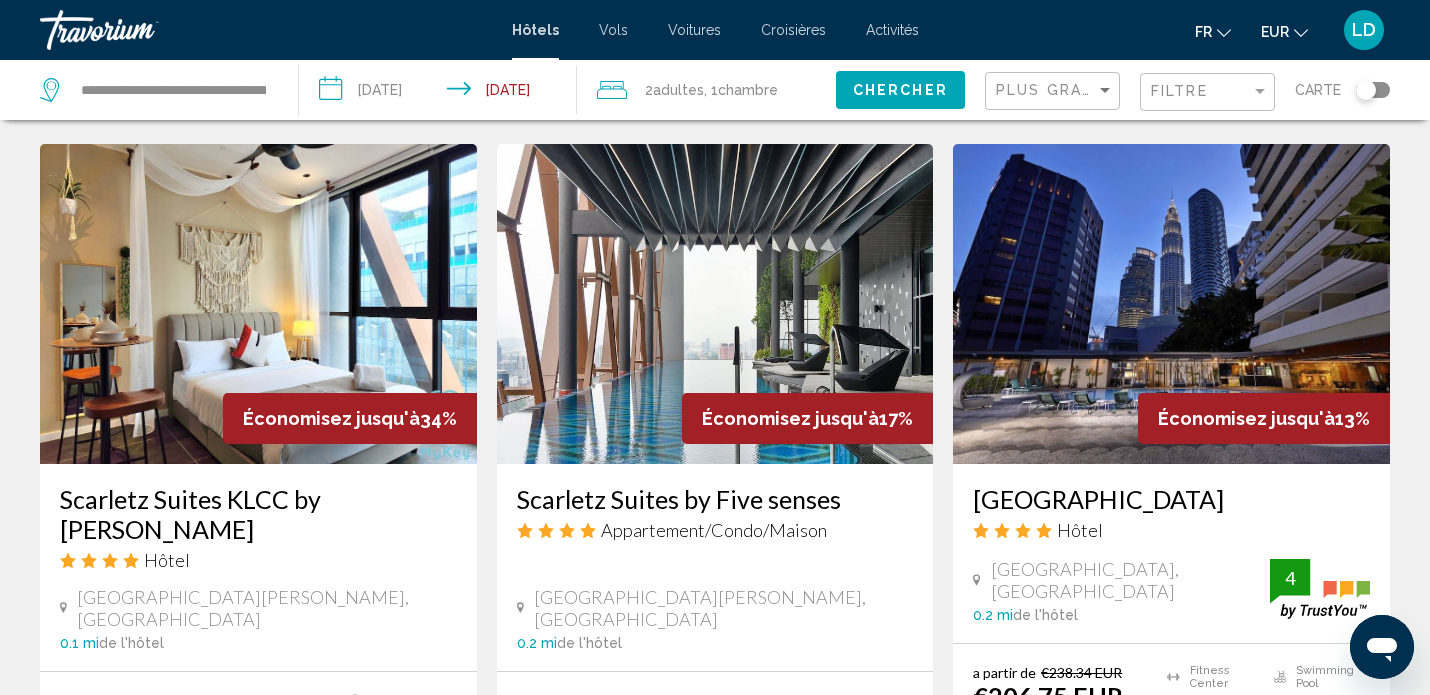 click on "Scarletz Suites KLCC by [PERSON_NAME]" at bounding box center [258, 514] 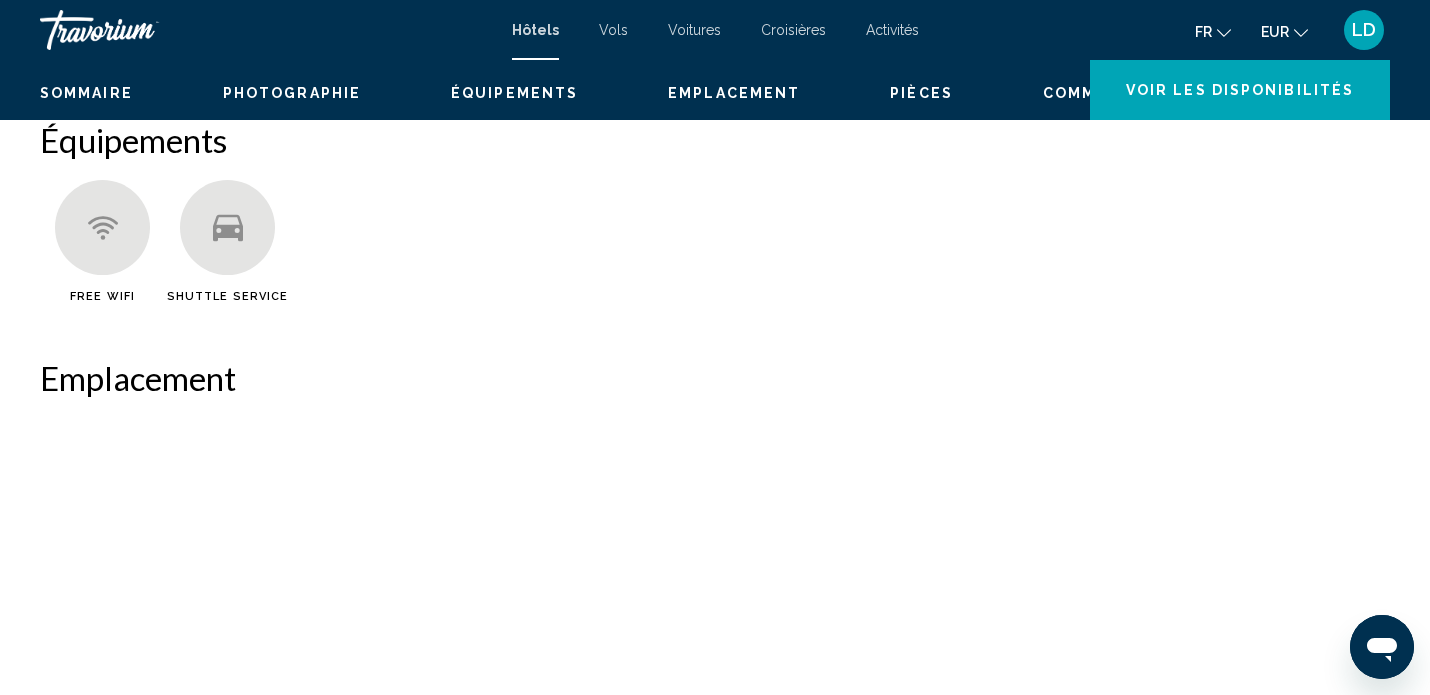 scroll, scrollTop: 0, scrollLeft: 0, axis: both 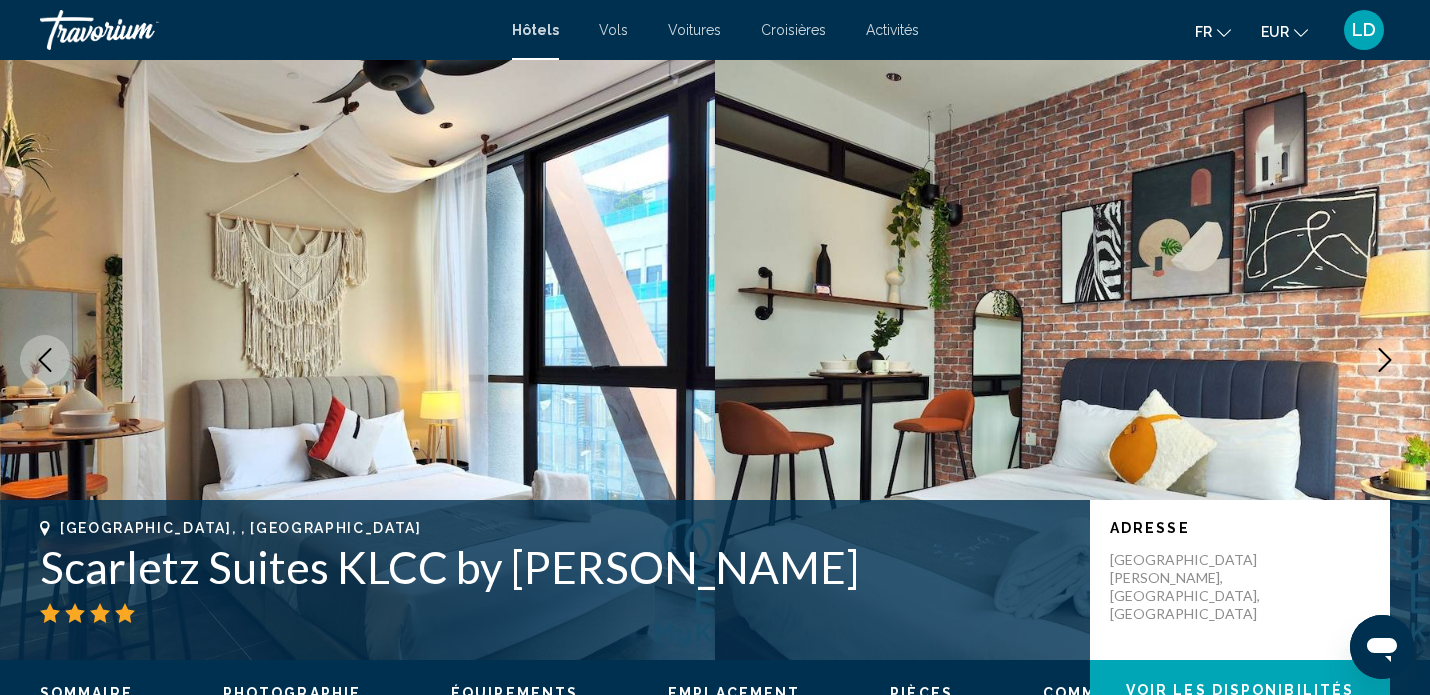 type 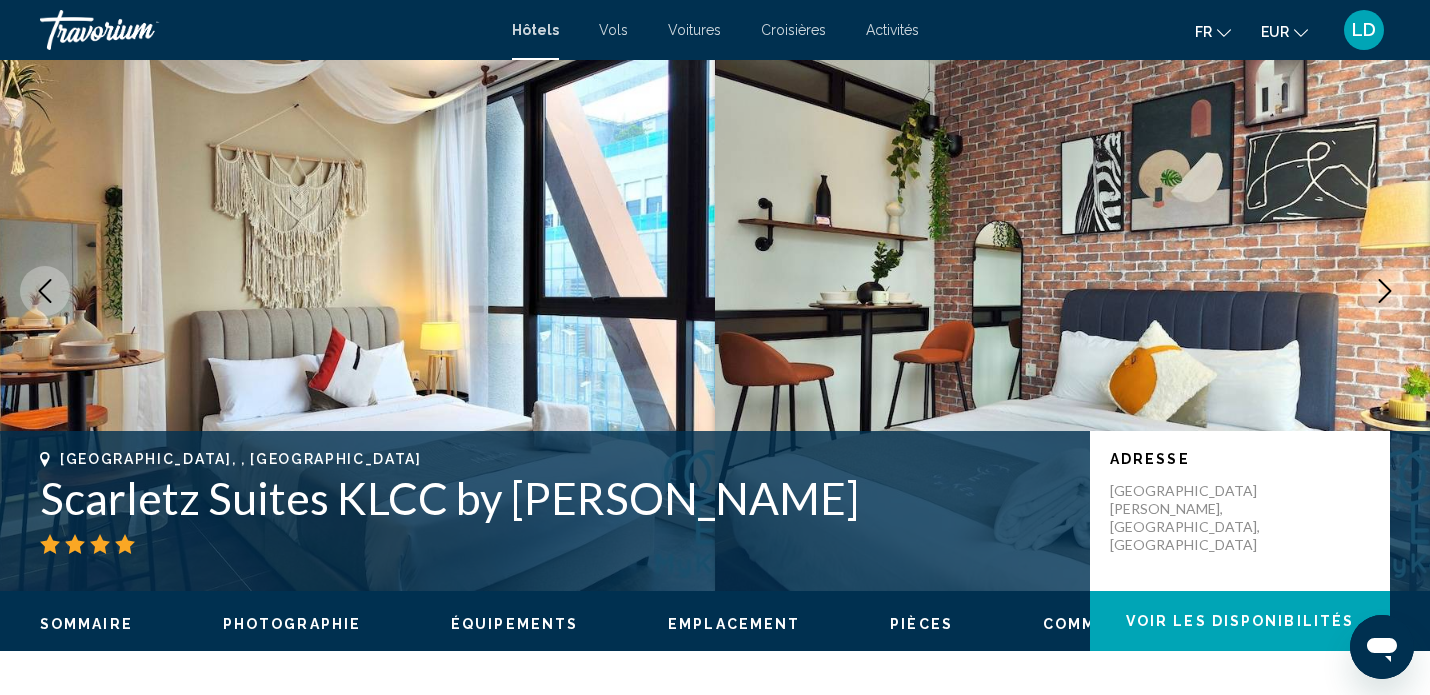 scroll, scrollTop: 64, scrollLeft: 0, axis: vertical 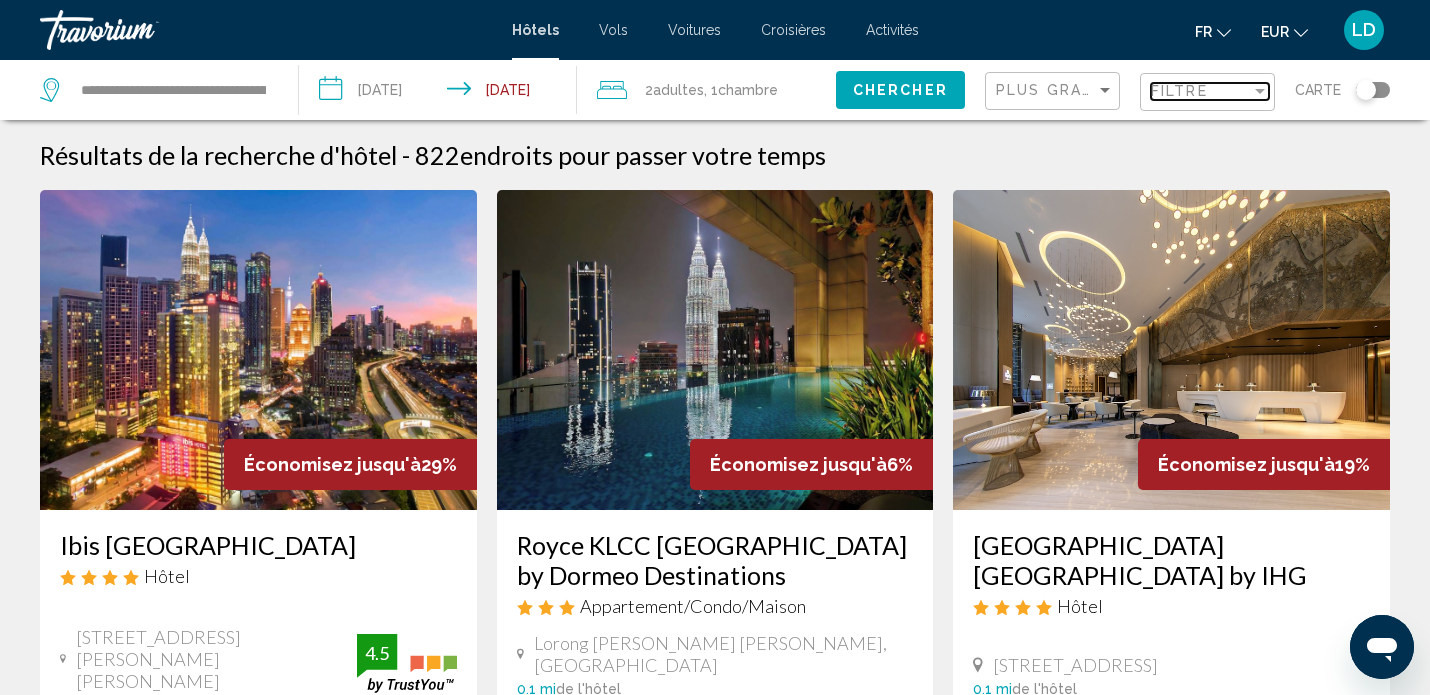 click on "Filtre" at bounding box center (1179, 91) 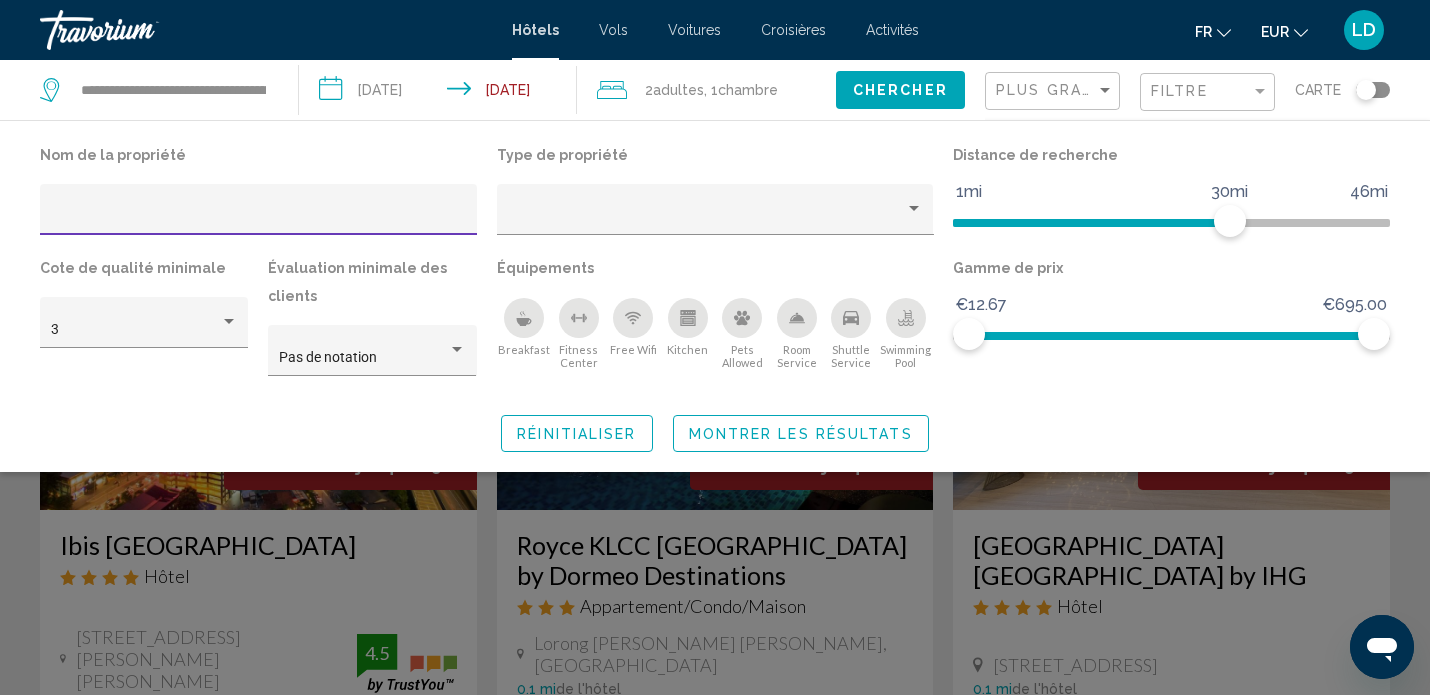 click 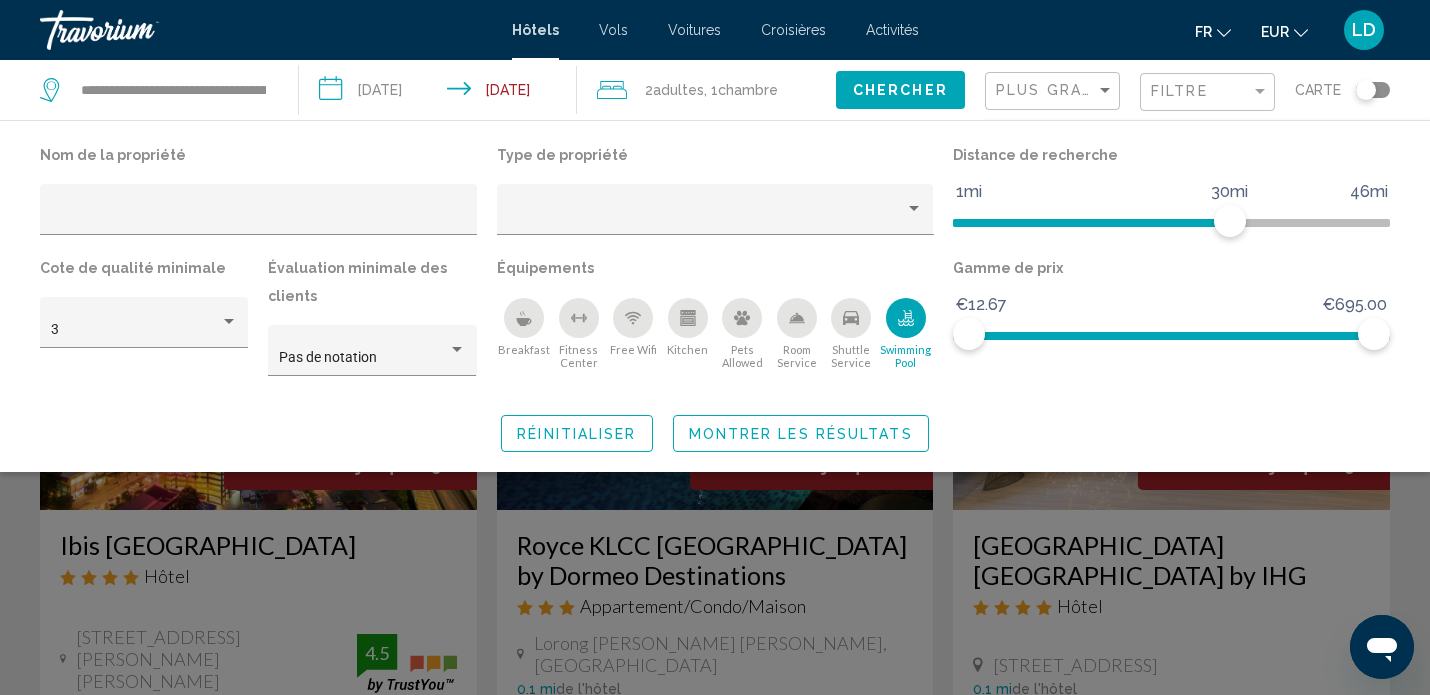 click on "Montrer les résultats" 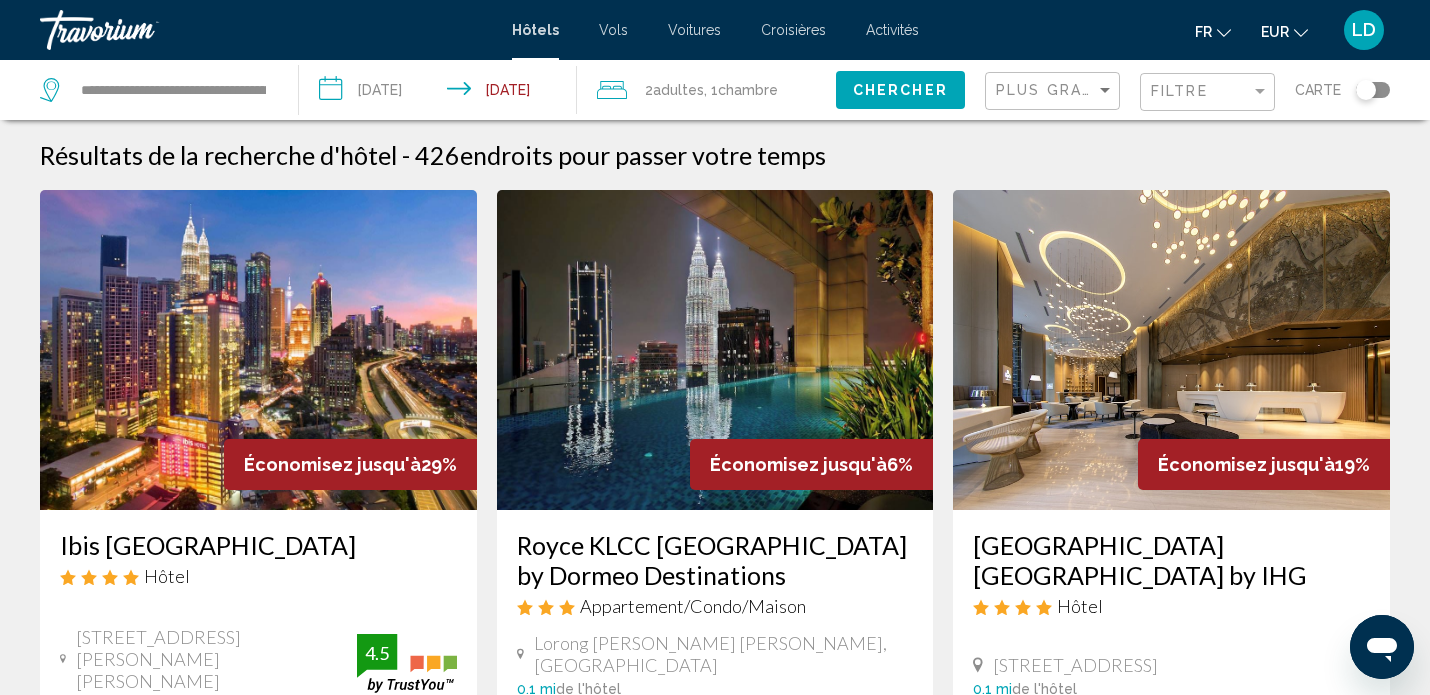 click on "Chercher" 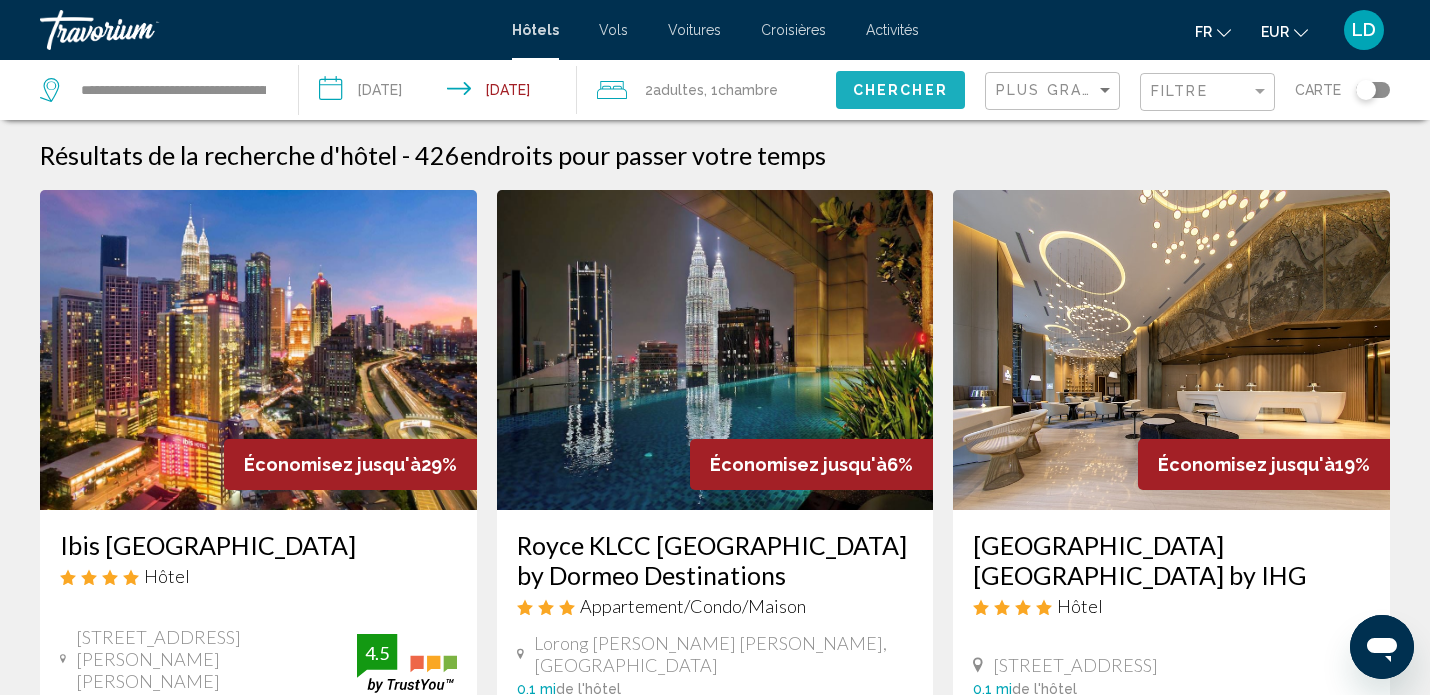 click on "Chercher" 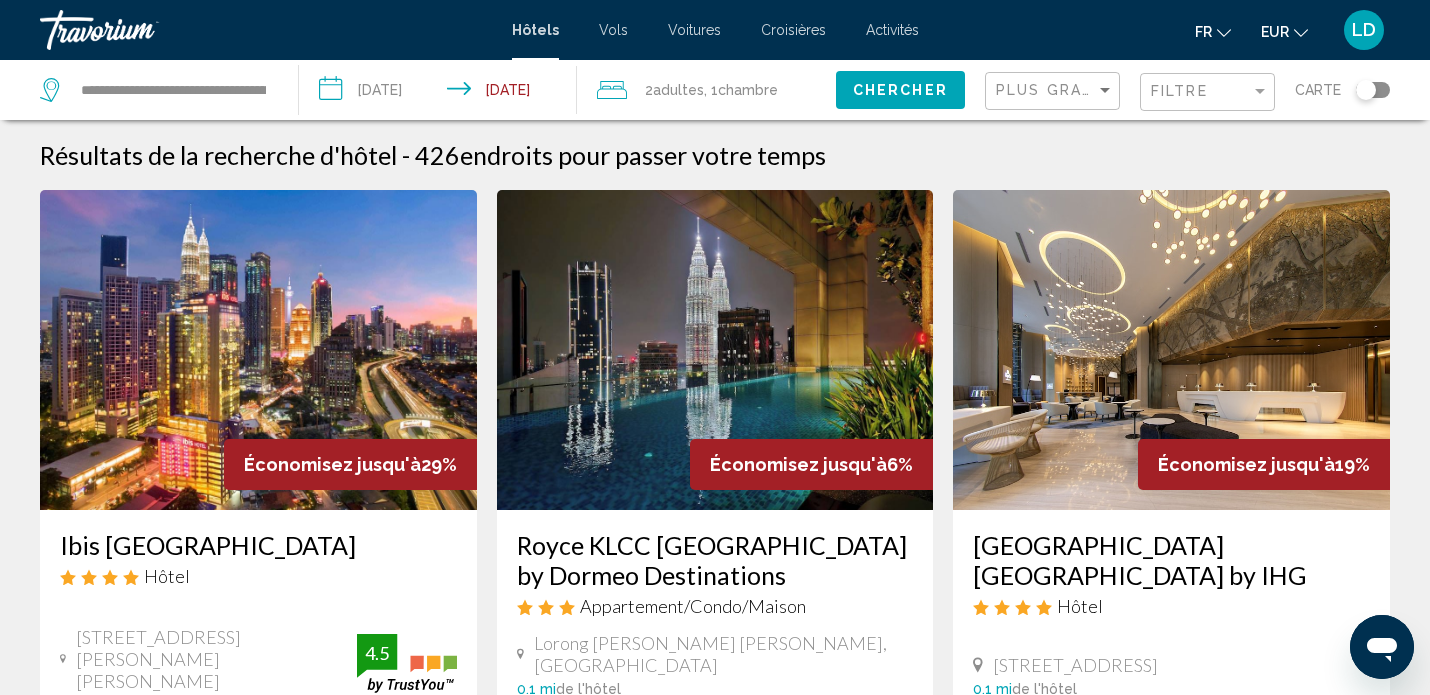 scroll, scrollTop: 0, scrollLeft: 0, axis: both 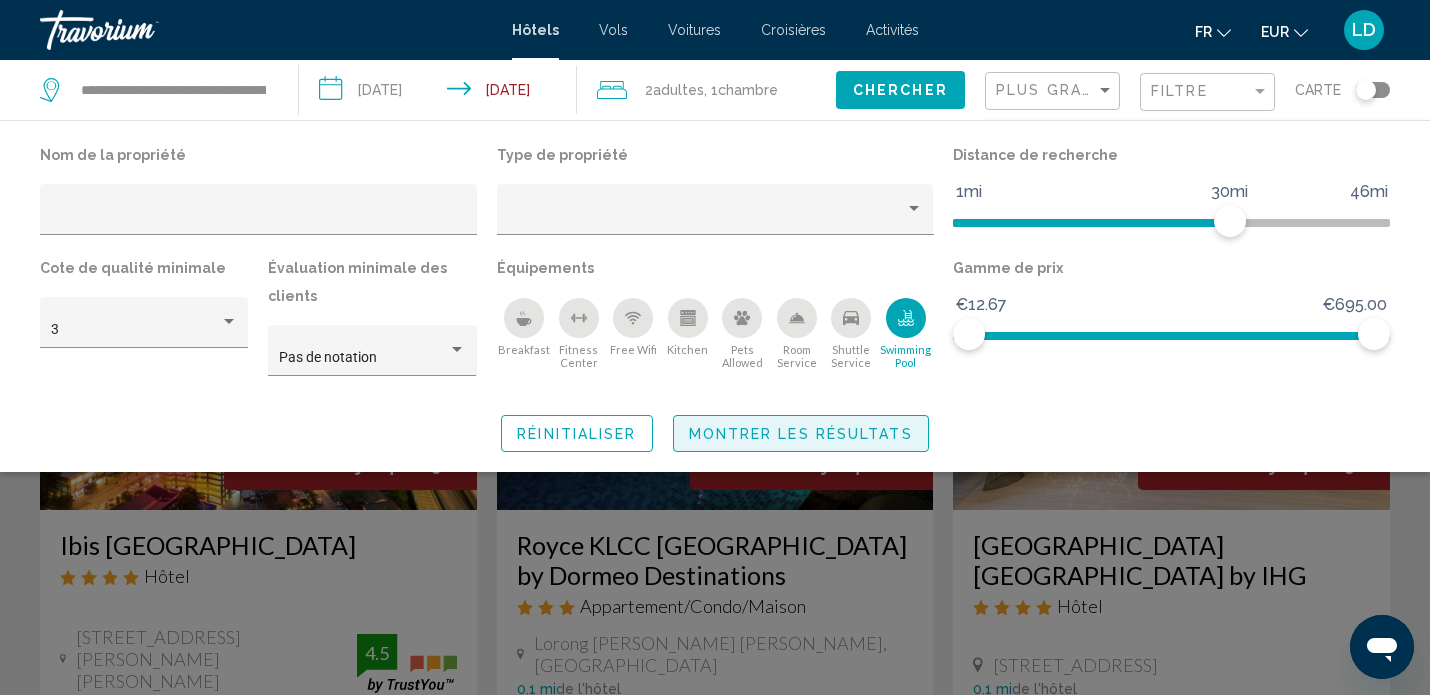 click on "Montrer les résultats" 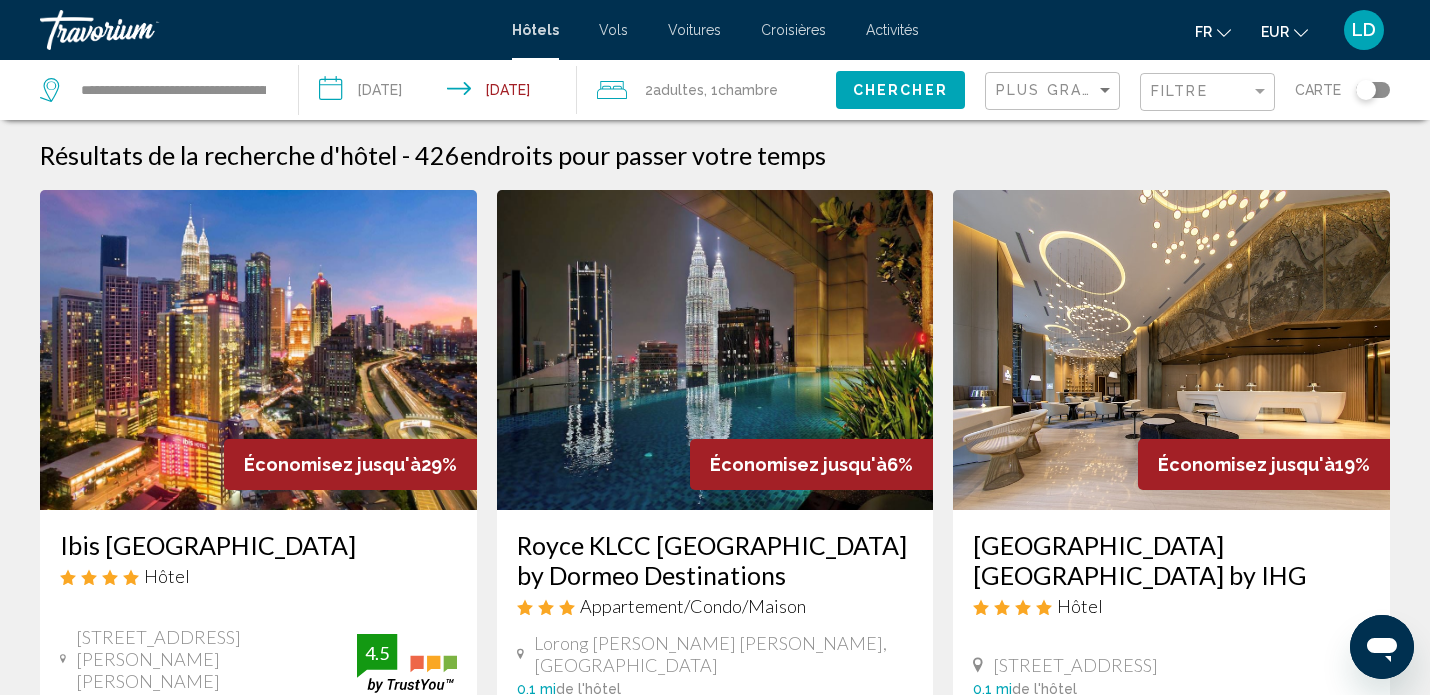 click on "Filtre" 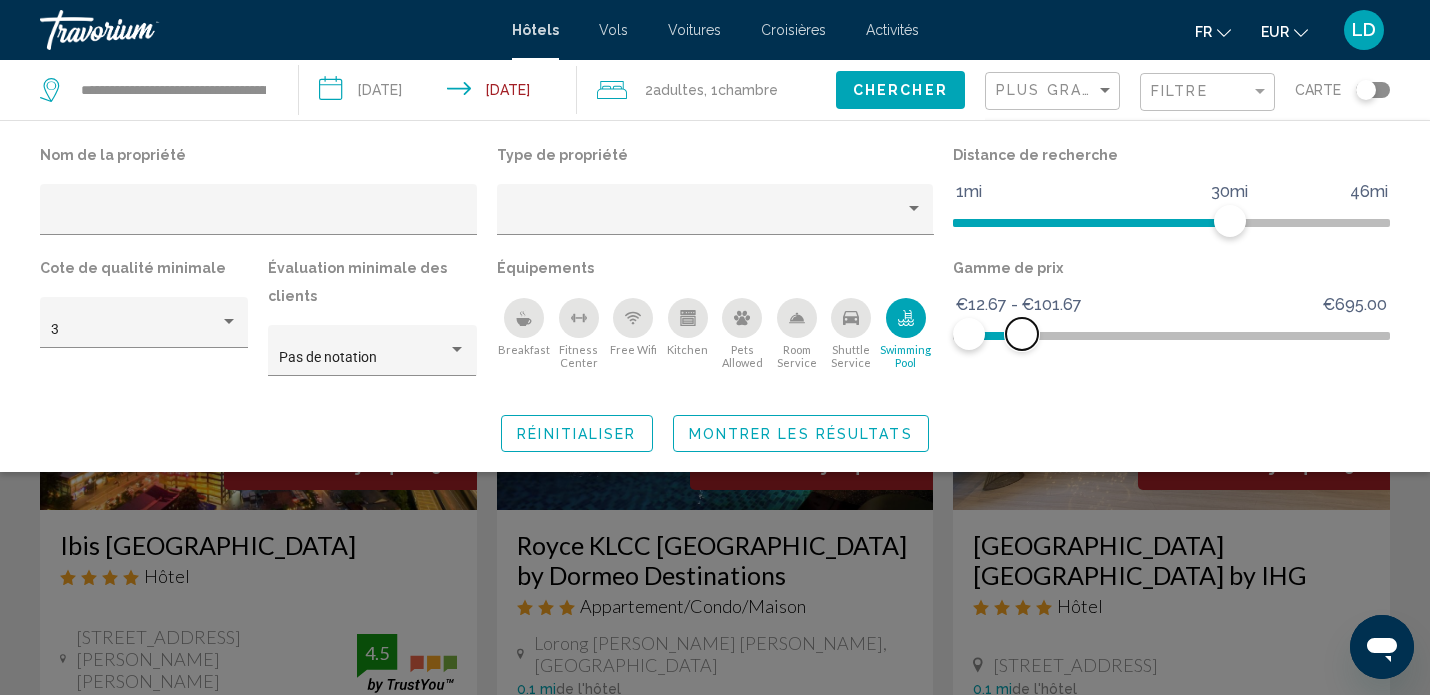 drag, startPoint x: 1369, startPoint y: 332, endPoint x: 1022, endPoint y: 342, distance: 347.14407 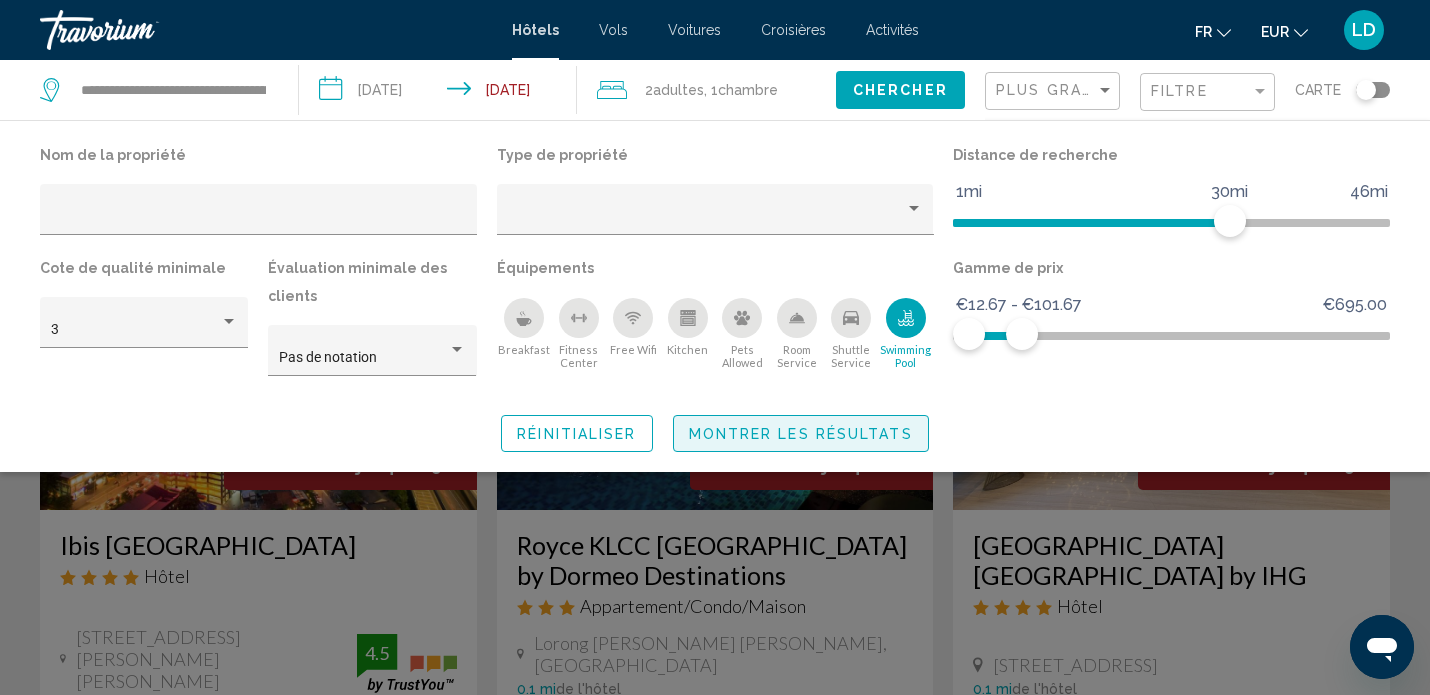 click on "Montrer les résultats" 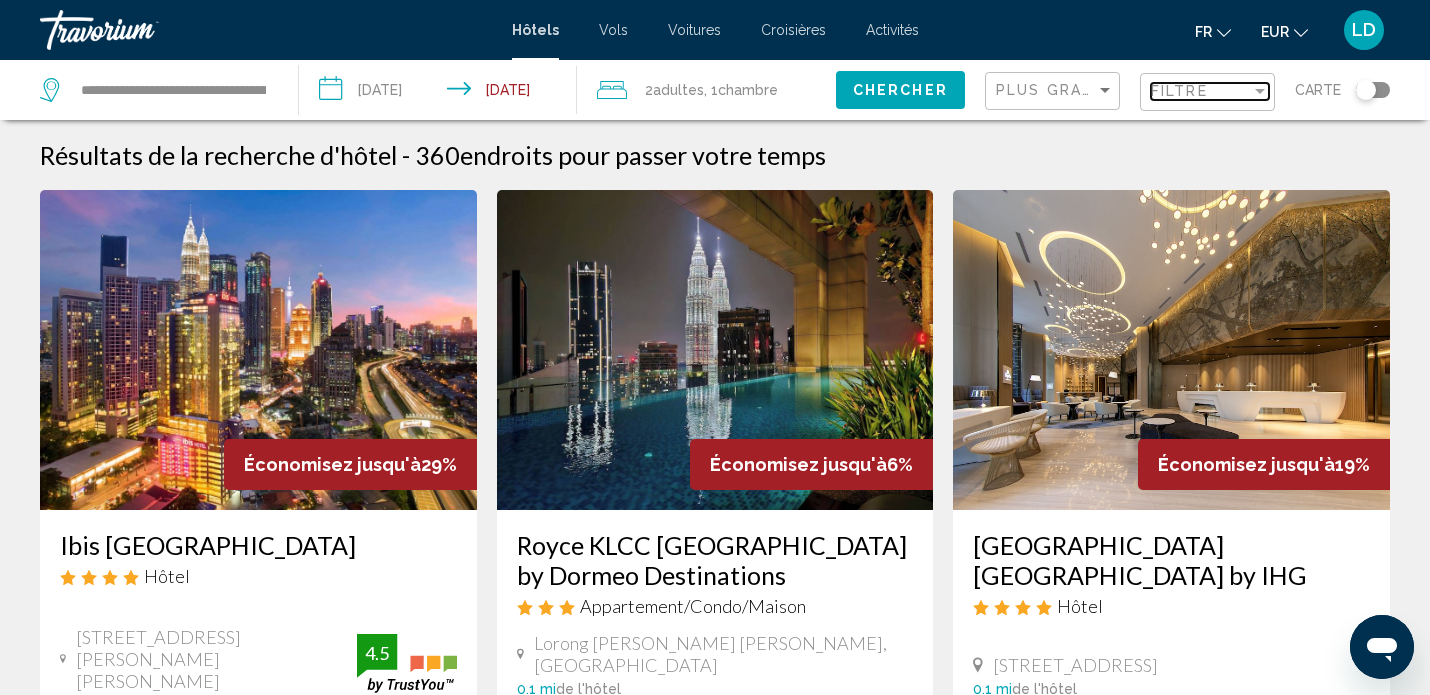 click on "Filtre" at bounding box center [1179, 91] 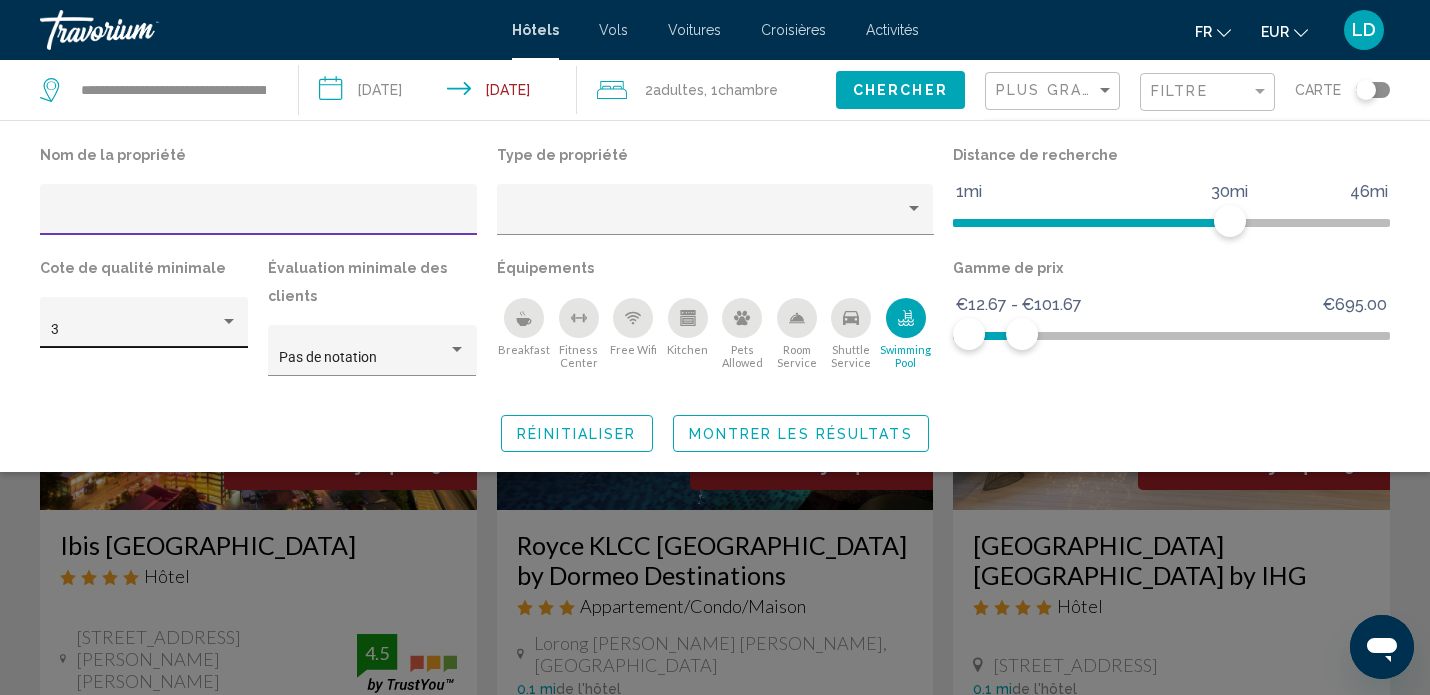 click on "3" at bounding box center (135, 330) 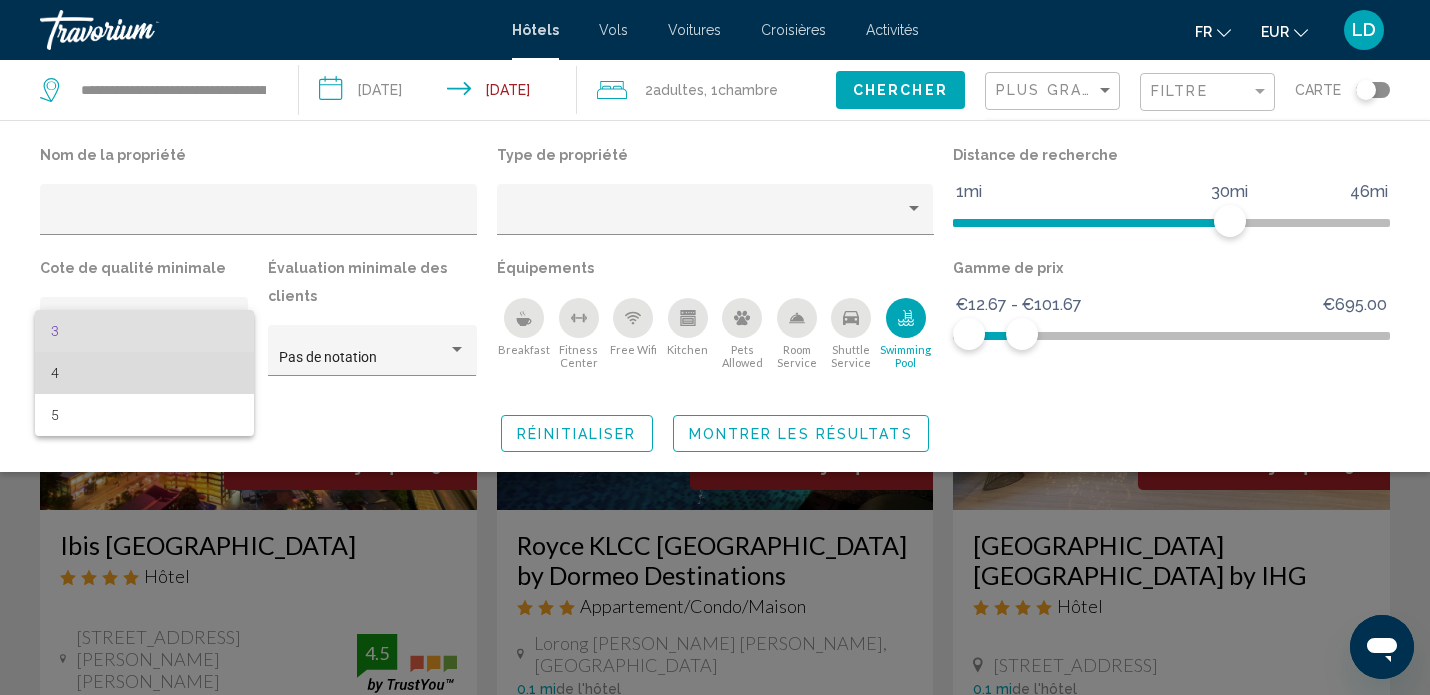 click on "4" at bounding box center (144, 373) 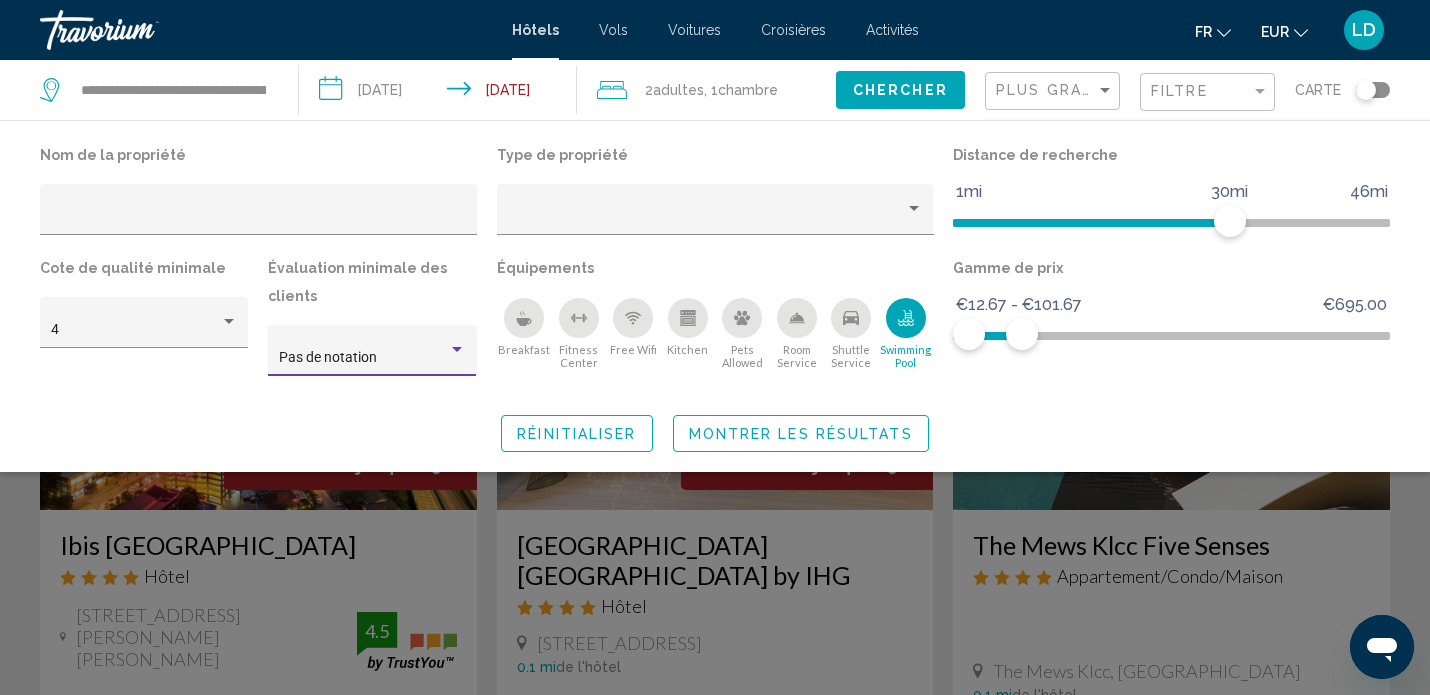 click on "Pas de notation" at bounding box center (328, 357) 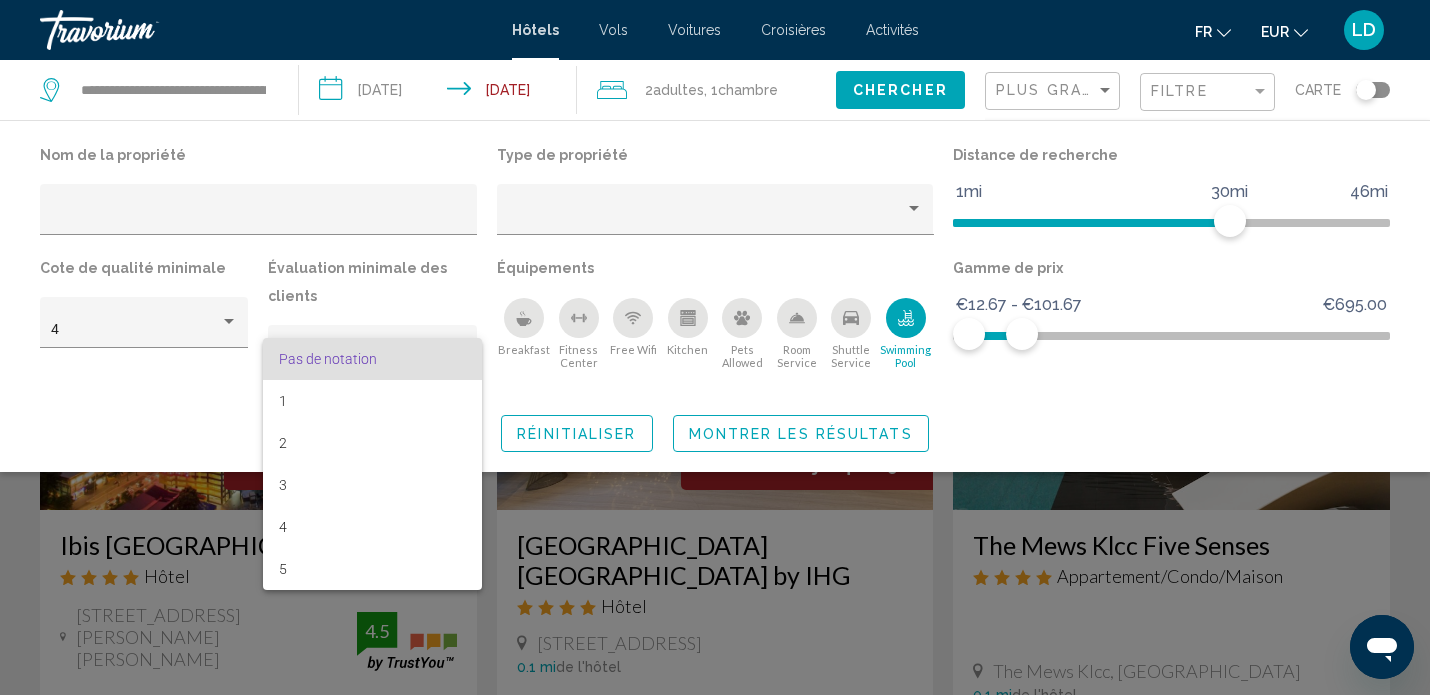 click on "Pas de notation" at bounding box center [328, 359] 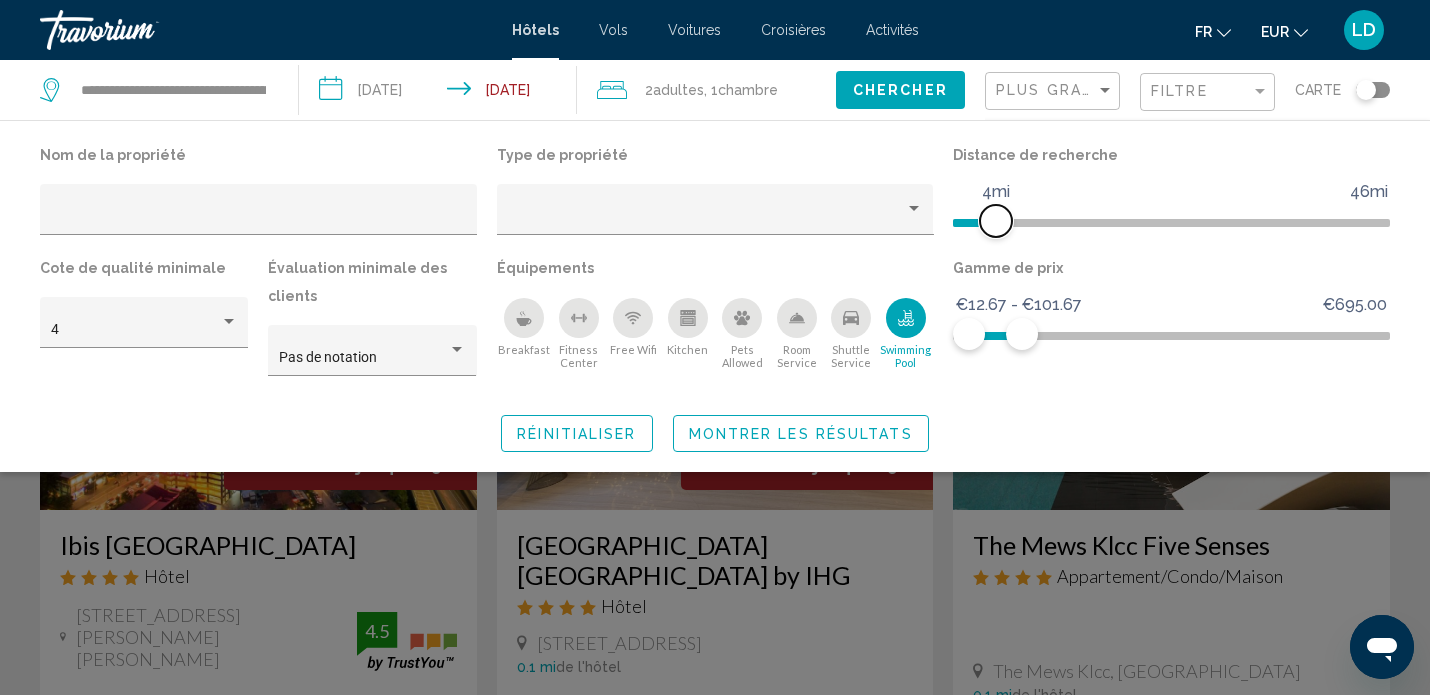 drag, startPoint x: 1238, startPoint y: 219, endPoint x: 992, endPoint y: 228, distance: 246.16458 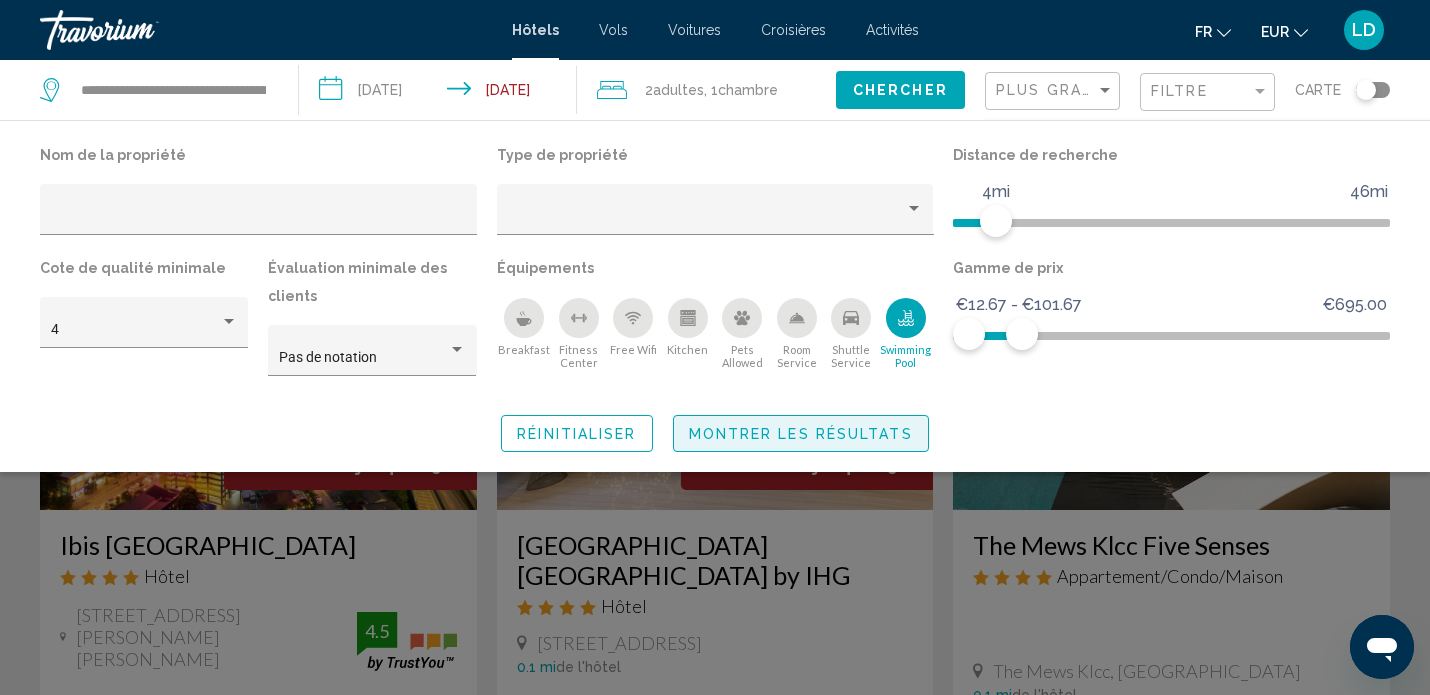 click on "Montrer les résultats" 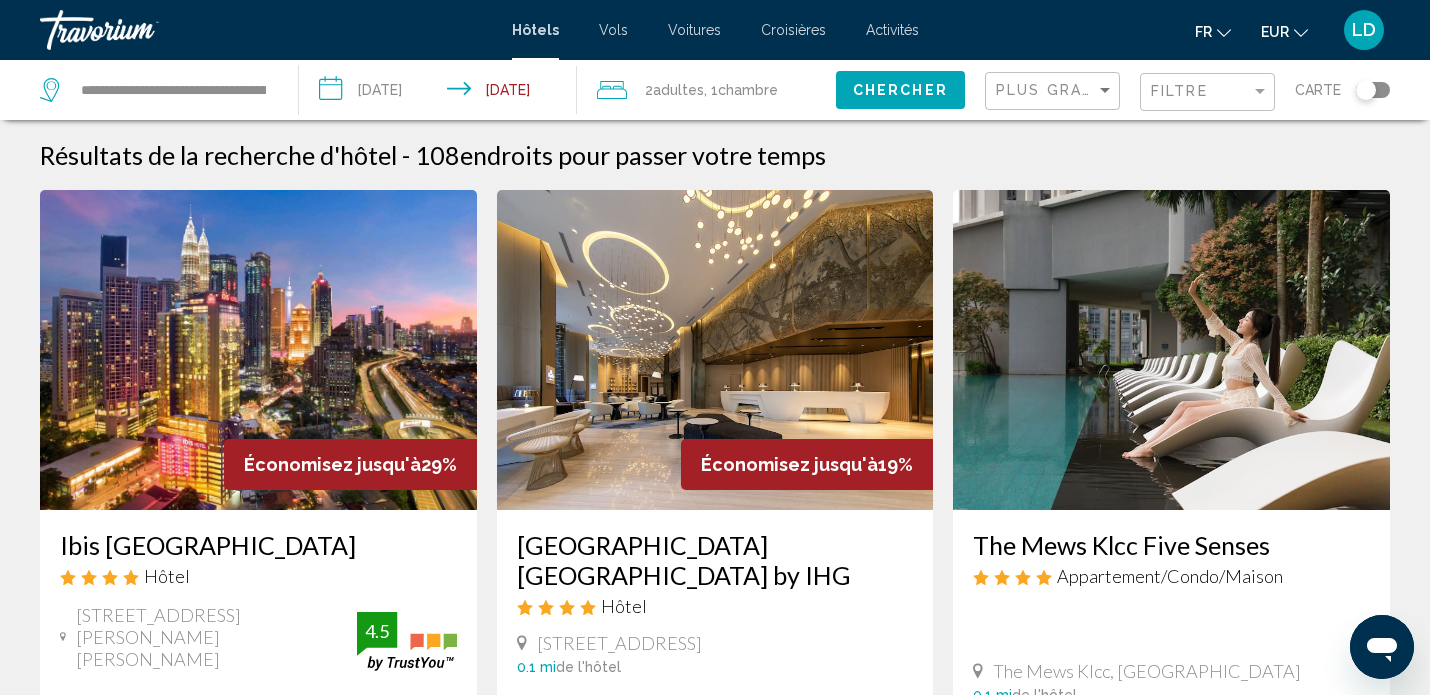 click on "Chercher" 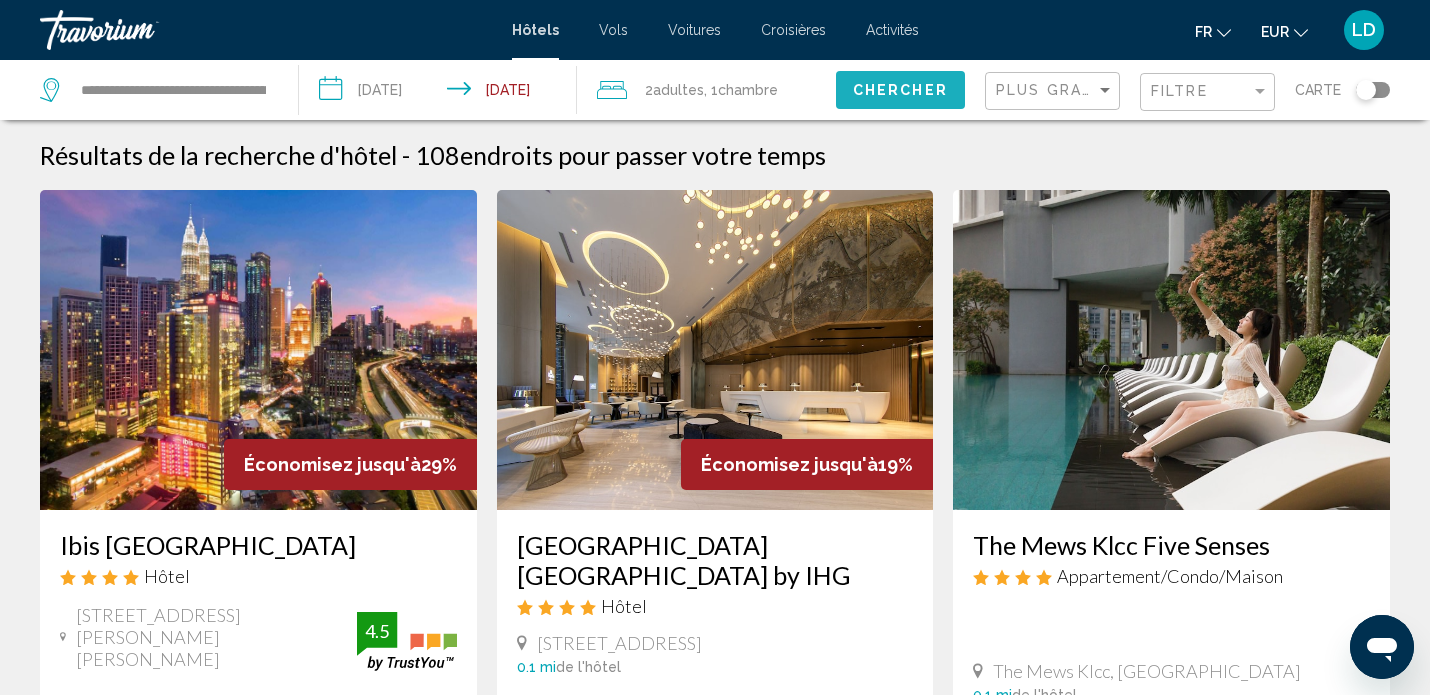 click on "Chercher" 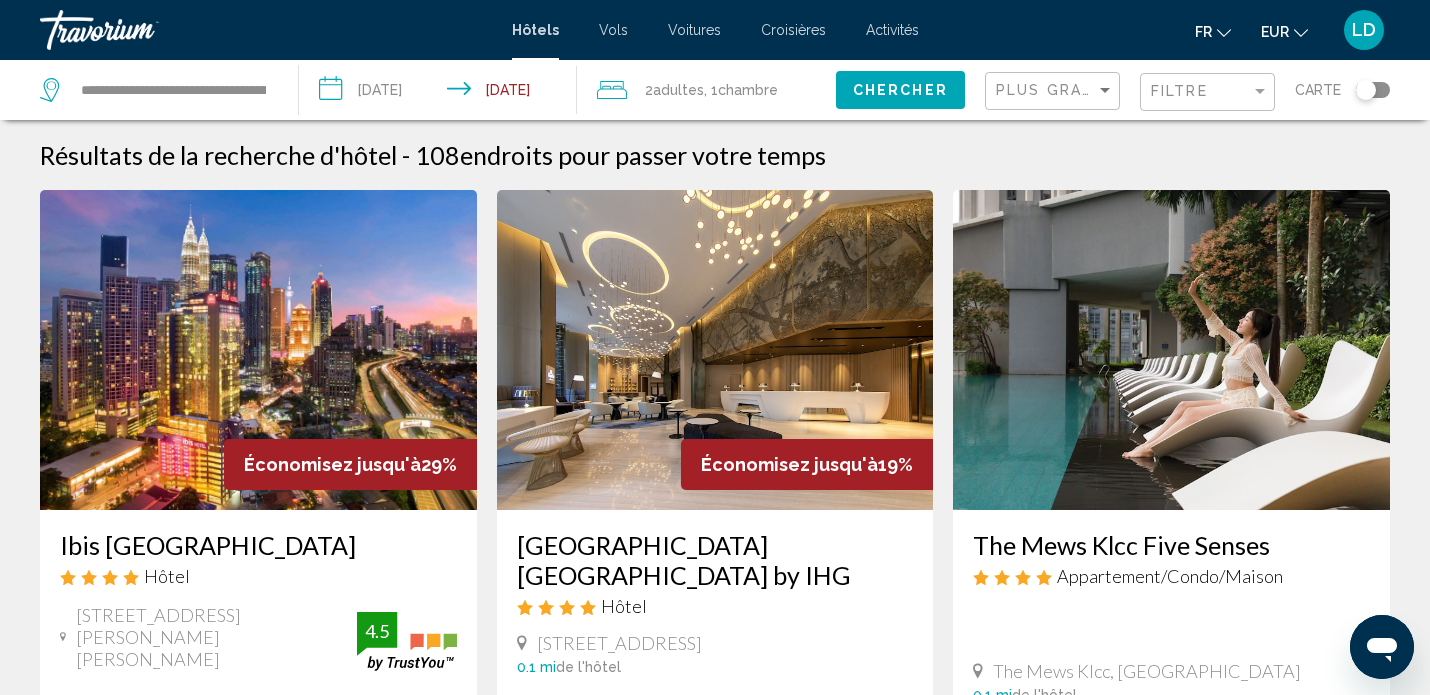 click on "Filtre" 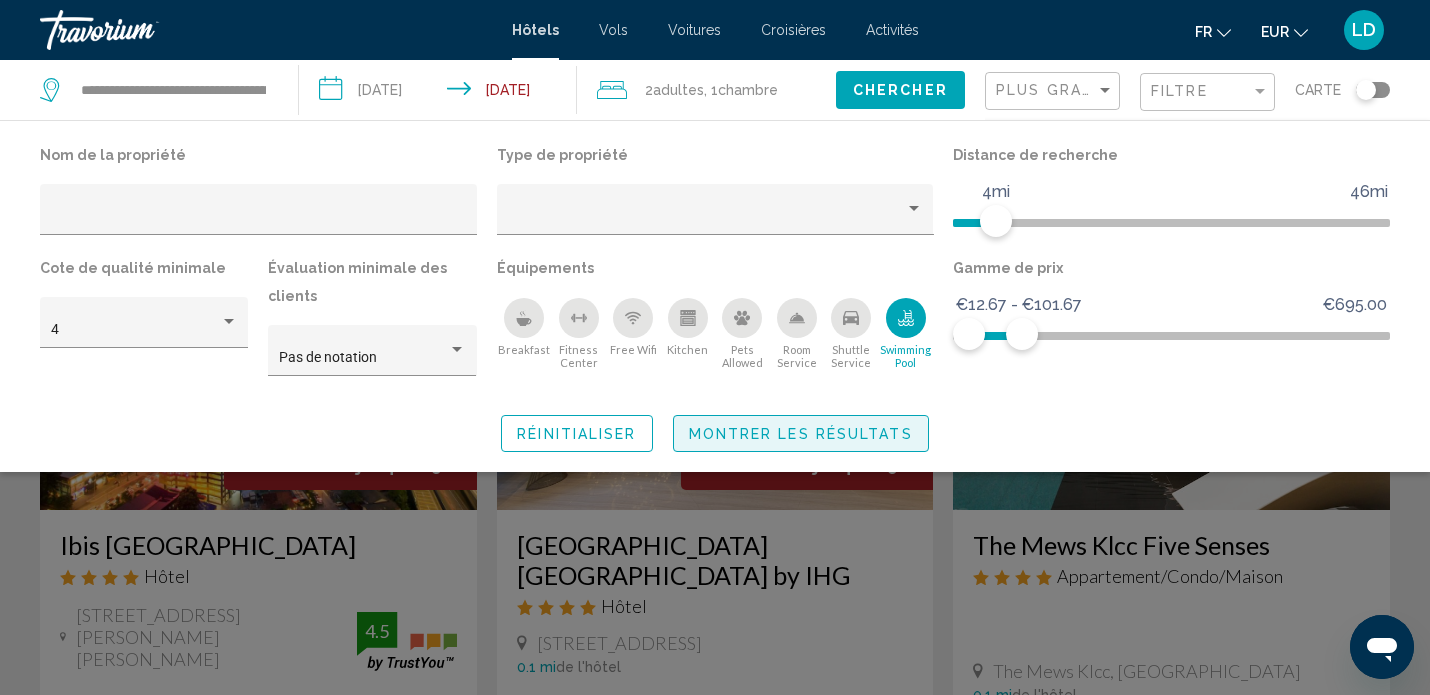 click on "Montrer les résultats" 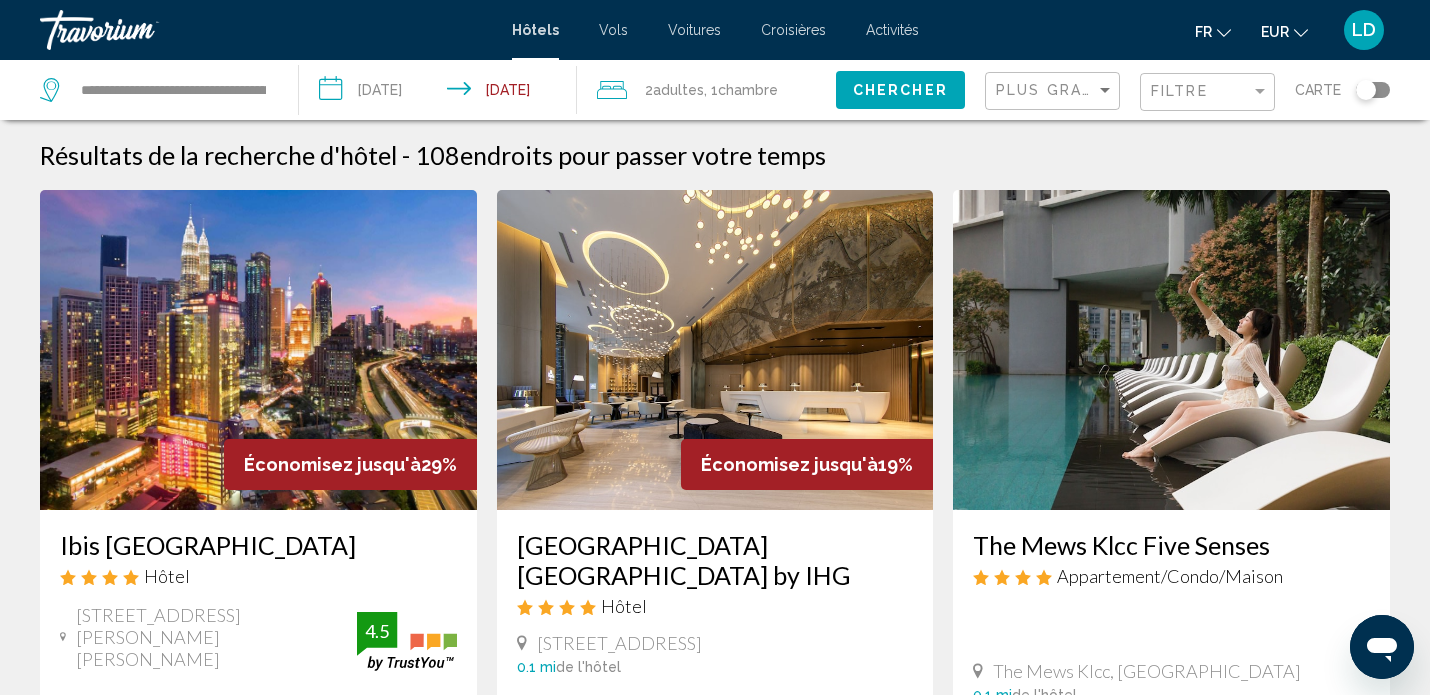 scroll, scrollTop: 0, scrollLeft: 0, axis: both 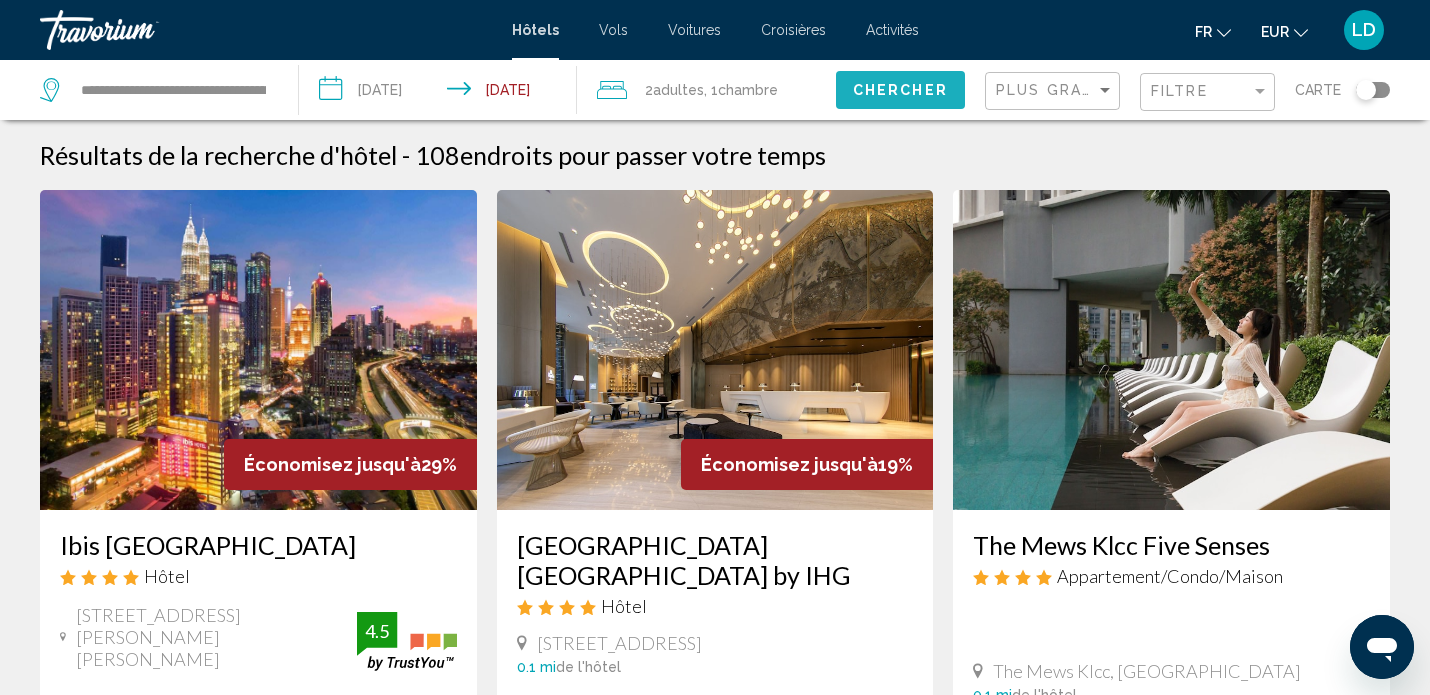 click on "Chercher" 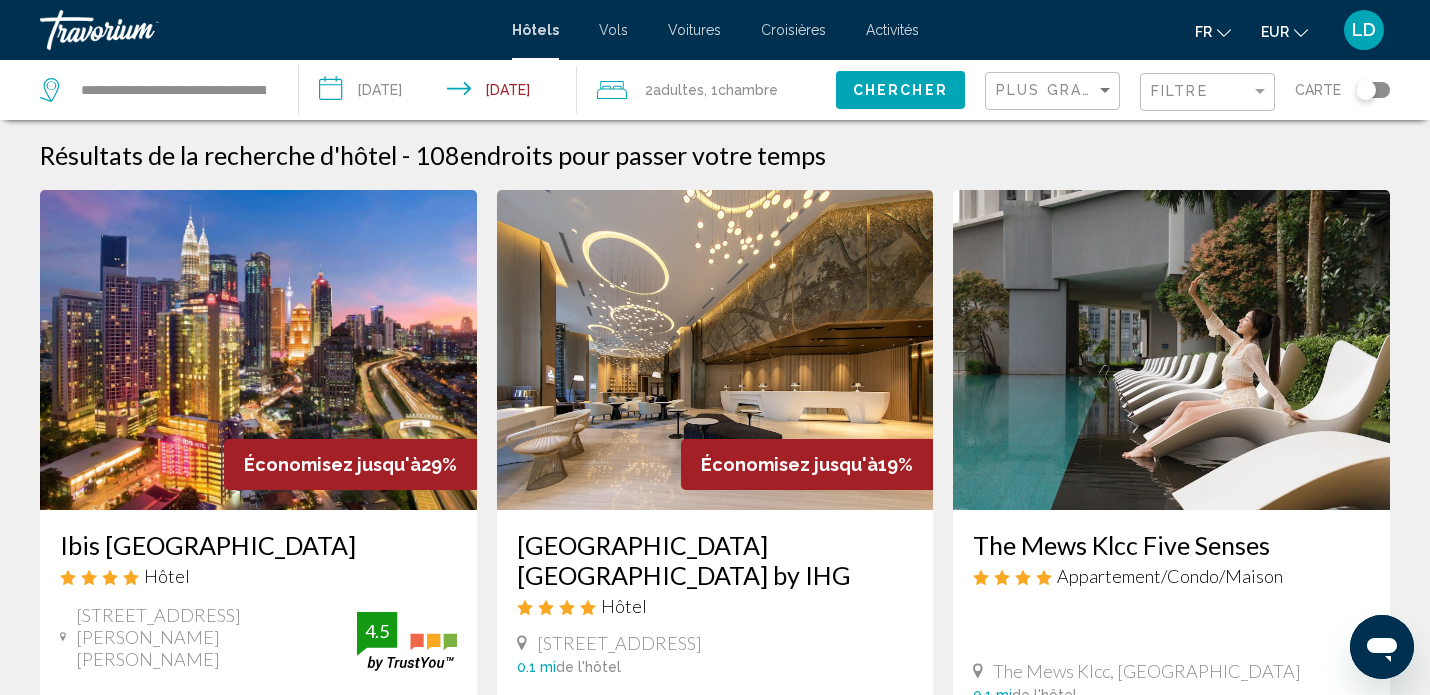 scroll, scrollTop: 0, scrollLeft: 0, axis: both 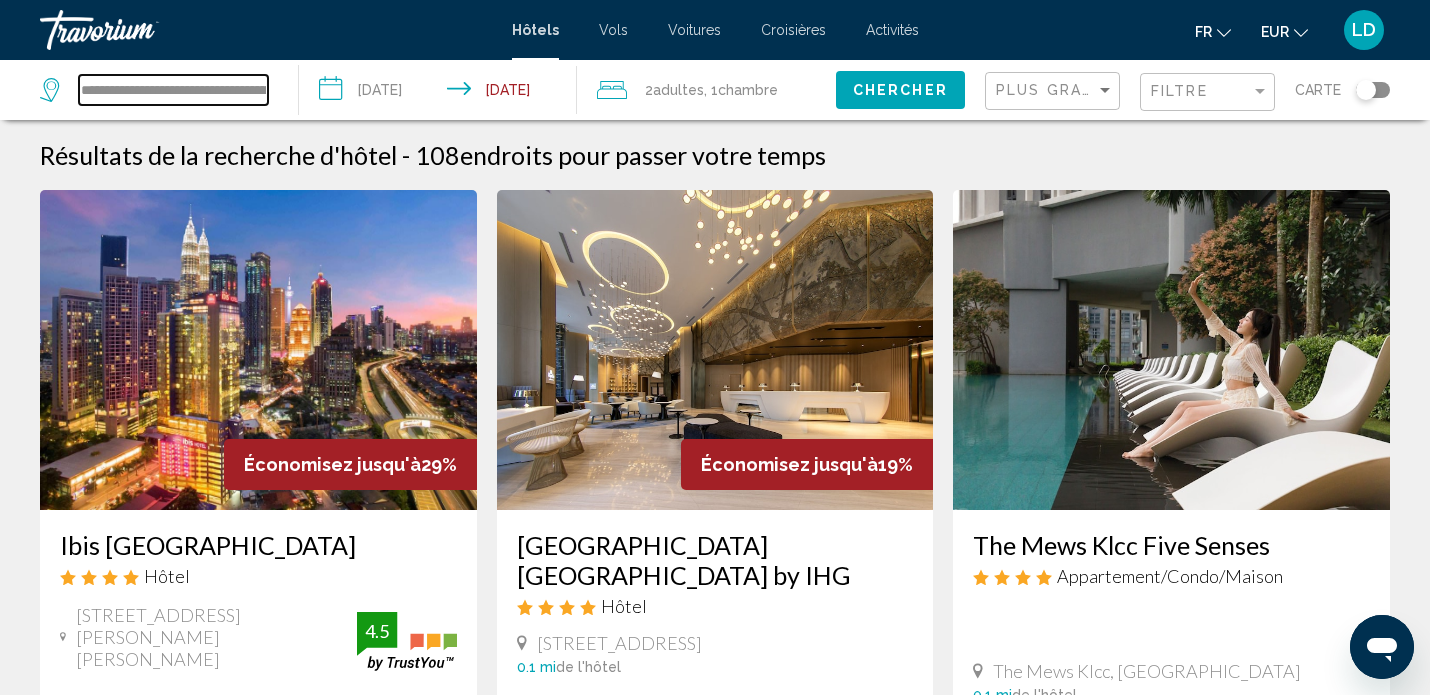 click on "**********" at bounding box center (173, 90) 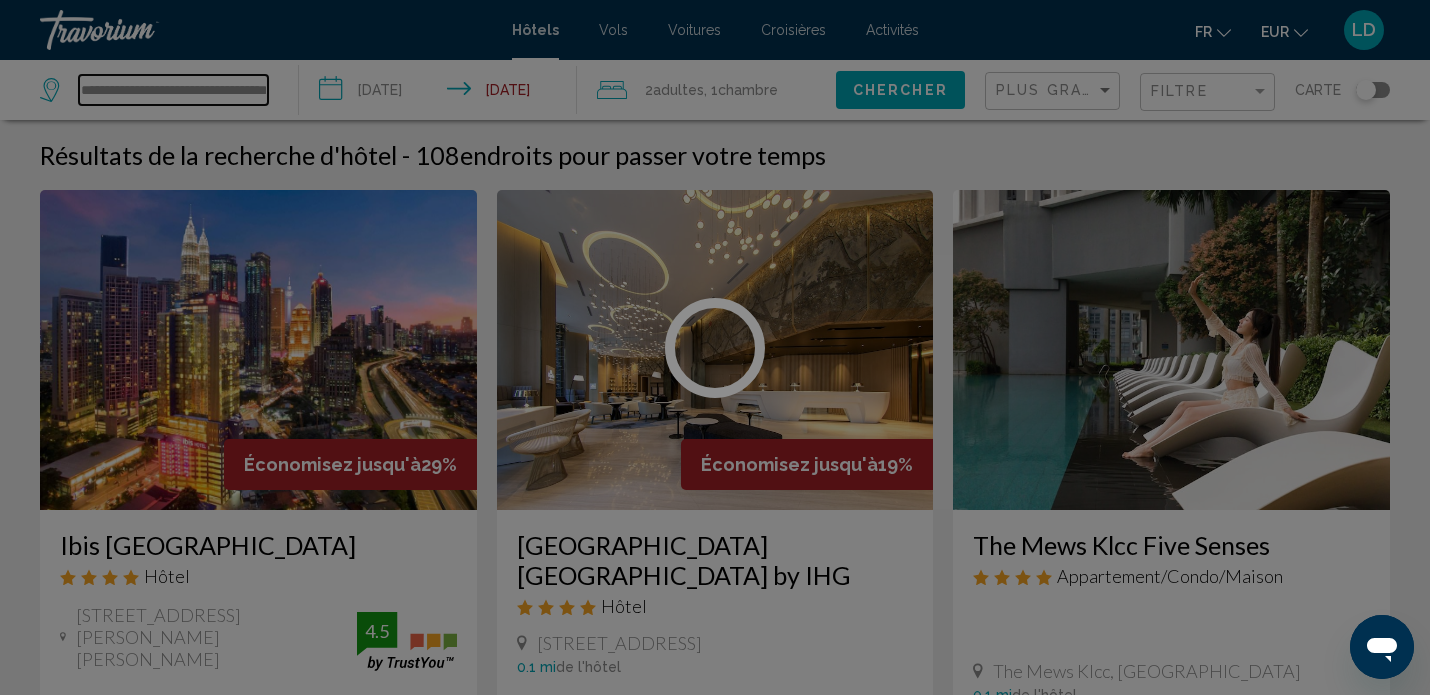 type on "**********" 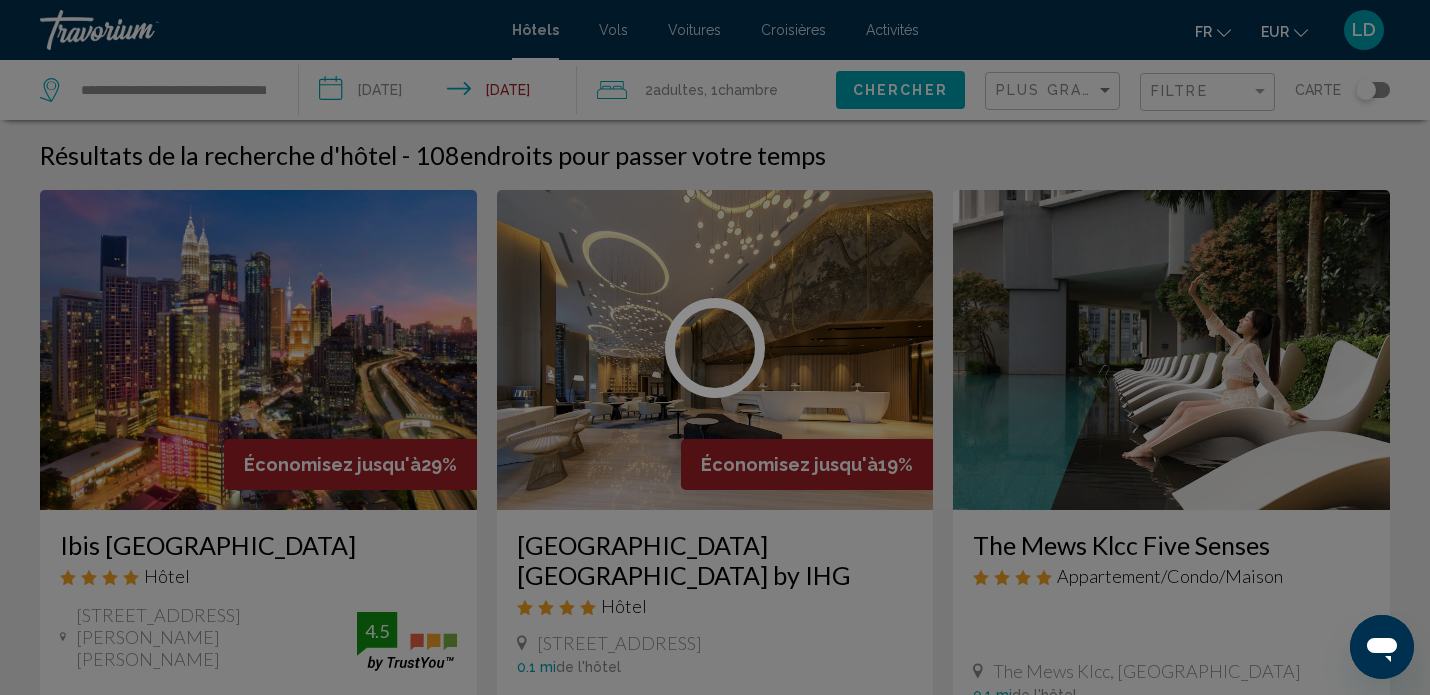 click at bounding box center [715, 347] 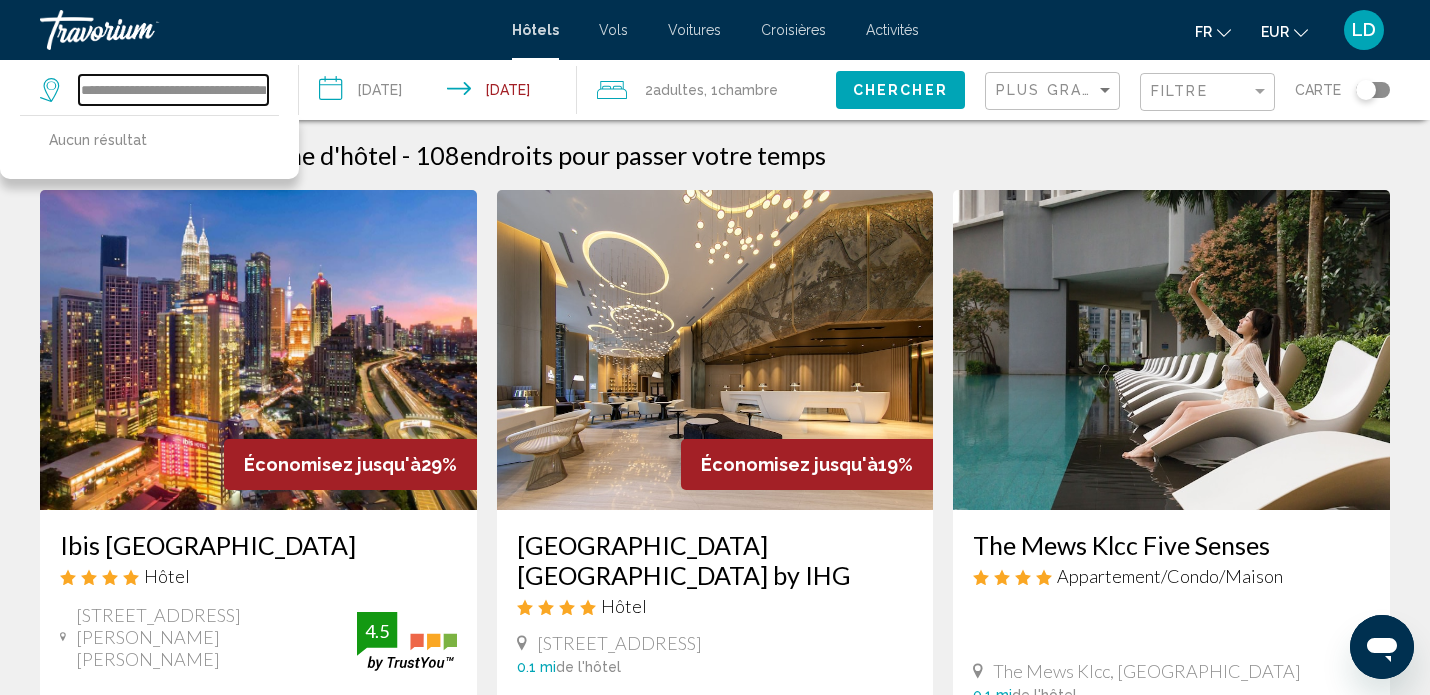 click on "**********" at bounding box center [173, 90] 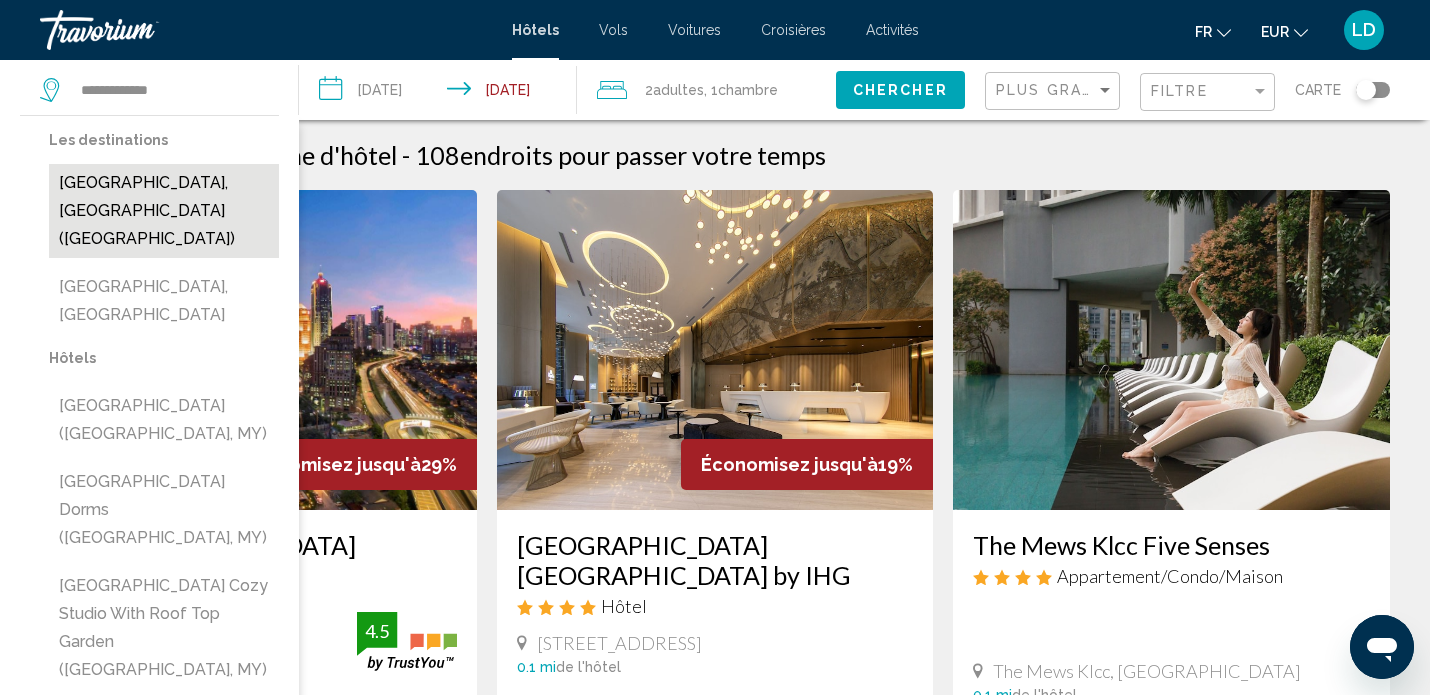 click on "[GEOGRAPHIC_DATA], [GEOGRAPHIC_DATA] ([GEOGRAPHIC_DATA])" at bounding box center [164, 211] 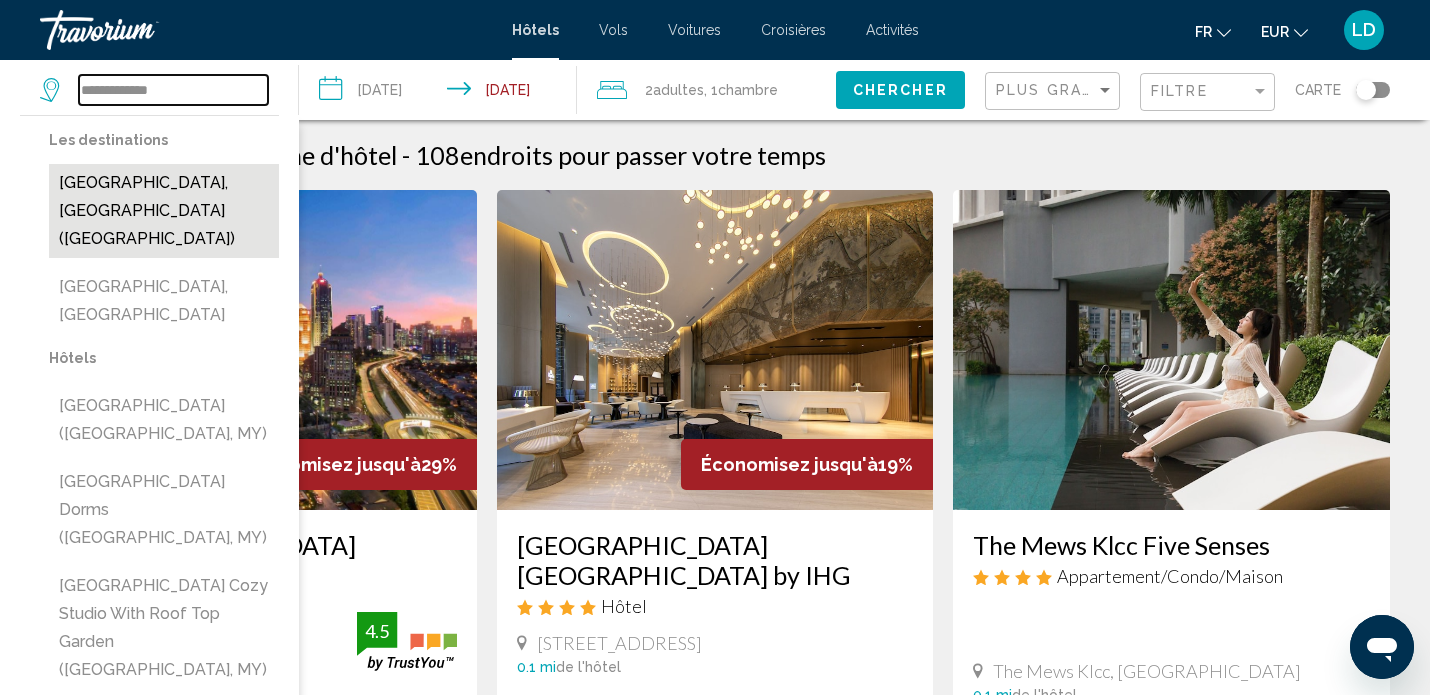 type on "**********" 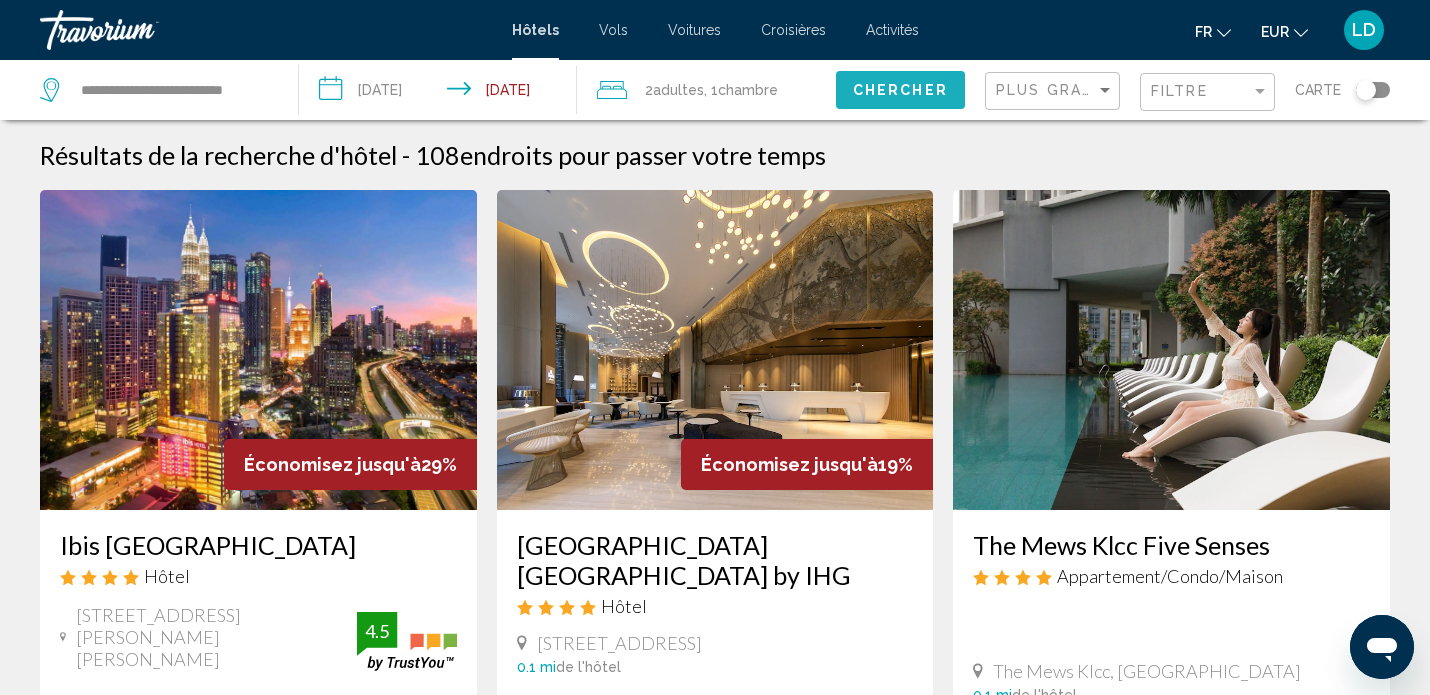 click on "Chercher" 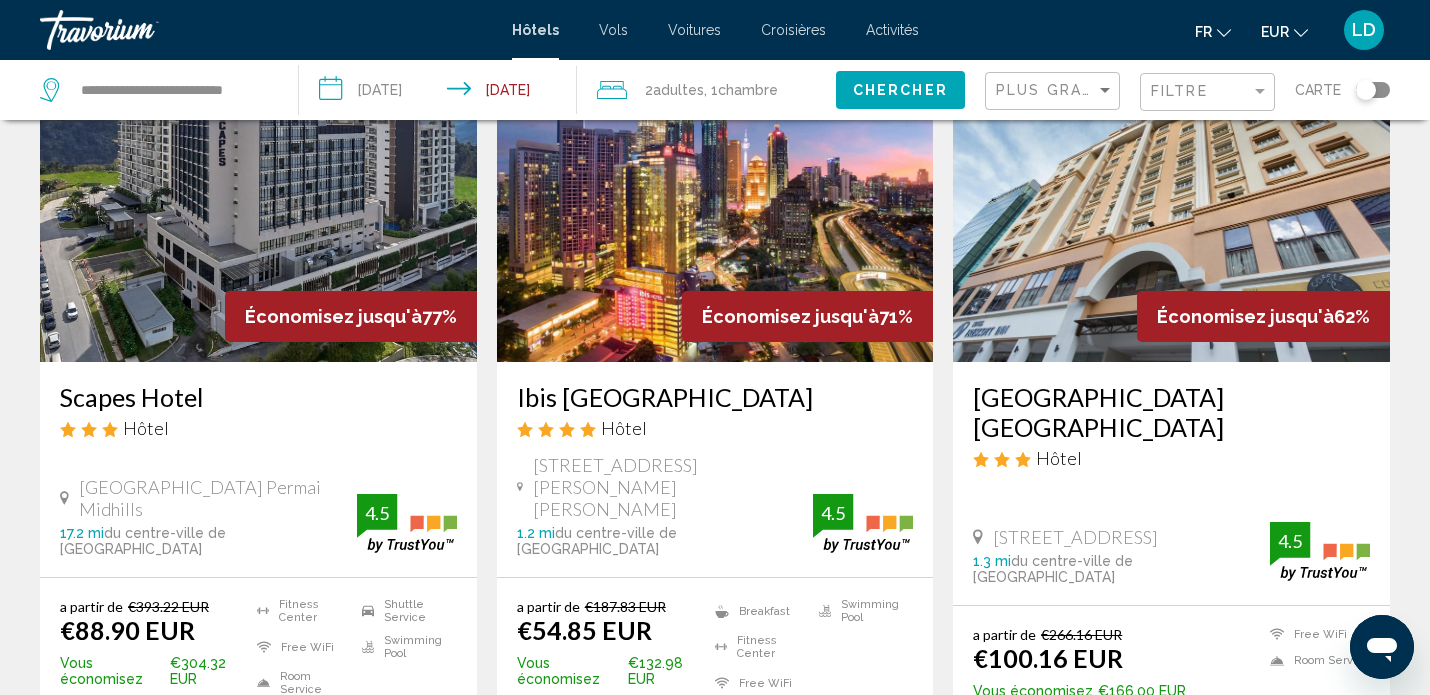 scroll, scrollTop: 170, scrollLeft: 0, axis: vertical 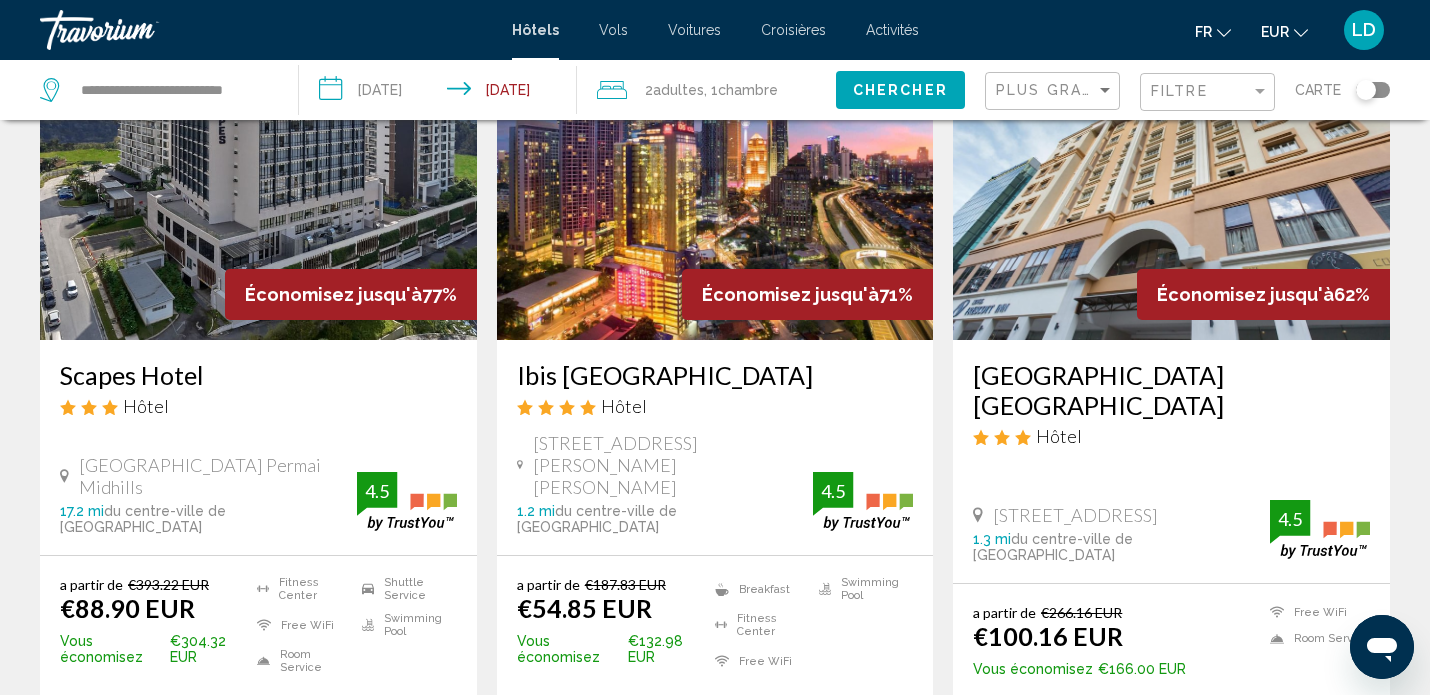 click on "Sélectionner une chambre" at bounding box center [714, 723] 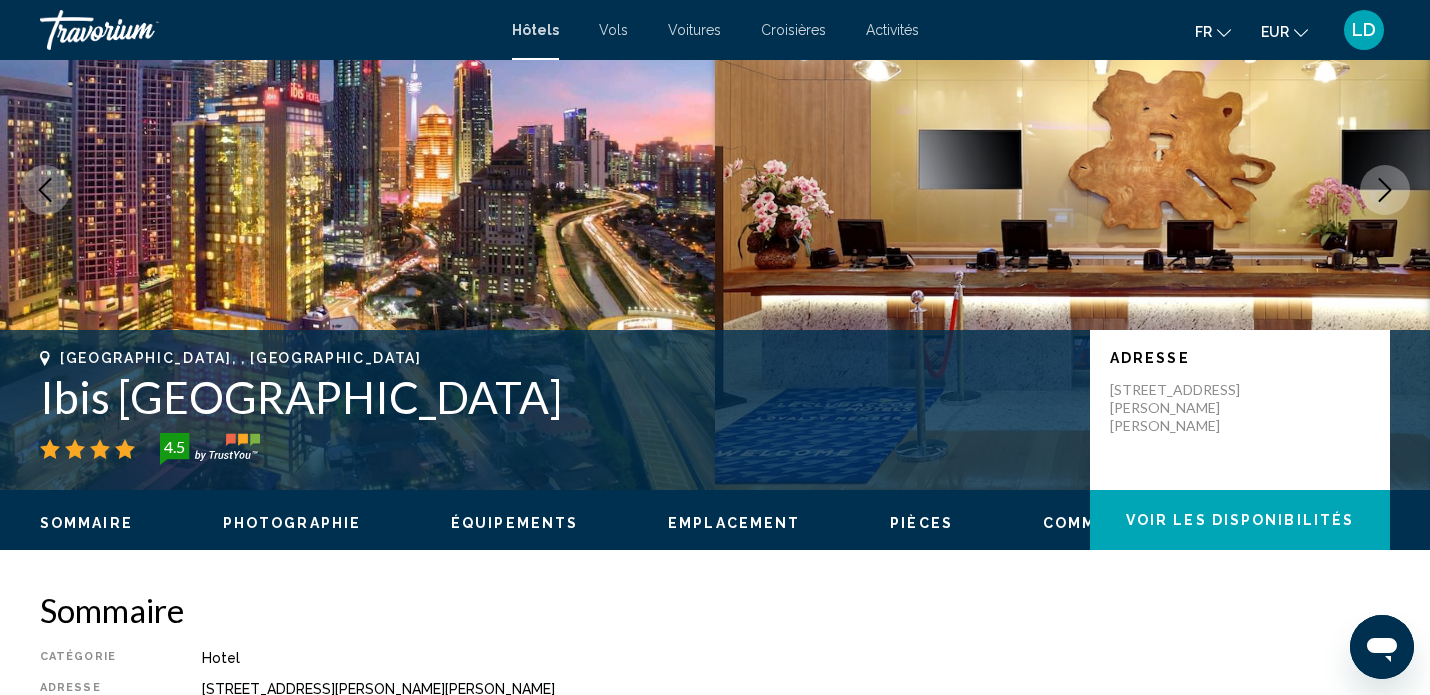 scroll, scrollTop: 0, scrollLeft: 0, axis: both 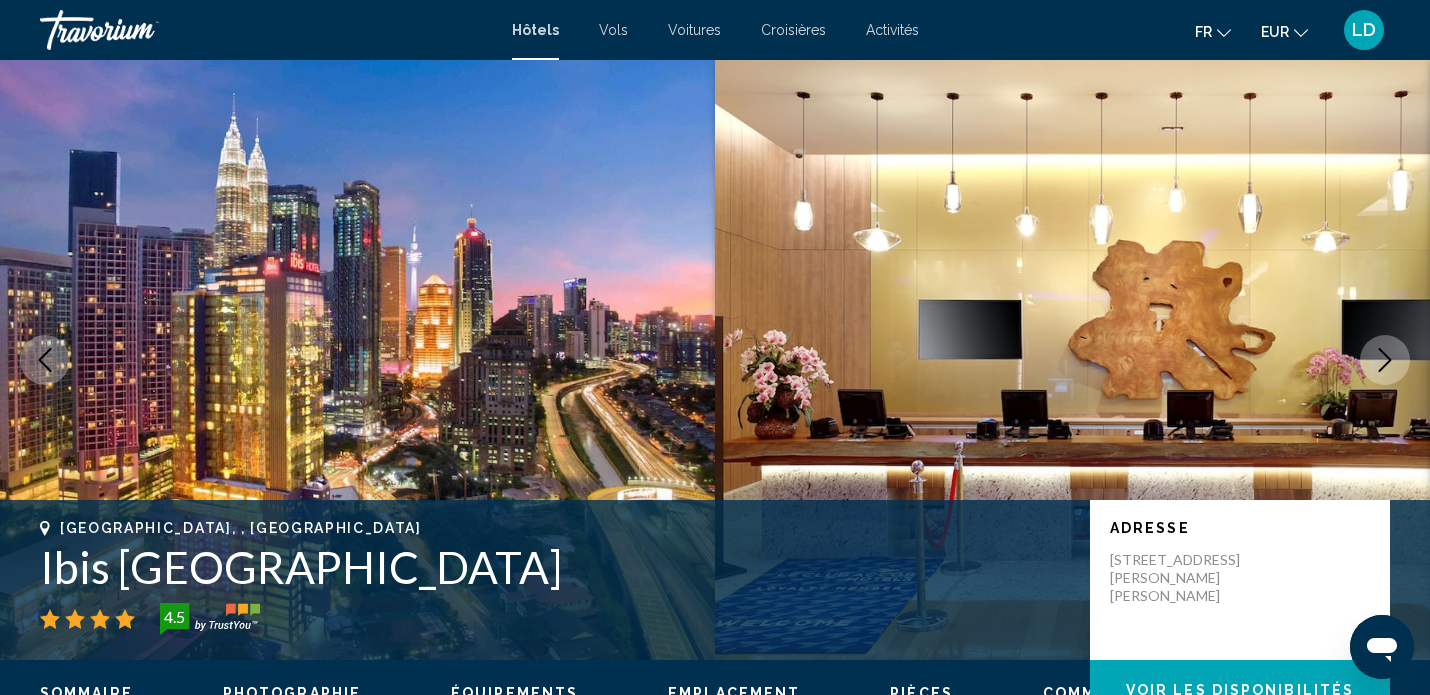 type 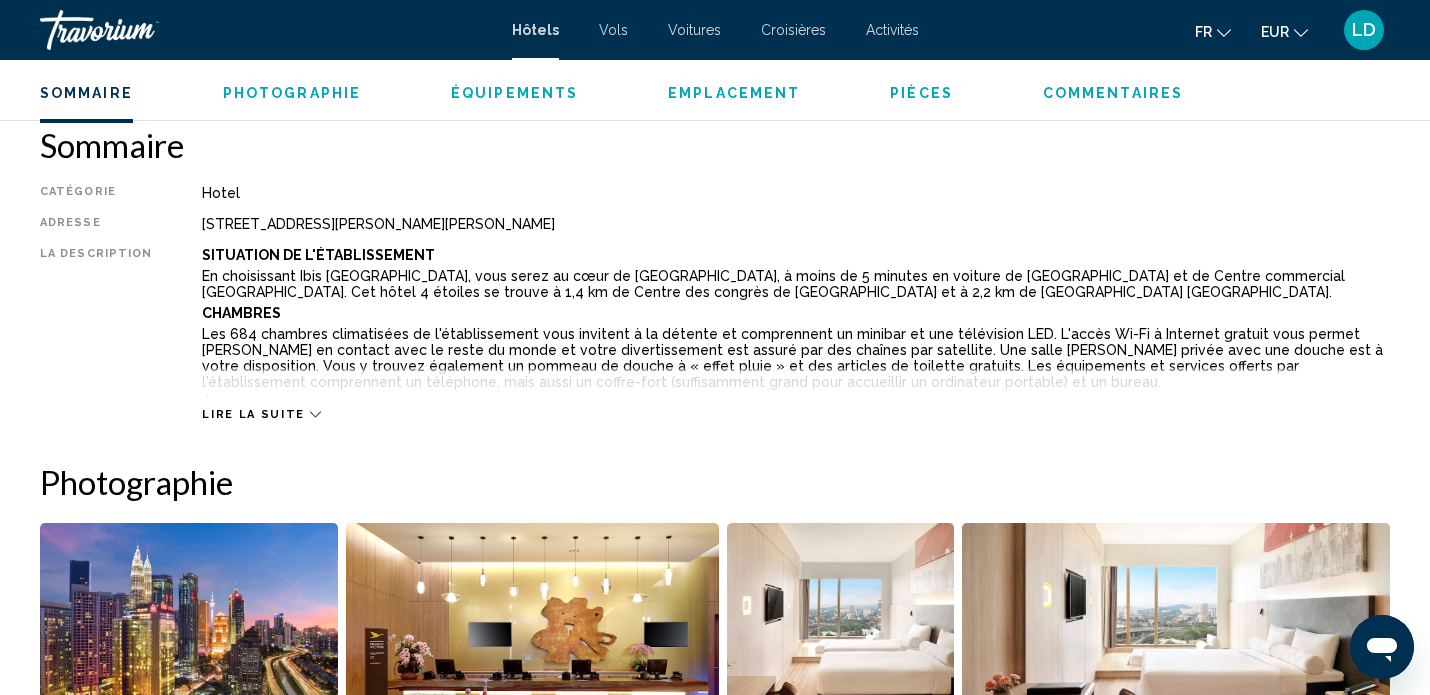 scroll, scrollTop: 631, scrollLeft: 0, axis: vertical 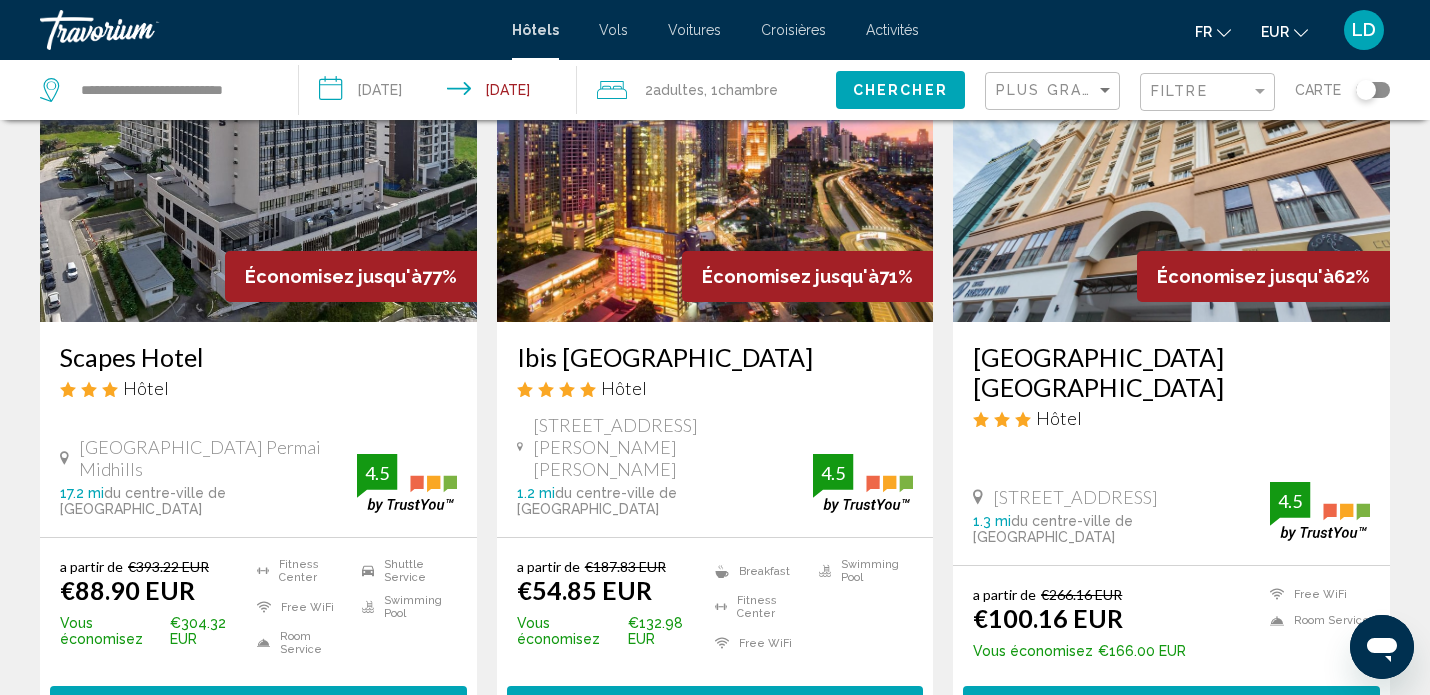 click on "Sélectionner une chambre" at bounding box center [714, 705] 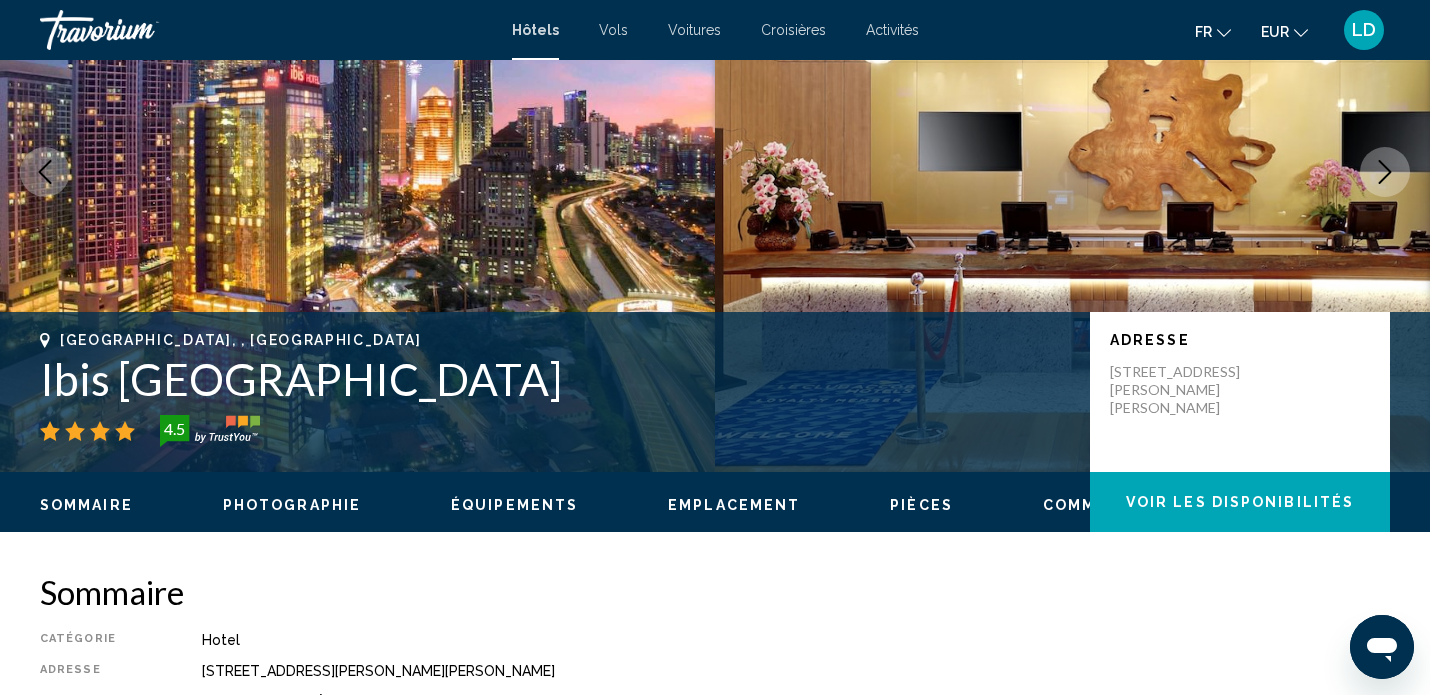 scroll, scrollTop: 0, scrollLeft: 0, axis: both 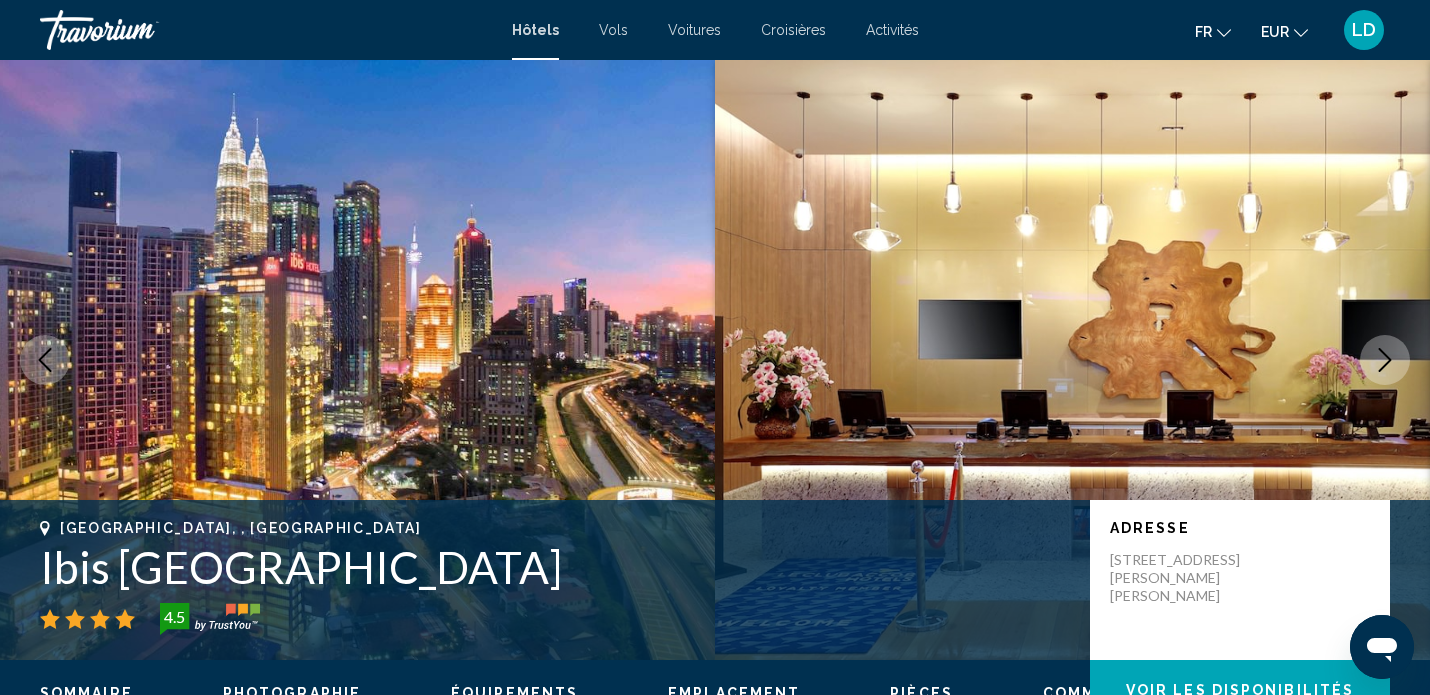 type 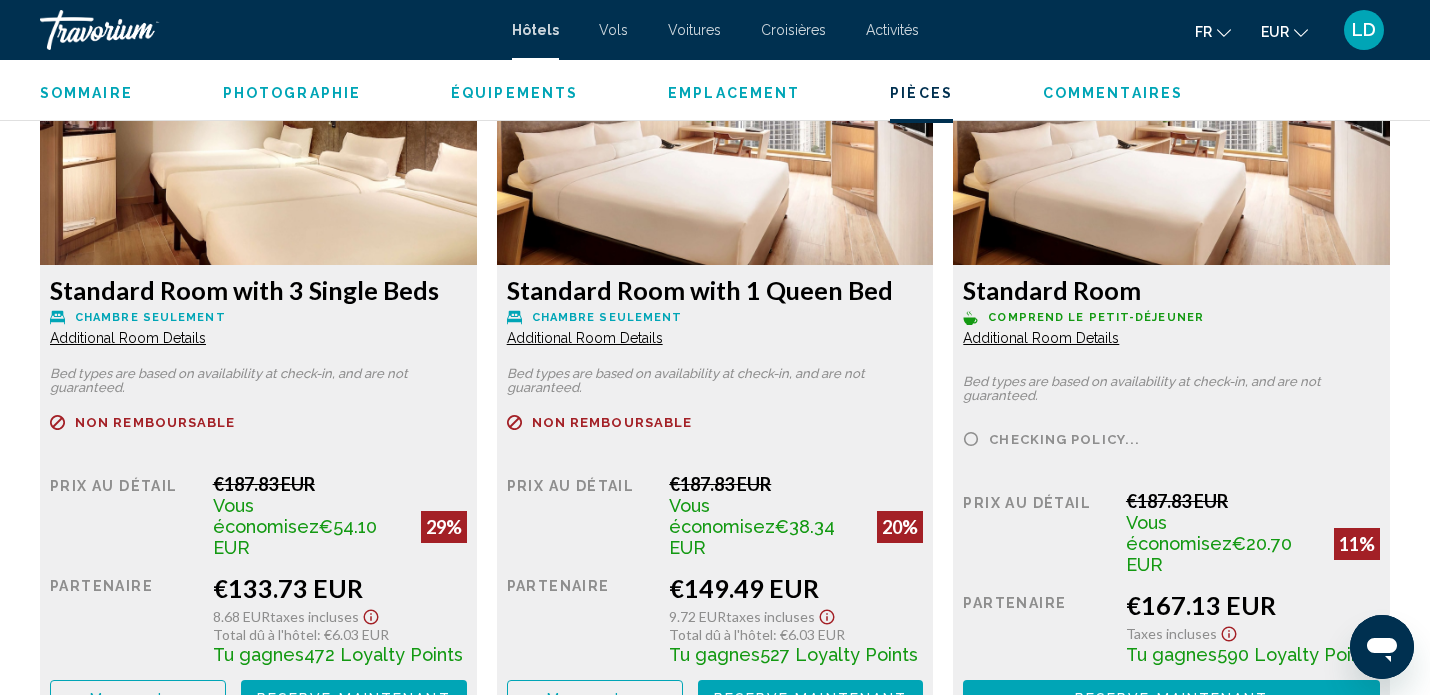 scroll, scrollTop: 2820, scrollLeft: 0, axis: vertical 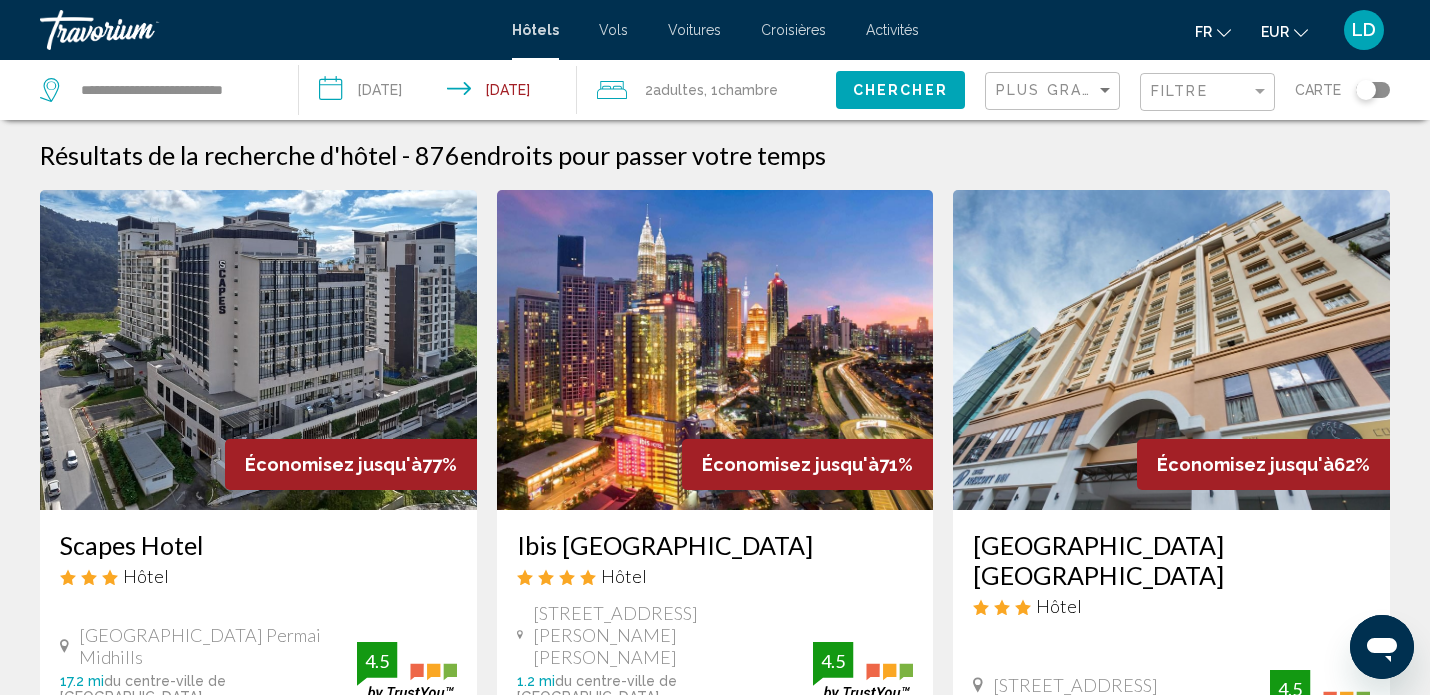 click on "Filtre" 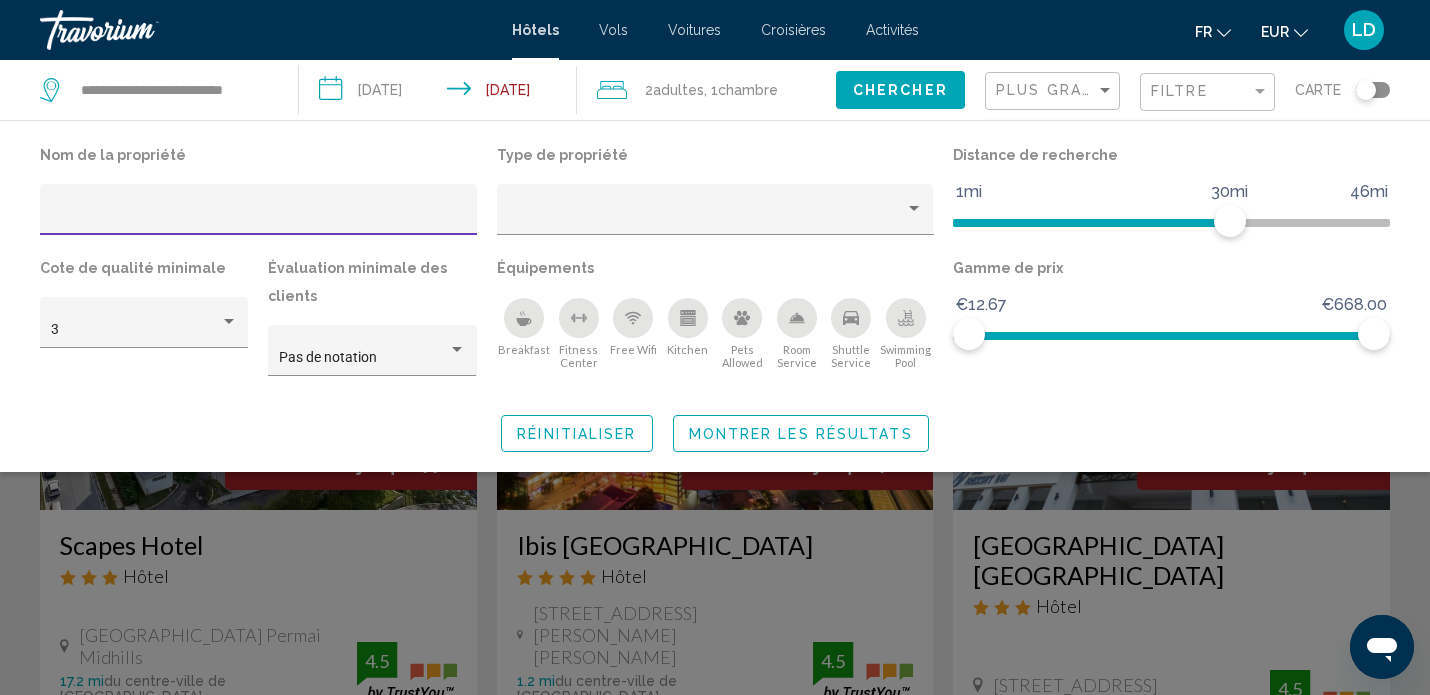 click 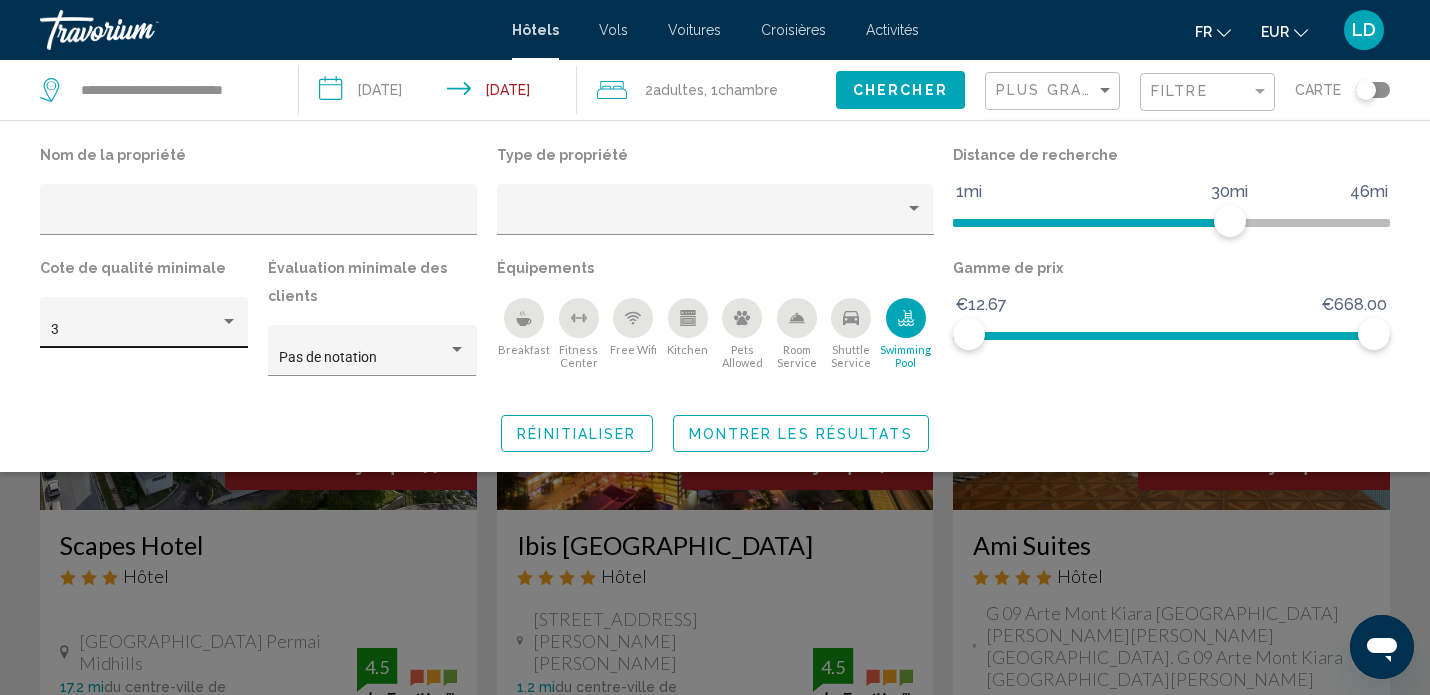 click at bounding box center [229, 322] 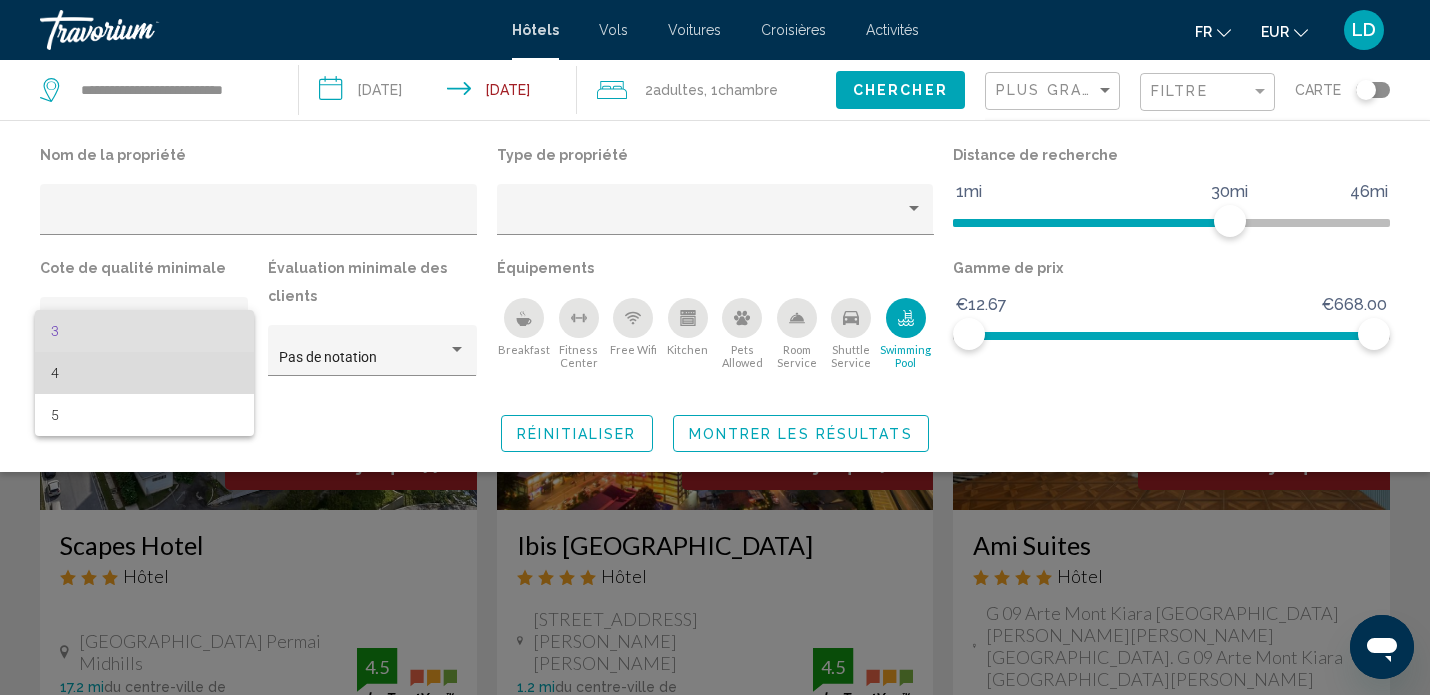 click on "4" at bounding box center (144, 373) 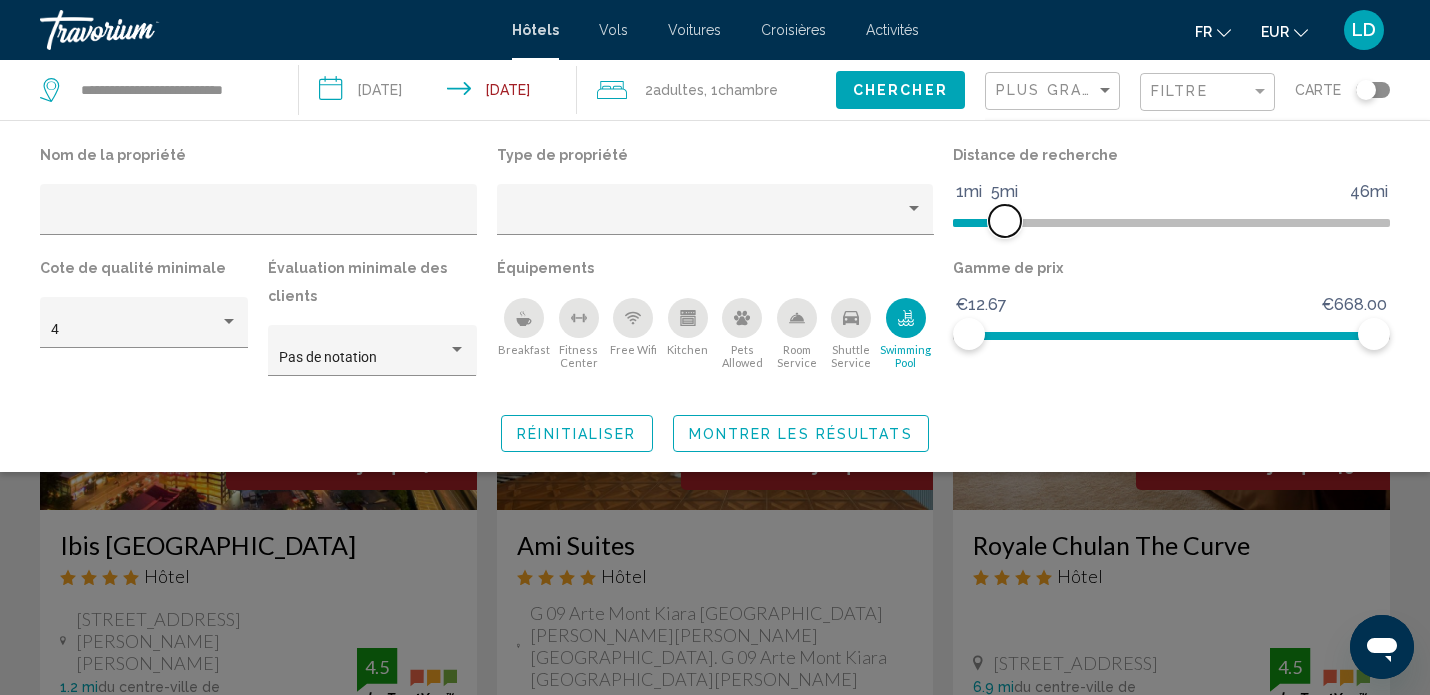 drag, startPoint x: 1234, startPoint y: 213, endPoint x: 1002, endPoint y: 222, distance: 232.1745 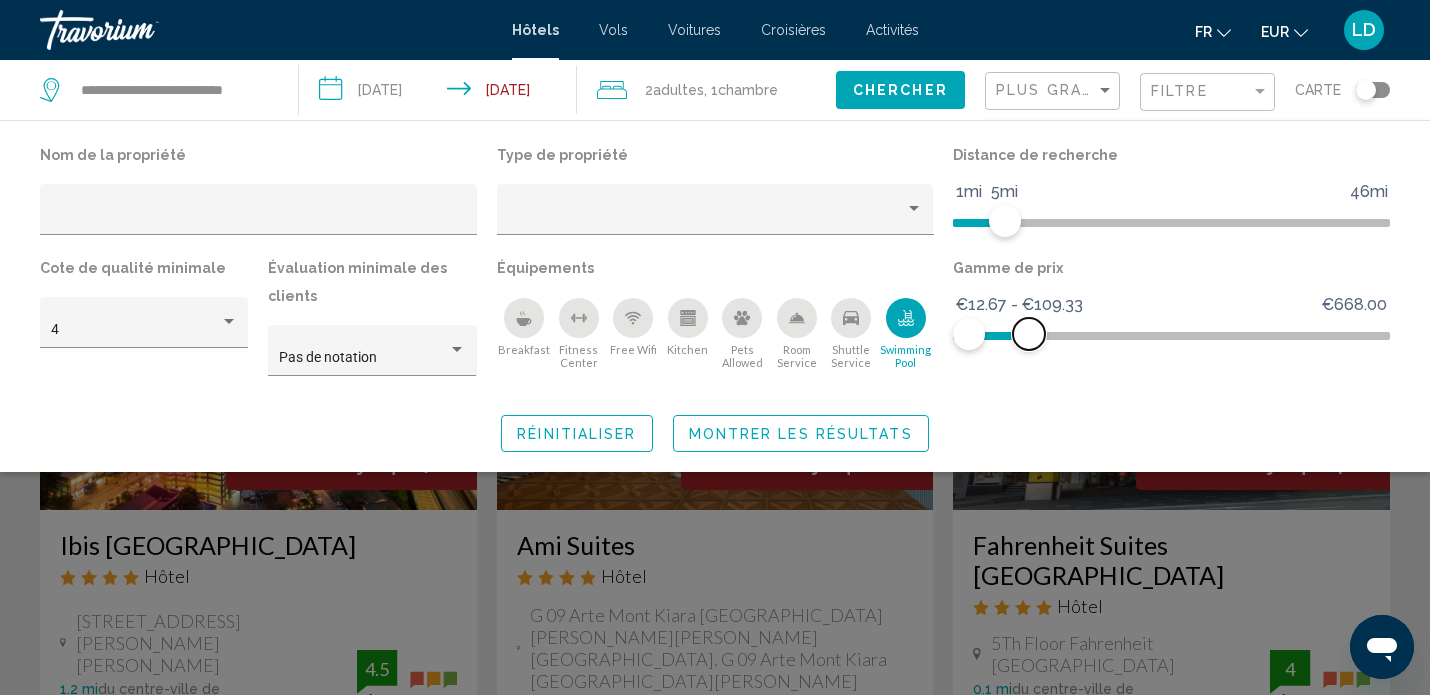 drag, startPoint x: 1371, startPoint y: 333, endPoint x: 1029, endPoint y: 320, distance: 342.24698 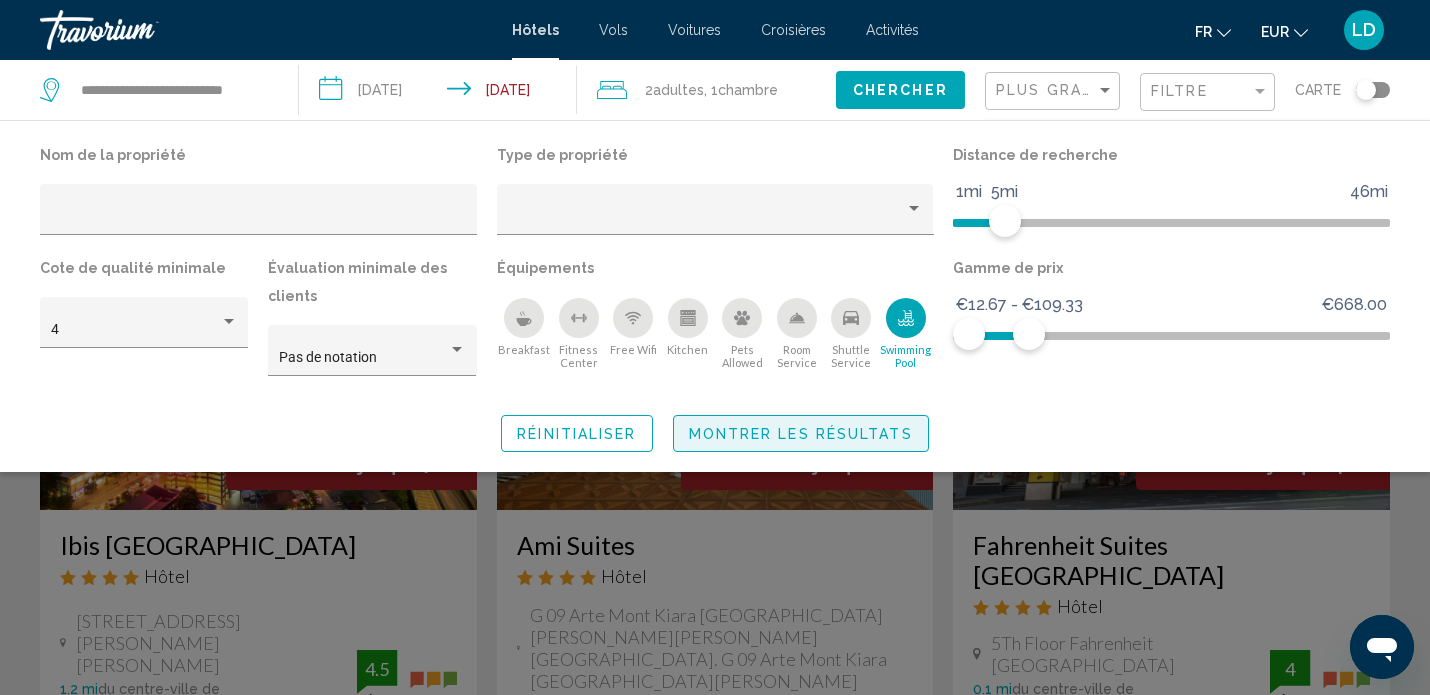 click on "Montrer les résultats" 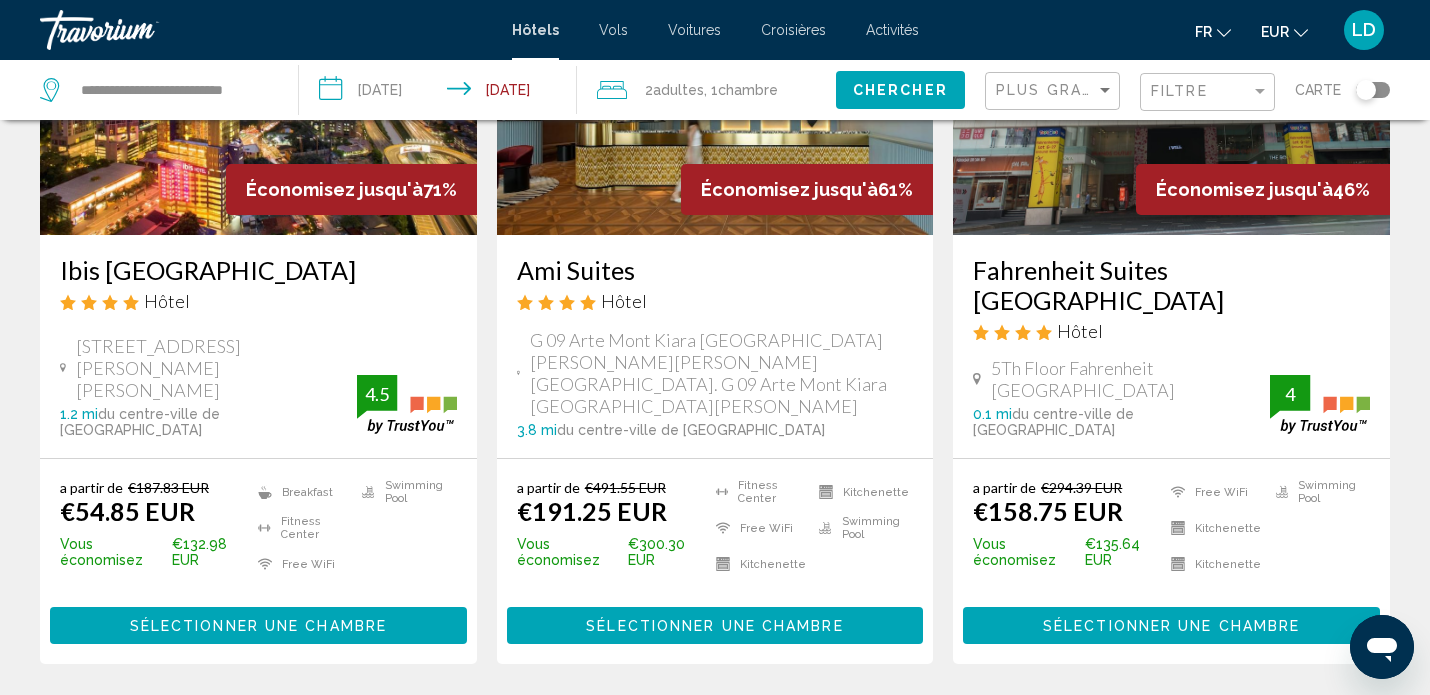 scroll, scrollTop: 303, scrollLeft: 0, axis: vertical 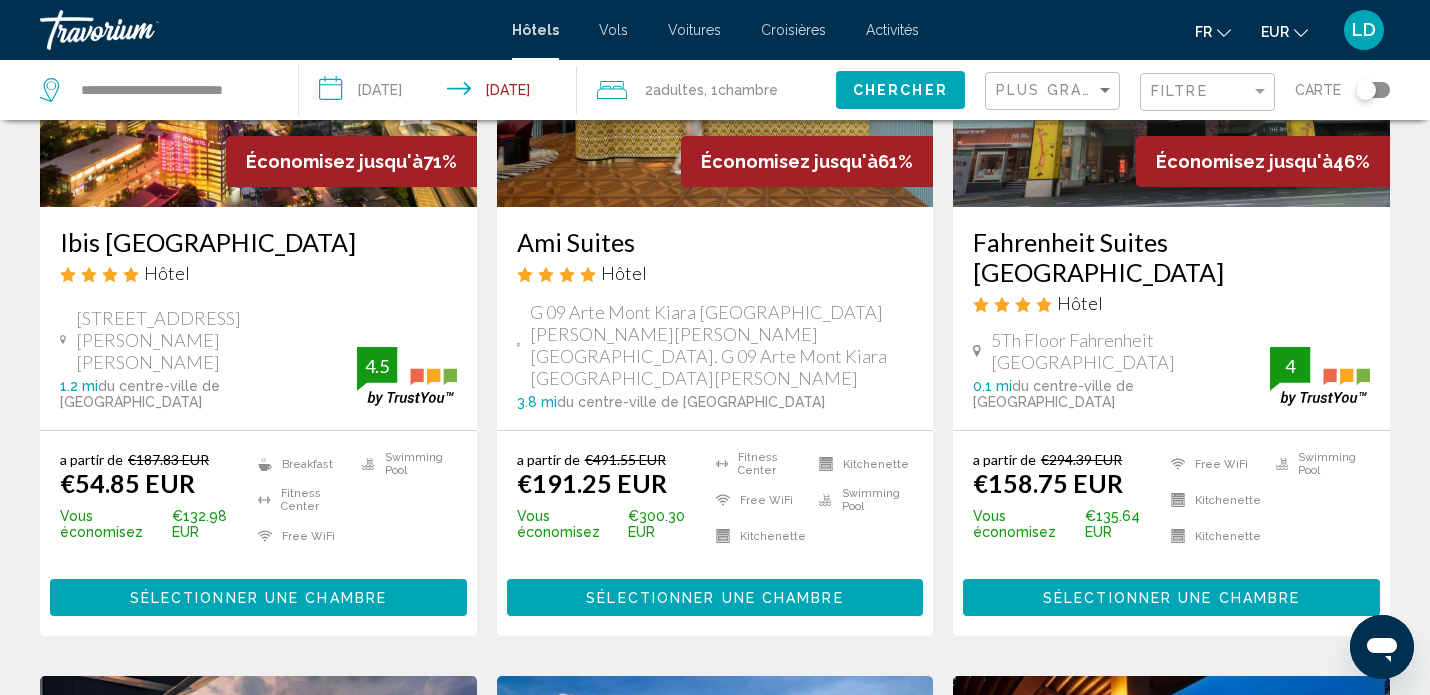 click on "a partir de €187.83 EUR €54.85 EUR  Vous économisez  €132.98 EUR
Breakfast
Fitness Center
Free WiFi
Swimming Pool  4.5 Sélectionner une chambre" at bounding box center [258, 533] 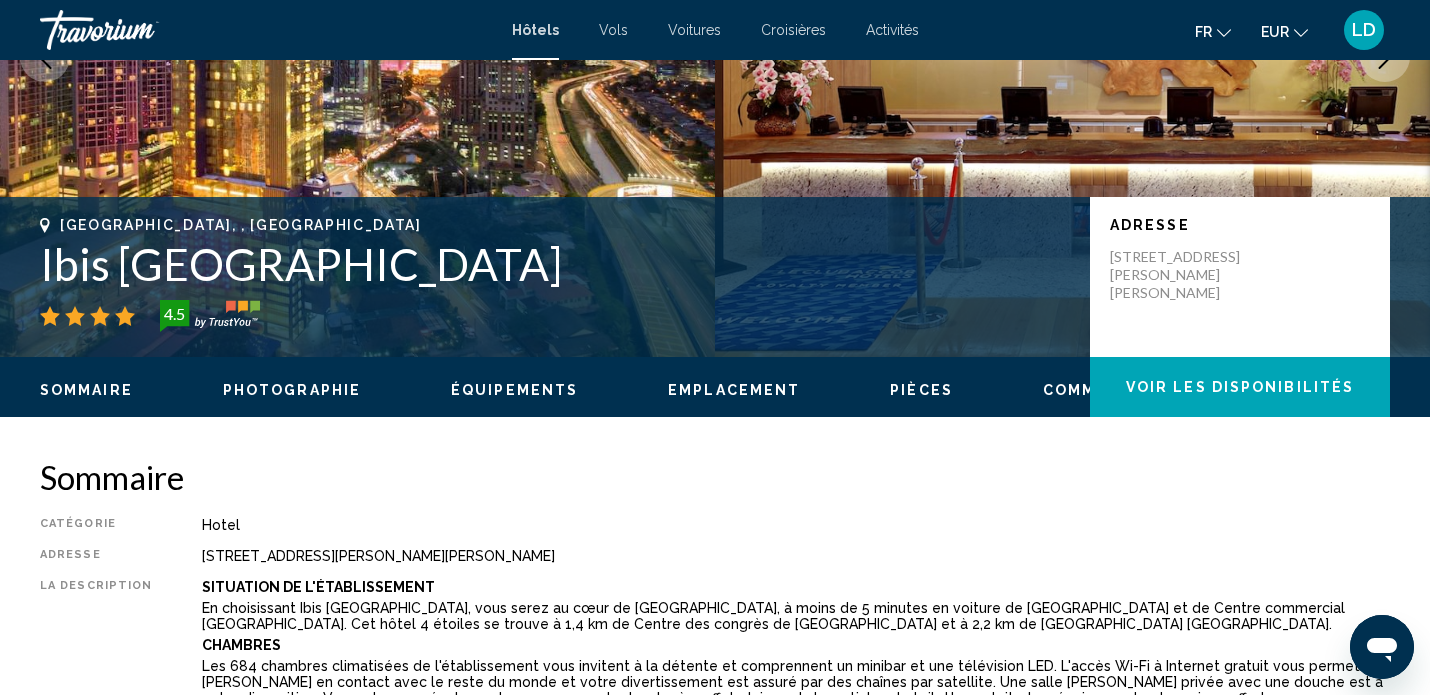 scroll, scrollTop: 0, scrollLeft: 0, axis: both 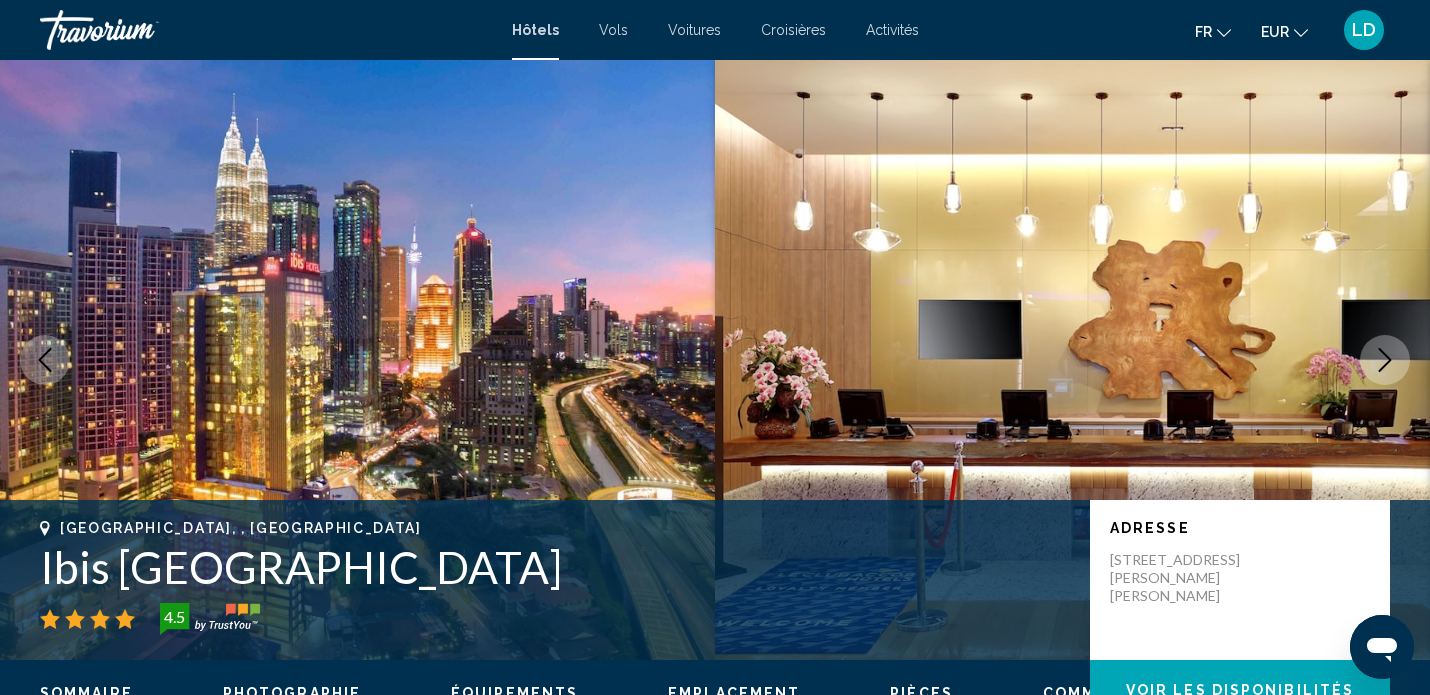 type 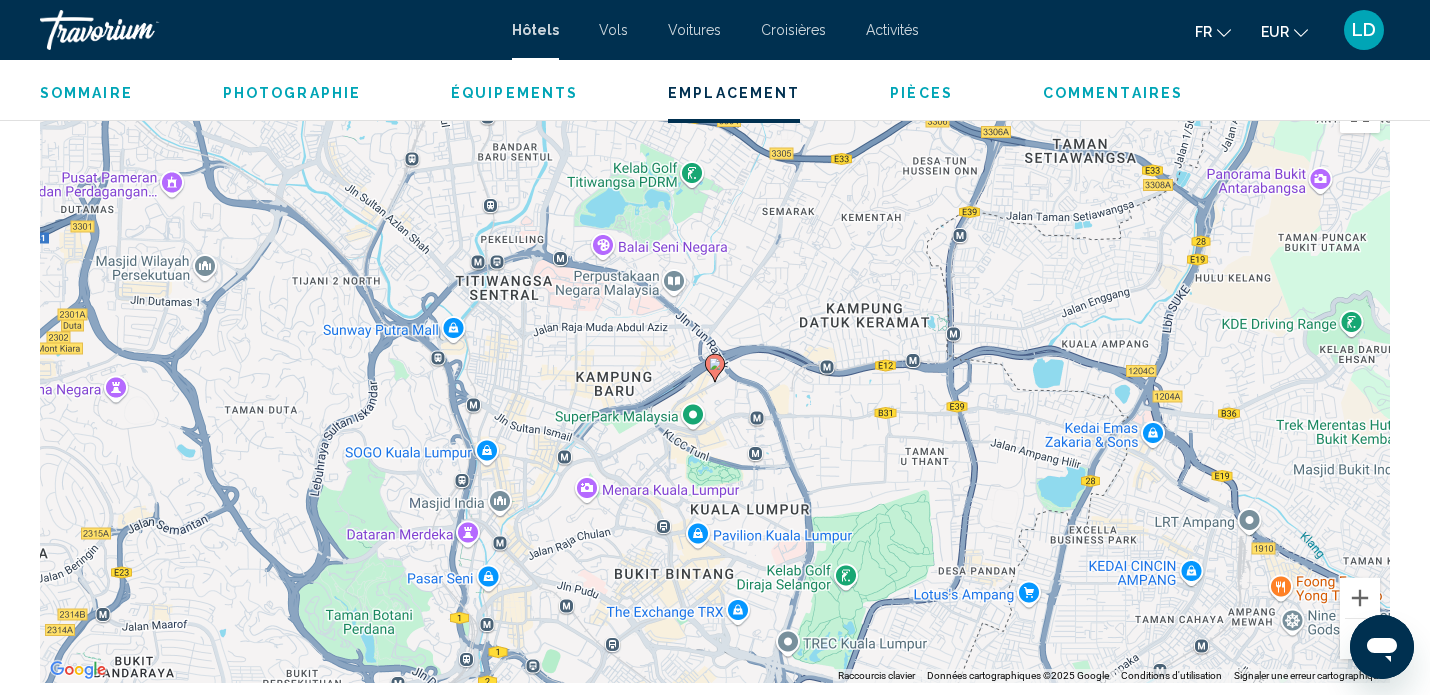 scroll, scrollTop: 1926, scrollLeft: 0, axis: vertical 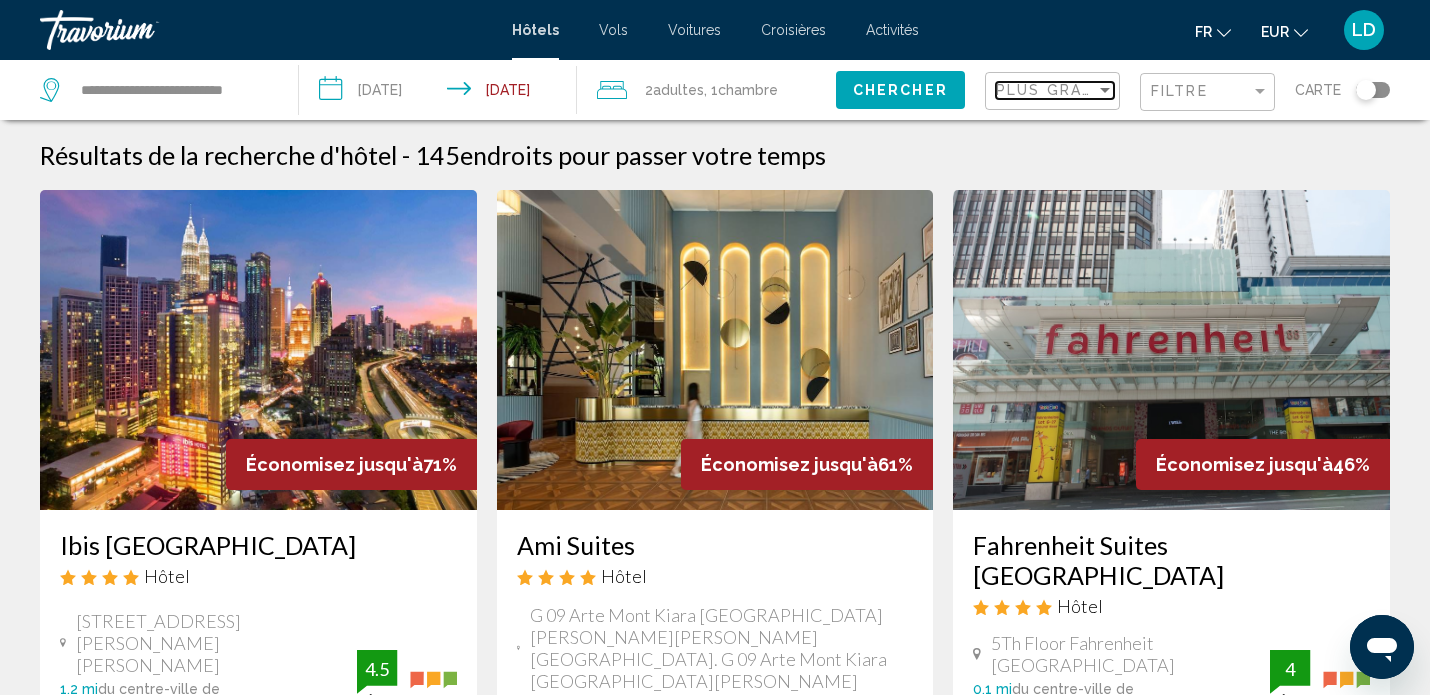 click on "Plus grandes économies" at bounding box center [1115, 90] 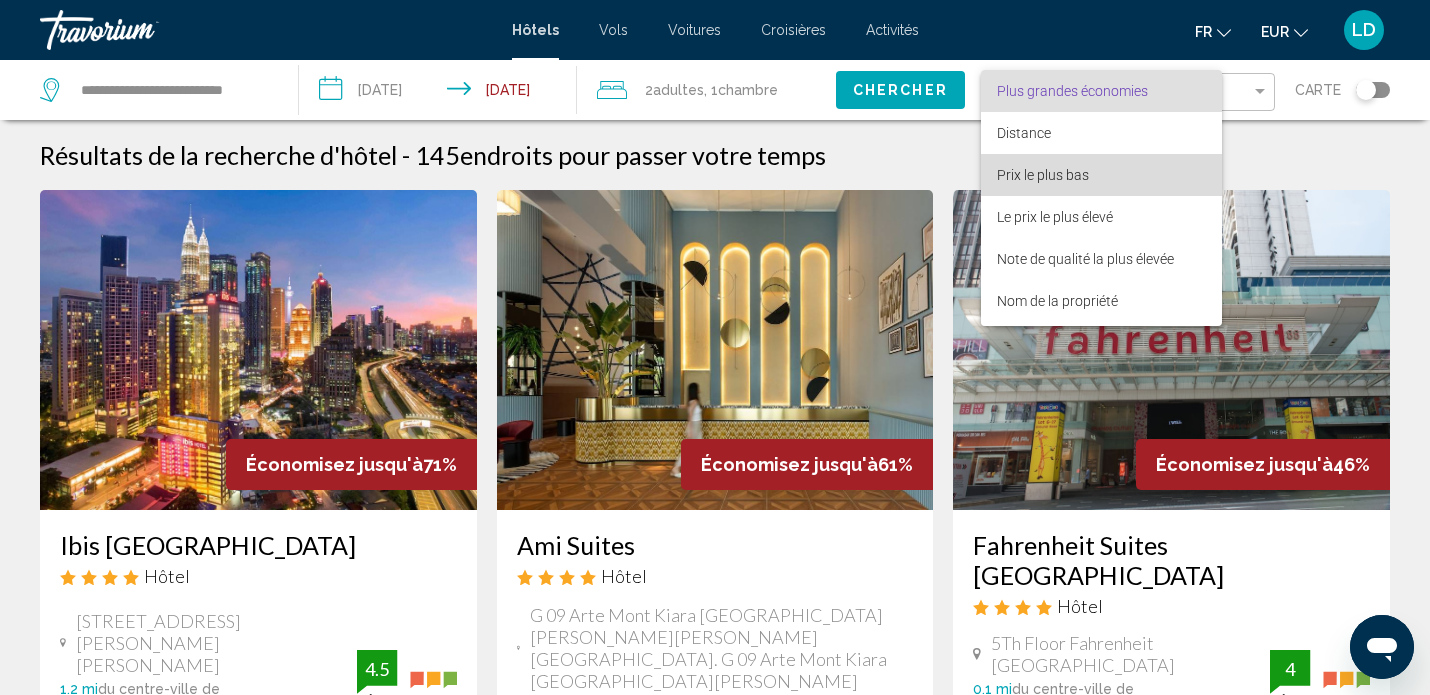 click on "Prix le plus bas" at bounding box center [1043, 175] 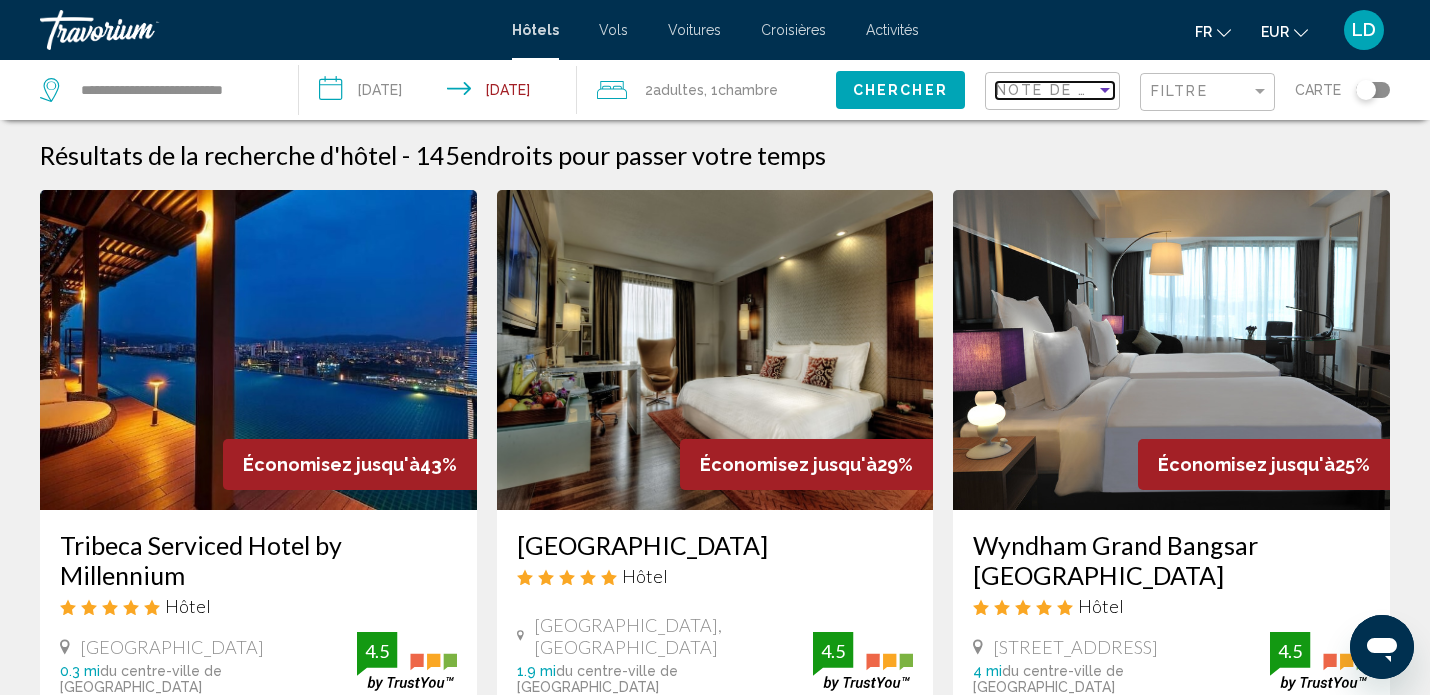 click on "Note de qualité la plus élevée" at bounding box center (1147, 90) 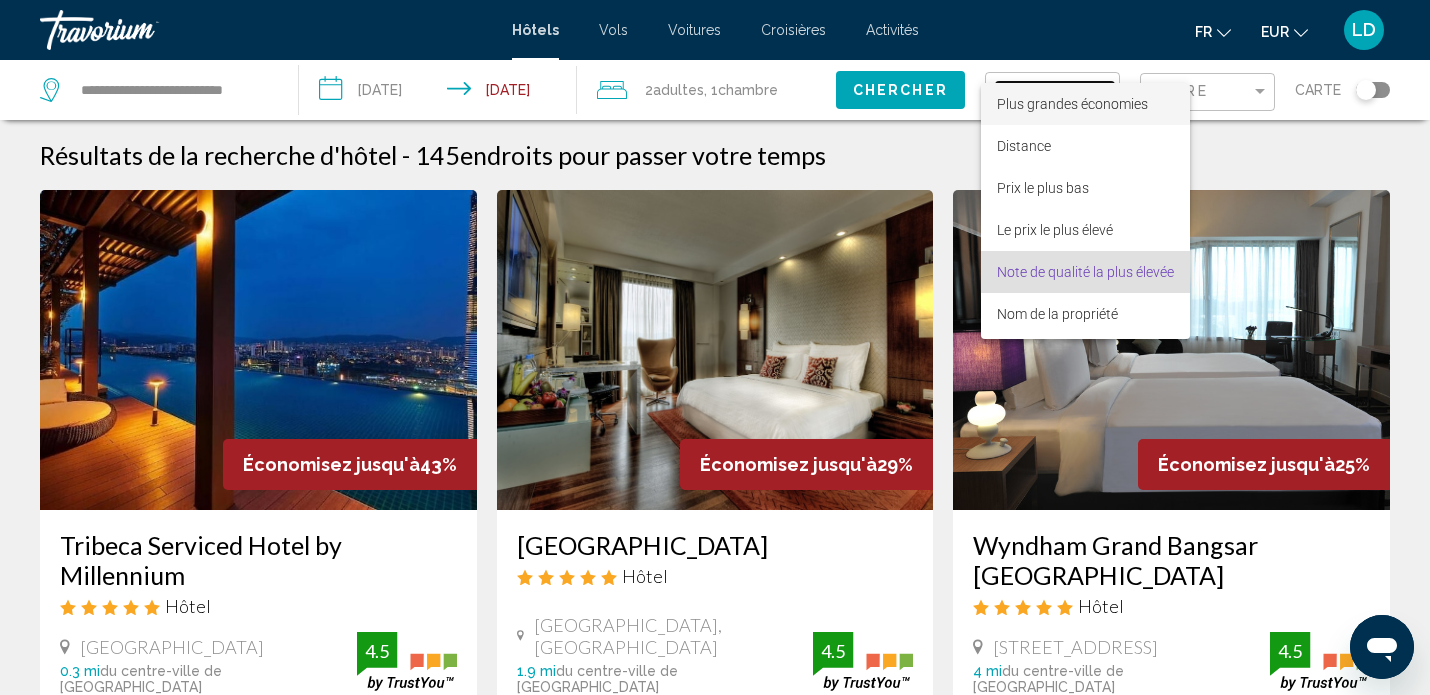 scroll, scrollTop: 38, scrollLeft: 0, axis: vertical 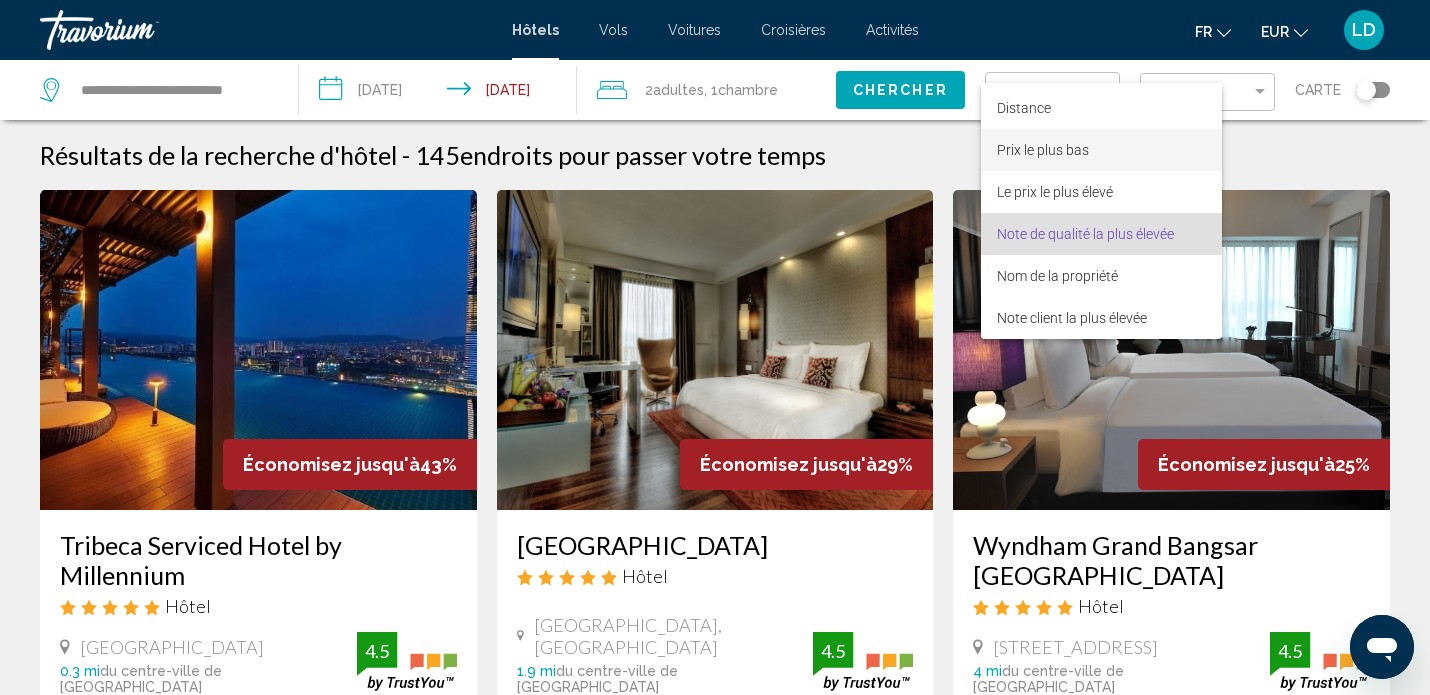 click on "Prix le plus bas" at bounding box center (1043, 150) 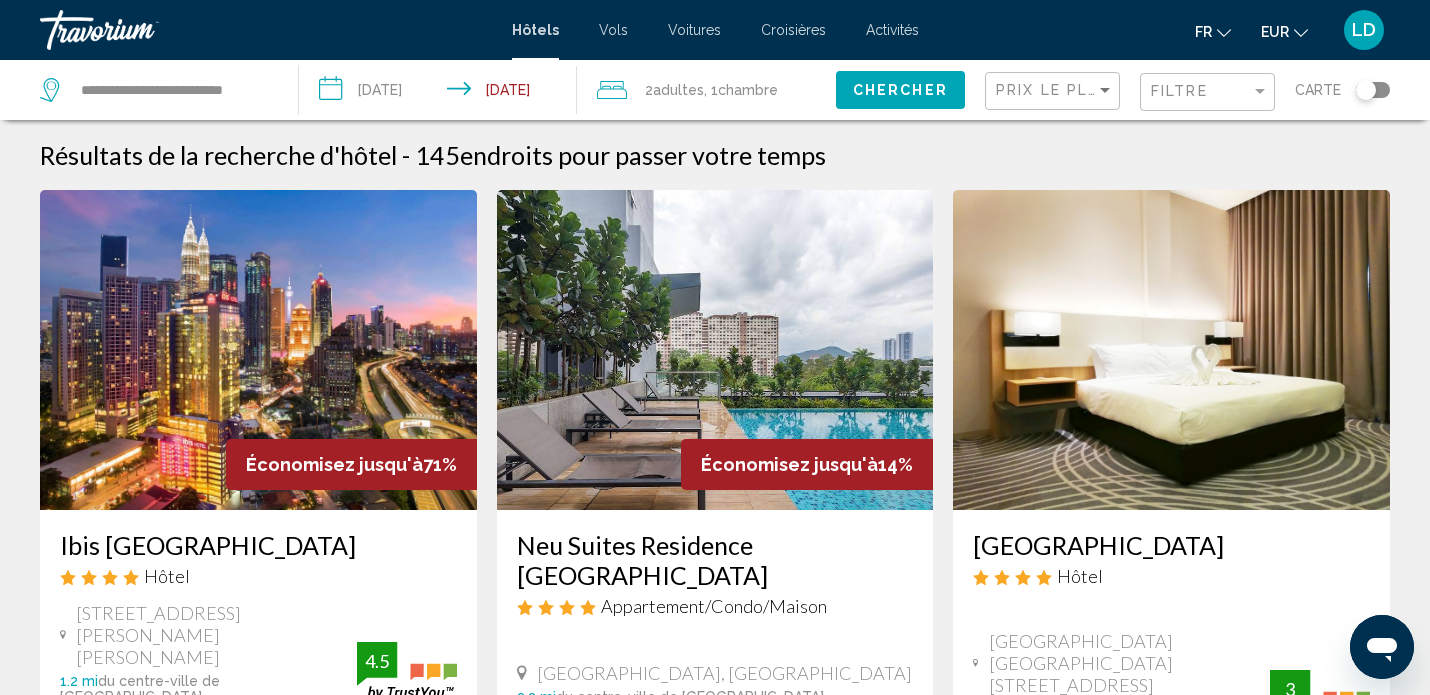 click on "Résultats de la recherche d'hôtel  -   145  endroits pour passer votre temps Économisez jusqu'à  71%   Ibis Kuala Lumpur City Centre Hotel
Hôtel
32 Jalan Yap Kwan Seng Golden Triangle, Kuala Lumpur 1.2 mi  du centre-ville de Kuala Lumpur de l'hôtel 4.5 a partir de €187.83 EUR €54.85 EUR  Vous économisez  €132.98 EUR
Breakfast
Fitness Center
Free WiFi
Swimming Pool  4.5 Sélectionner une chambre Économisez jusqu'à  14%   Neu Suites Residence Embassy Row
Appartement/Condo/Maison
2.2 mi  de l'hôtel a partir de" at bounding box center [715, 1711] 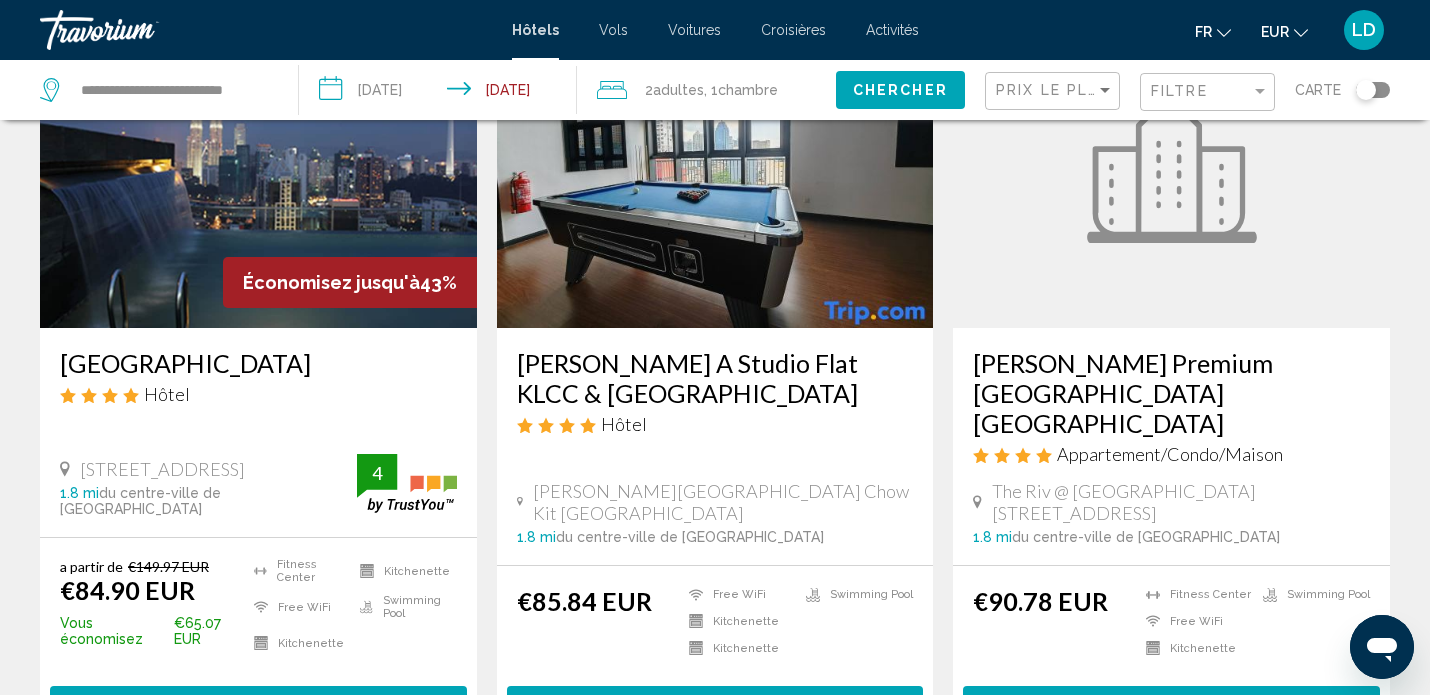 scroll, scrollTop: 969, scrollLeft: 0, axis: vertical 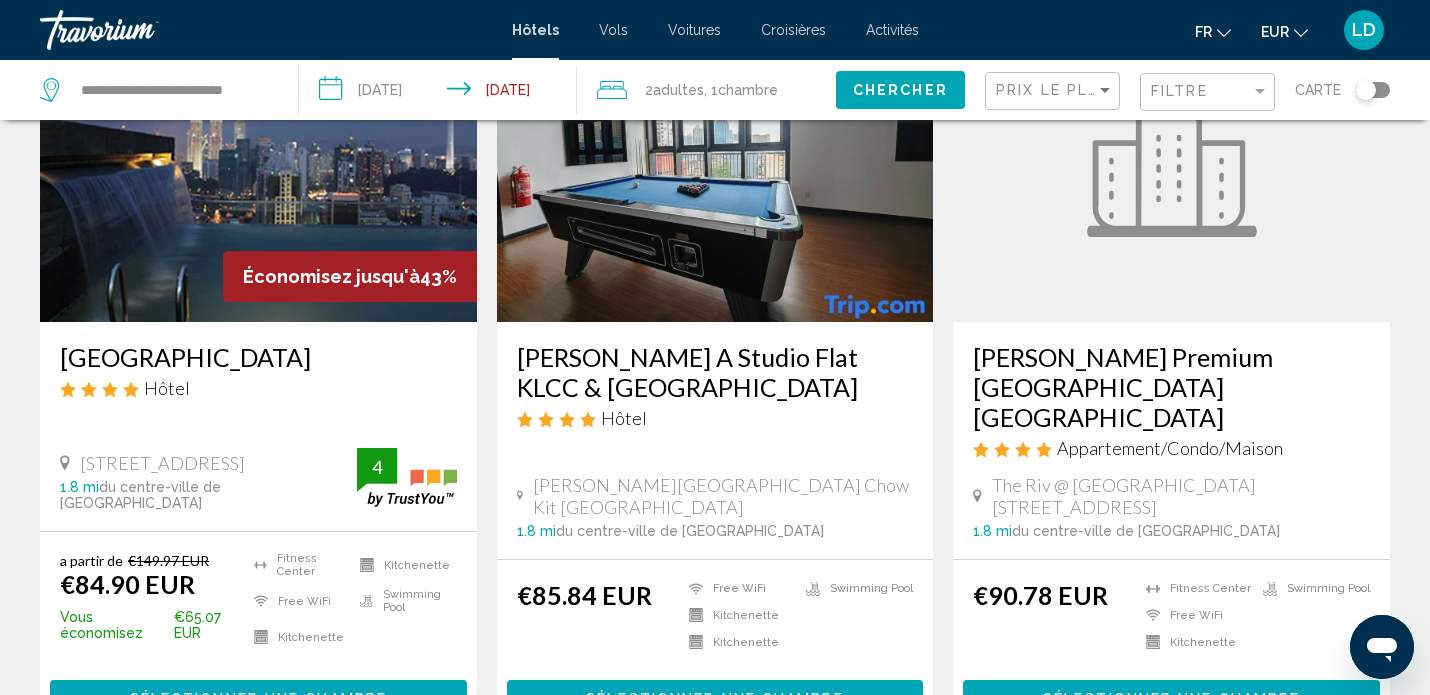click on "Sélectionner une chambre" at bounding box center [258, 700] 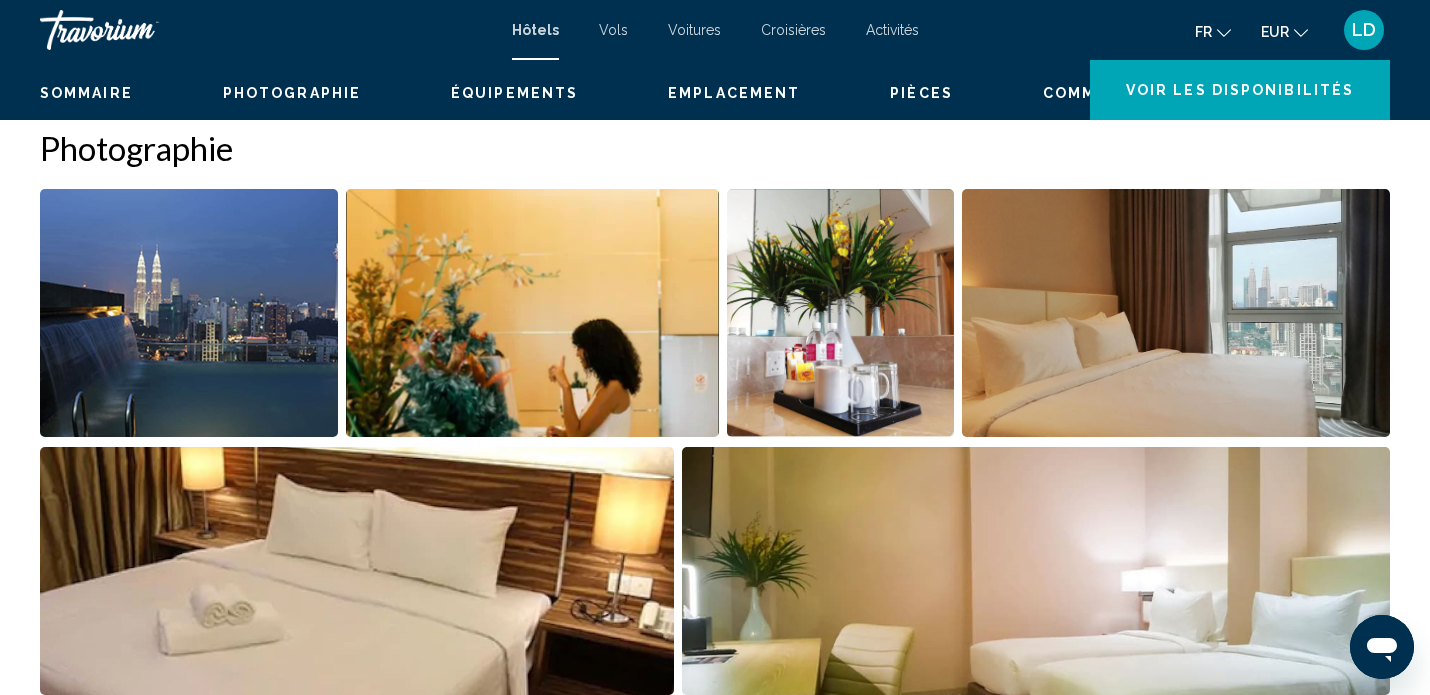 scroll, scrollTop: 0, scrollLeft: 0, axis: both 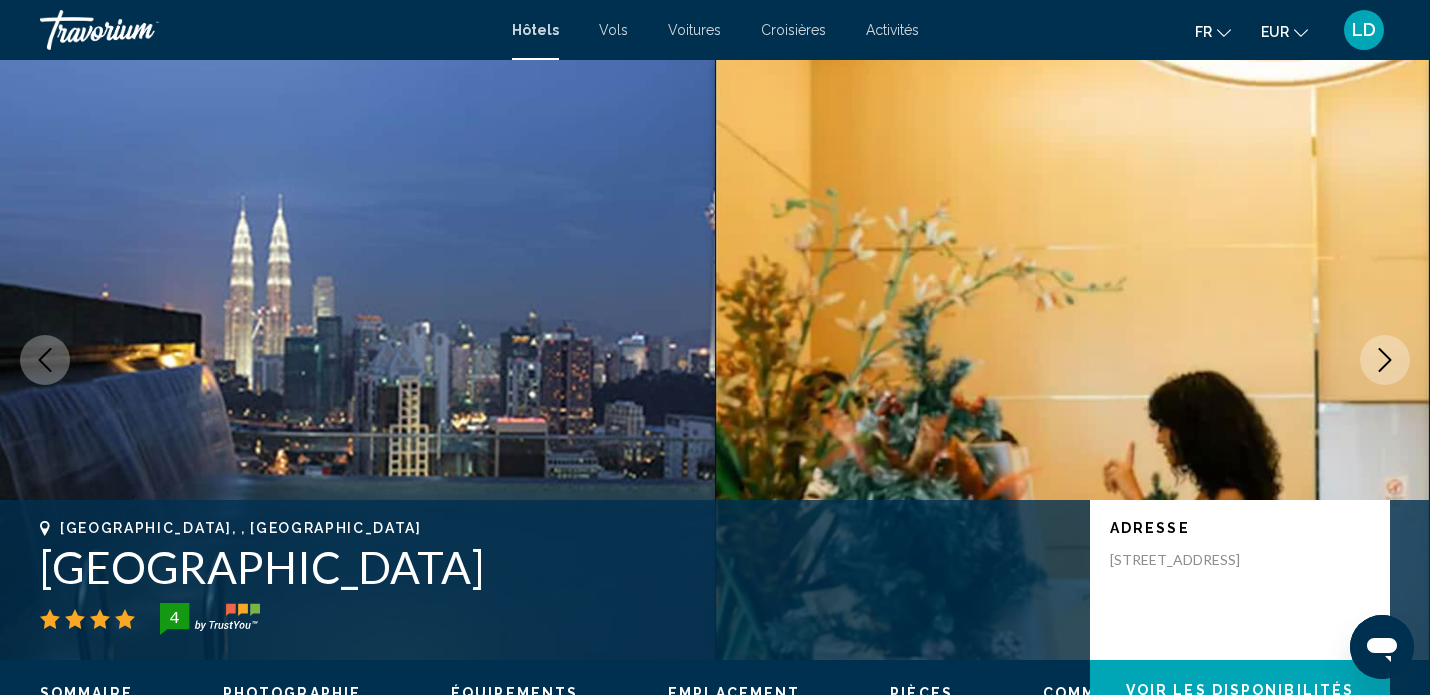 type 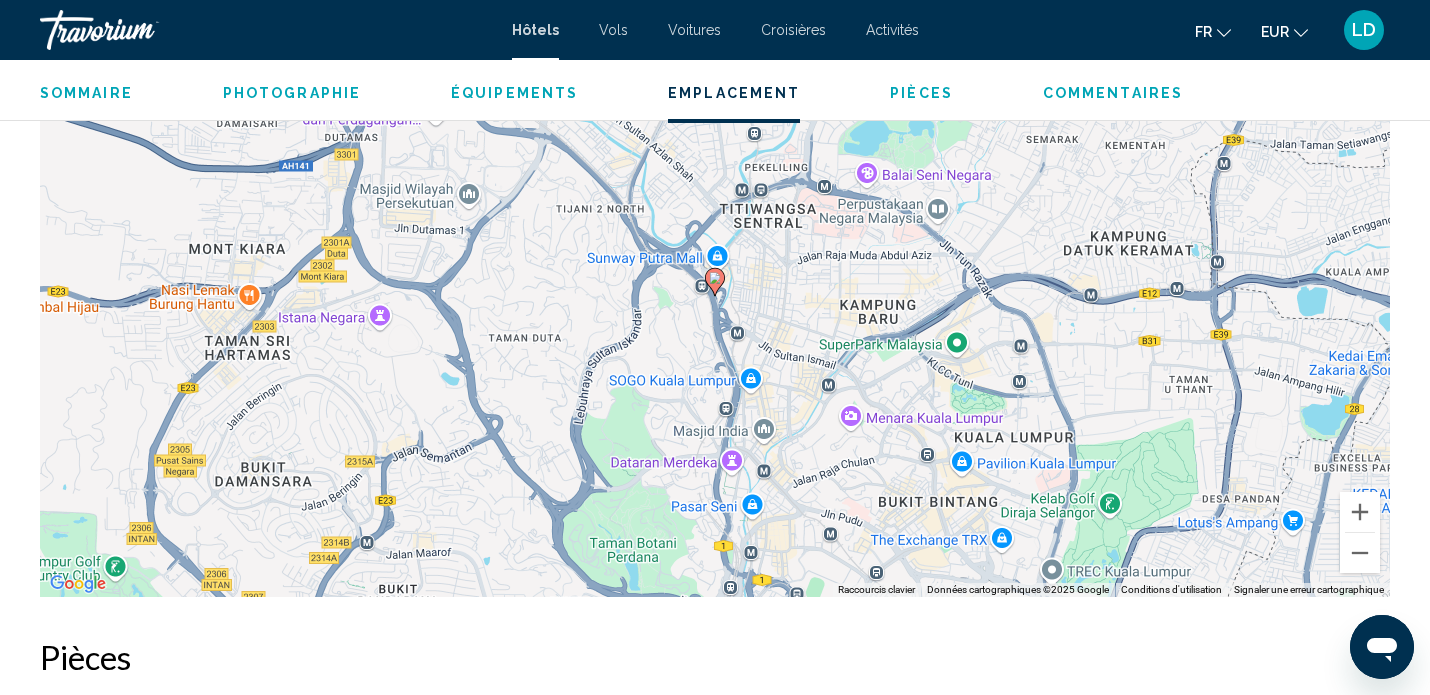 scroll, scrollTop: 2007, scrollLeft: 0, axis: vertical 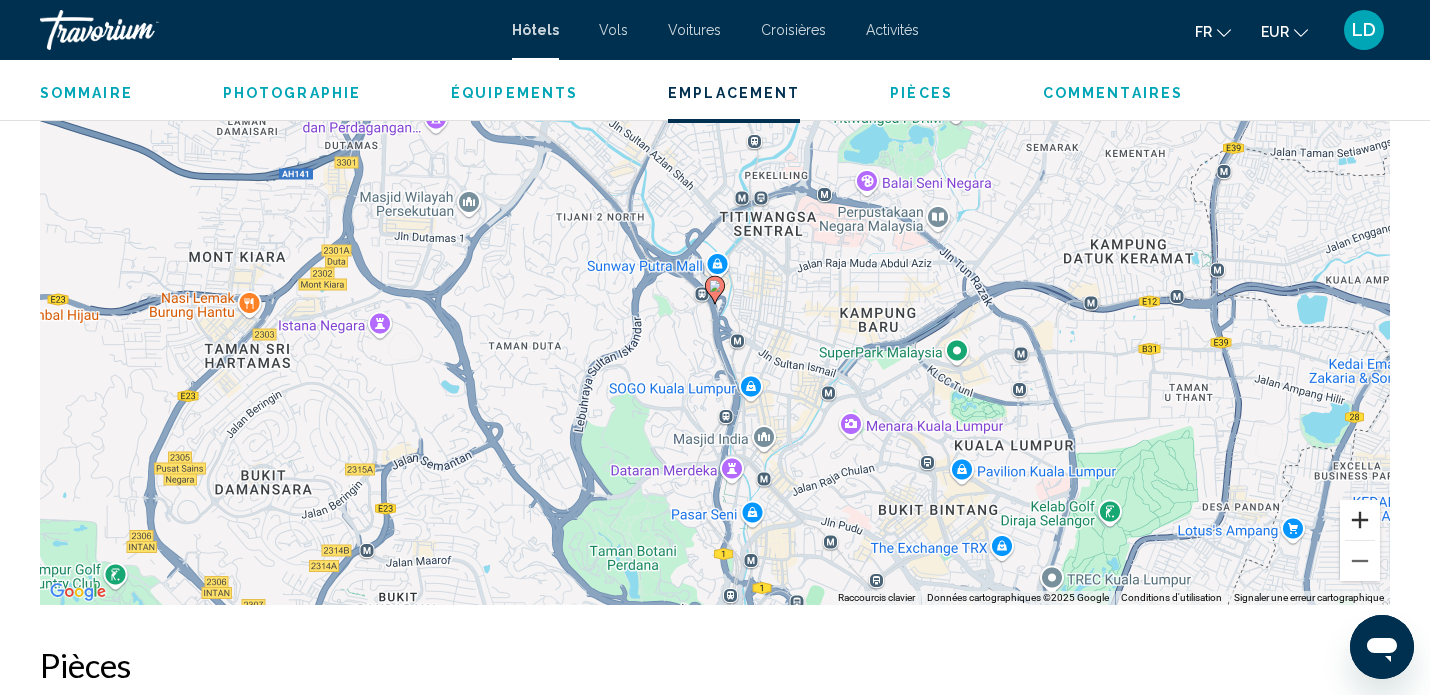 click at bounding box center (1360, 520) 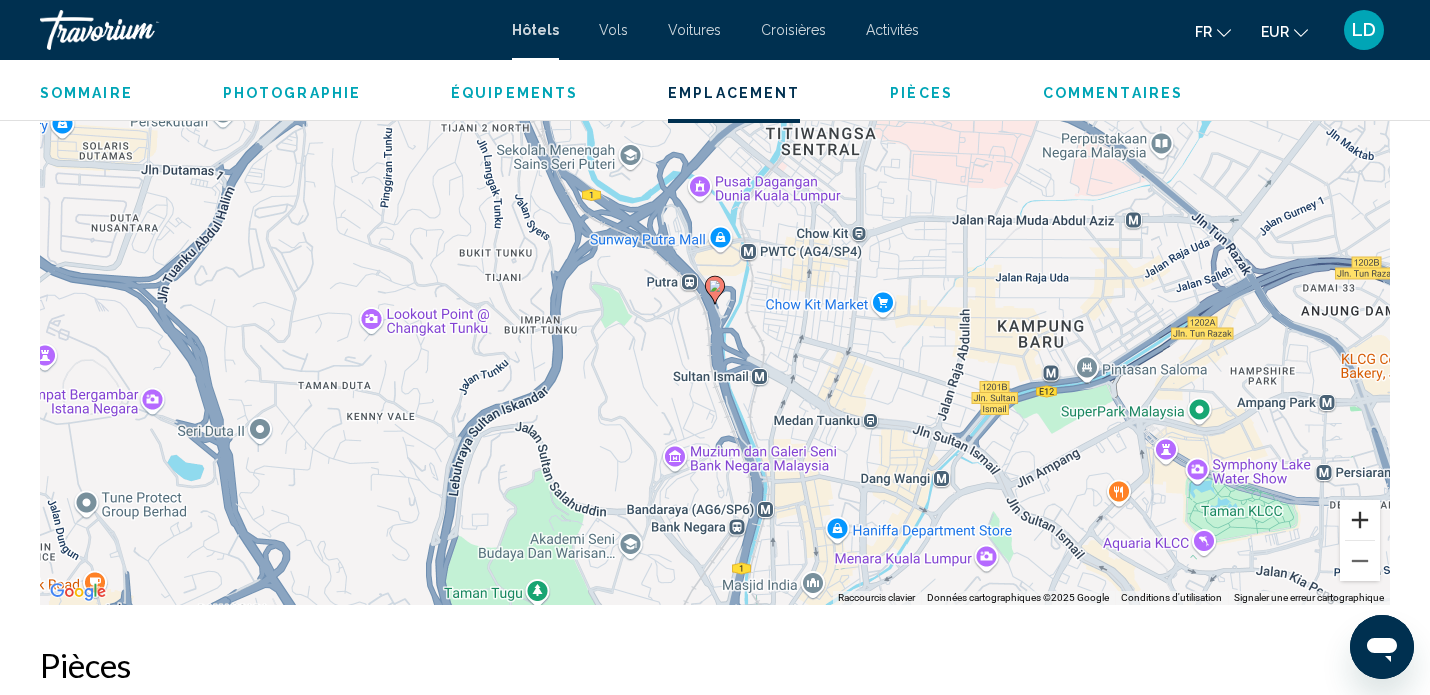 click at bounding box center (1360, 520) 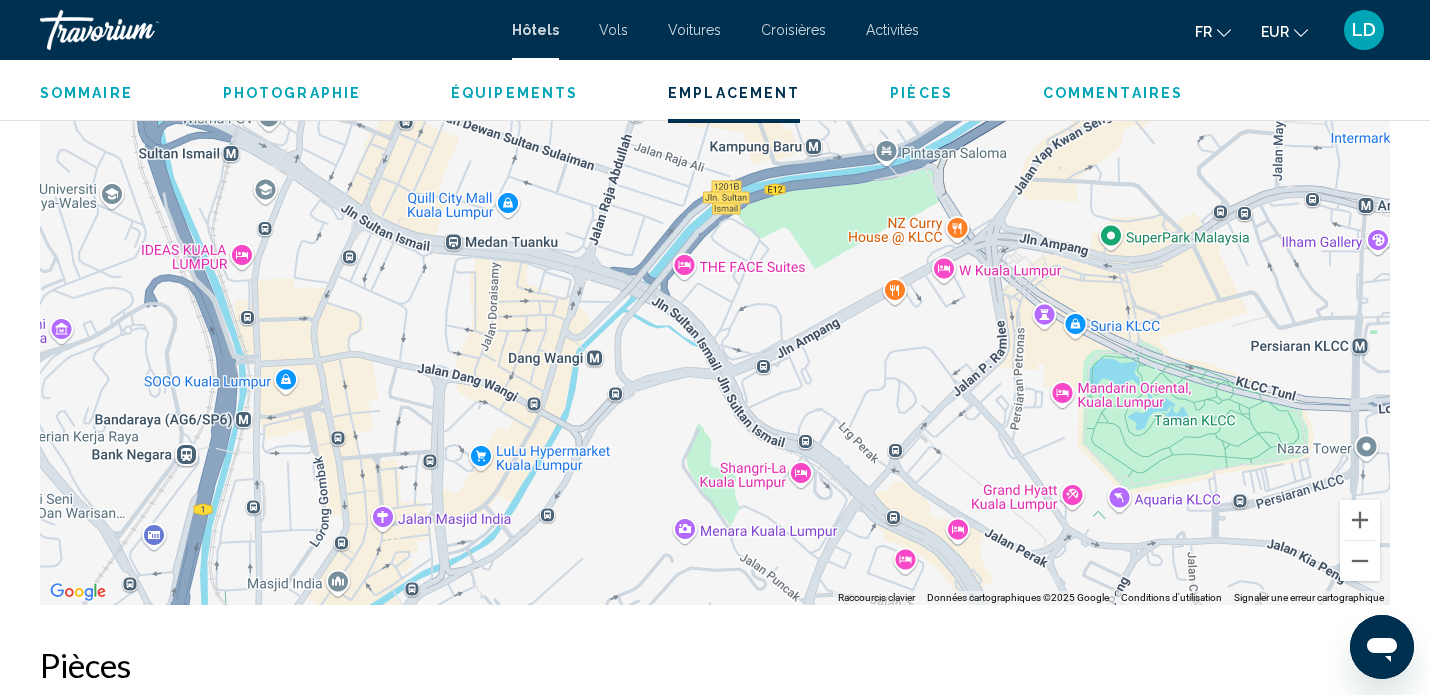drag, startPoint x: 1224, startPoint y: 477, endPoint x: 650, endPoint y: 184, distance: 644.45715 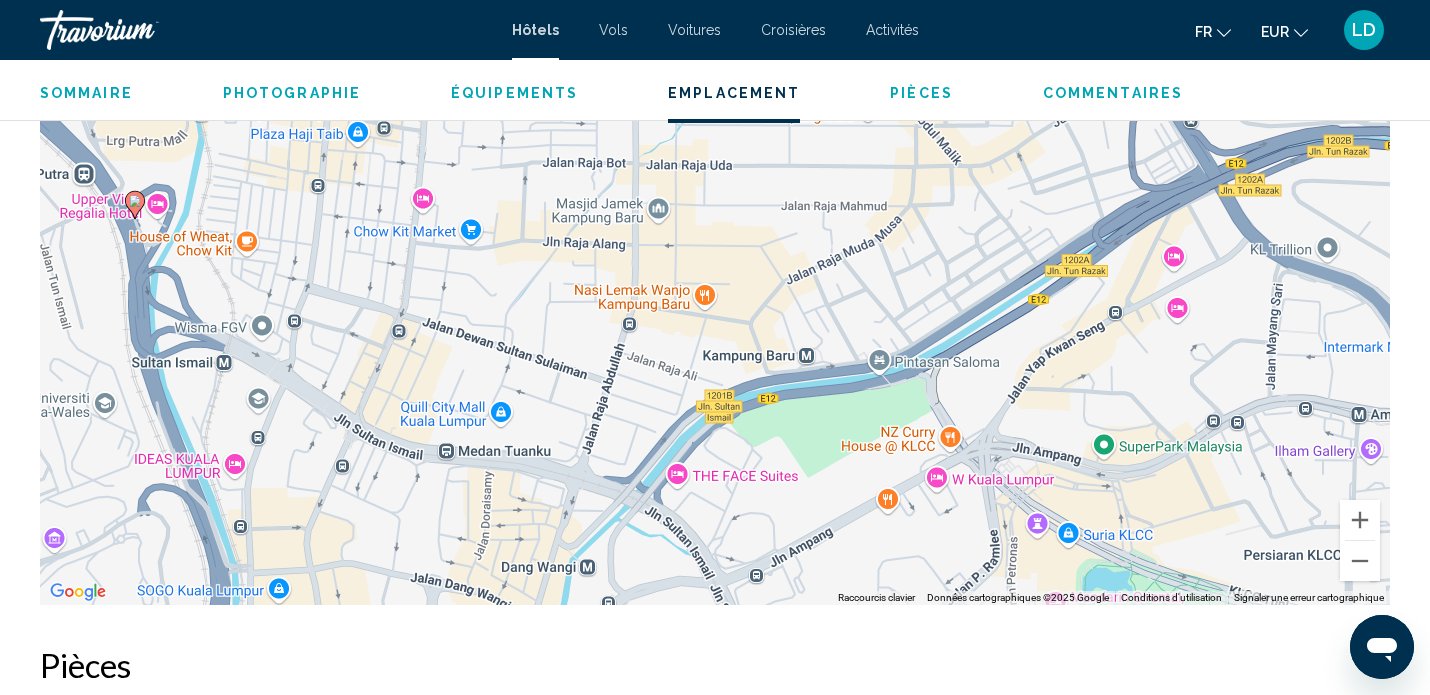 drag, startPoint x: 1153, startPoint y: 448, endPoint x: 1139, endPoint y: 664, distance: 216.45323 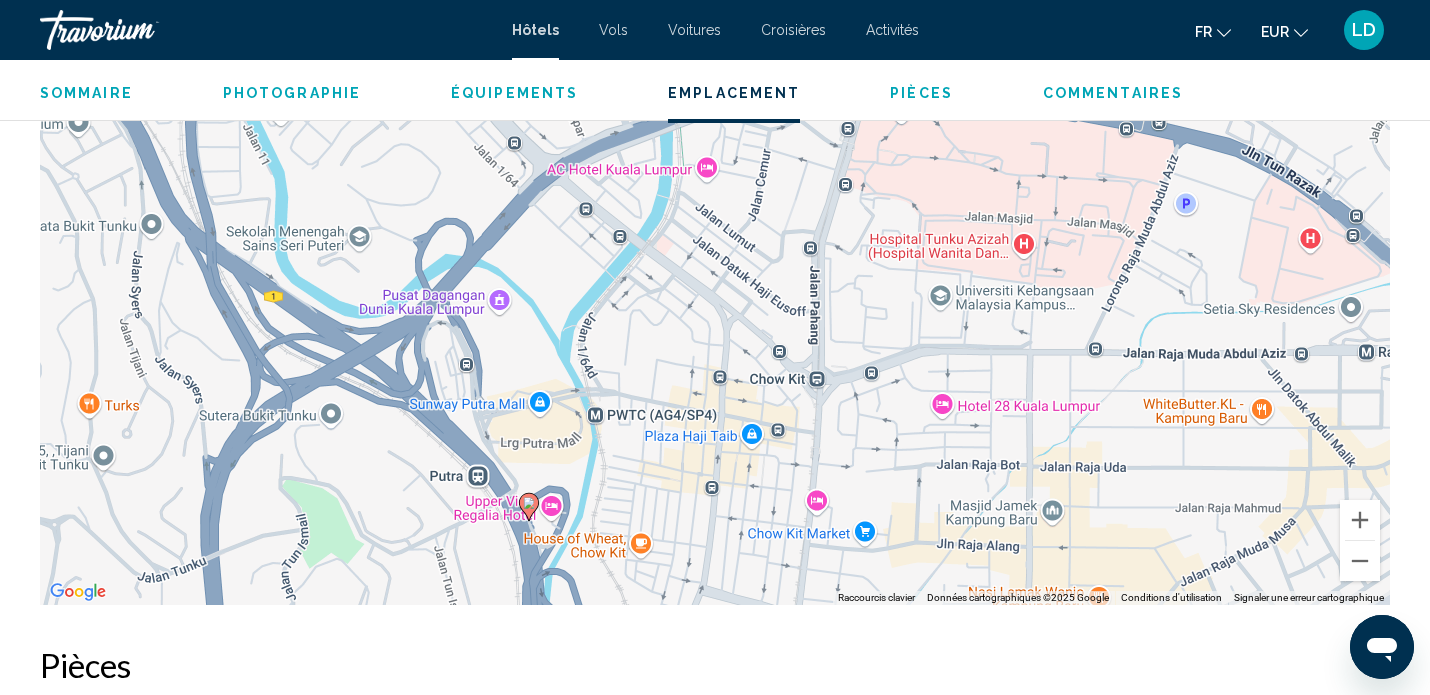 drag, startPoint x: 685, startPoint y: 350, endPoint x: 1085, endPoint y: 644, distance: 496.42322 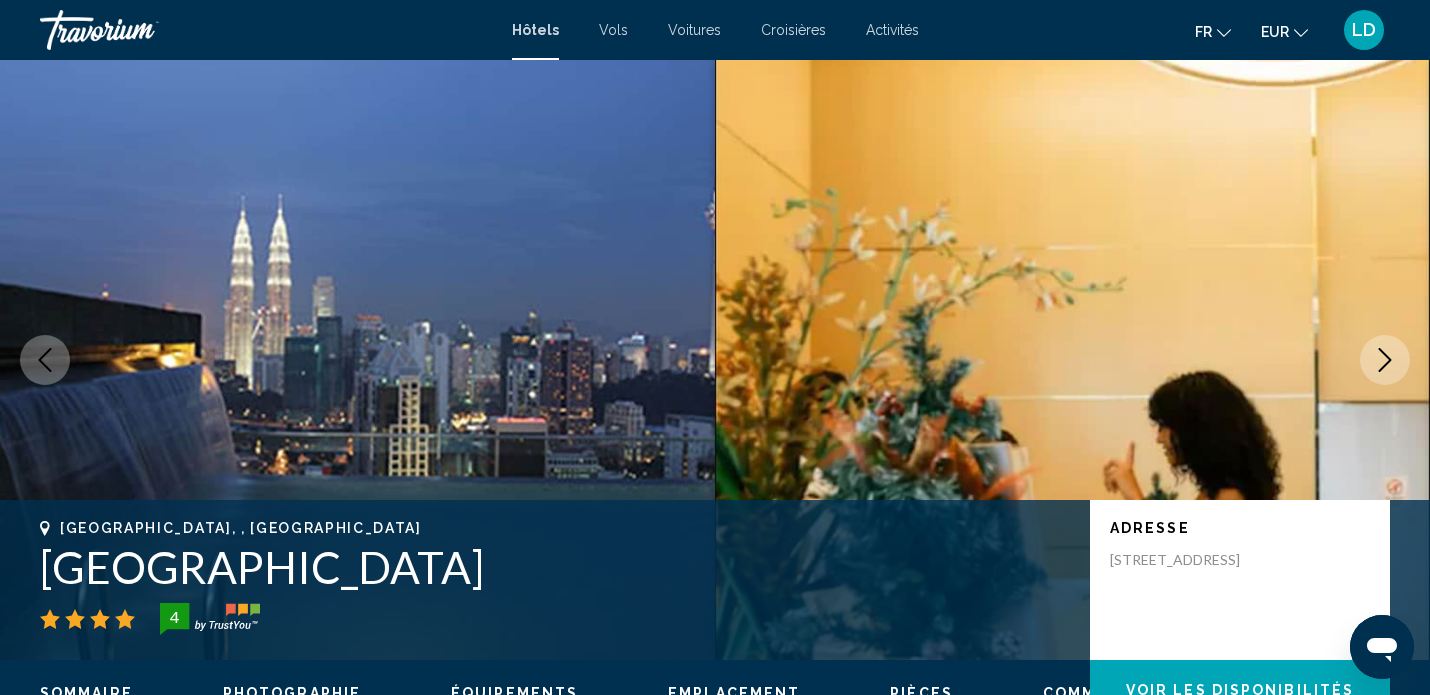 scroll, scrollTop: 0, scrollLeft: 0, axis: both 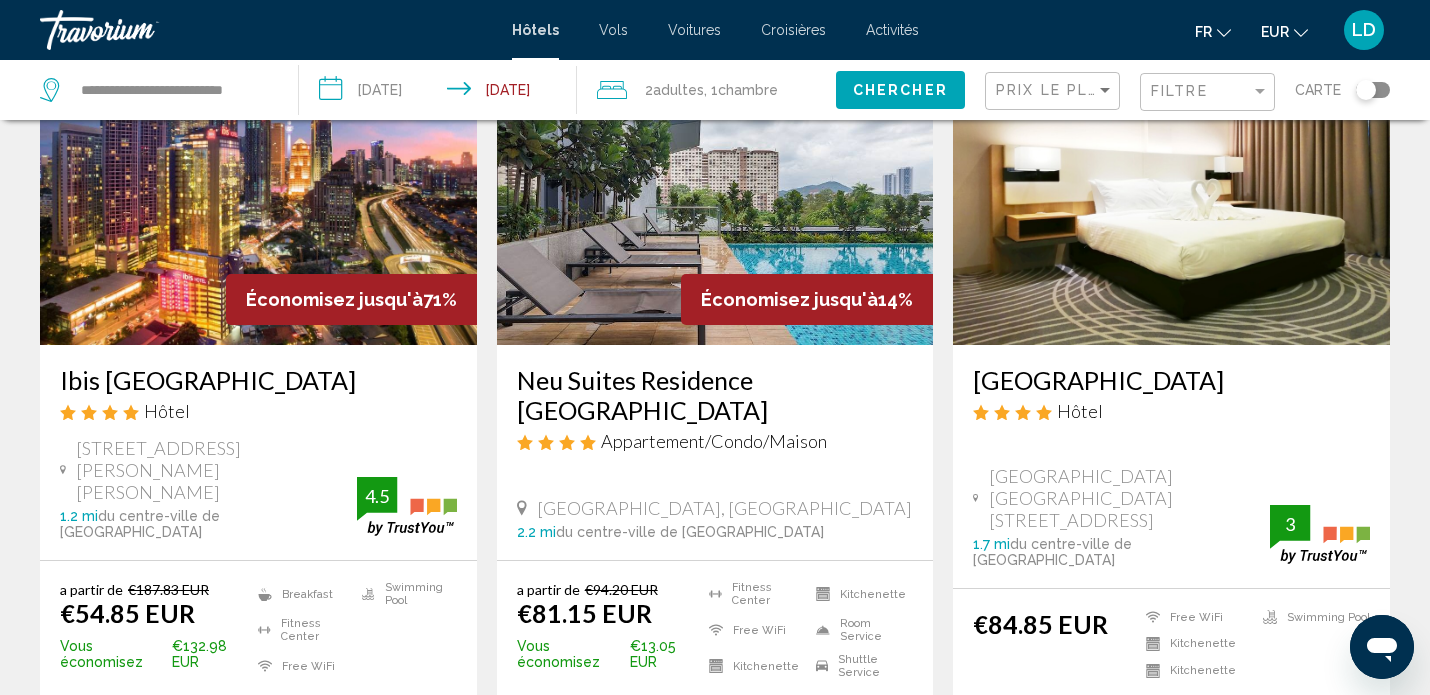 click on "Sélectionner une chambre" at bounding box center [258, 727] 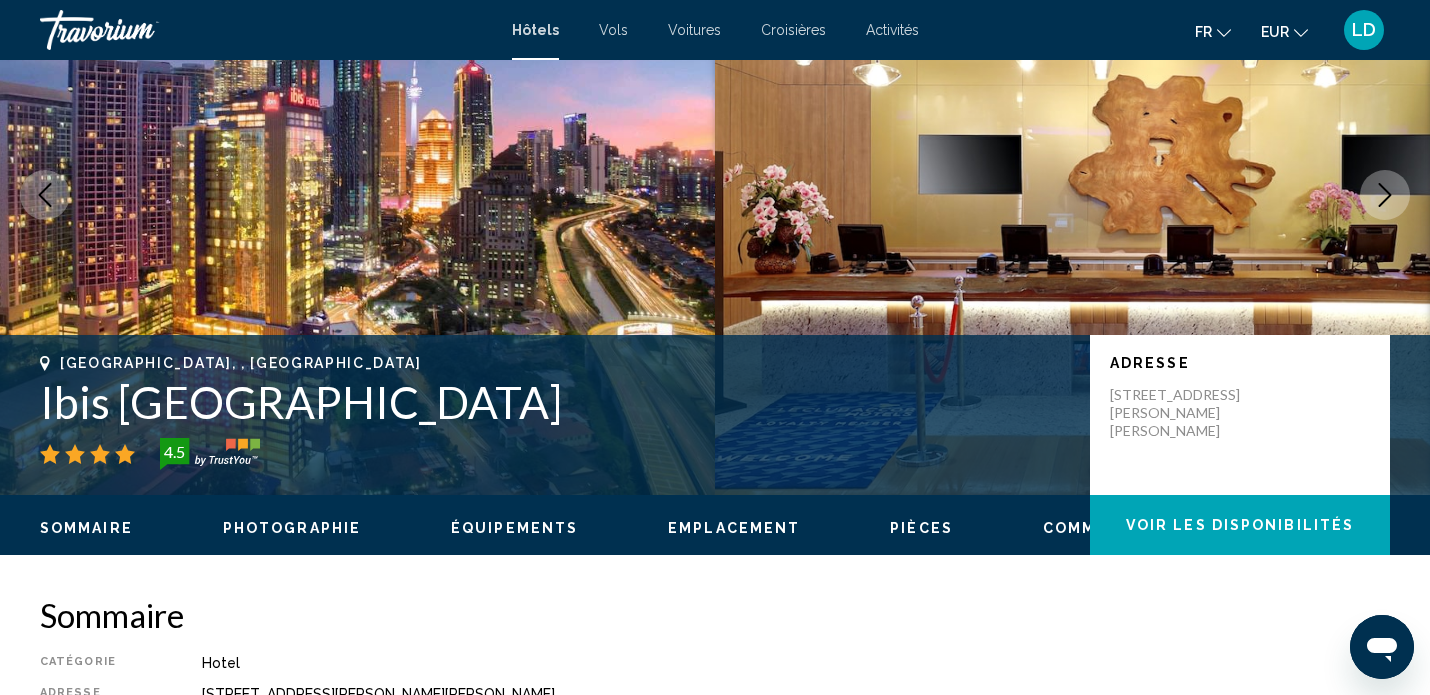 scroll, scrollTop: 0, scrollLeft: 0, axis: both 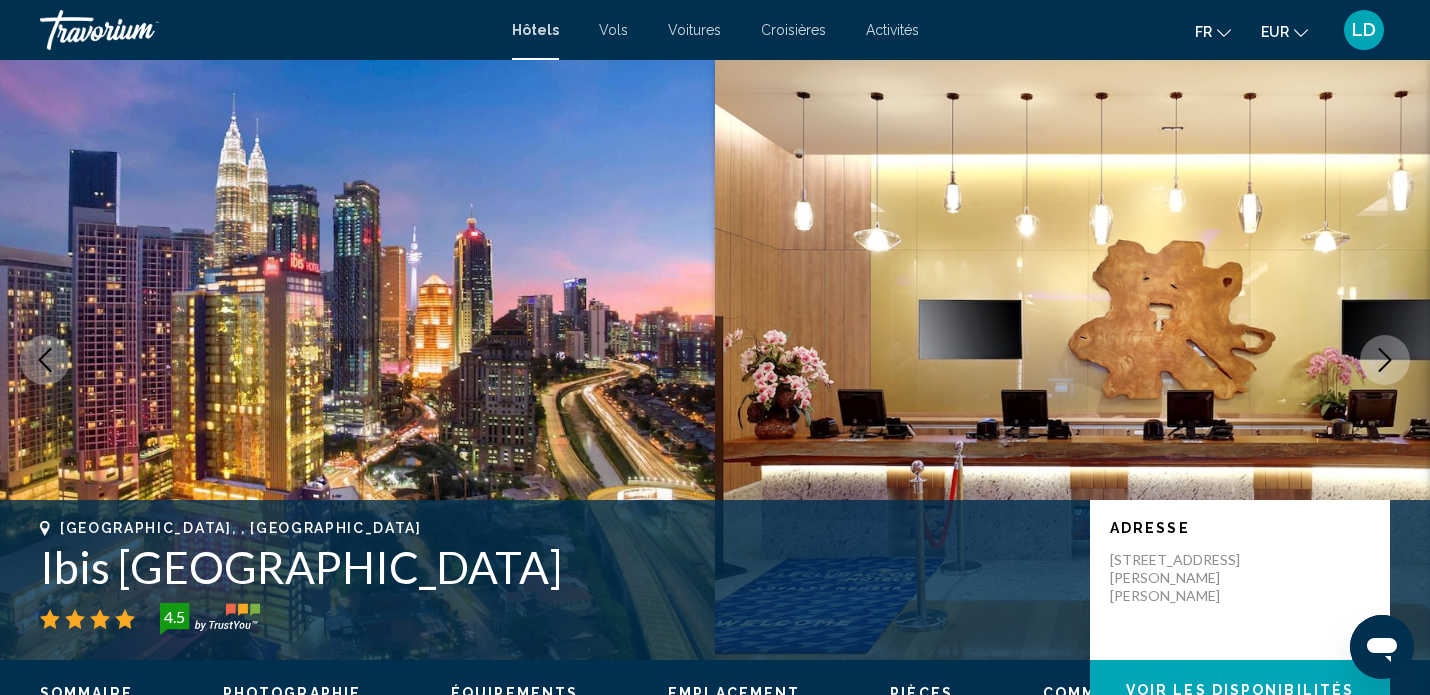 type 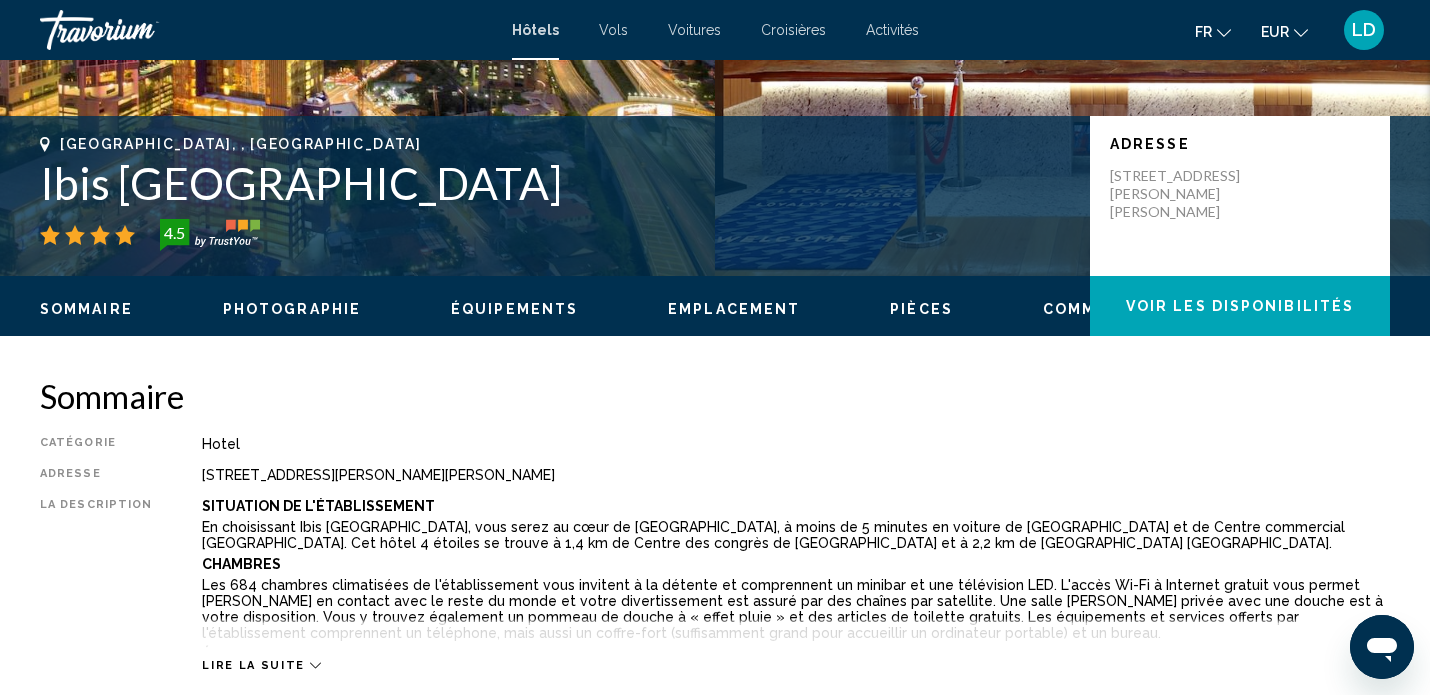 click on "Voir les disponibilités" 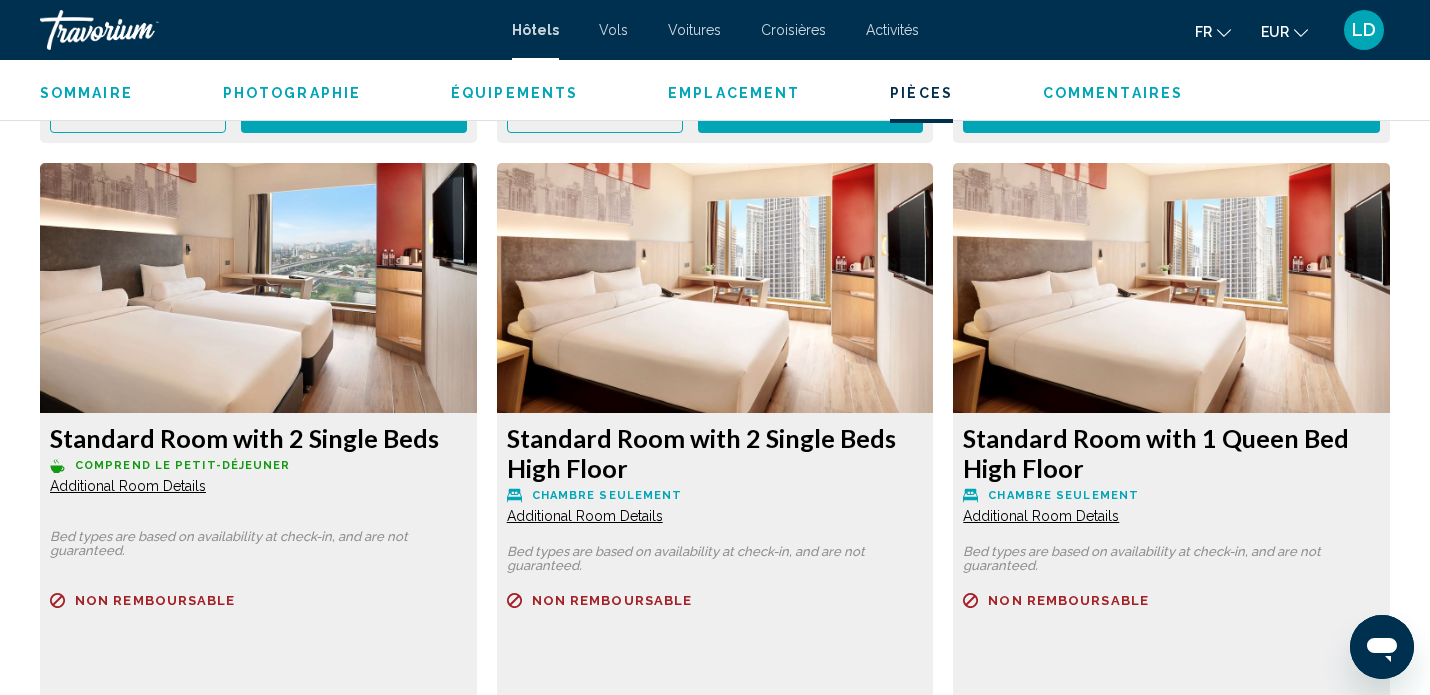 scroll, scrollTop: 3396, scrollLeft: 0, axis: vertical 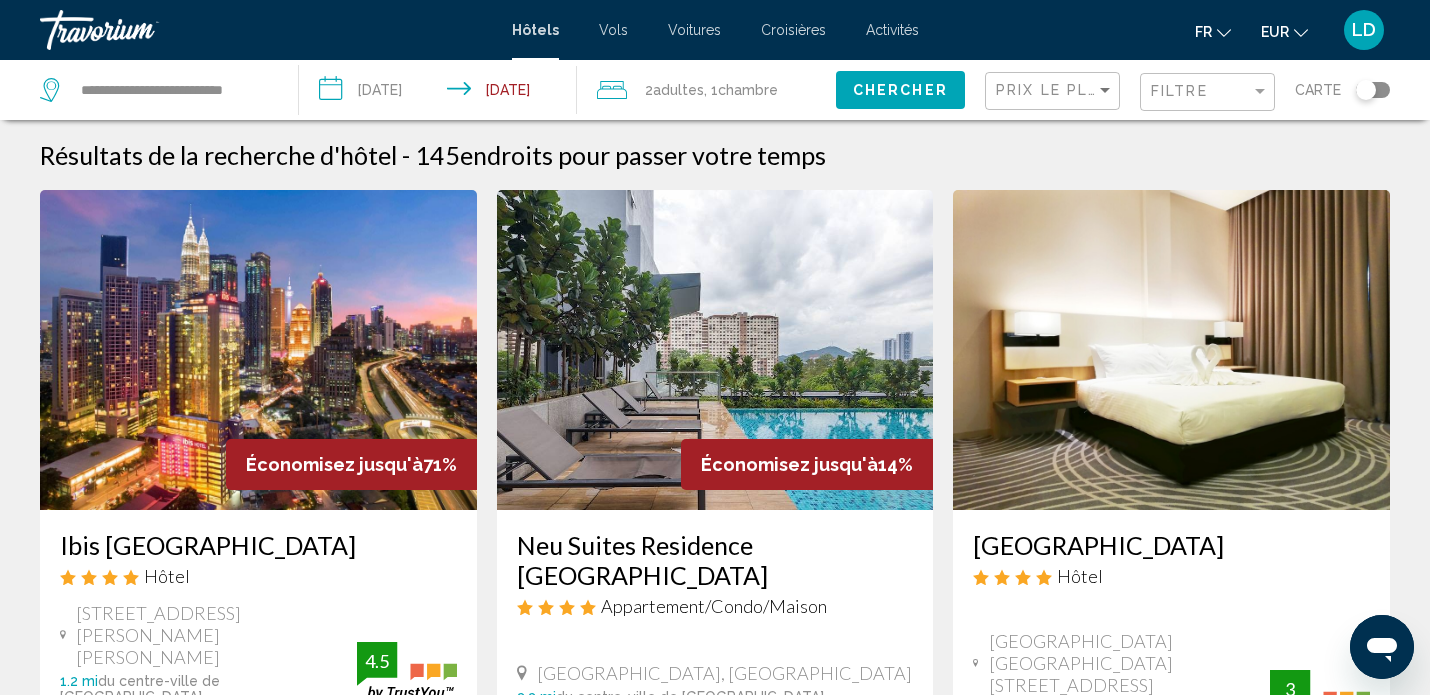 click on "Filtre" 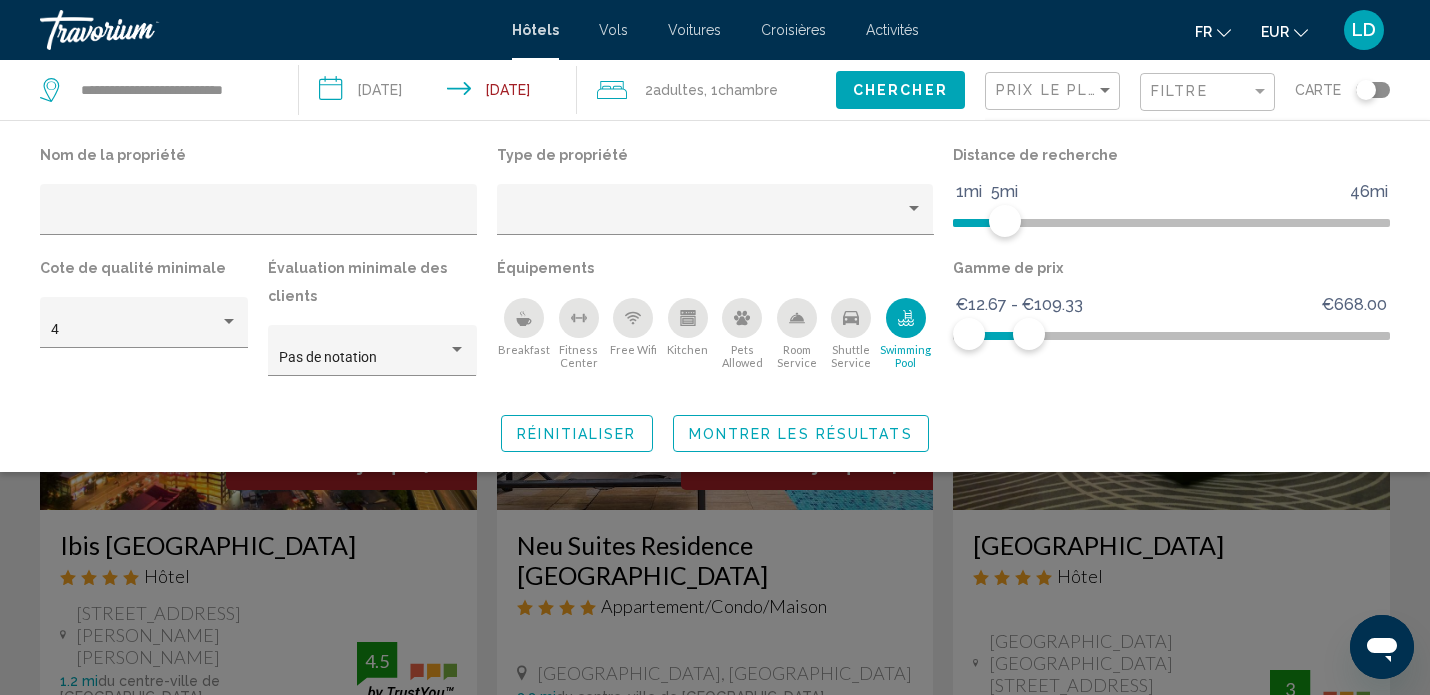 click on "Filtre" 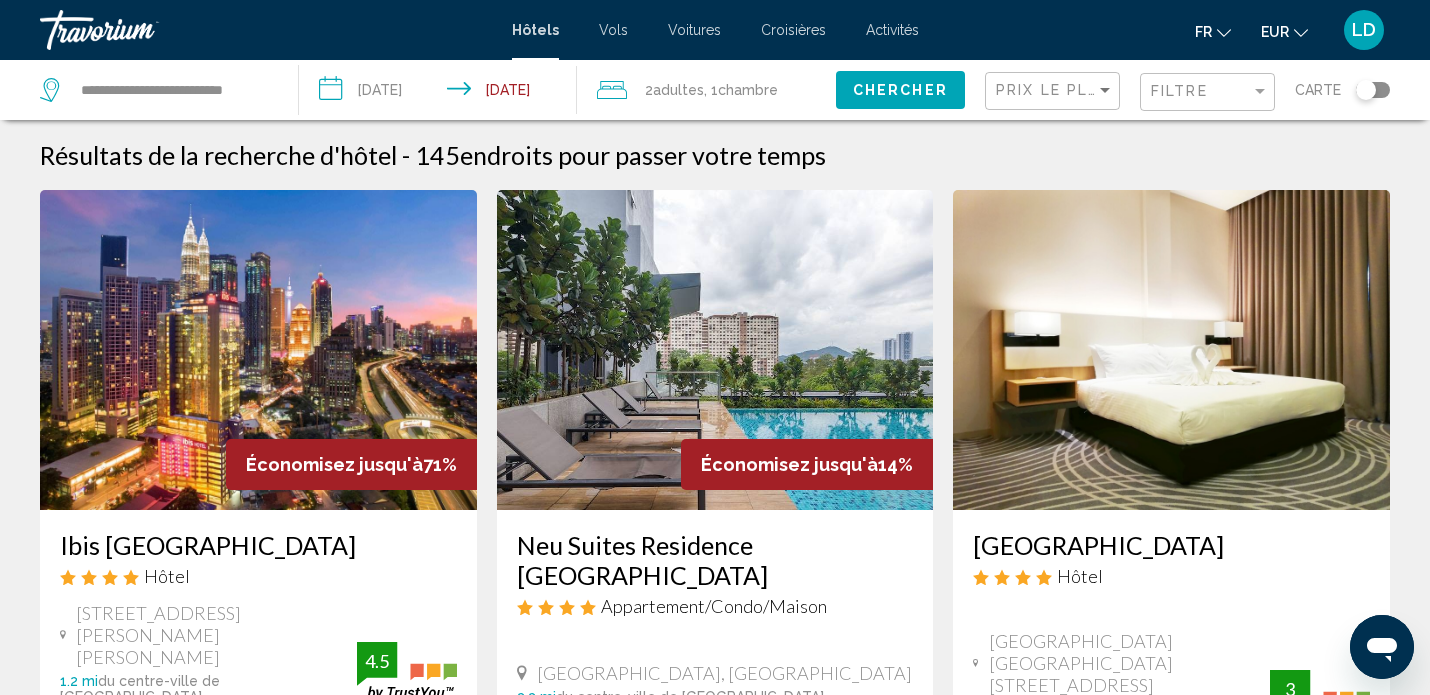 click on "Prix le plus bas" 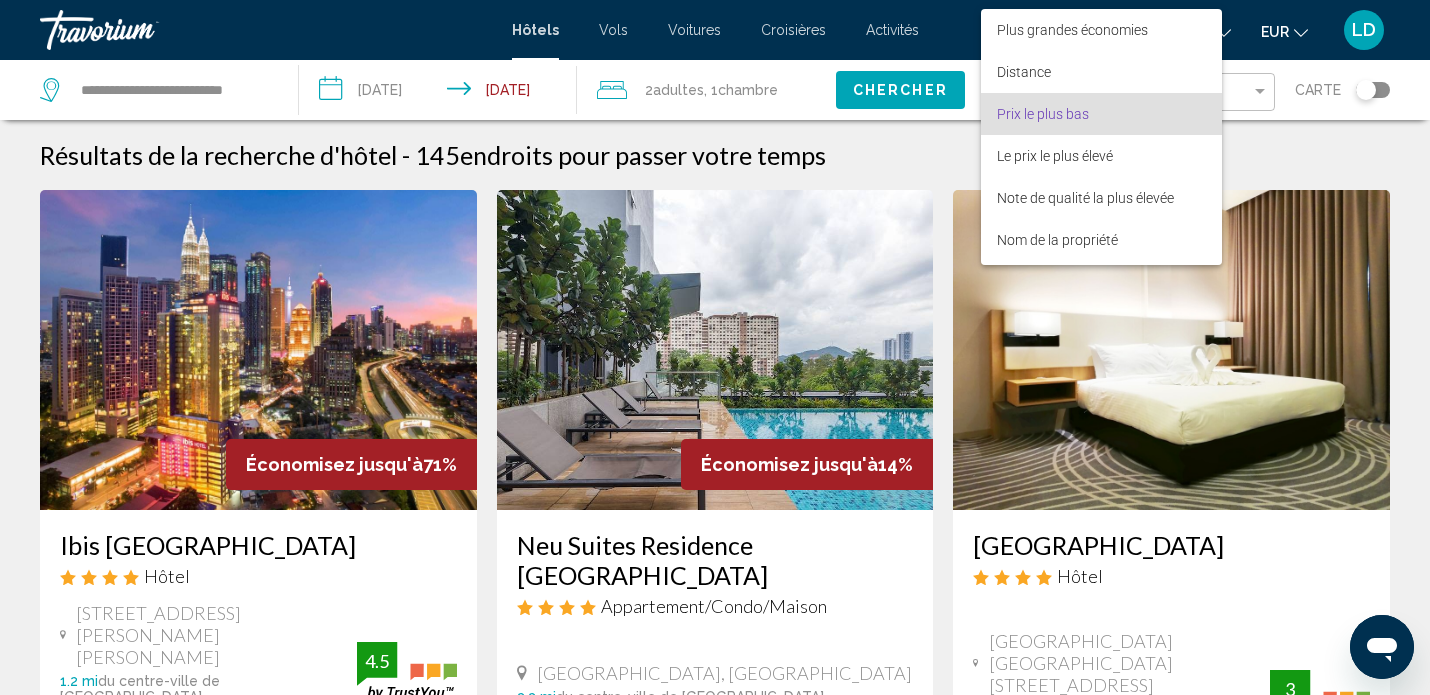 scroll, scrollTop: 23, scrollLeft: 0, axis: vertical 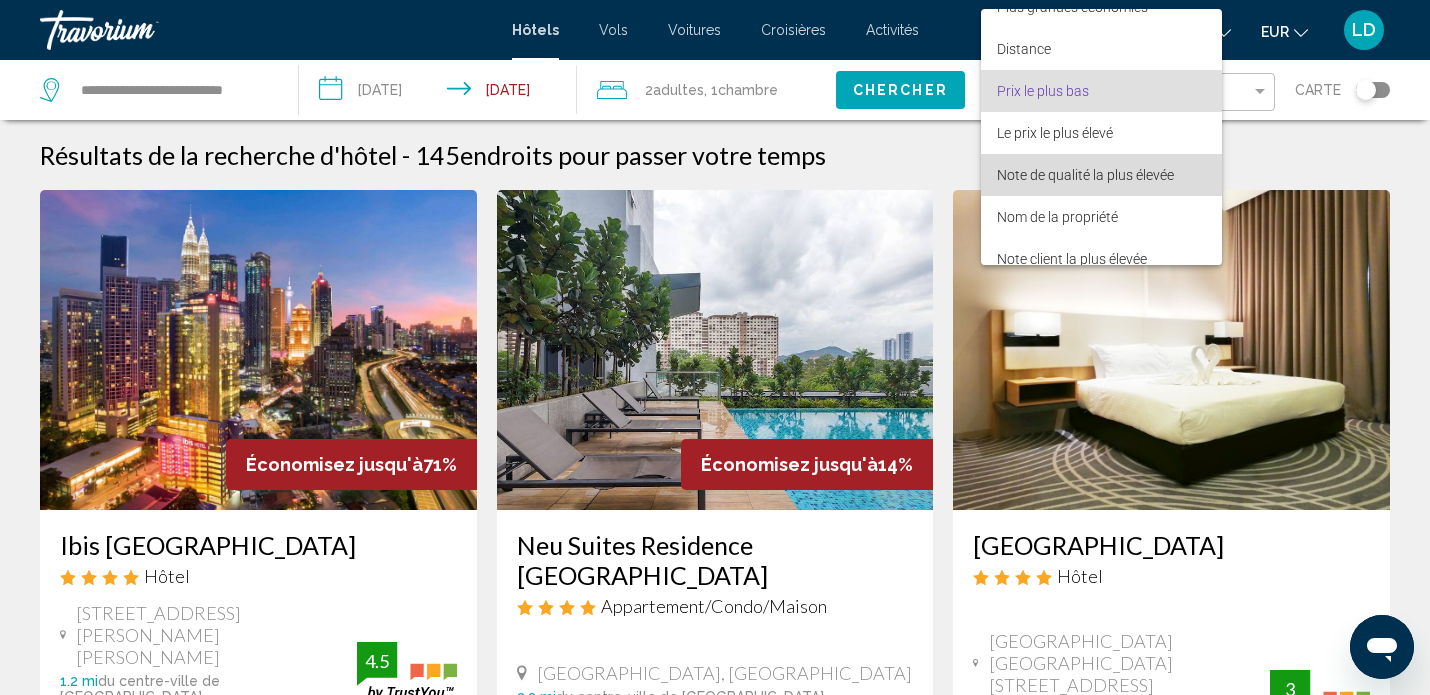 click on "Note de qualité la plus élevée" at bounding box center [1101, 175] 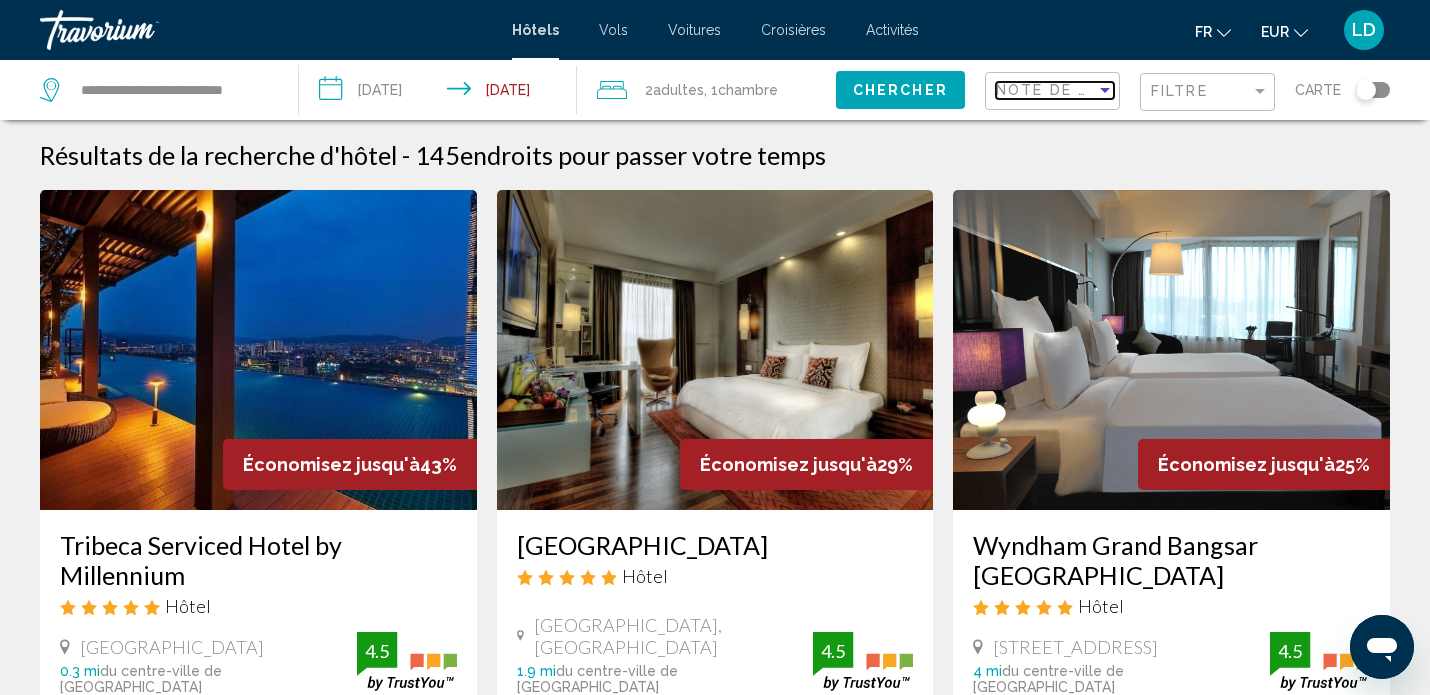 click at bounding box center [1105, 90] 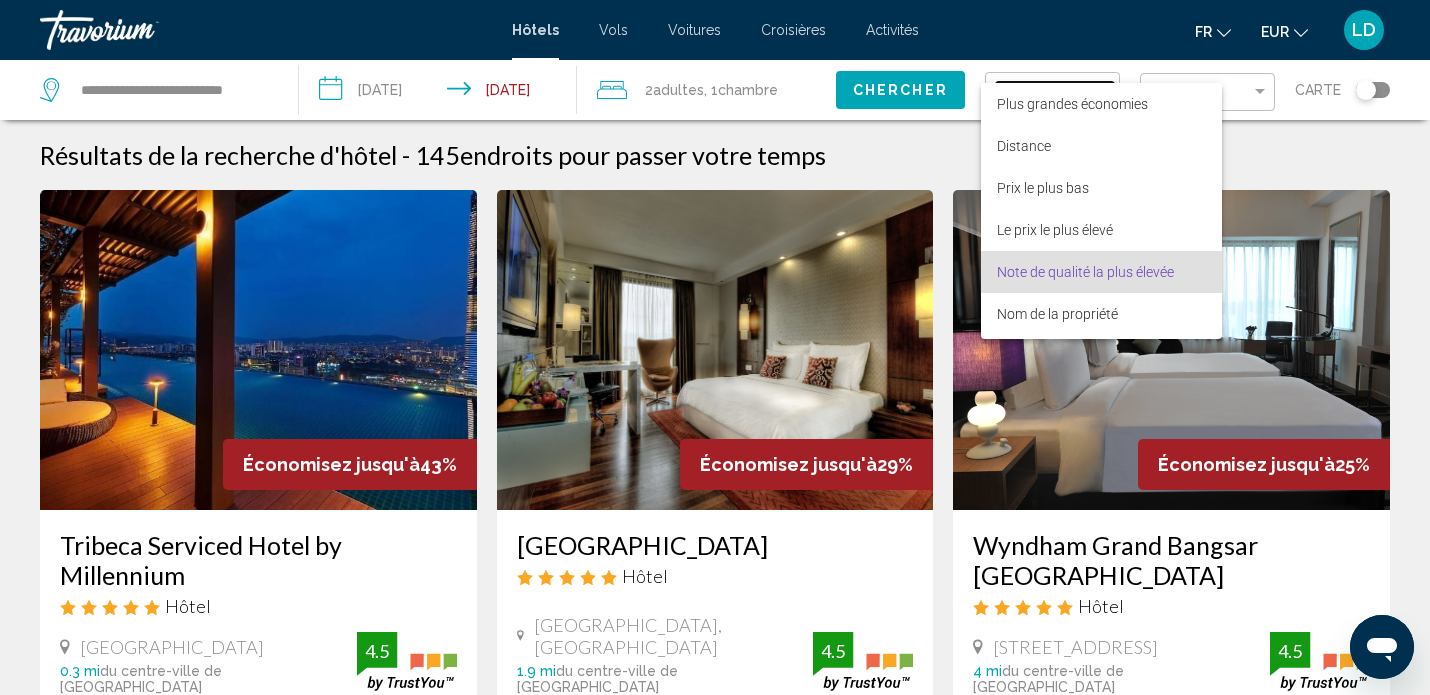 scroll, scrollTop: 38, scrollLeft: 0, axis: vertical 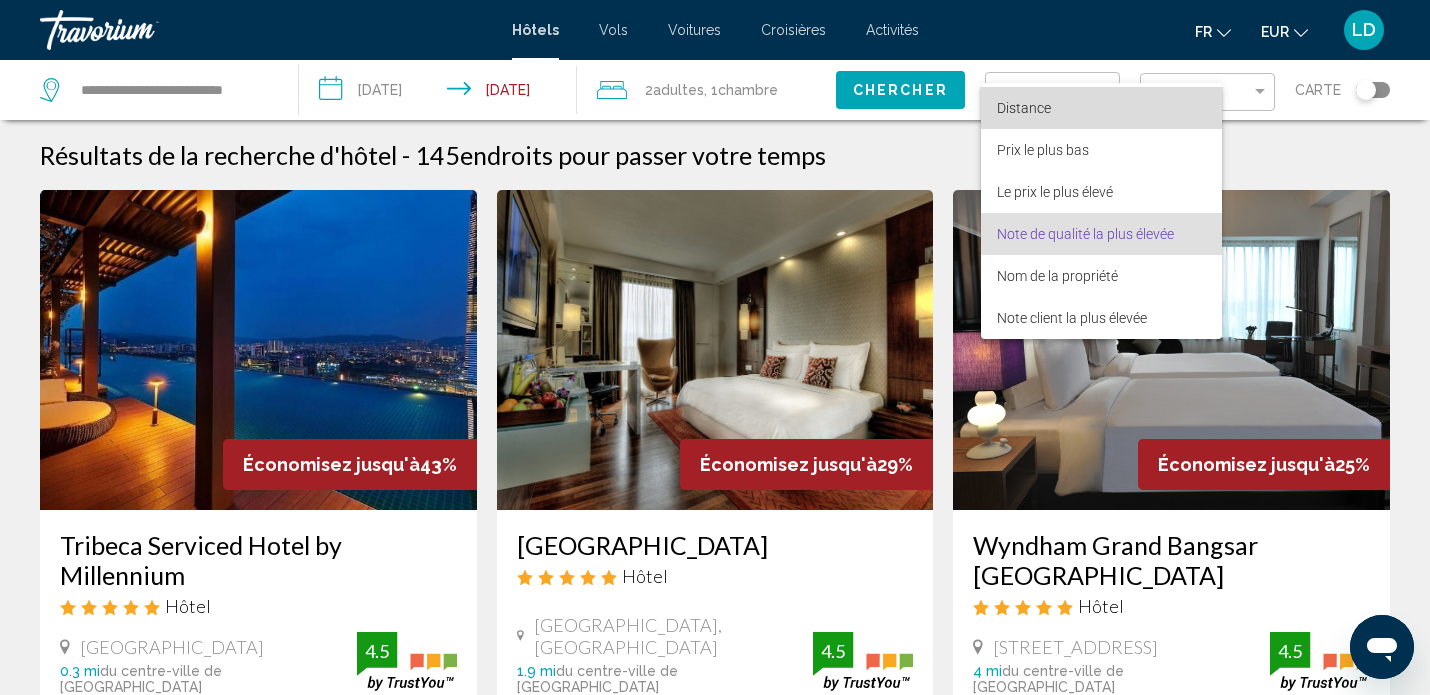 click on "Distance" at bounding box center [1101, 108] 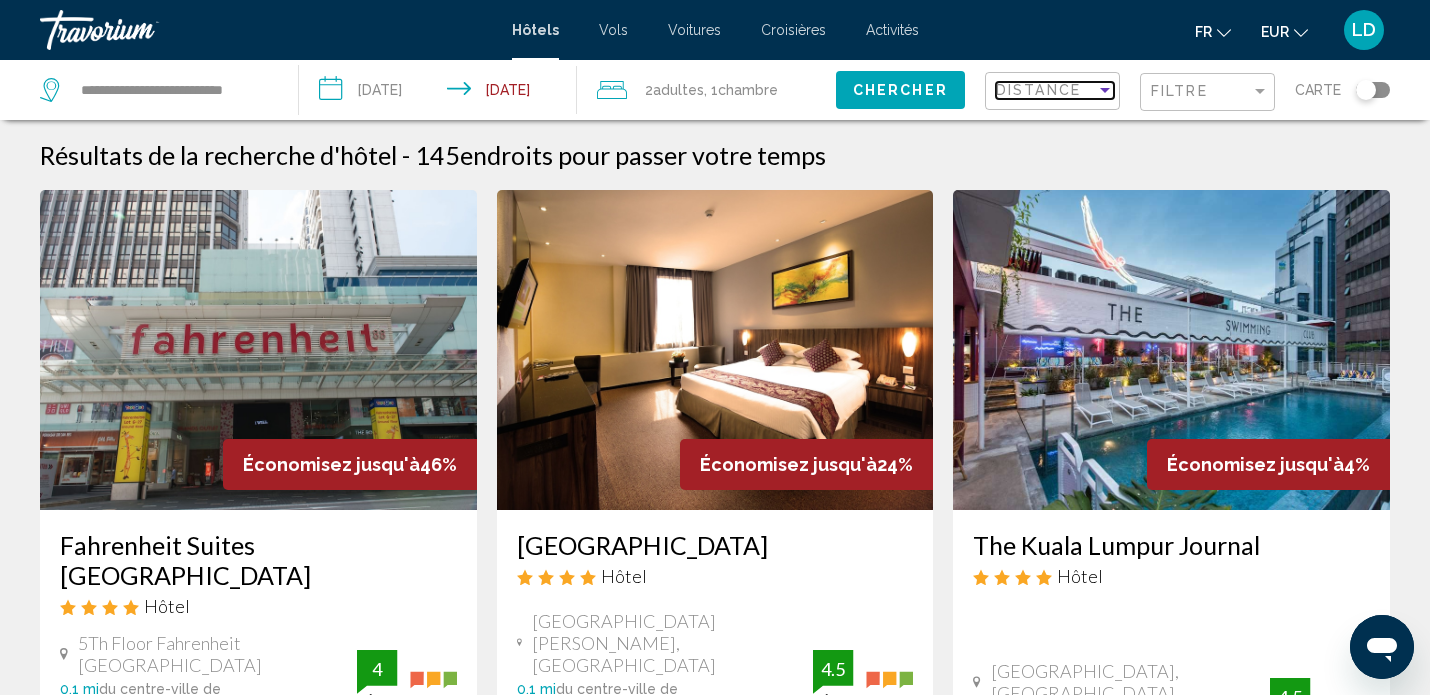 click at bounding box center (1105, 90) 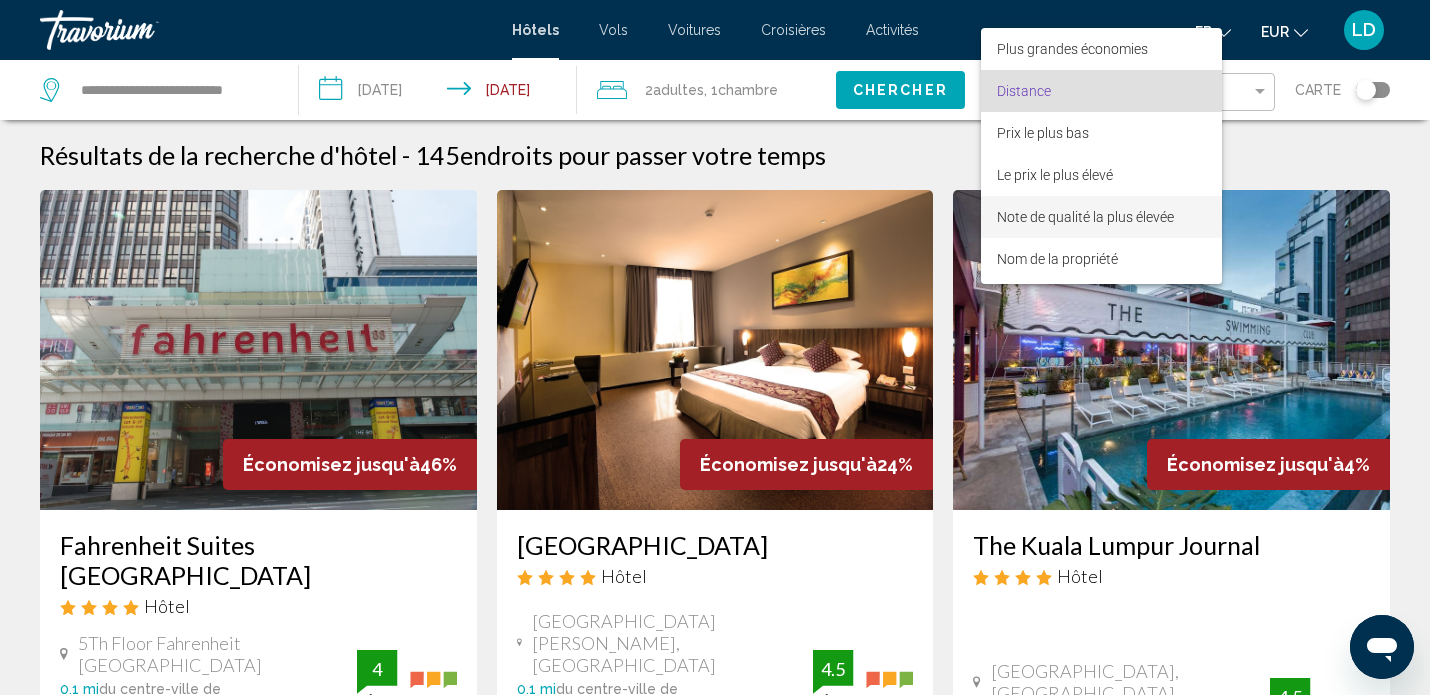 click on "Note de qualité la plus élevée" at bounding box center (1085, 217) 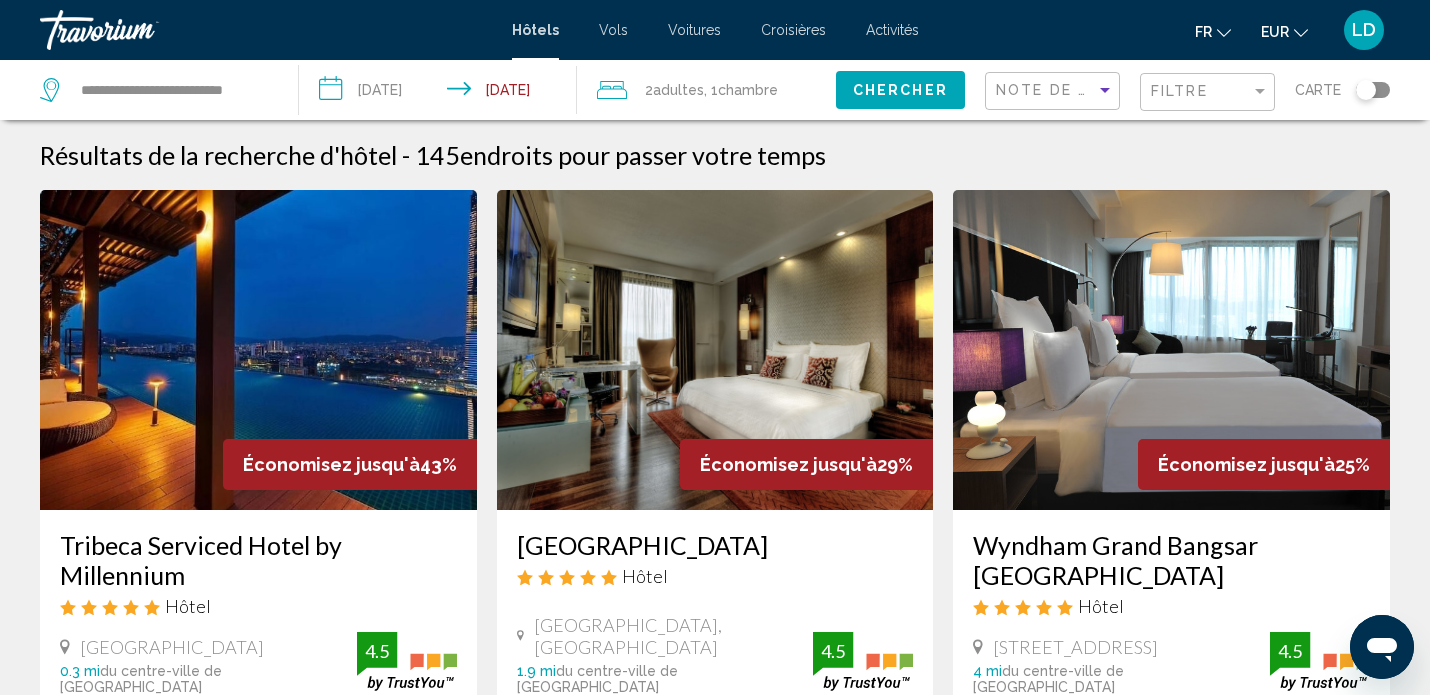 click on "Résultats de la recherche d'hôtel  -   145  endroits pour passer votre temps Économisez jusqu'à  43%   Tribeca Serviced Hotel by Millennium
Hôtel
Jalan Imbi 55100 Kuala Lumpur 0.3 mi  du centre-ville de Kuala Lumpur de l'hôtel 4.5 a partir de €408.59 EUR €234.47 EUR  Vous économisez  €174.12 EUR
Fitness Center
Free WiFi
Kitchenette
Kitchenette
Room Service
Shuttle Service  4.5 Sélectionner une chambre Économisez jusqu'à  29%
1" at bounding box center (715, 1746) 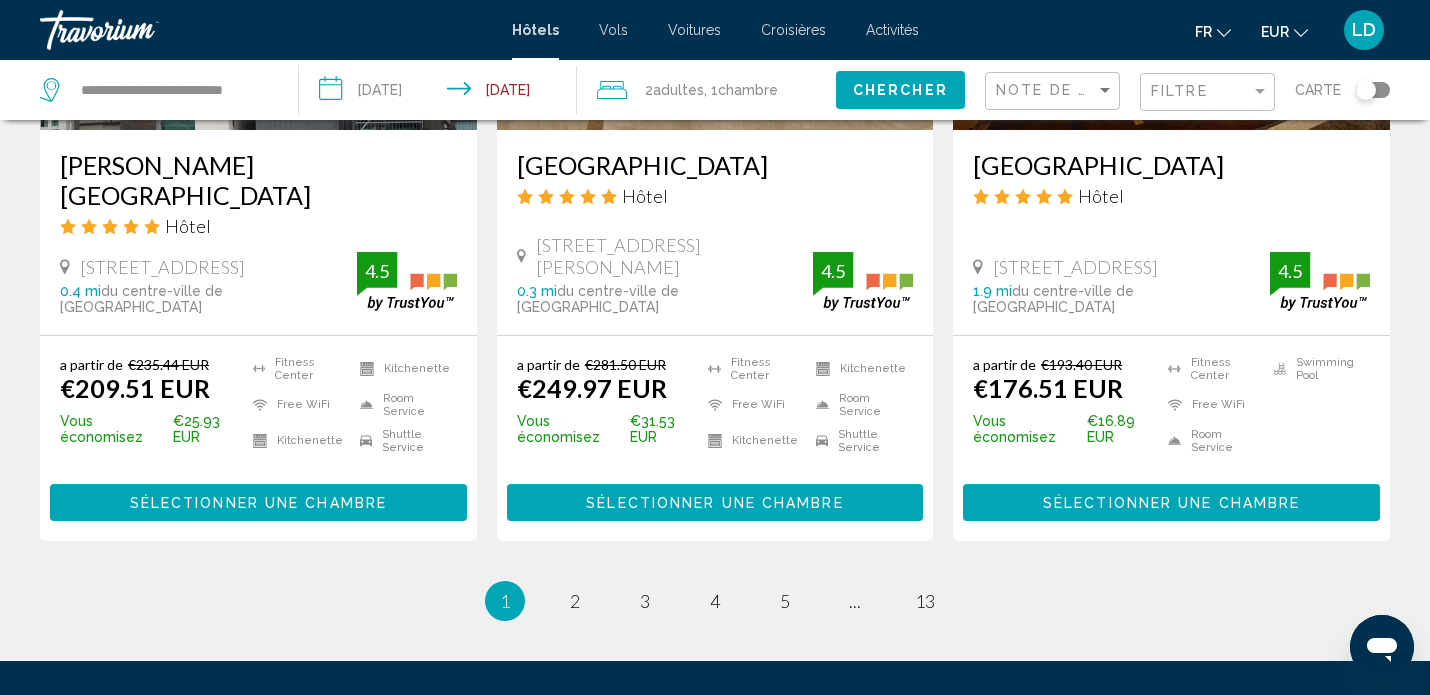 scroll, scrollTop: 2734, scrollLeft: 0, axis: vertical 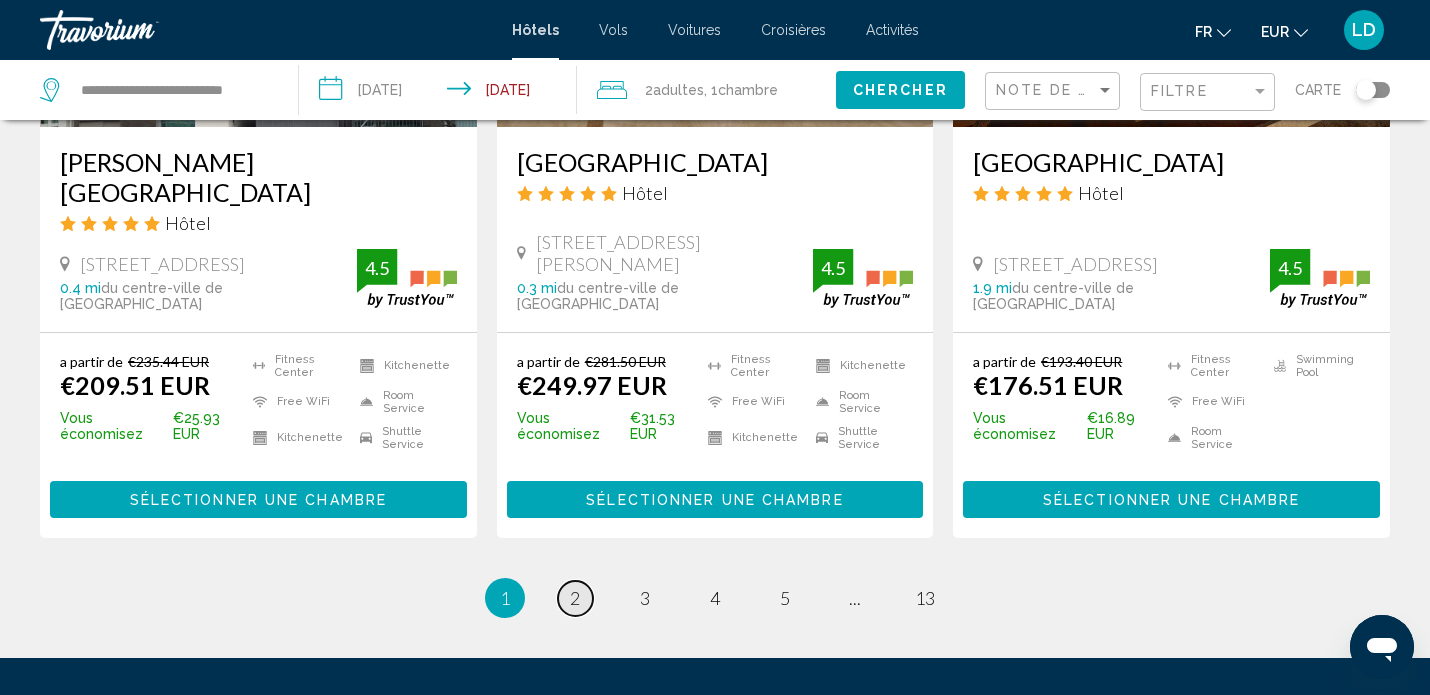 click on "page  2" at bounding box center [575, 598] 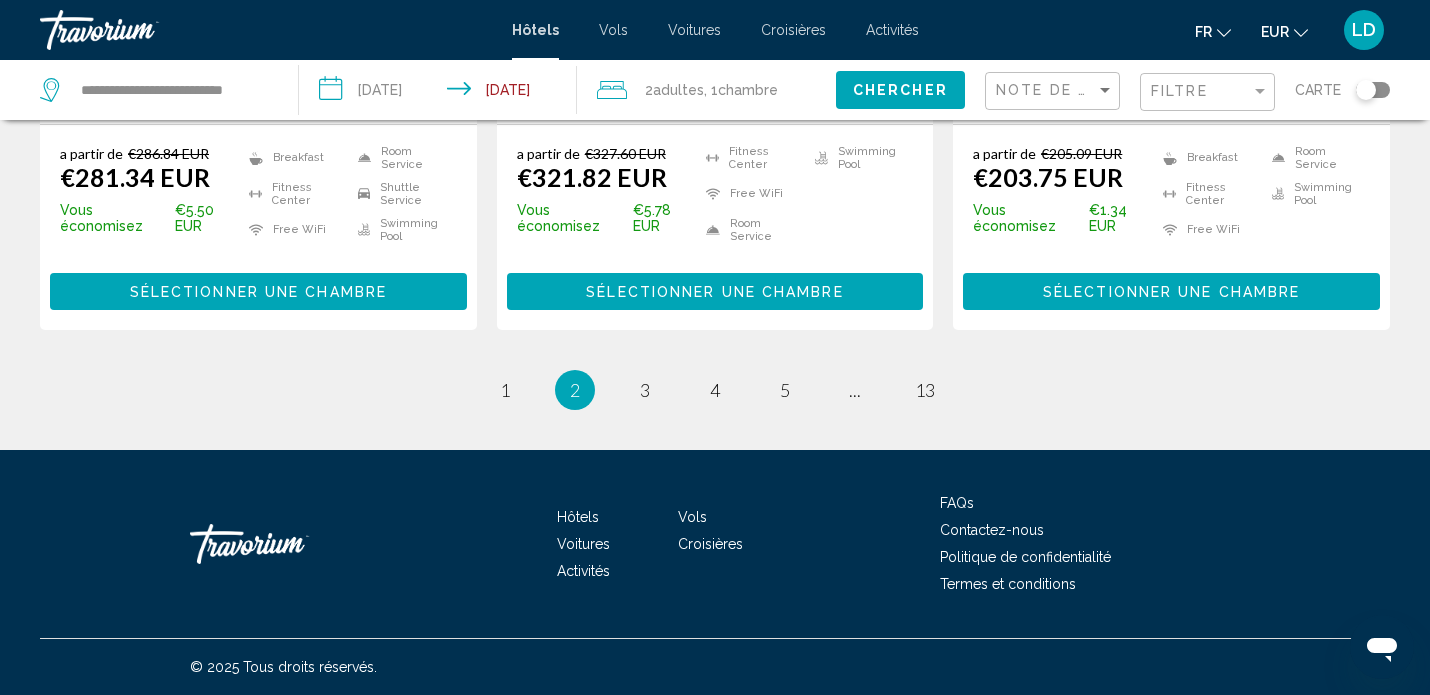 scroll, scrollTop: 2882, scrollLeft: 0, axis: vertical 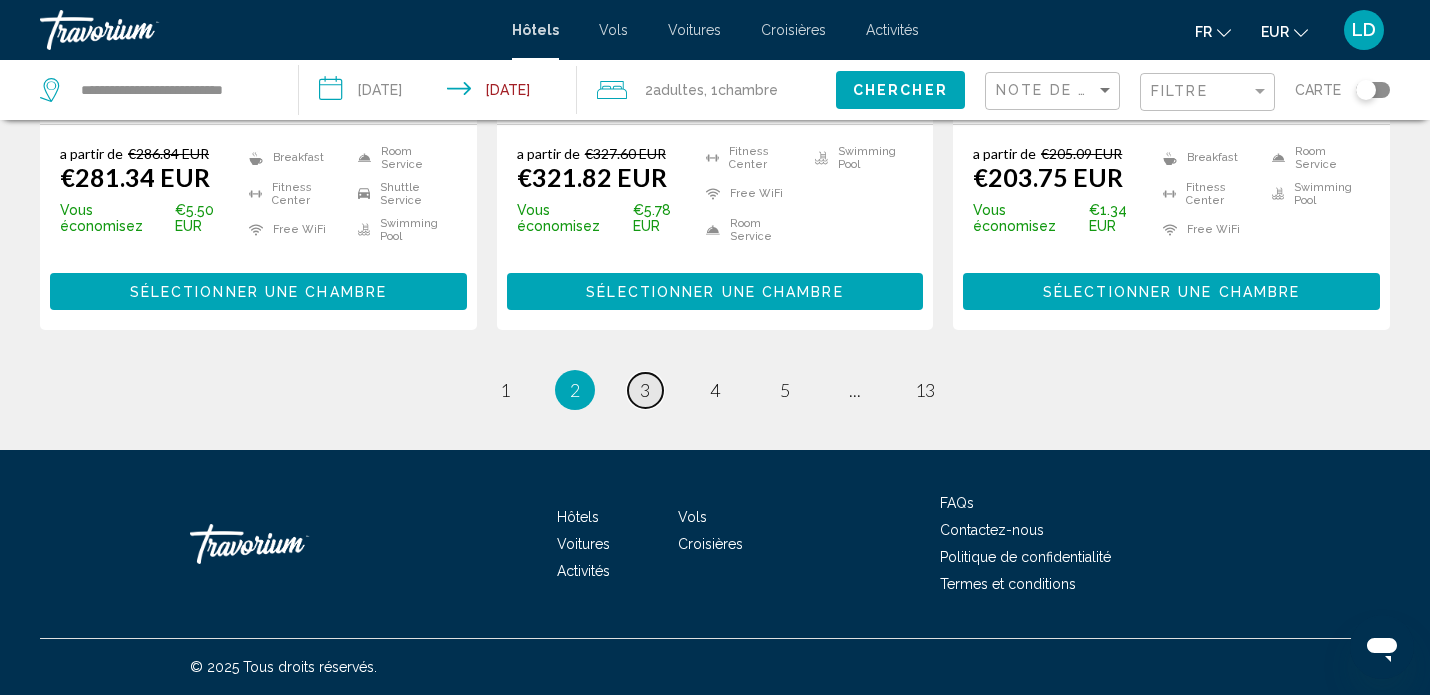 click on "page  3" at bounding box center (645, 390) 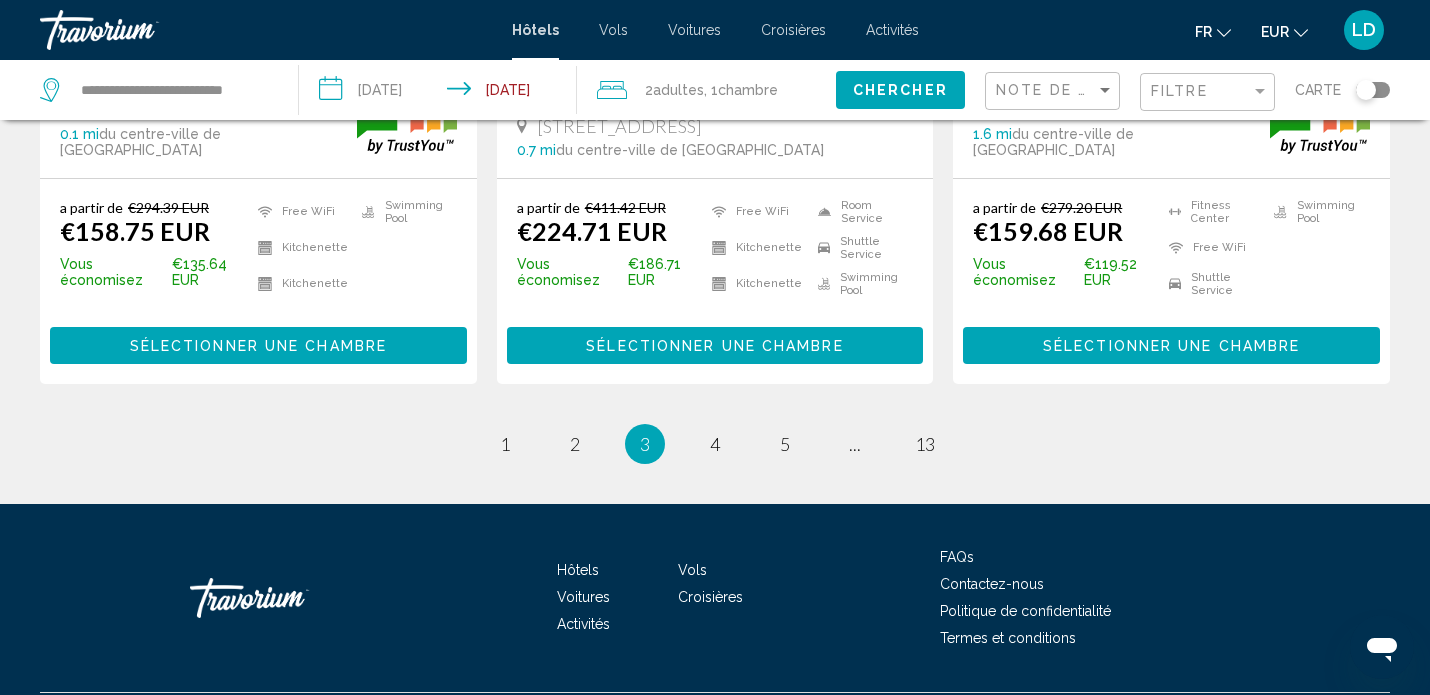 scroll, scrollTop: 2868, scrollLeft: 0, axis: vertical 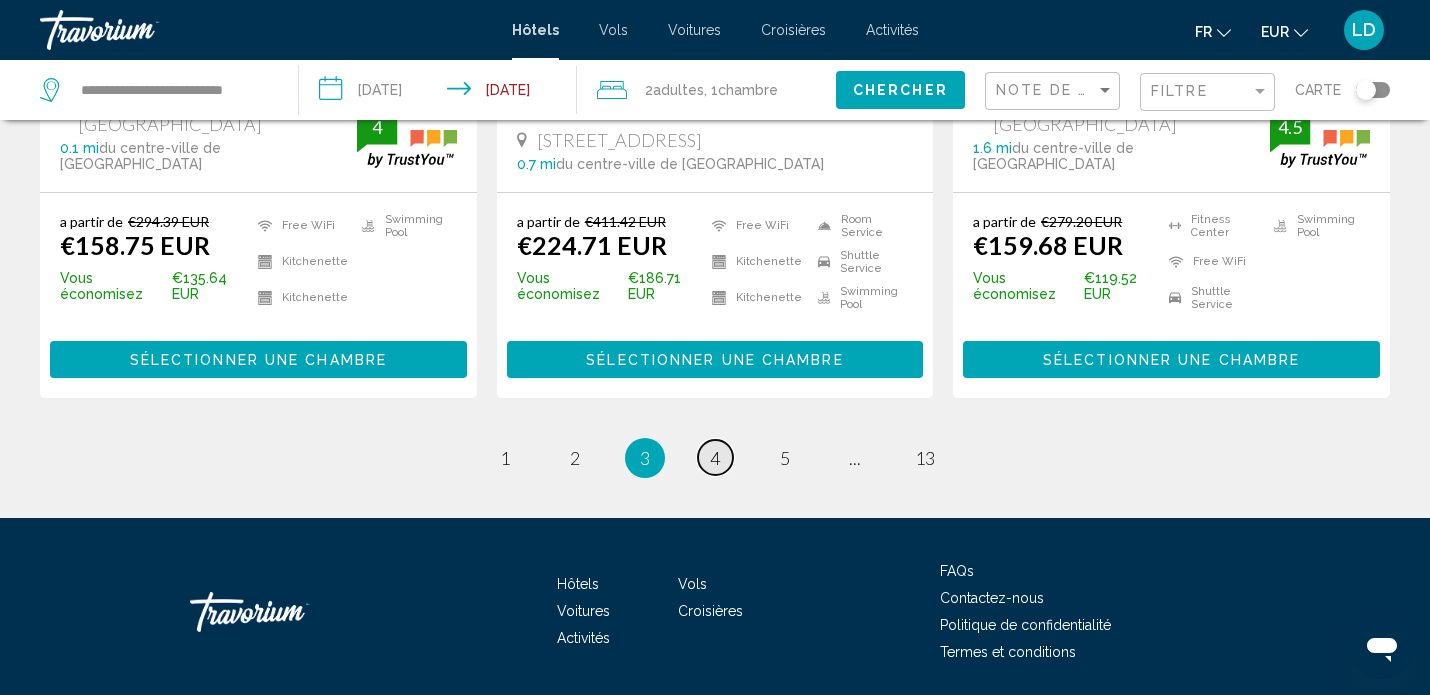 click on "4" at bounding box center (715, 458) 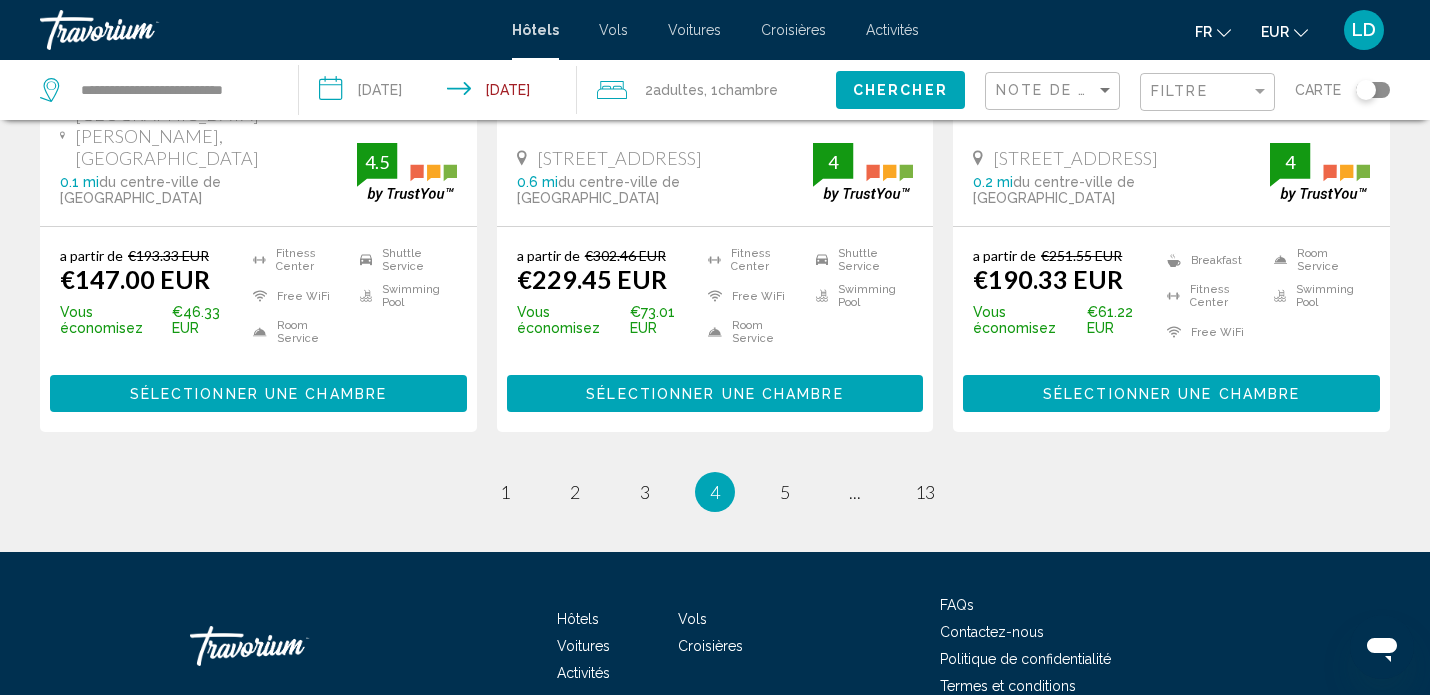 scroll, scrollTop: 2861, scrollLeft: 0, axis: vertical 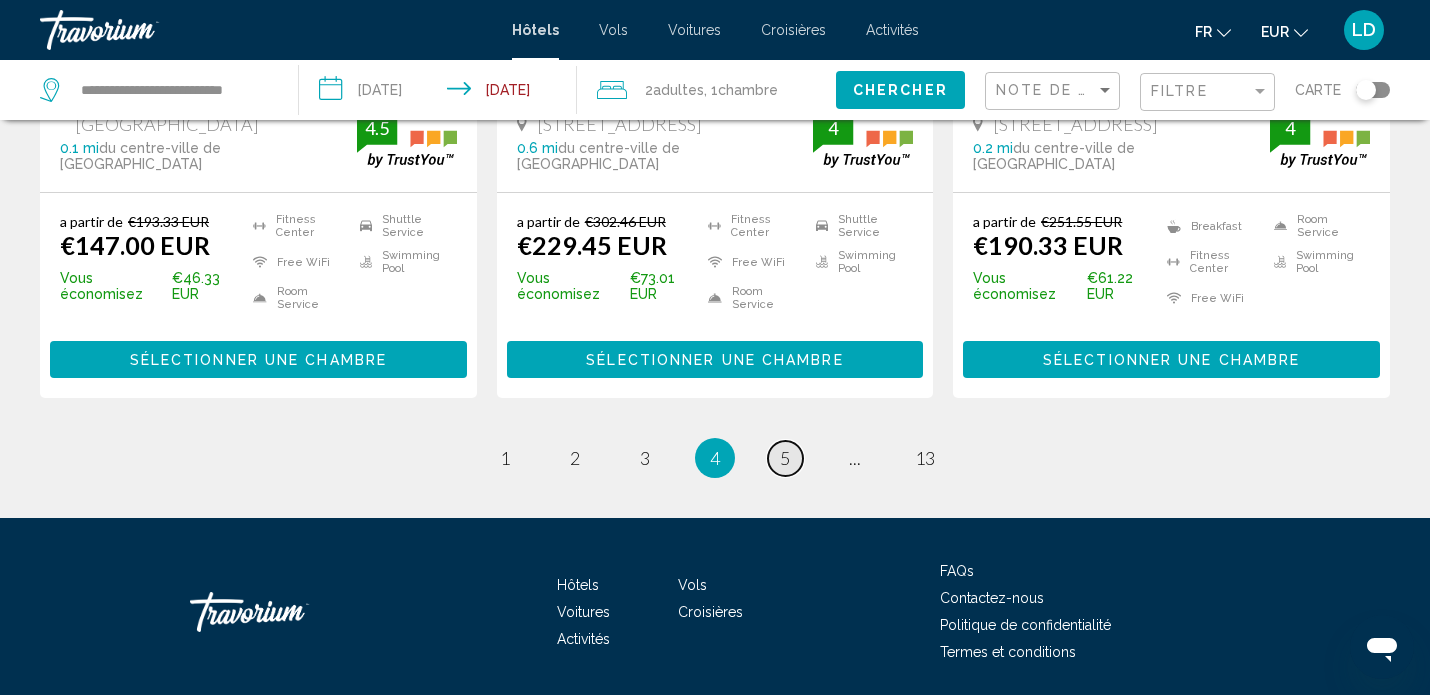 click on "page  5" at bounding box center [785, 458] 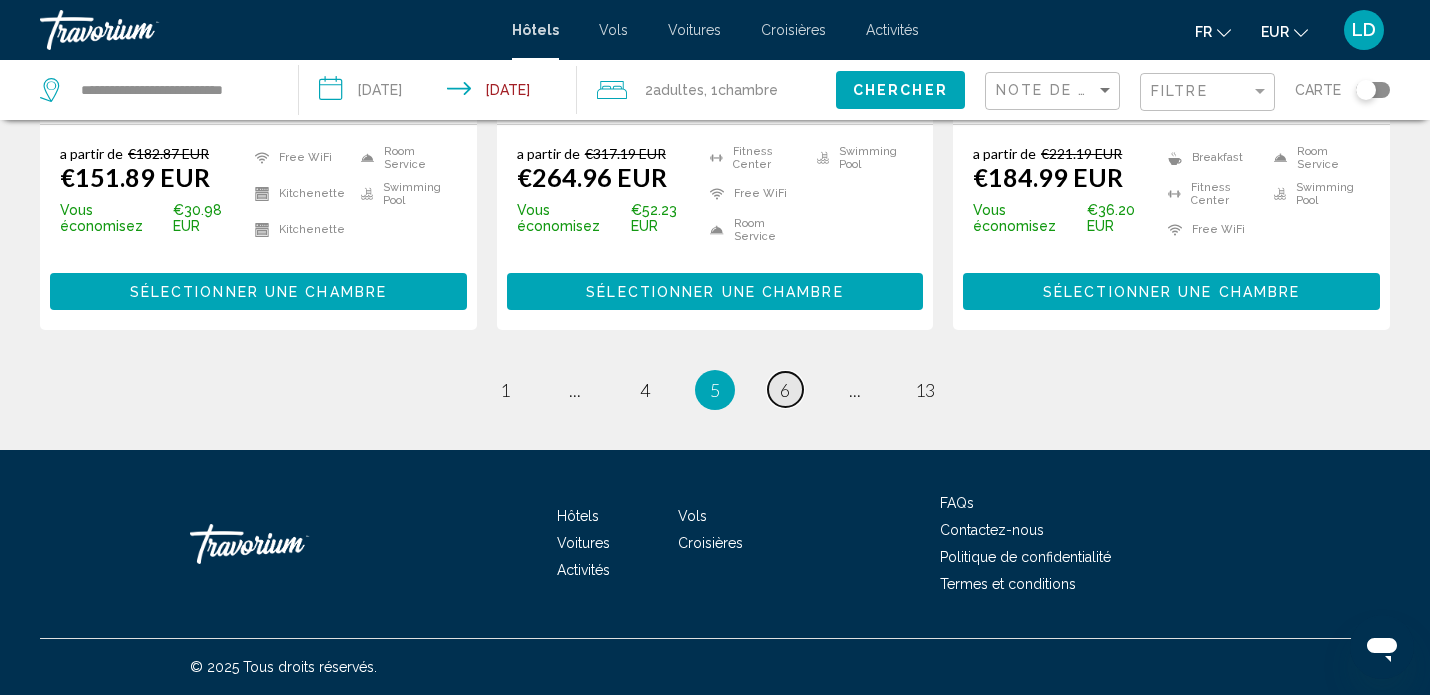click on "6" at bounding box center (785, 390) 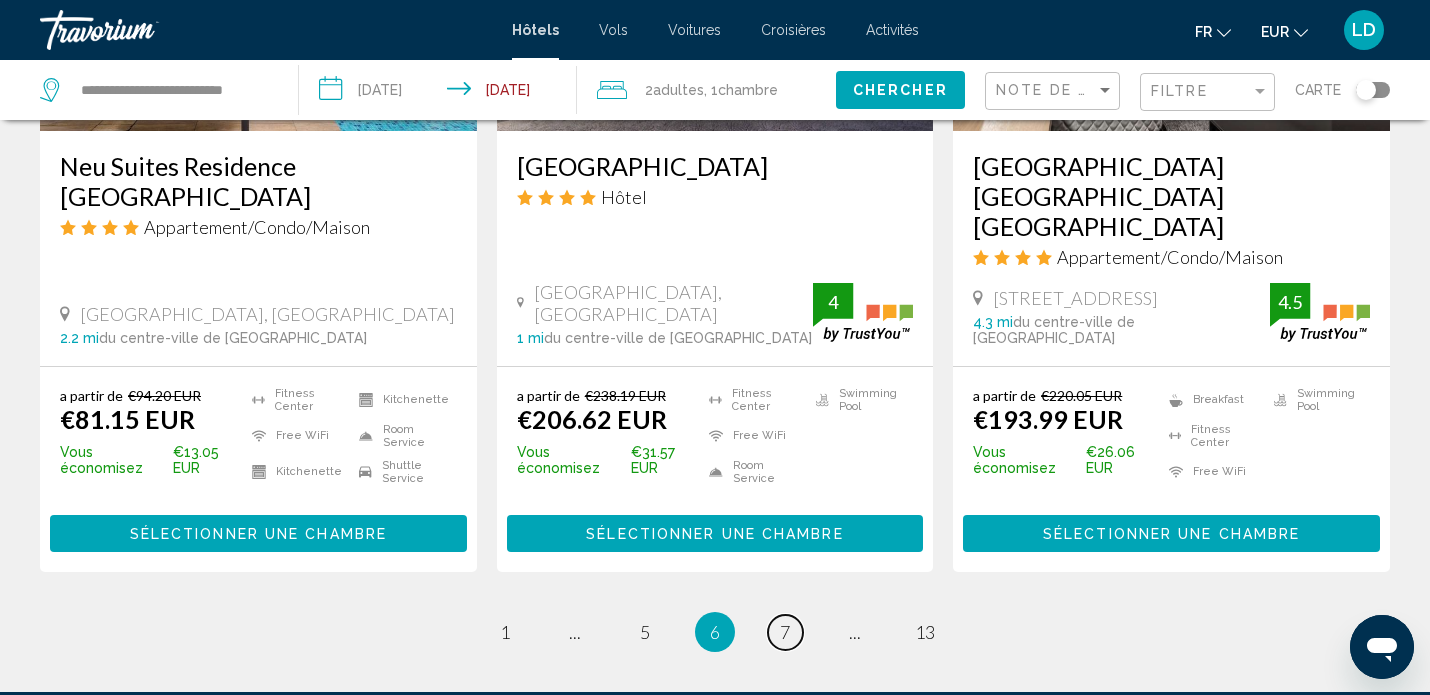 scroll, scrollTop: 2747, scrollLeft: 0, axis: vertical 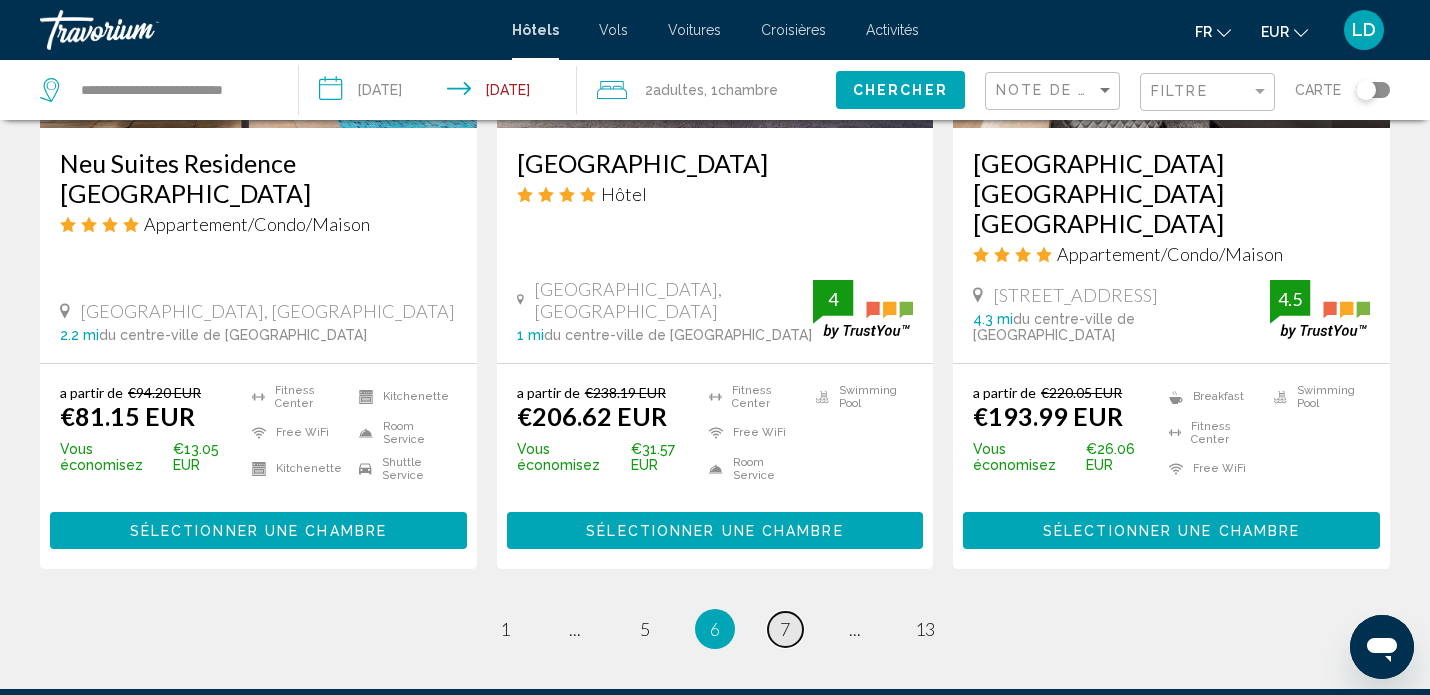 click on "page  7" at bounding box center [785, 629] 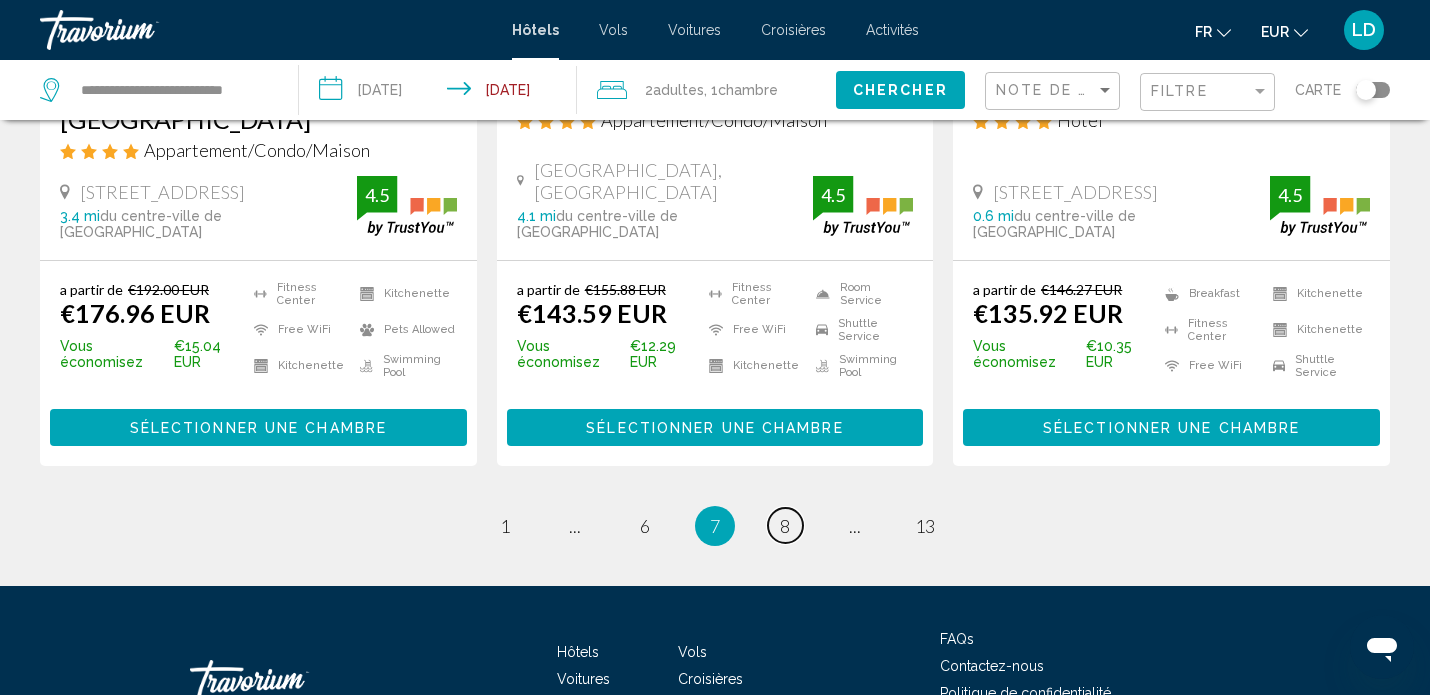 scroll, scrollTop: 2797, scrollLeft: 0, axis: vertical 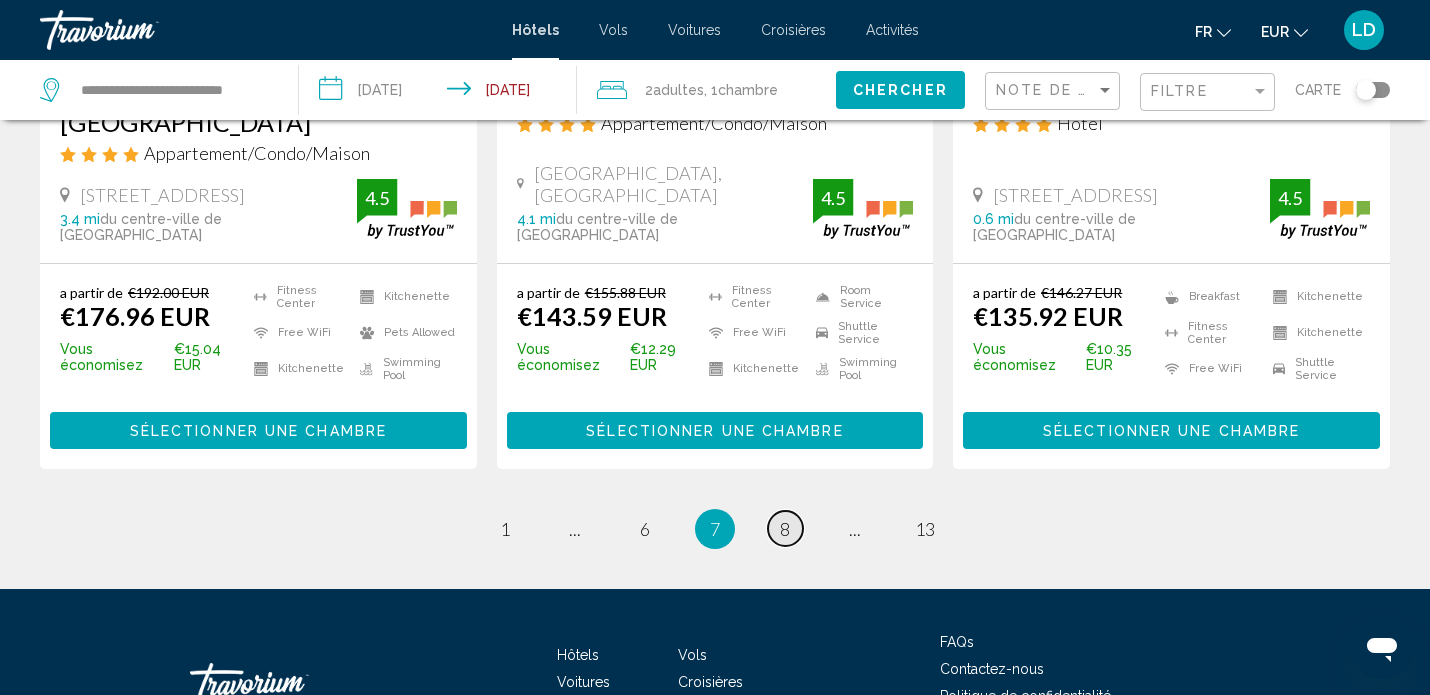 click on "8" at bounding box center [785, 529] 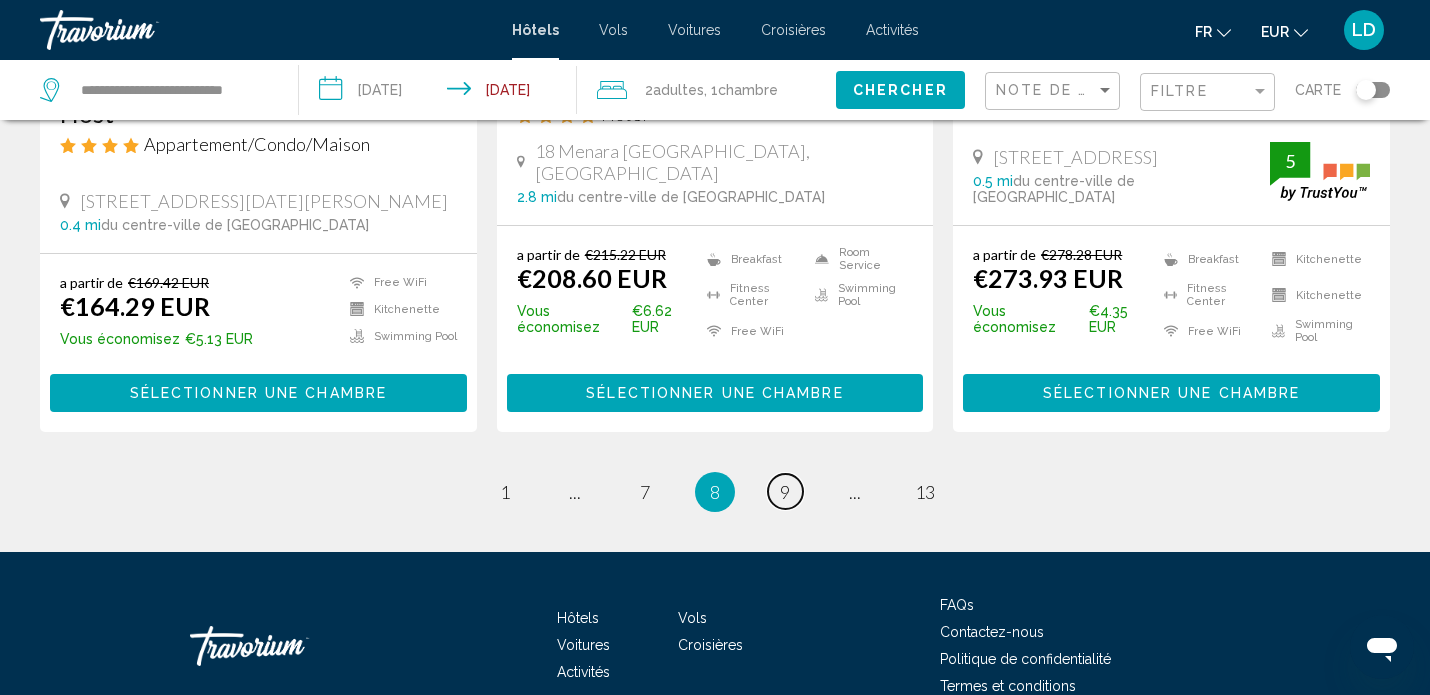 scroll, scrollTop: 2875, scrollLeft: 0, axis: vertical 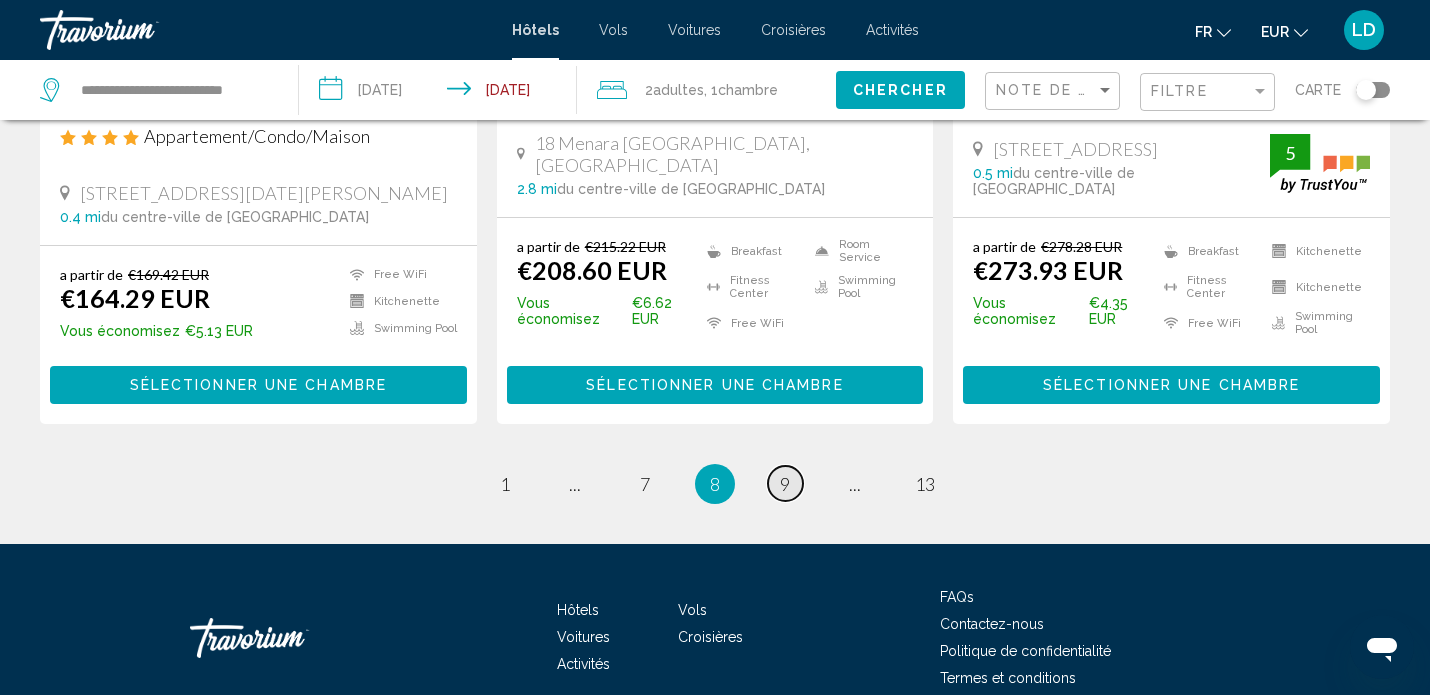 click on "page  9" at bounding box center (785, 483) 